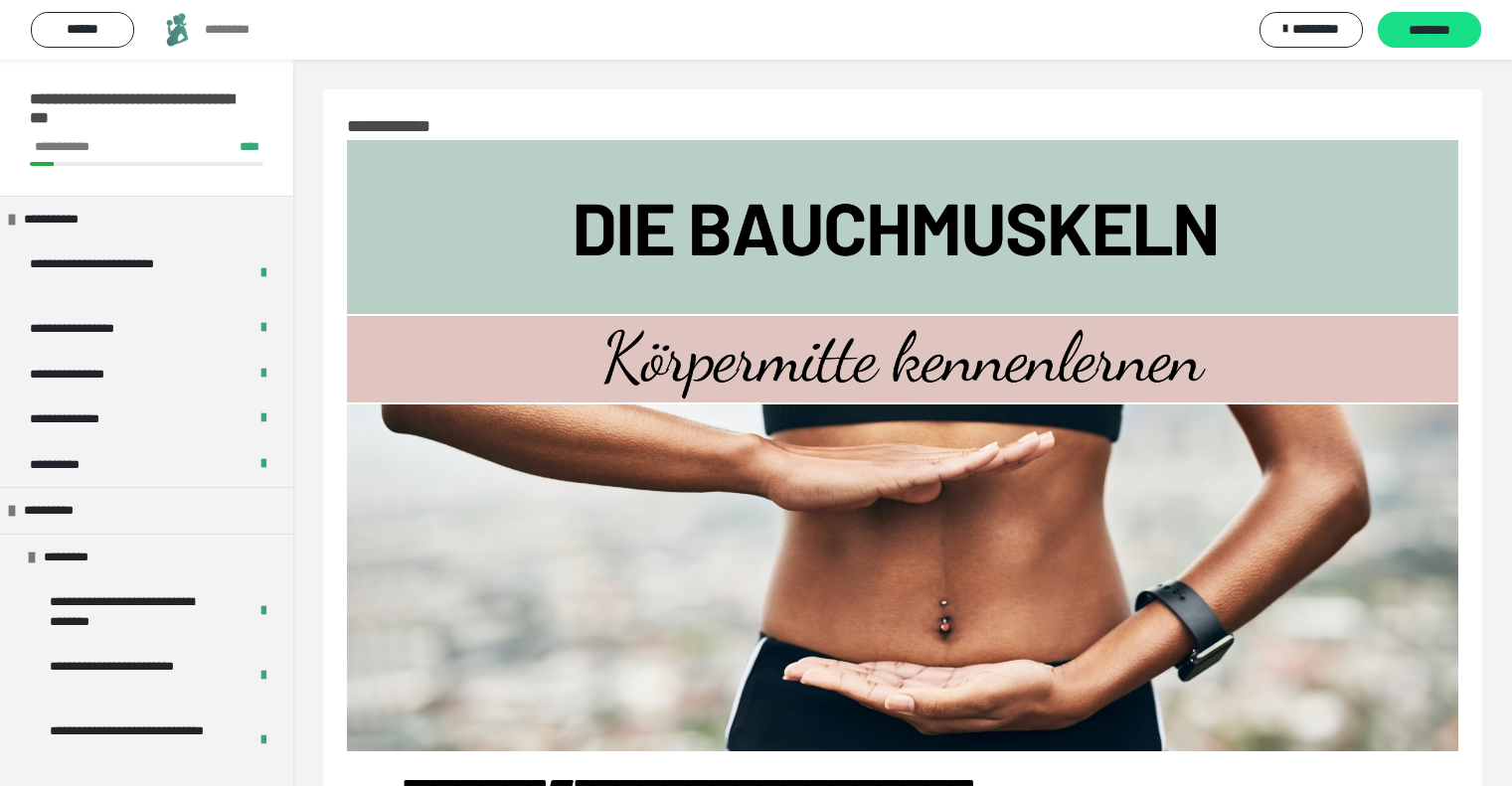 scroll, scrollTop: 0, scrollLeft: 0, axis: both 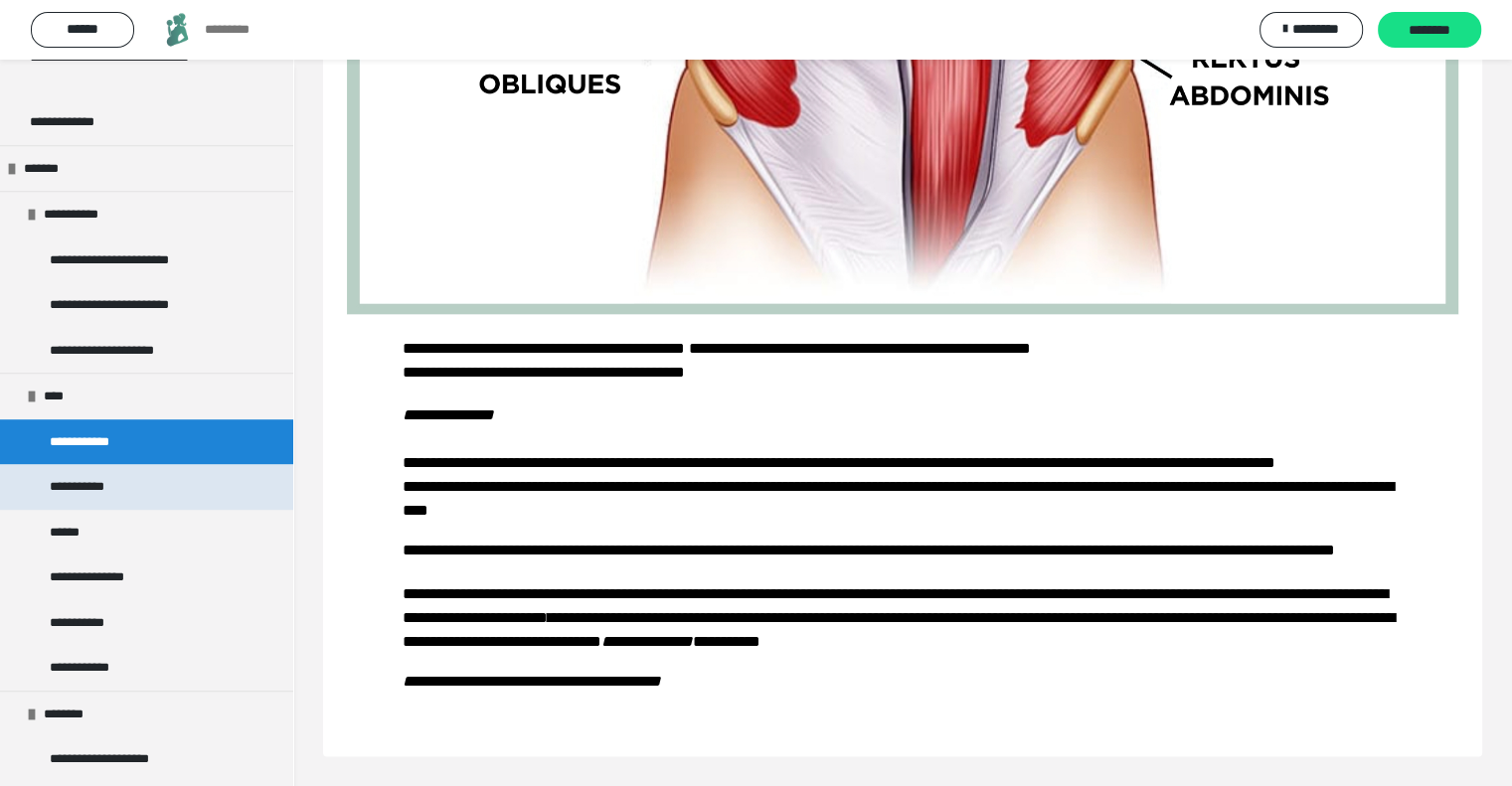 click on "**********" at bounding box center [146, 487] 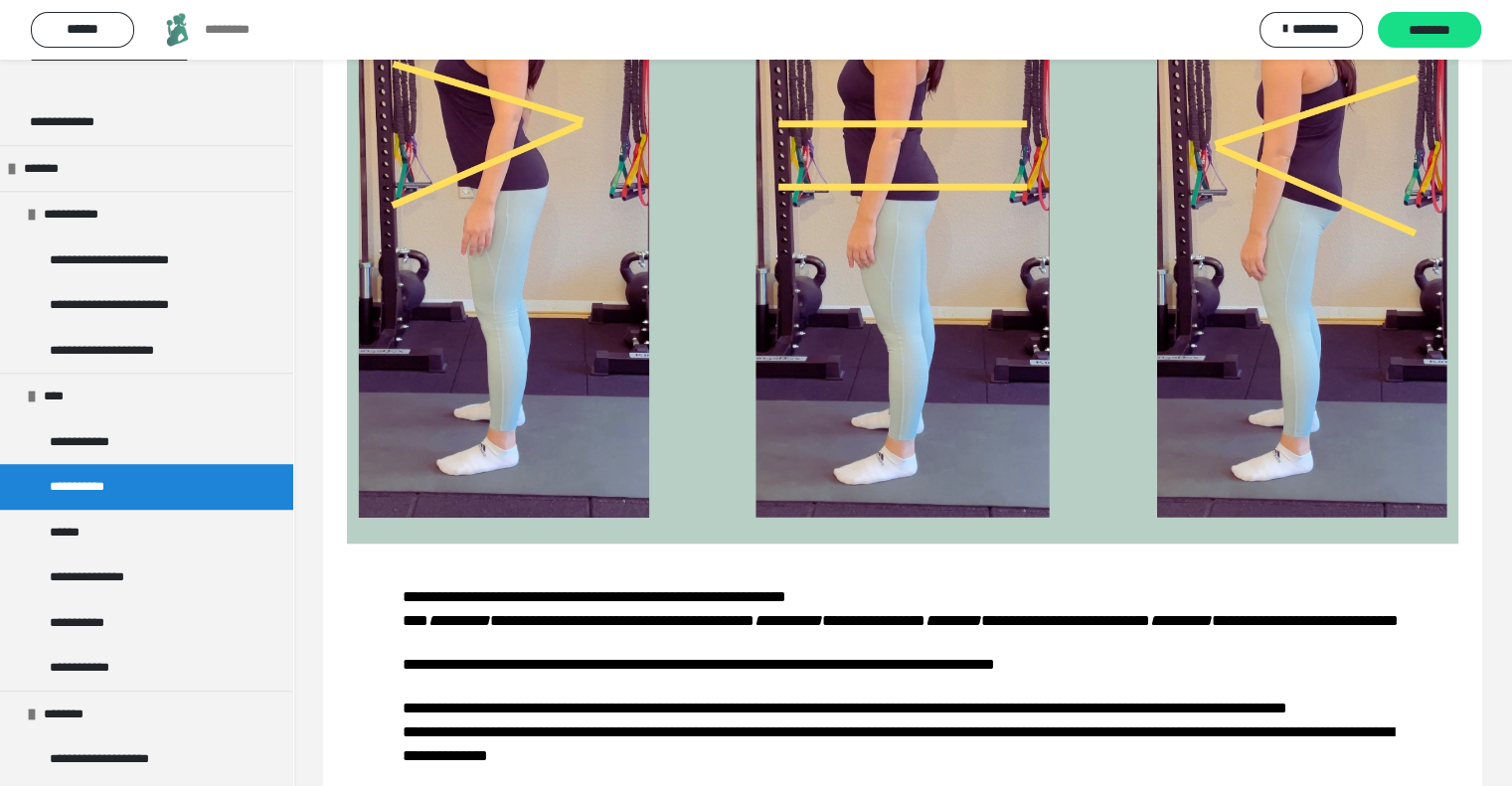scroll, scrollTop: 2665, scrollLeft: 0, axis: vertical 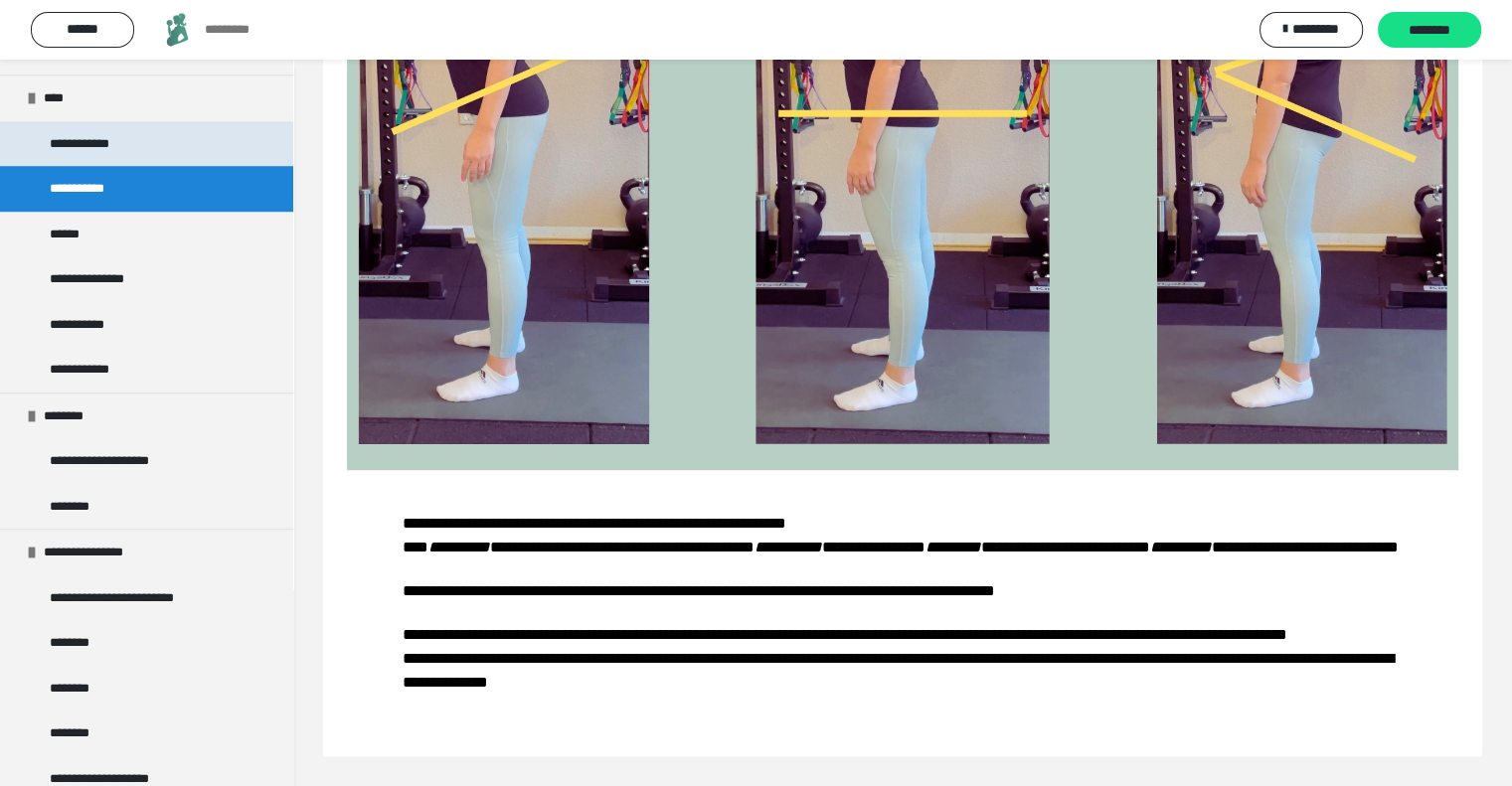 click on "**********" at bounding box center [98, 144] 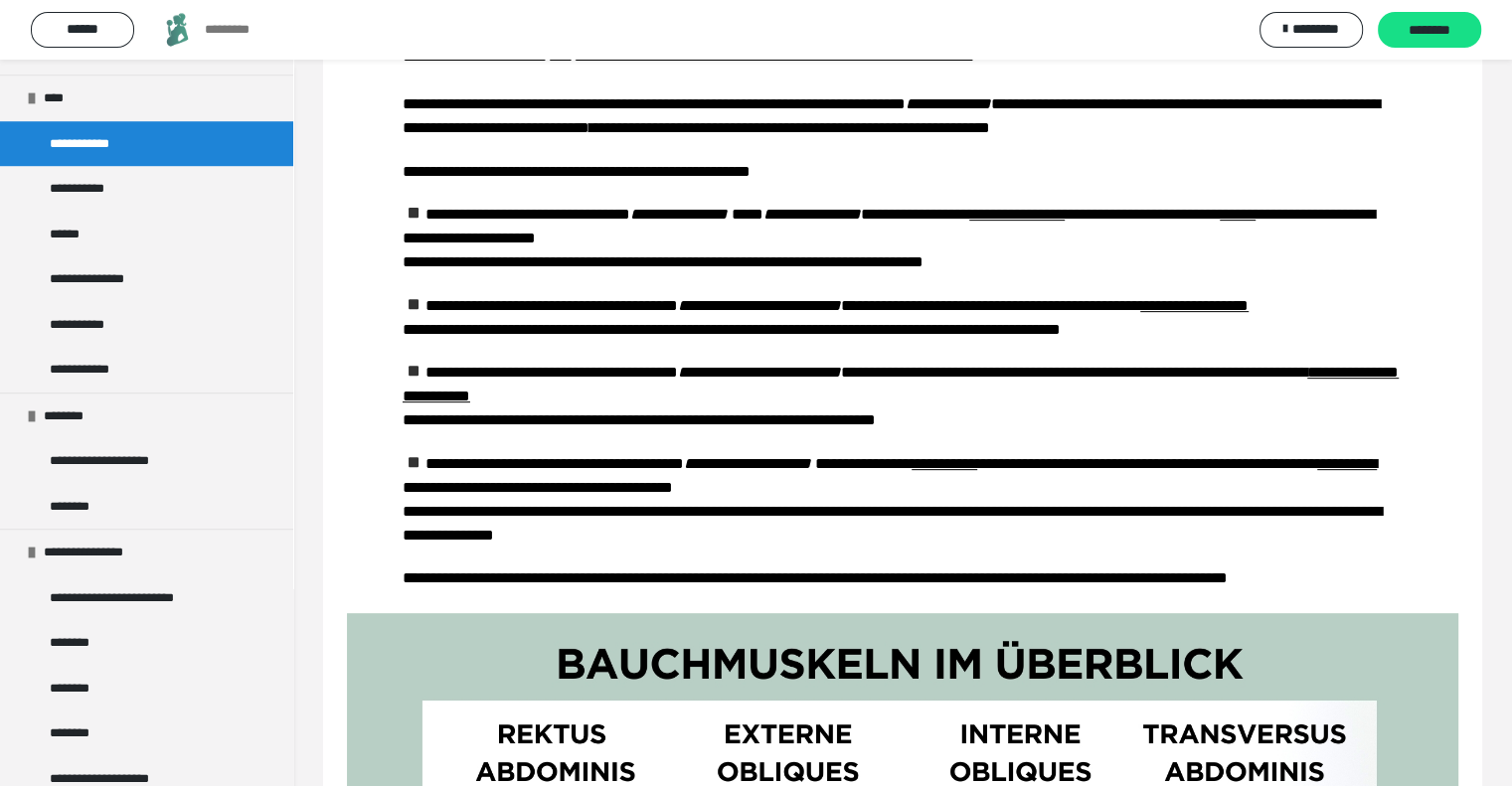 scroll, scrollTop: 696, scrollLeft: 0, axis: vertical 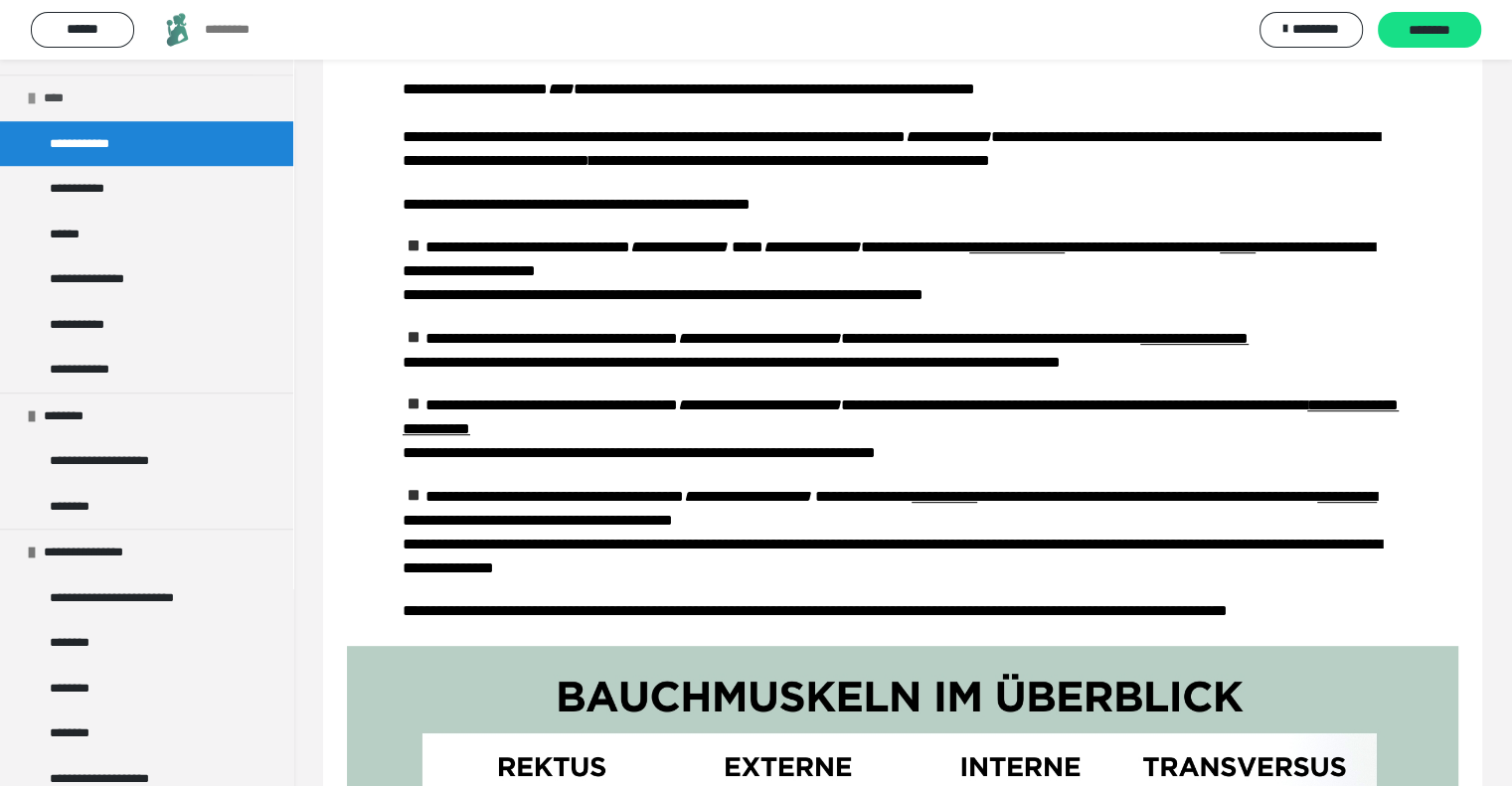 click on "****" at bounding box center (146, 97) 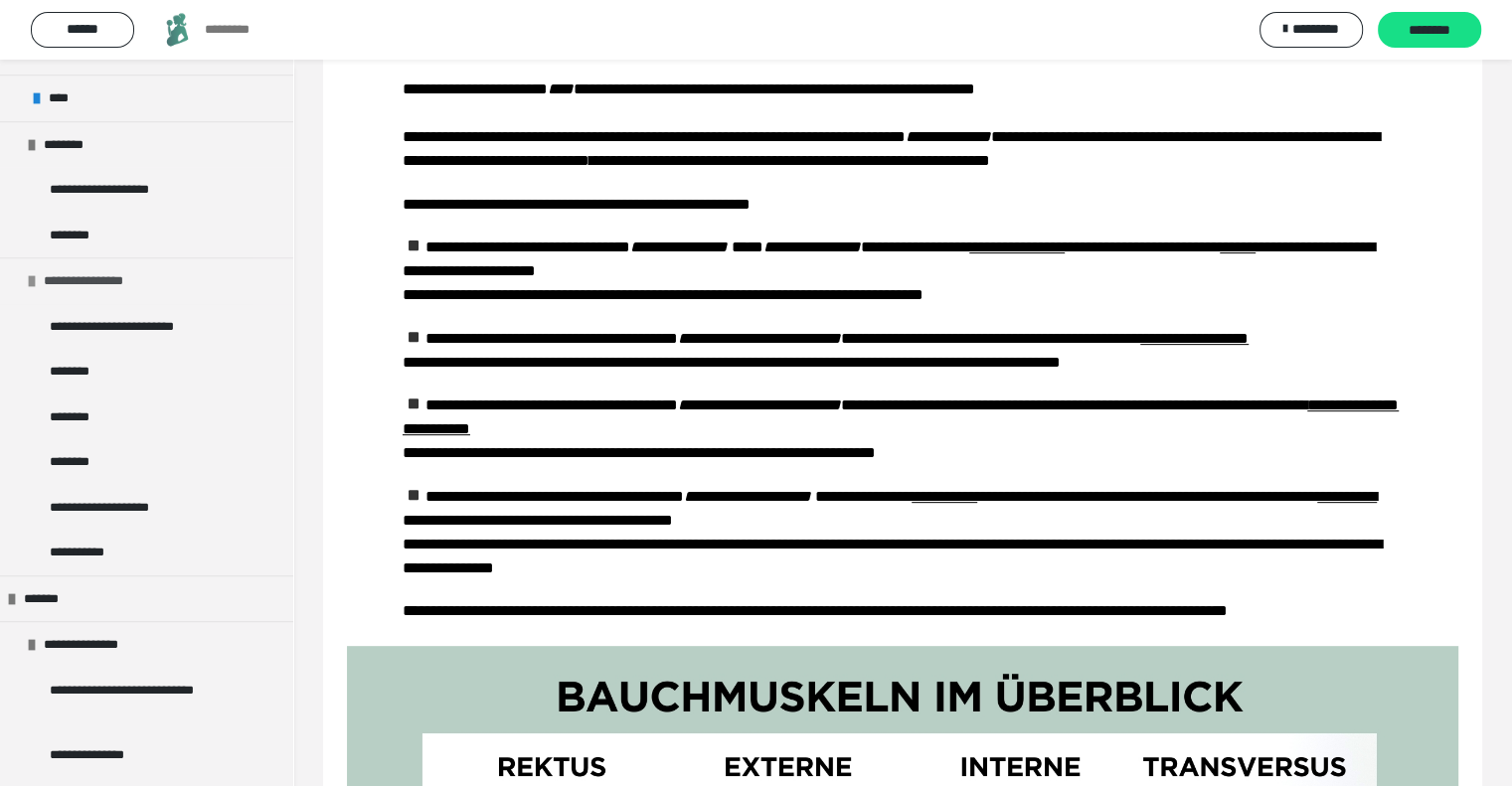 click at bounding box center (32, 281) 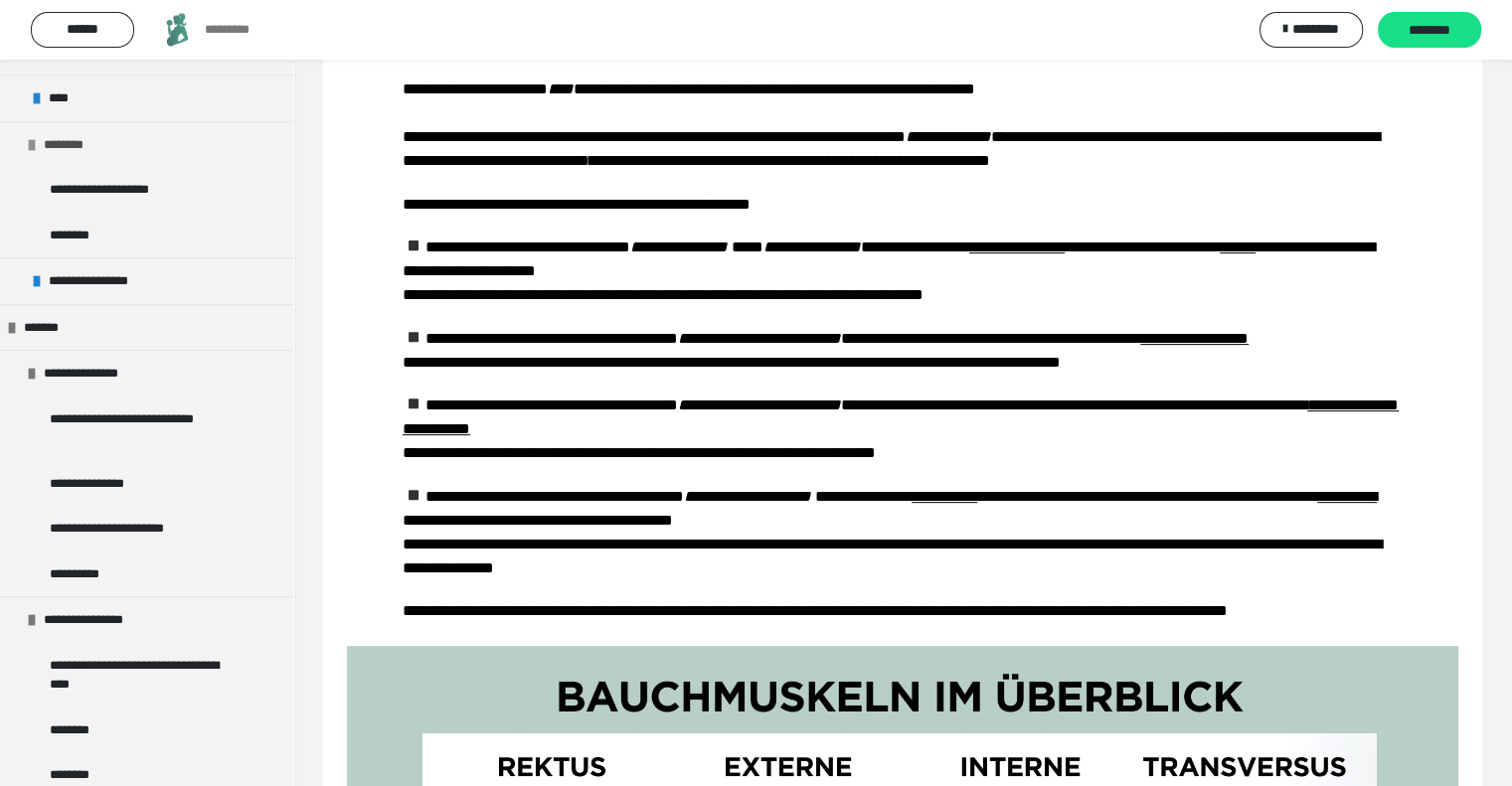 click on "********" at bounding box center [146, 144] 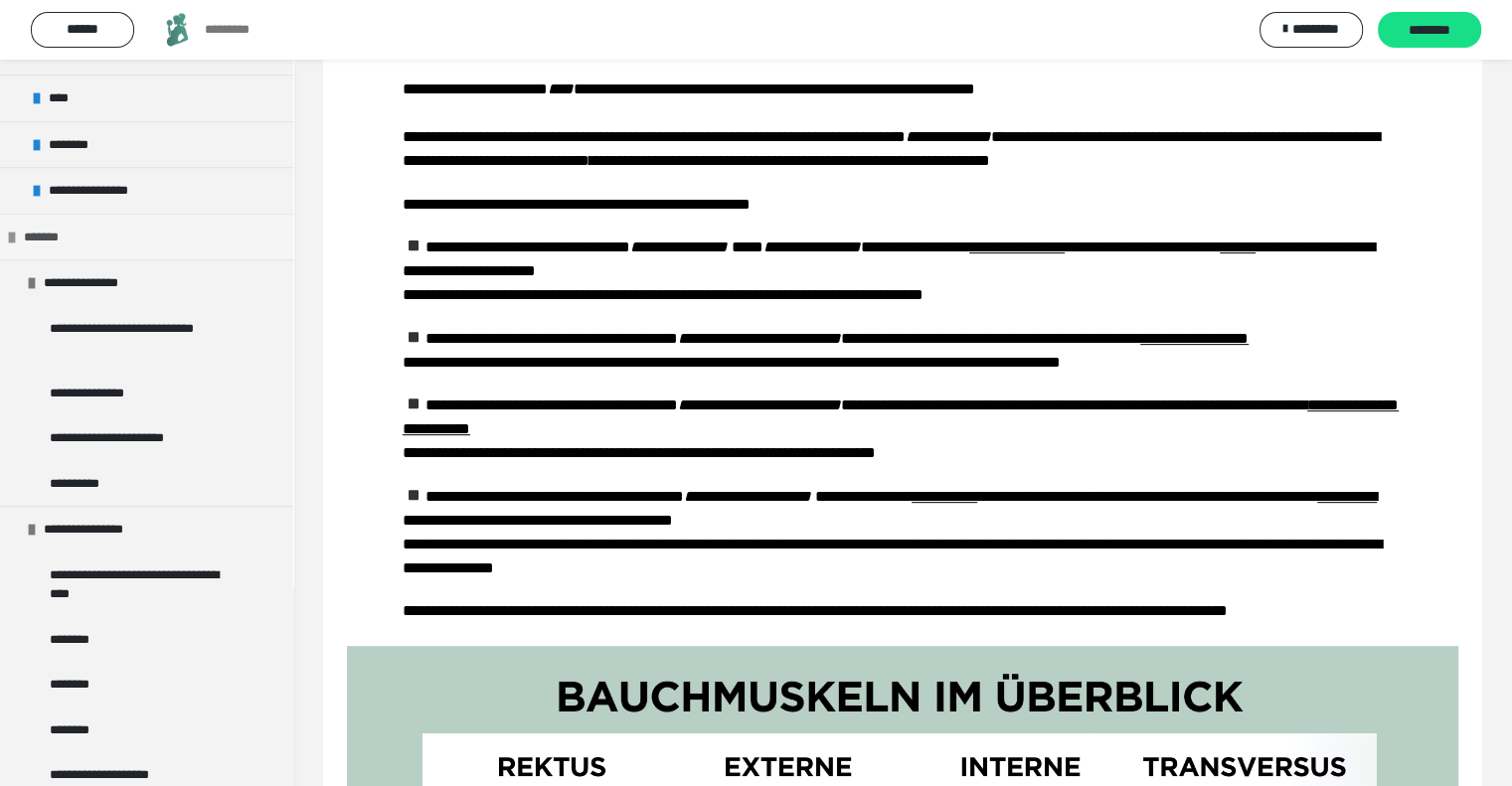 click at bounding box center (12, 237) 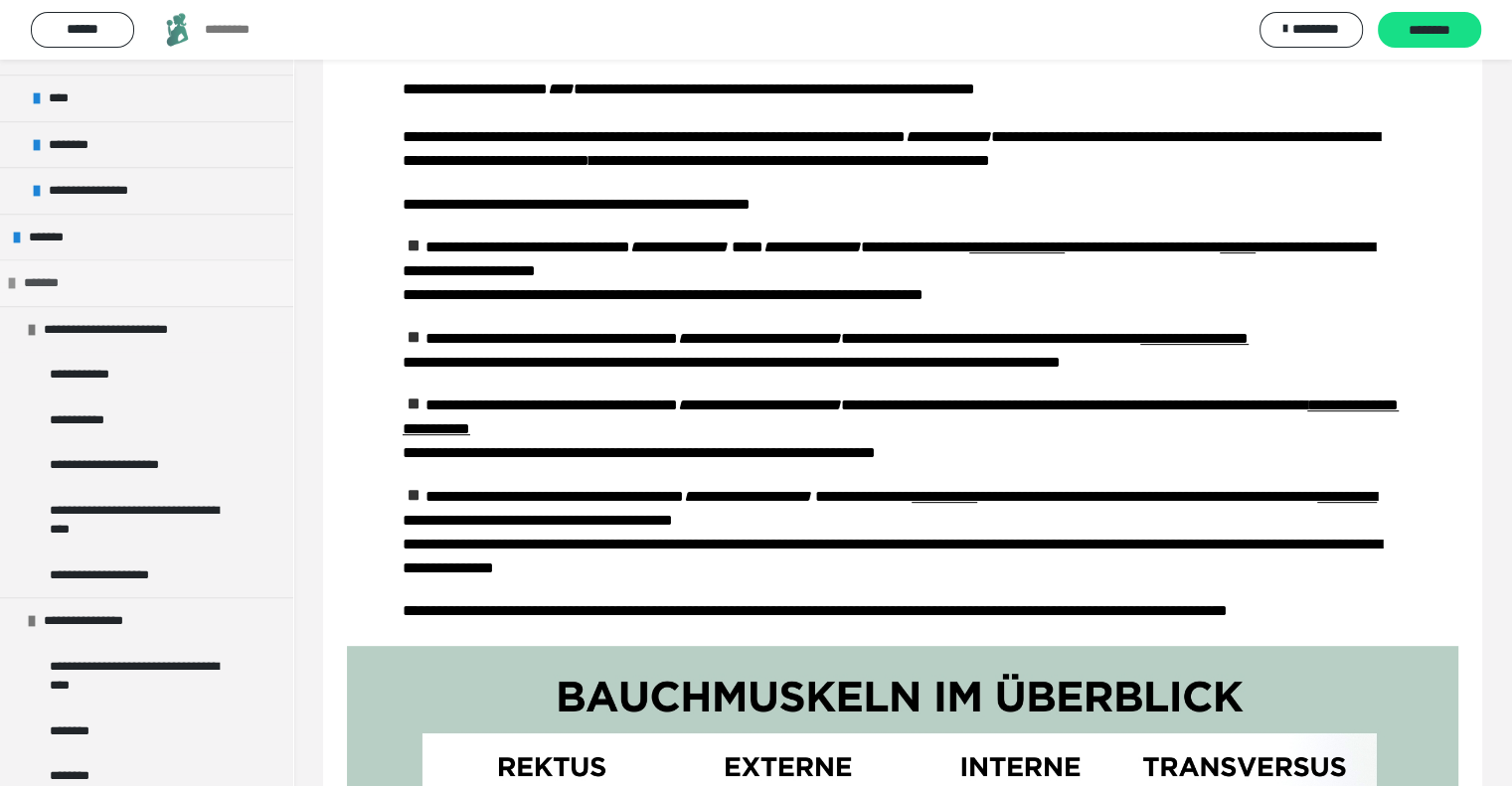 click on "*******" at bounding box center (146, 282) 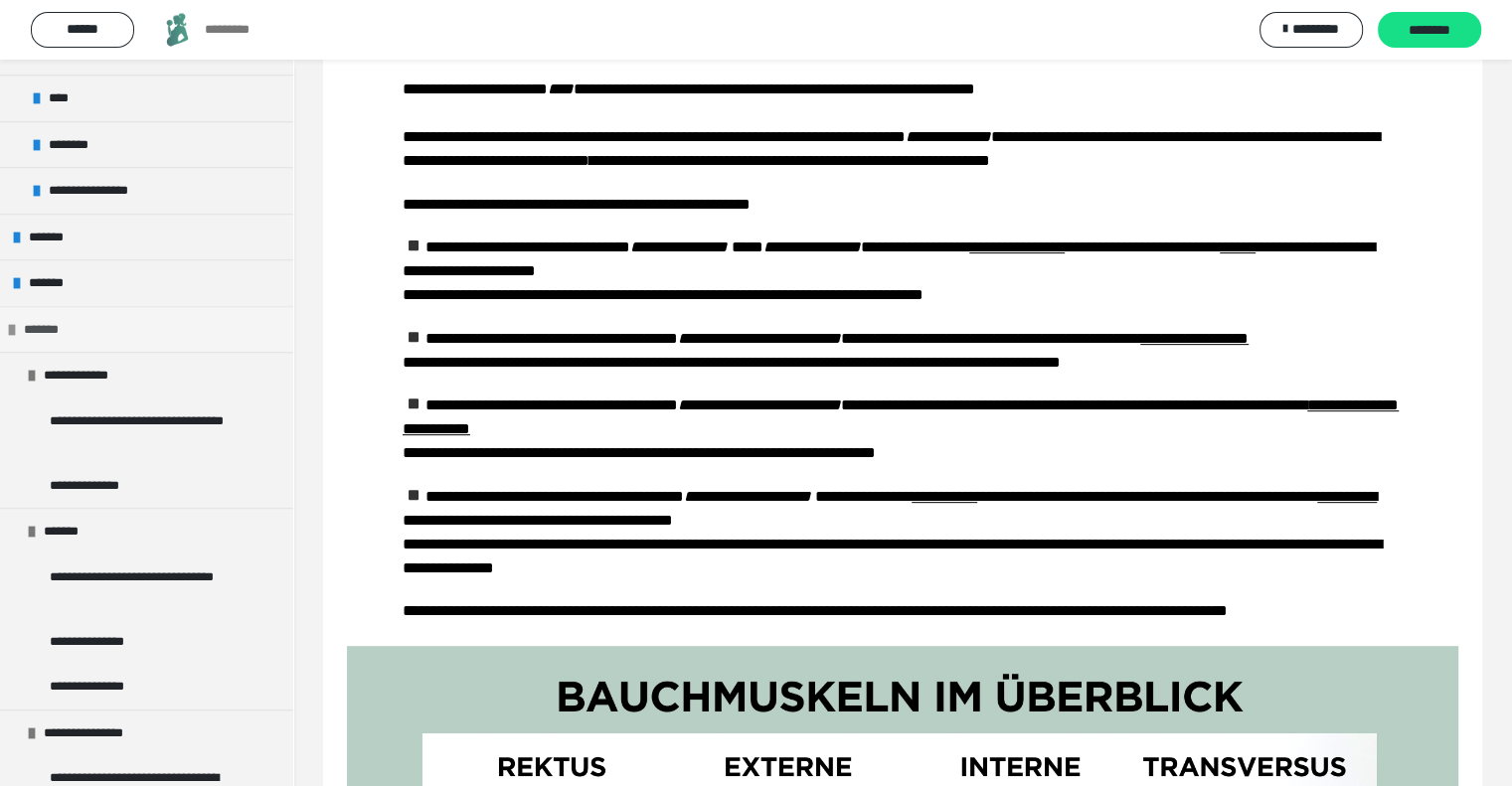 click at bounding box center (12, 330) 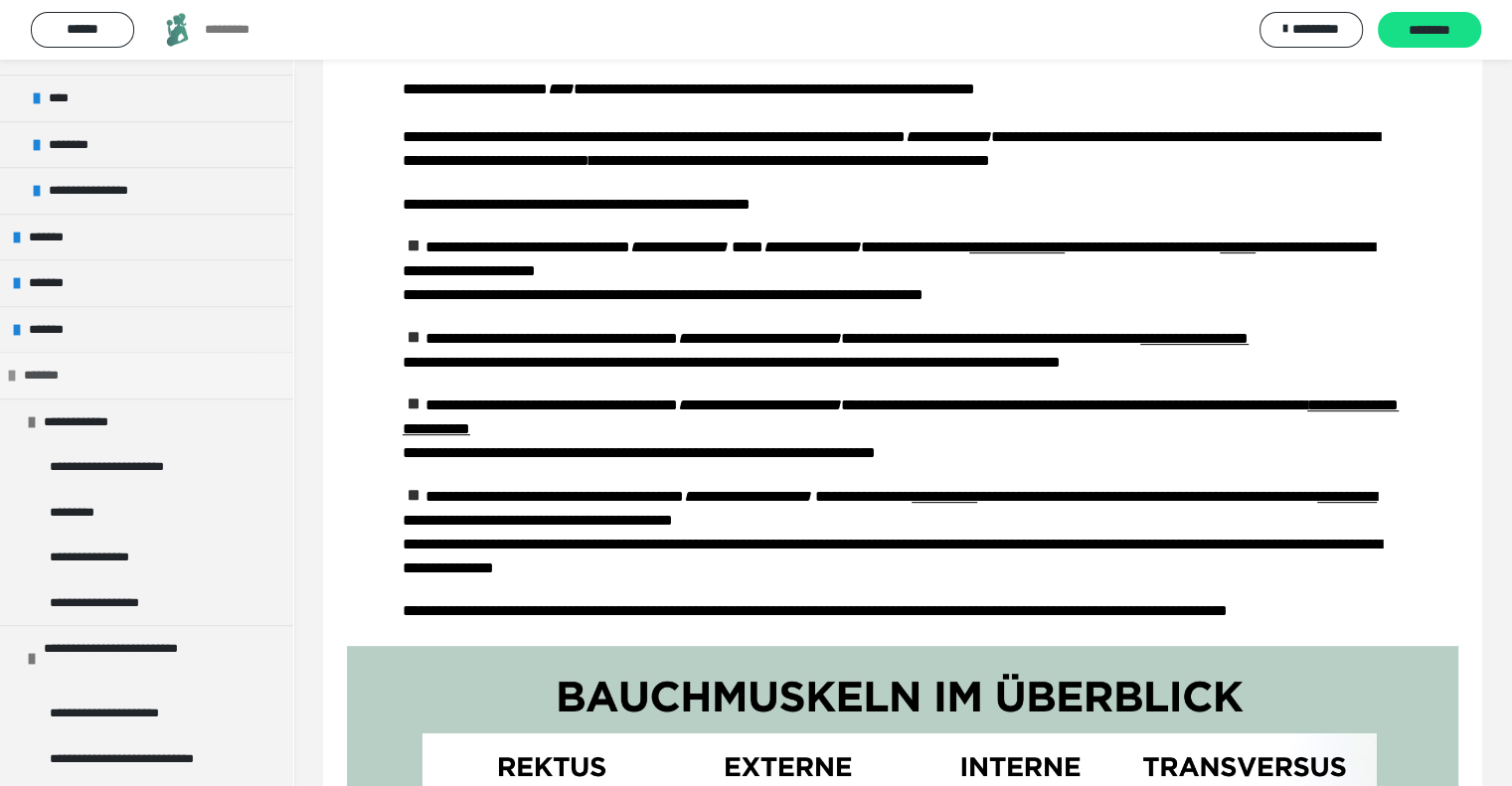 click at bounding box center [12, 376] 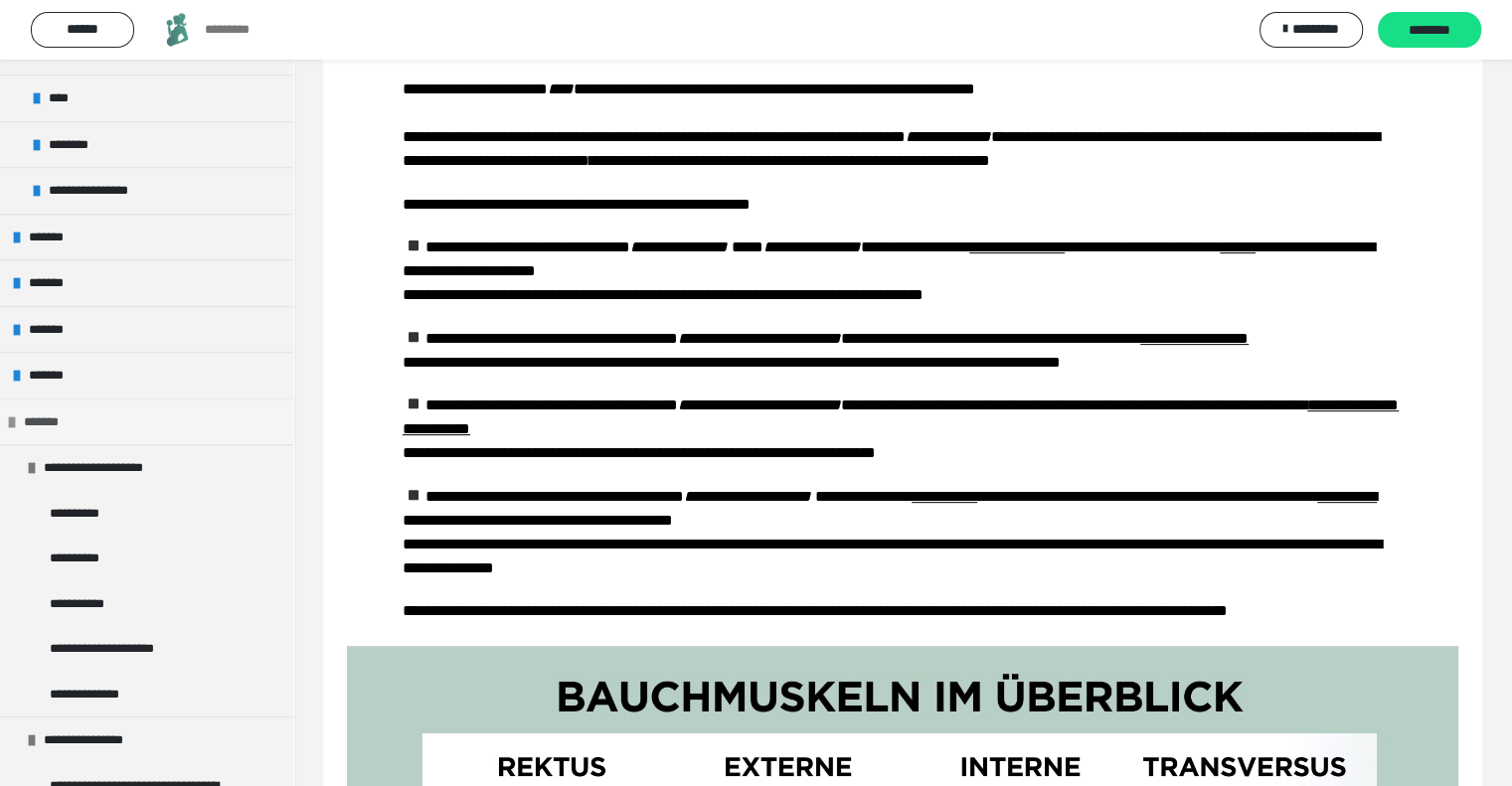 click at bounding box center [12, 422] 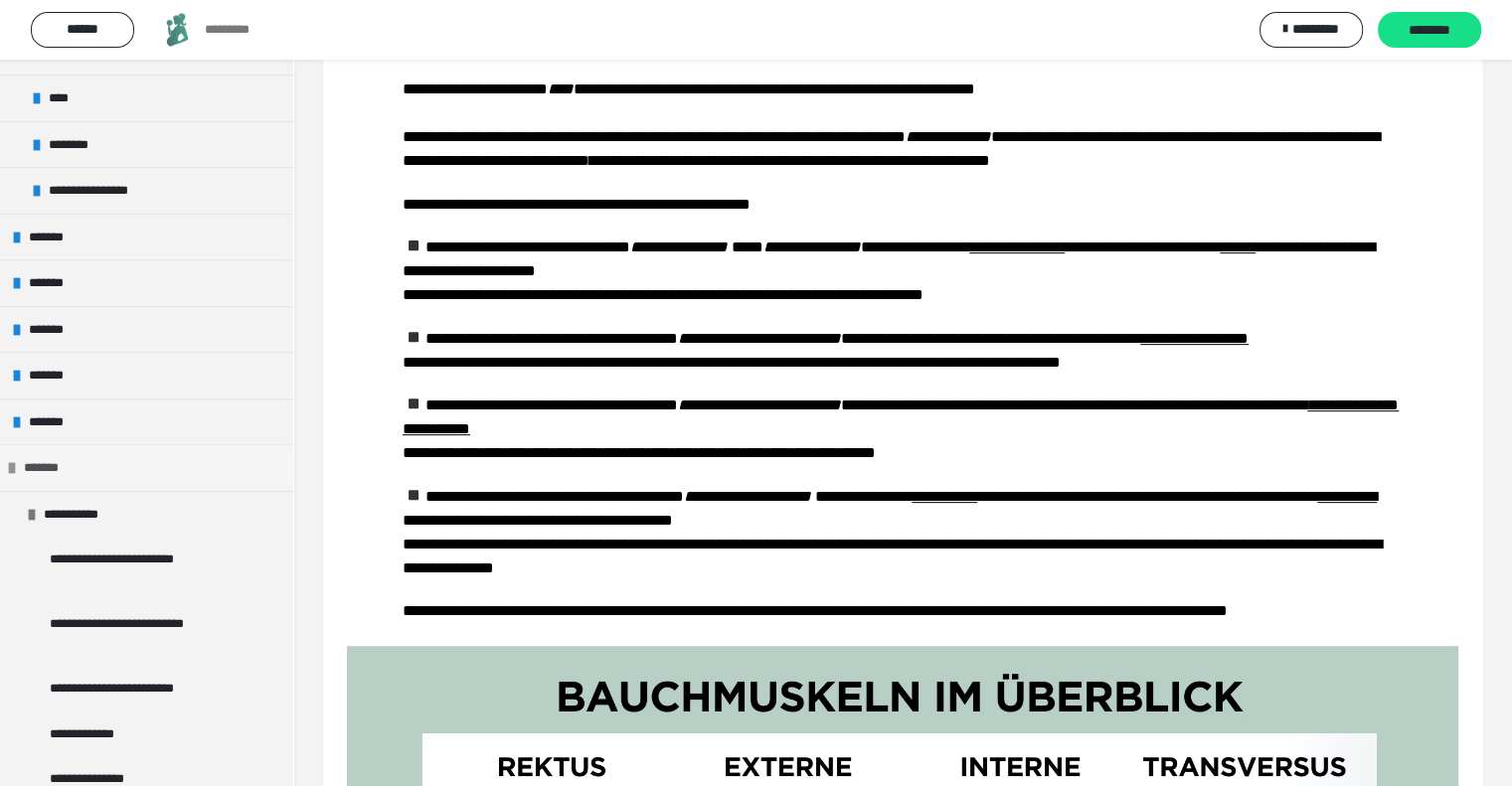 click at bounding box center (12, 468) 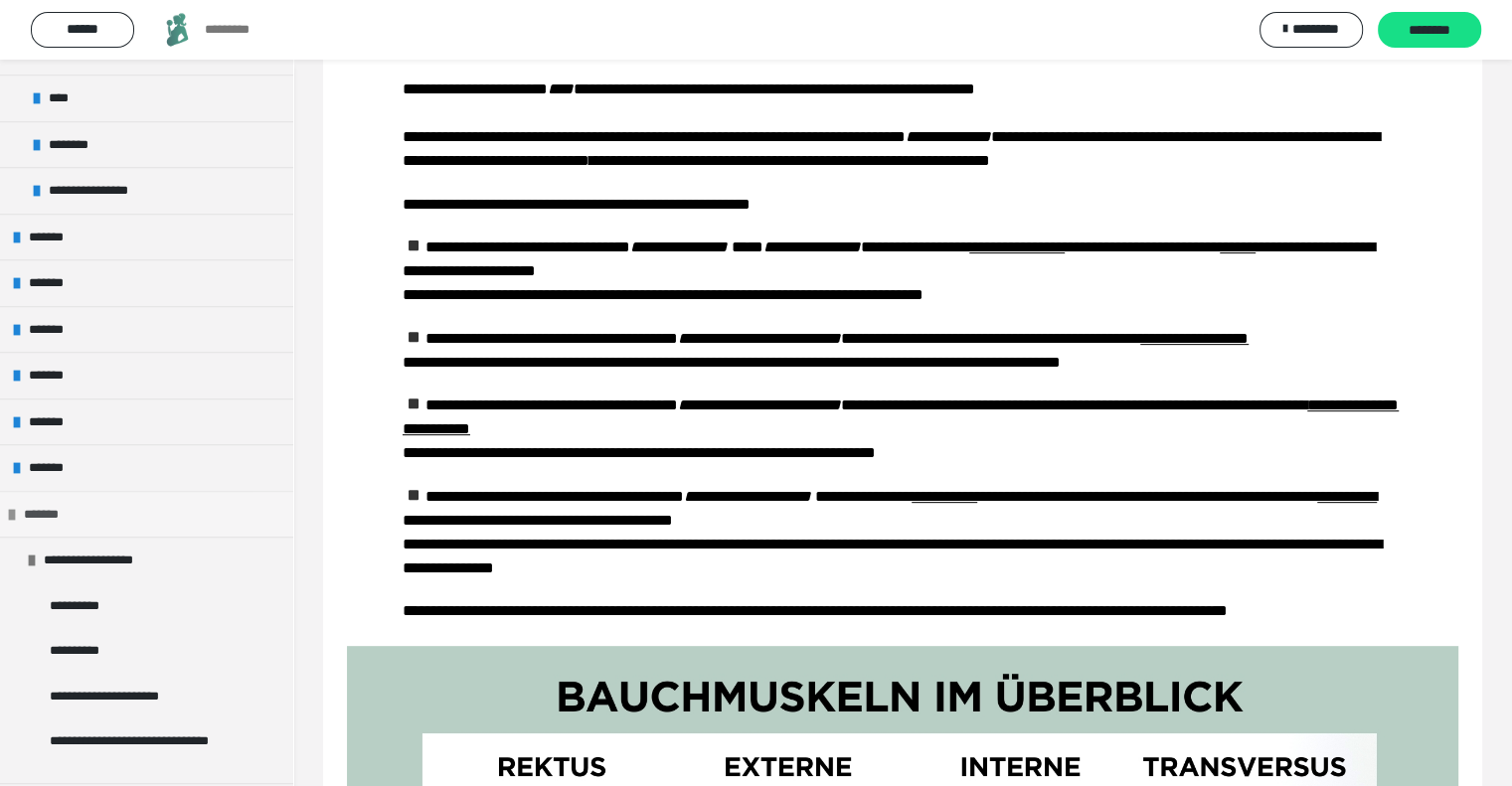 click at bounding box center [12, 515] 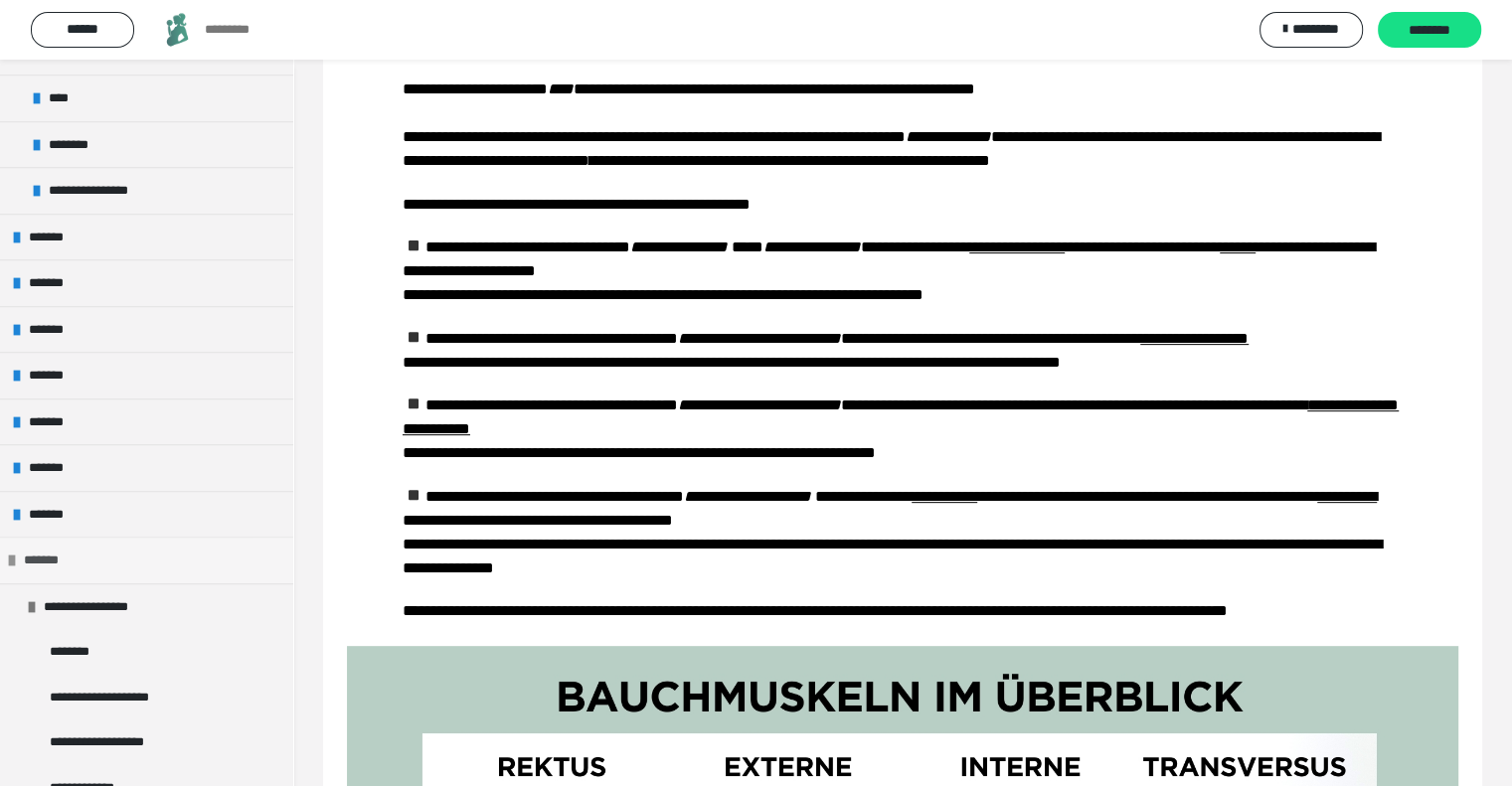 click on "*******" at bounding box center [146, 559] 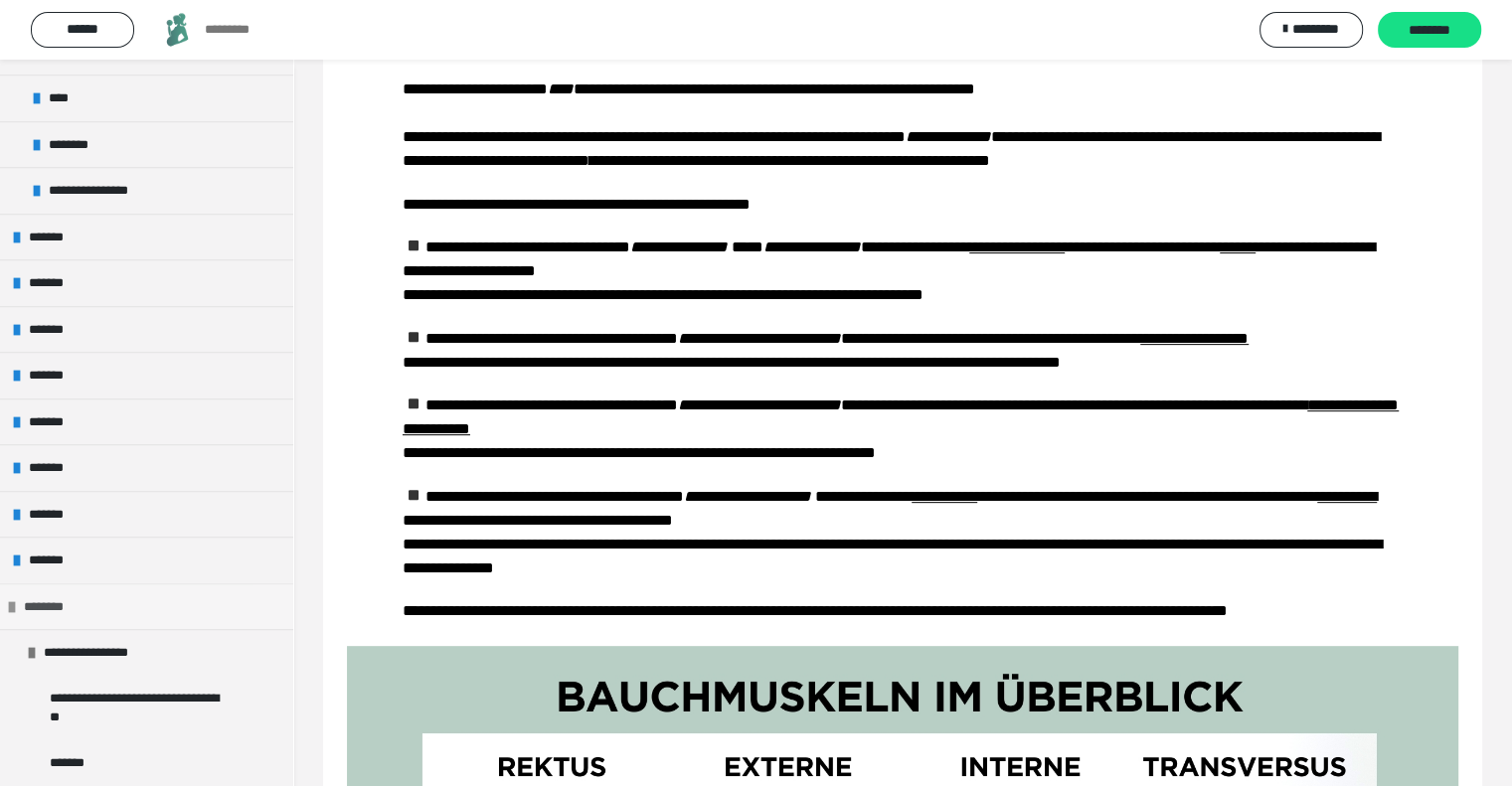 click at bounding box center (12, 607) 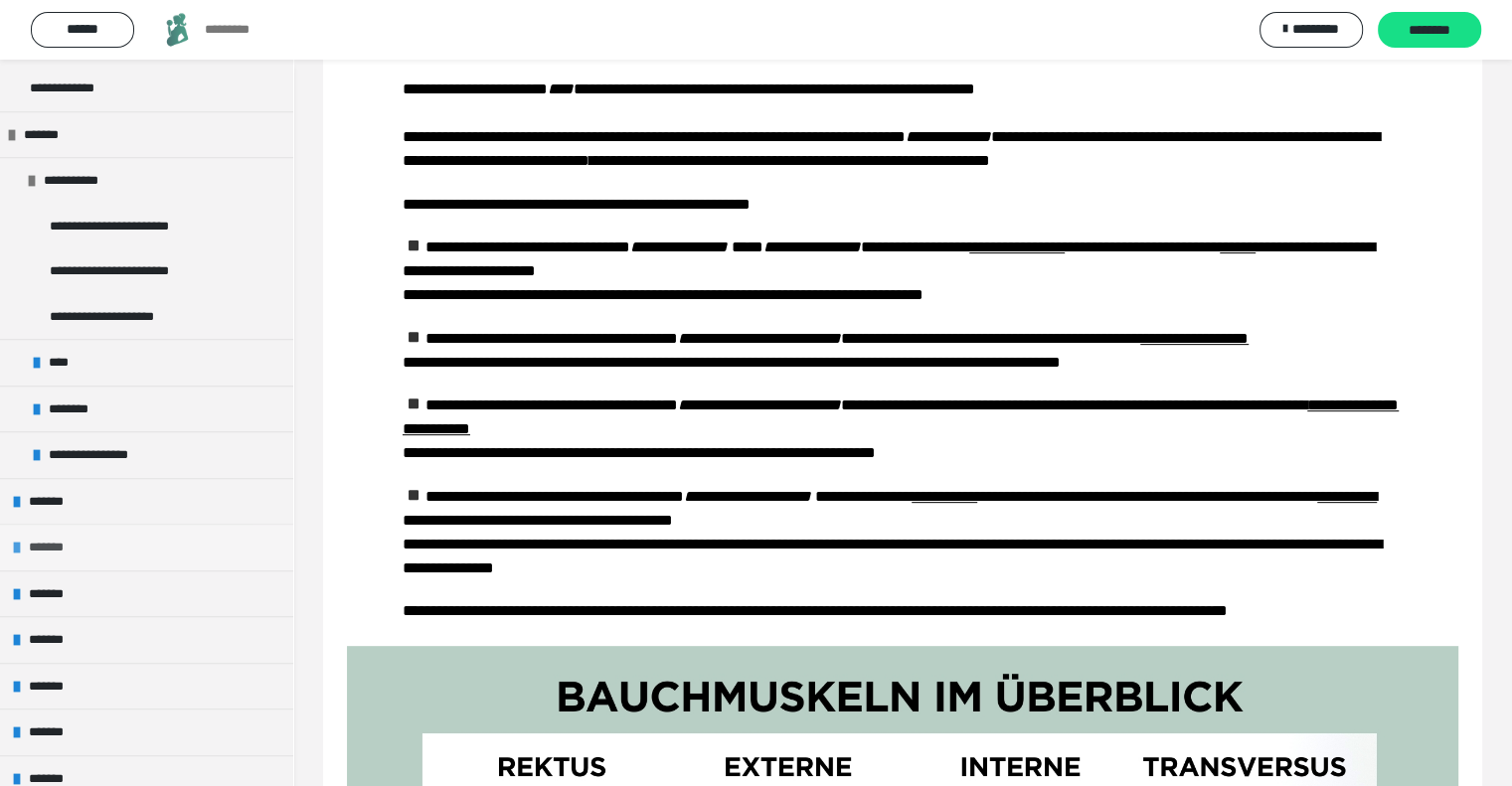 scroll, scrollTop: 1192, scrollLeft: 0, axis: vertical 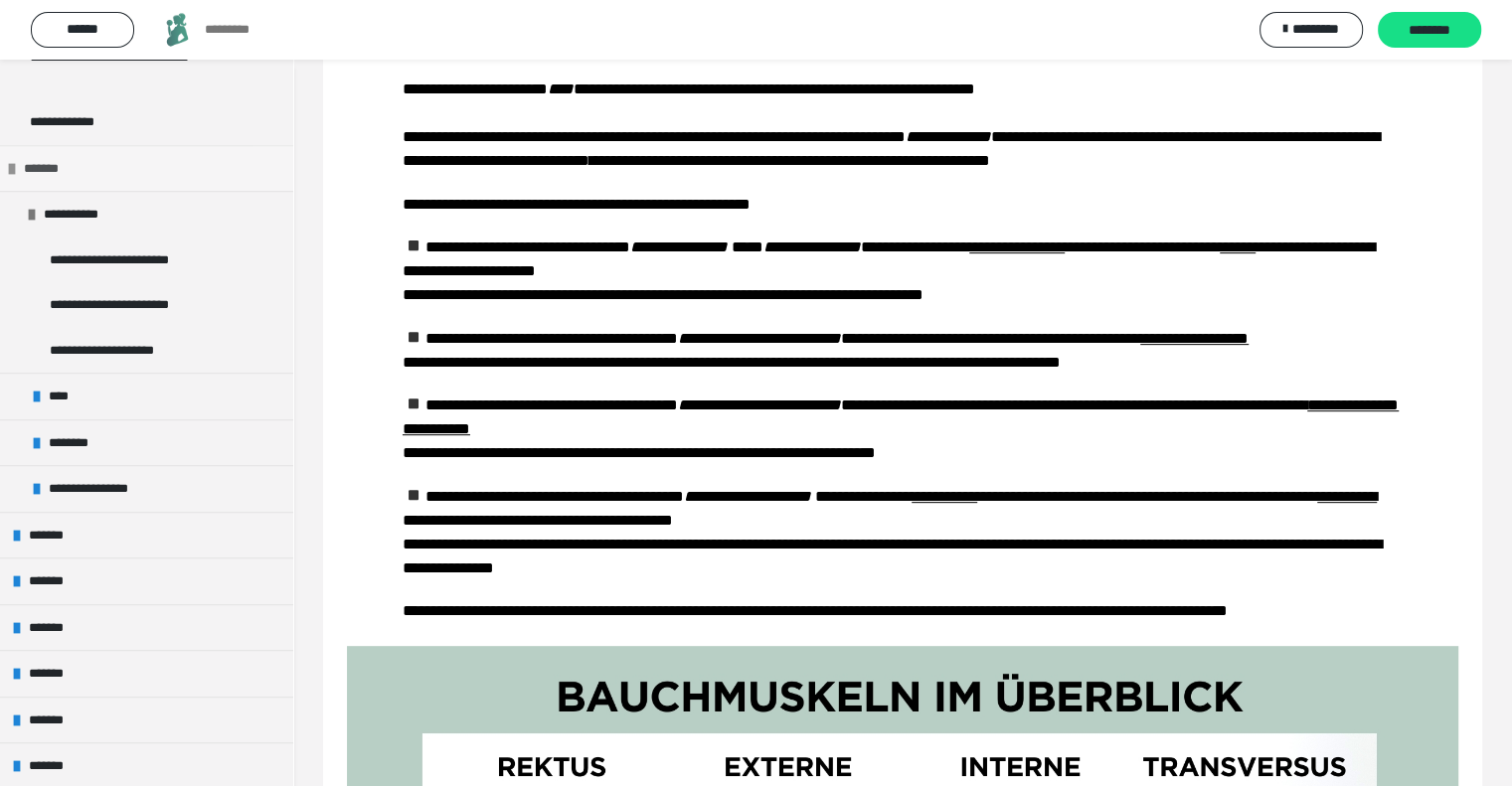 click at bounding box center [12, 169] 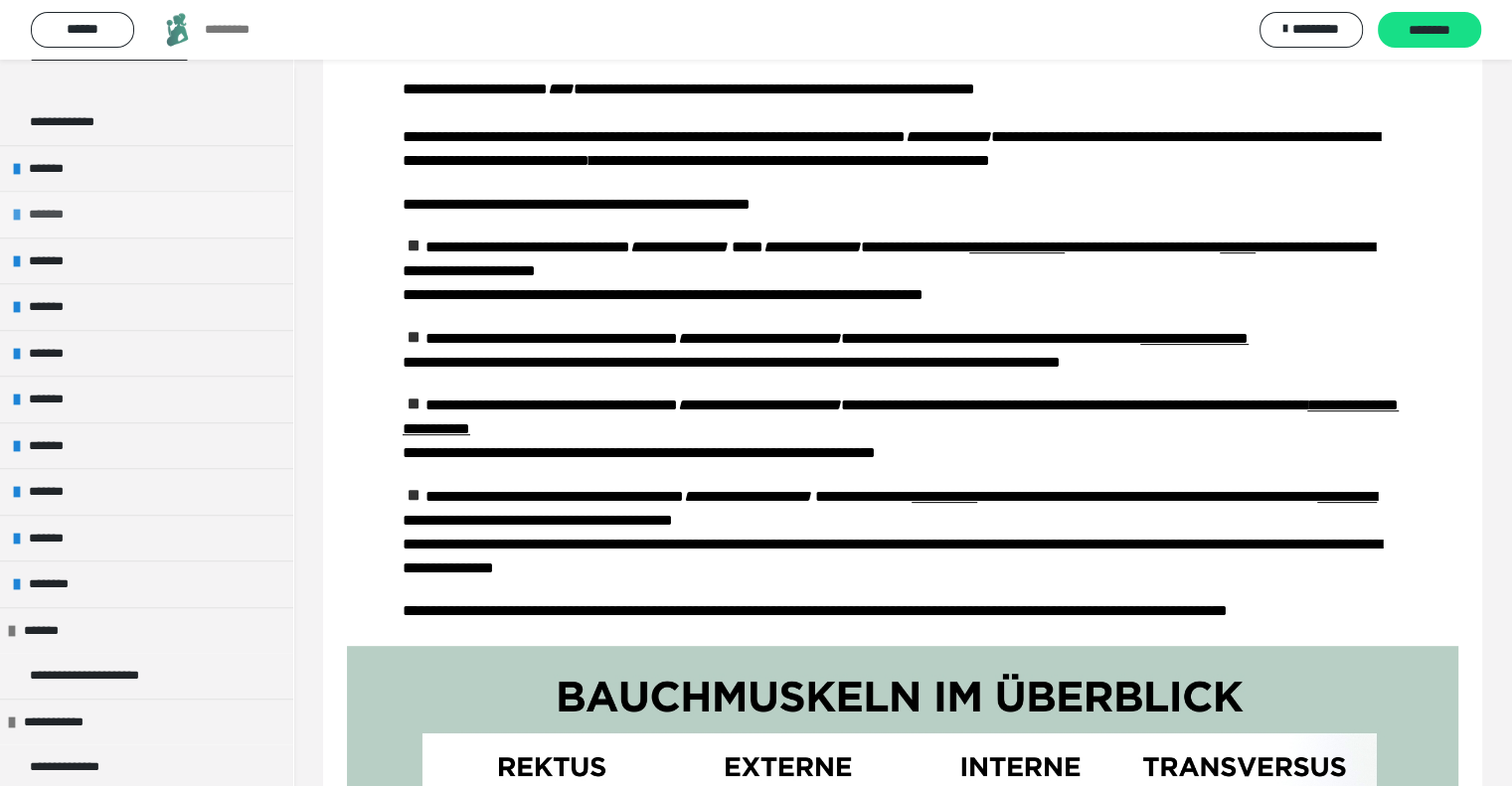 click on "*******" at bounding box center [146, 214] 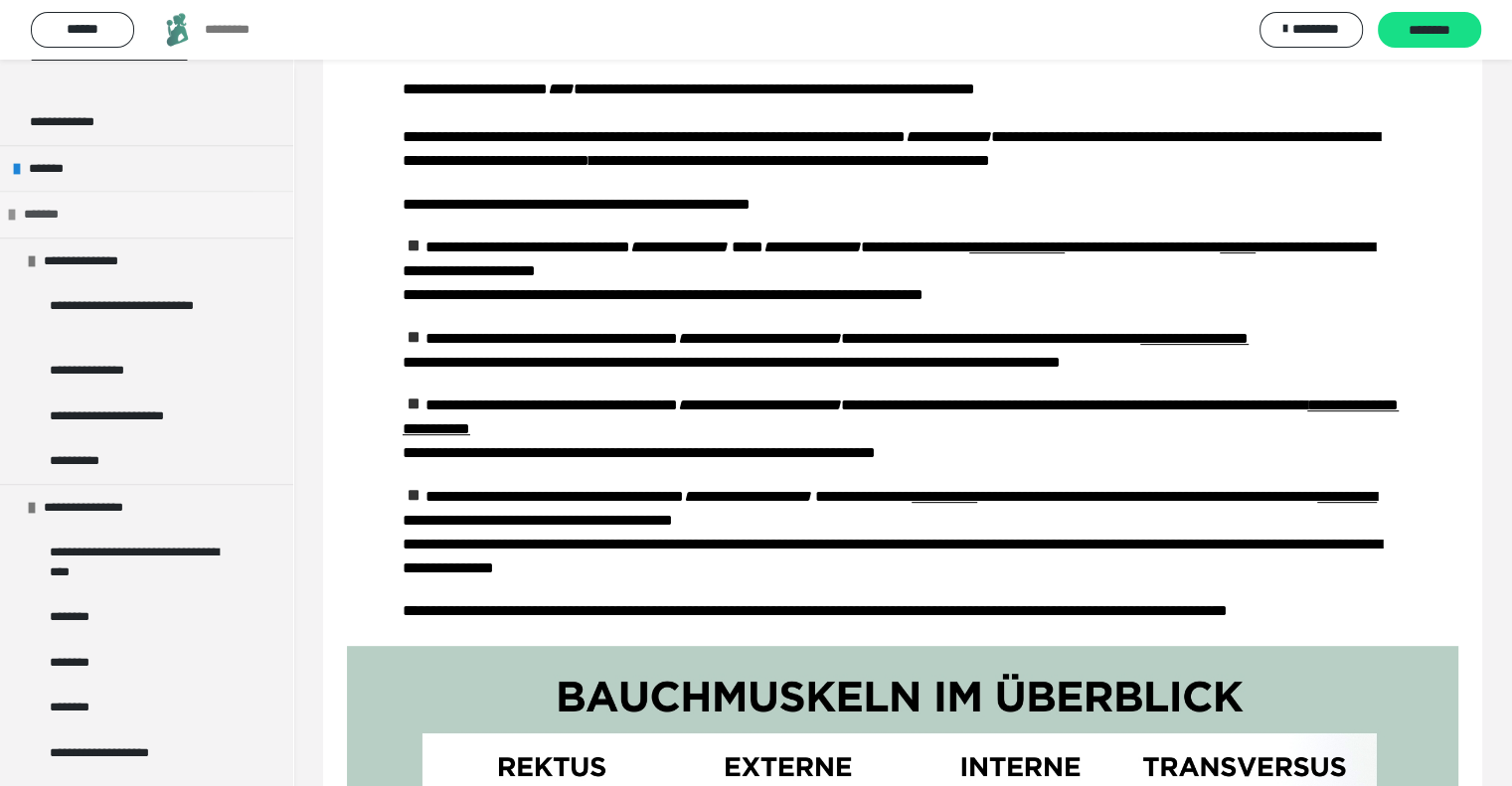 click at bounding box center (12, 215) 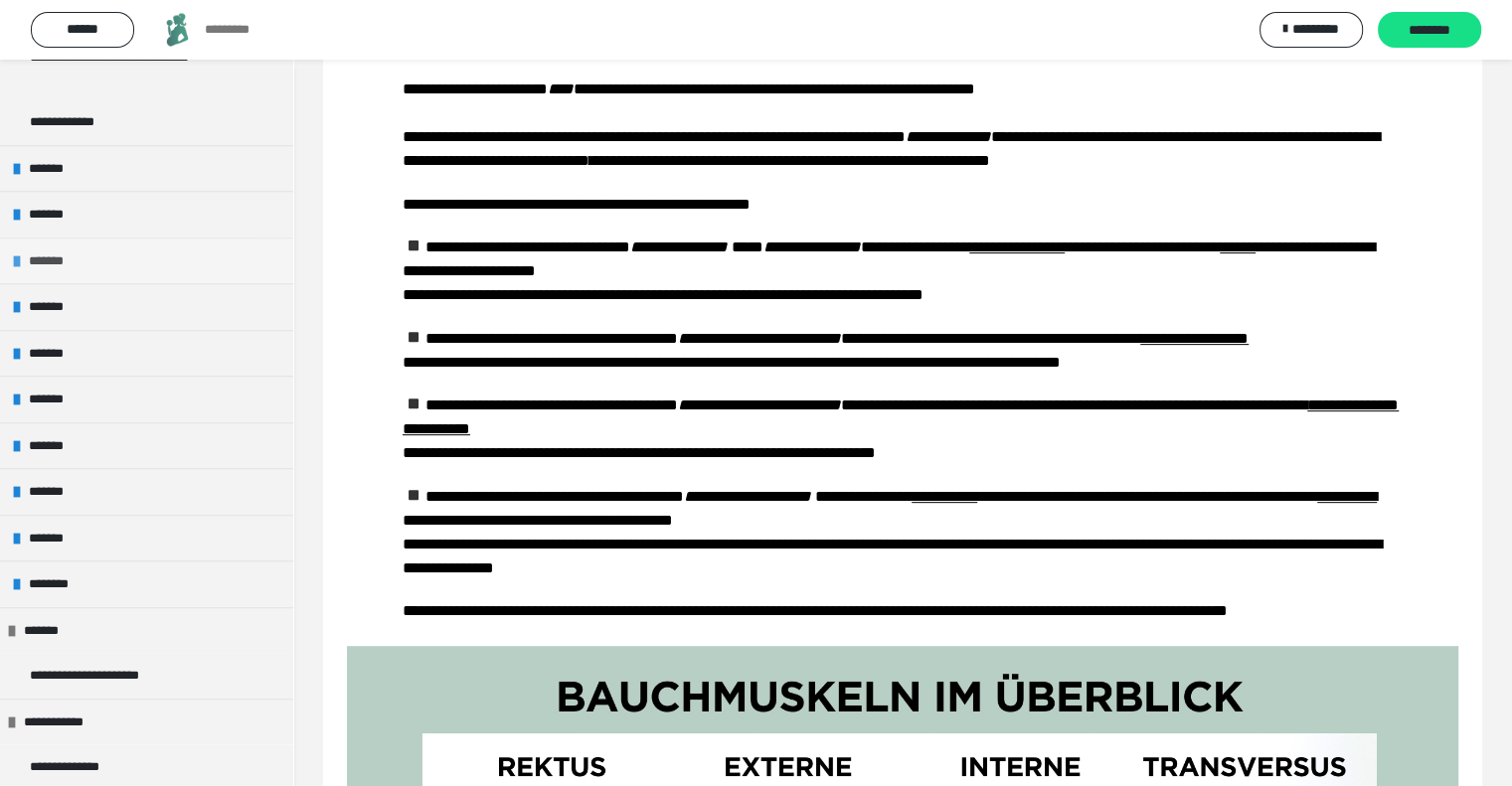 click on "*******" at bounding box center (146, 260) 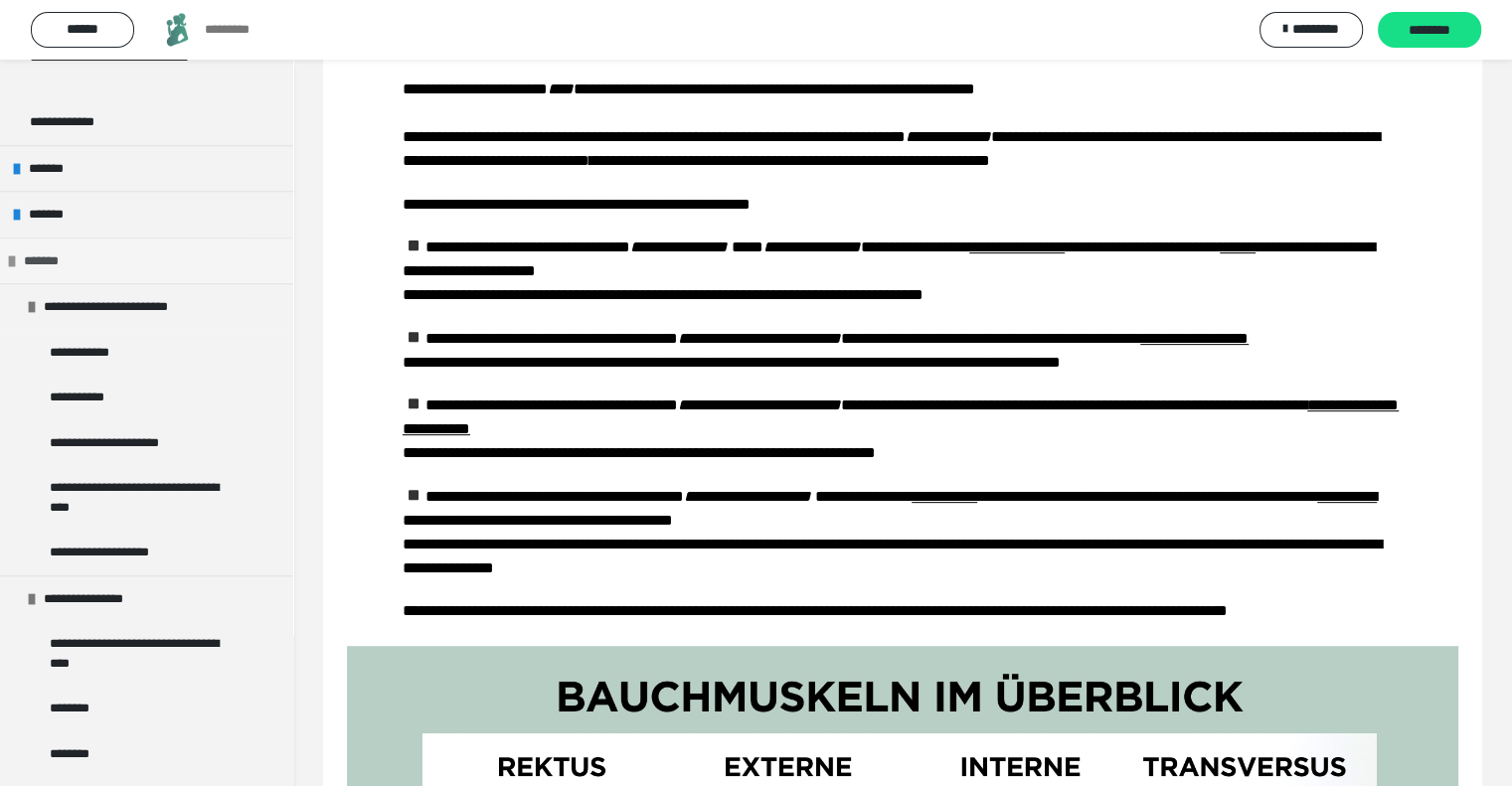 click at bounding box center (12, 261) 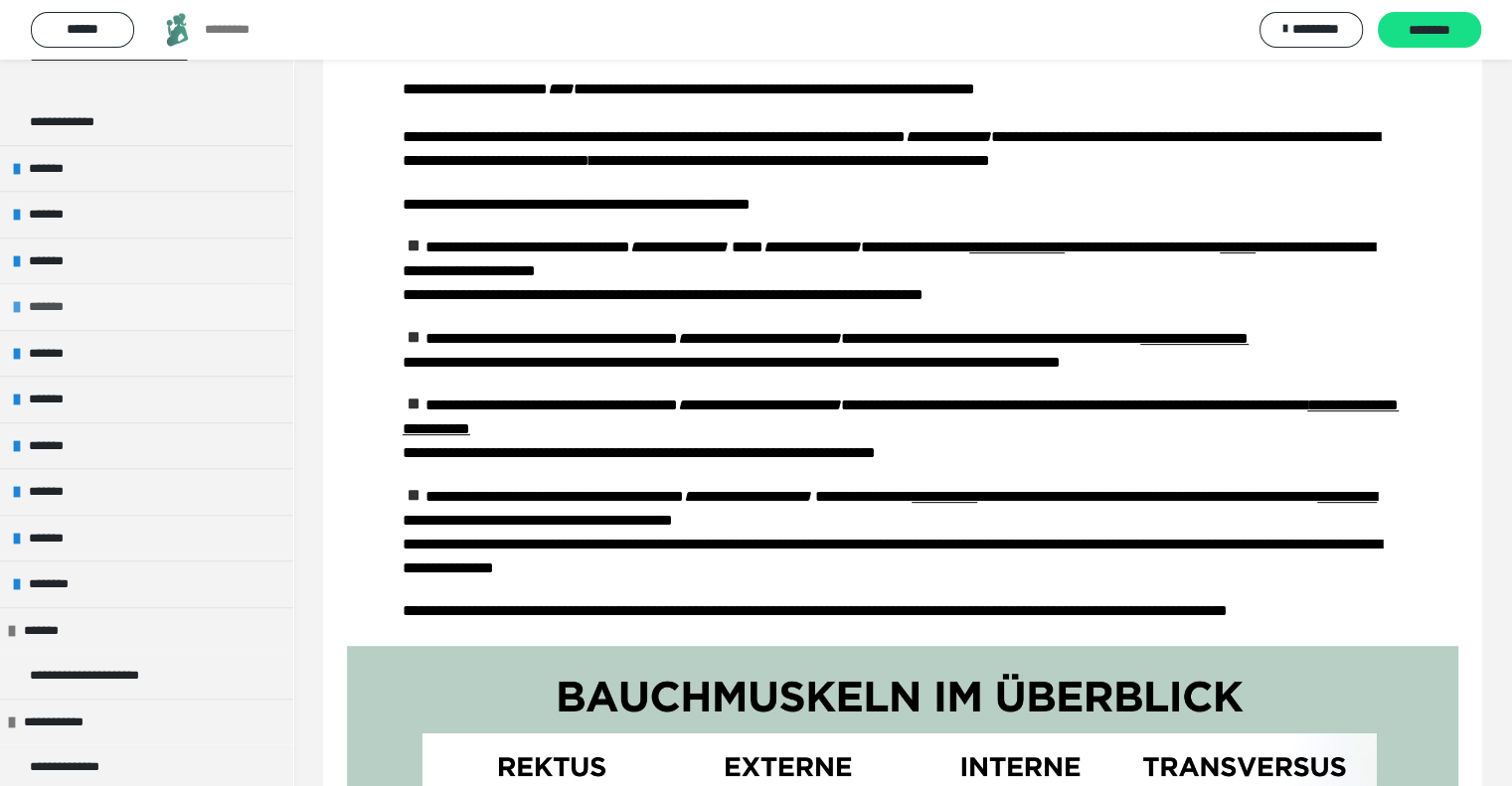 click at bounding box center [17, 307] 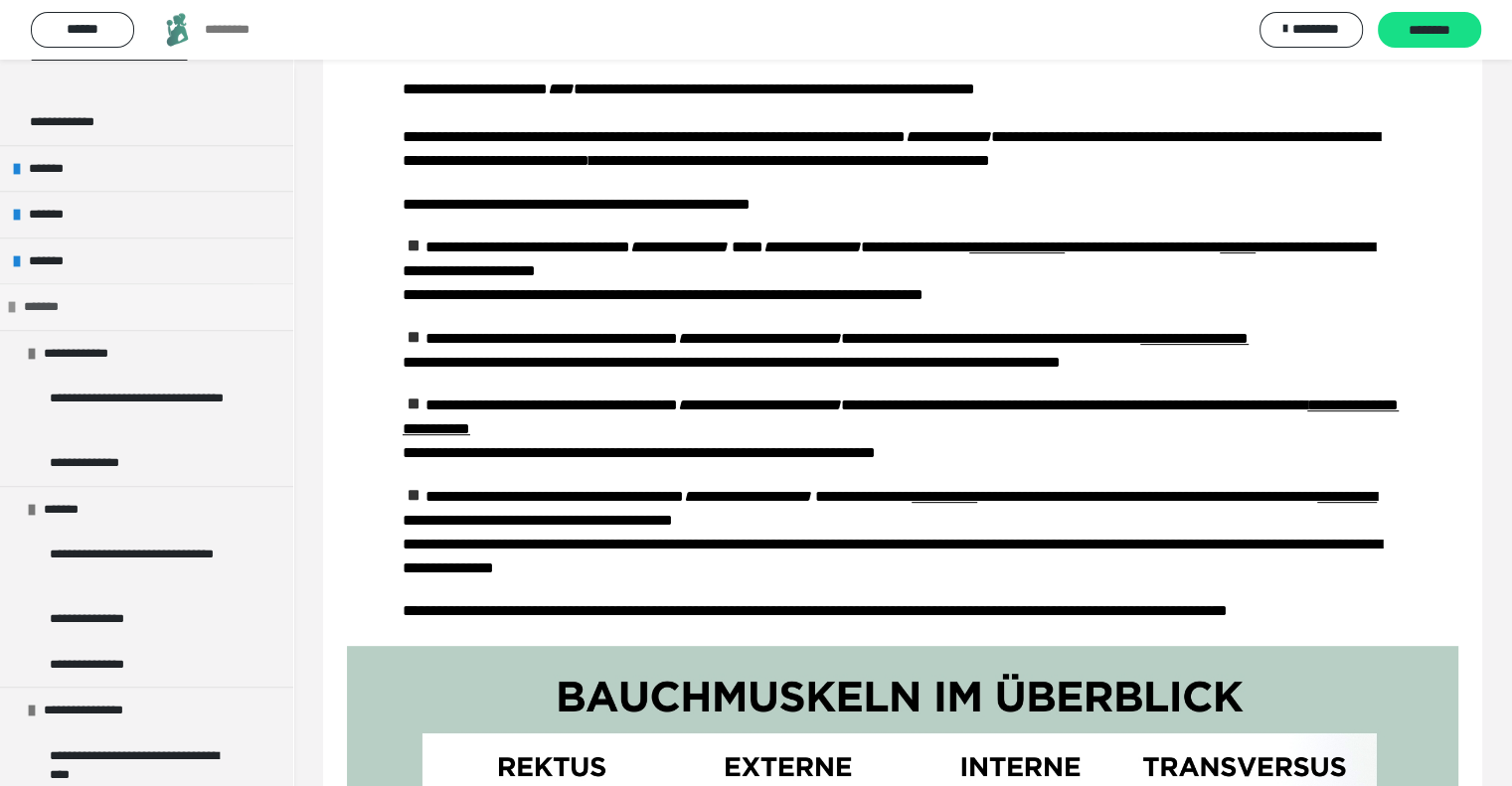 click at bounding box center (12, 307) 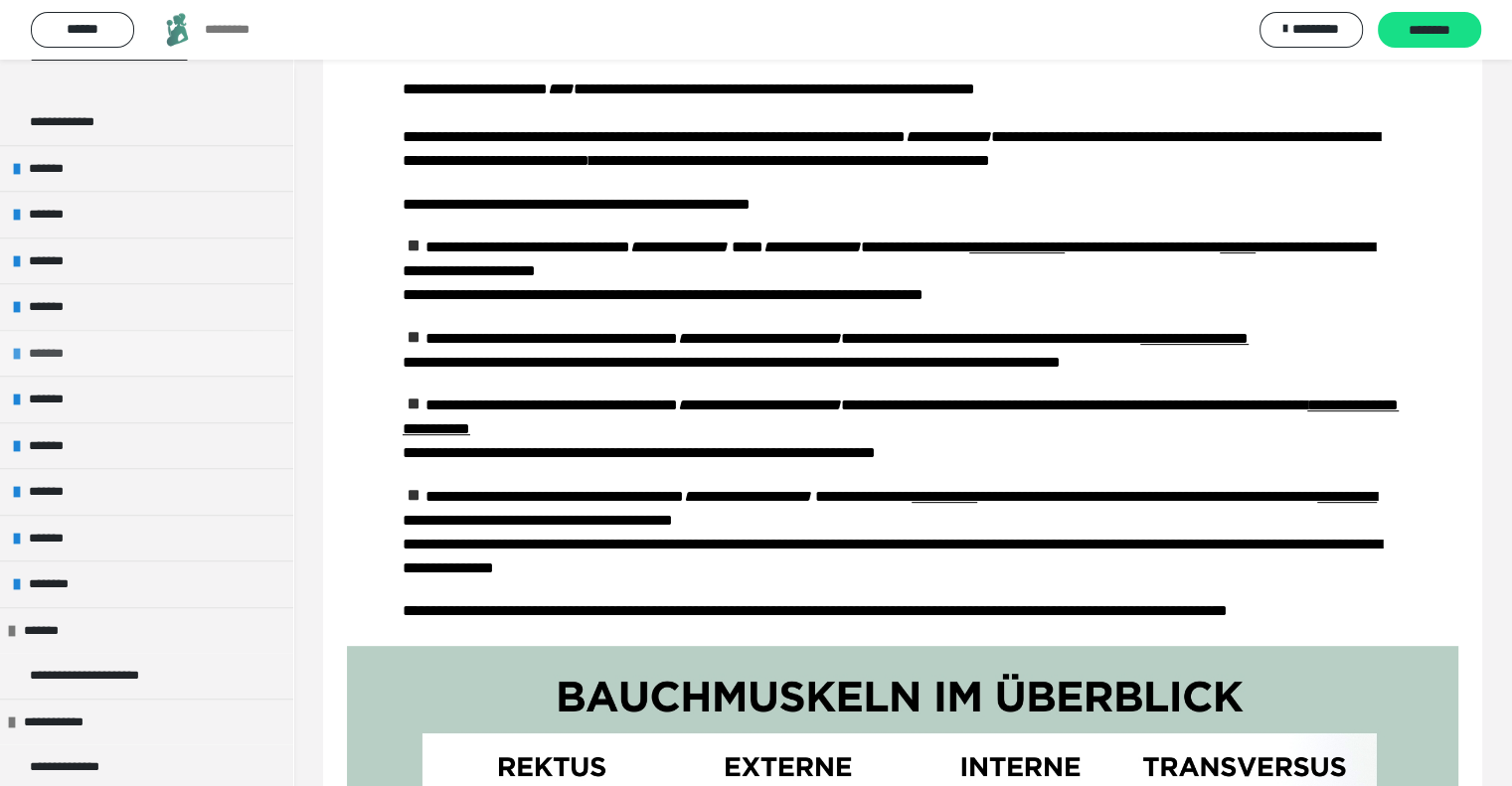 click at bounding box center [17, 354] 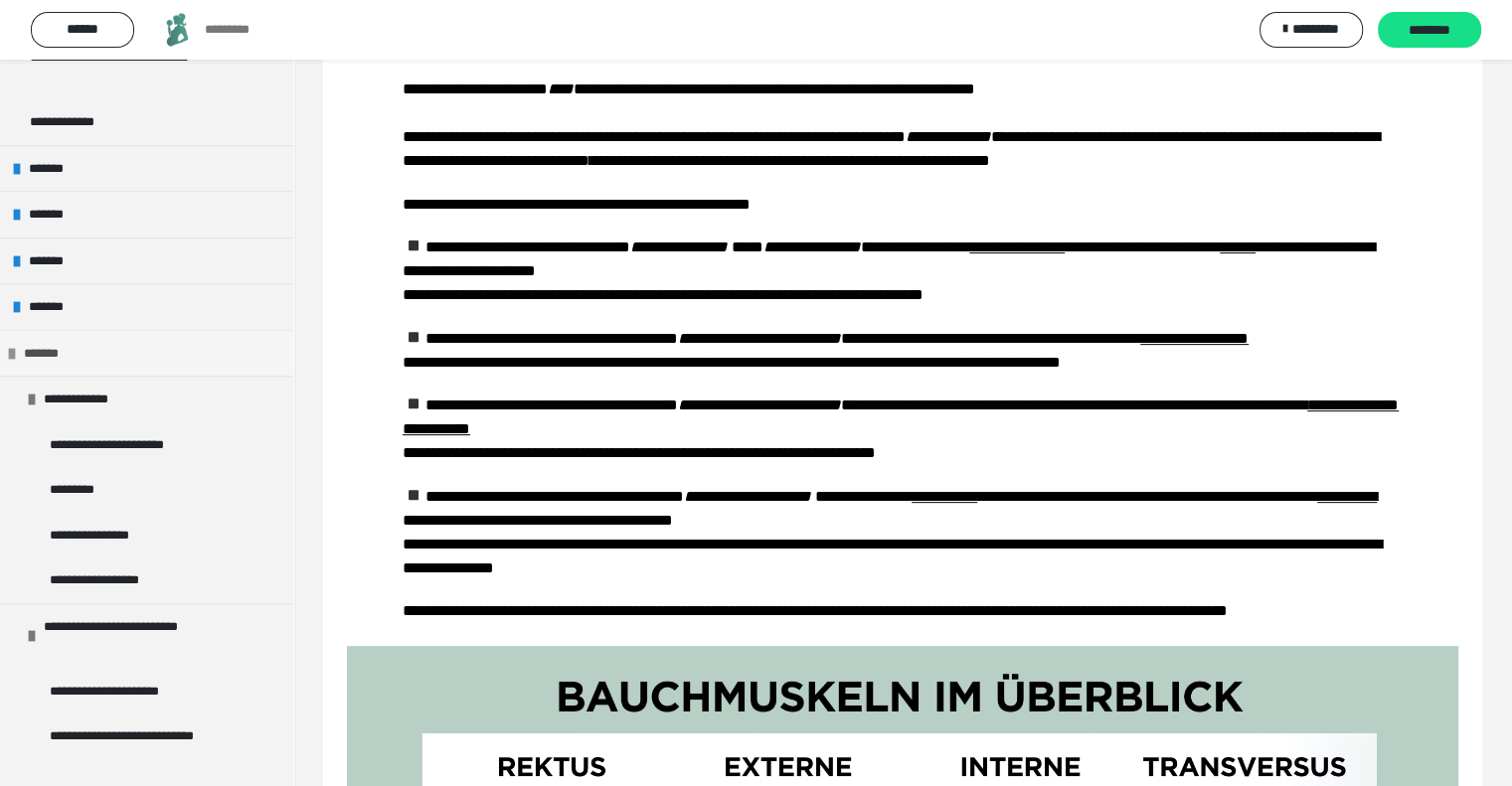click at bounding box center (12, 354) 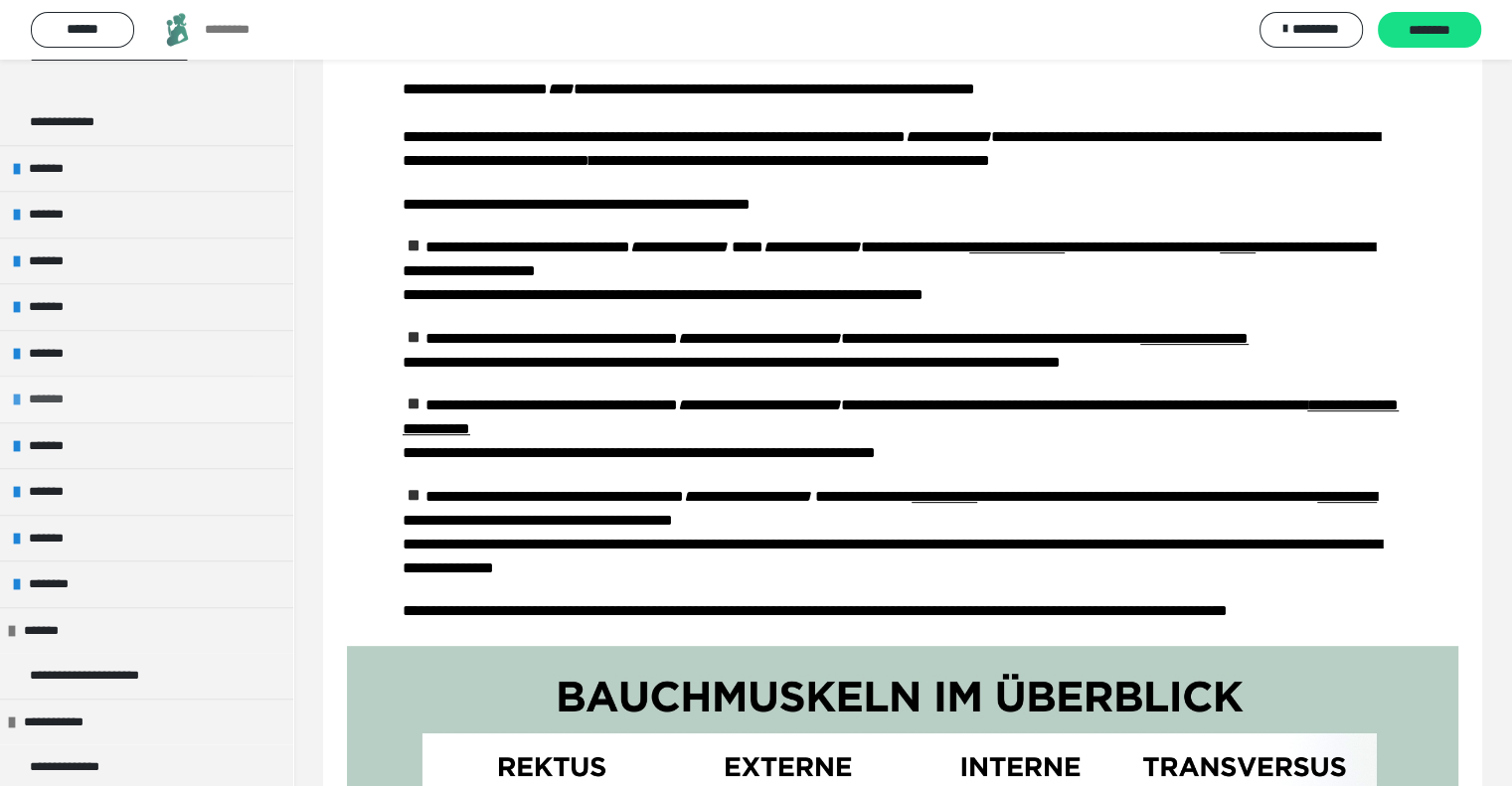 click on "*******" at bounding box center [146, 398] 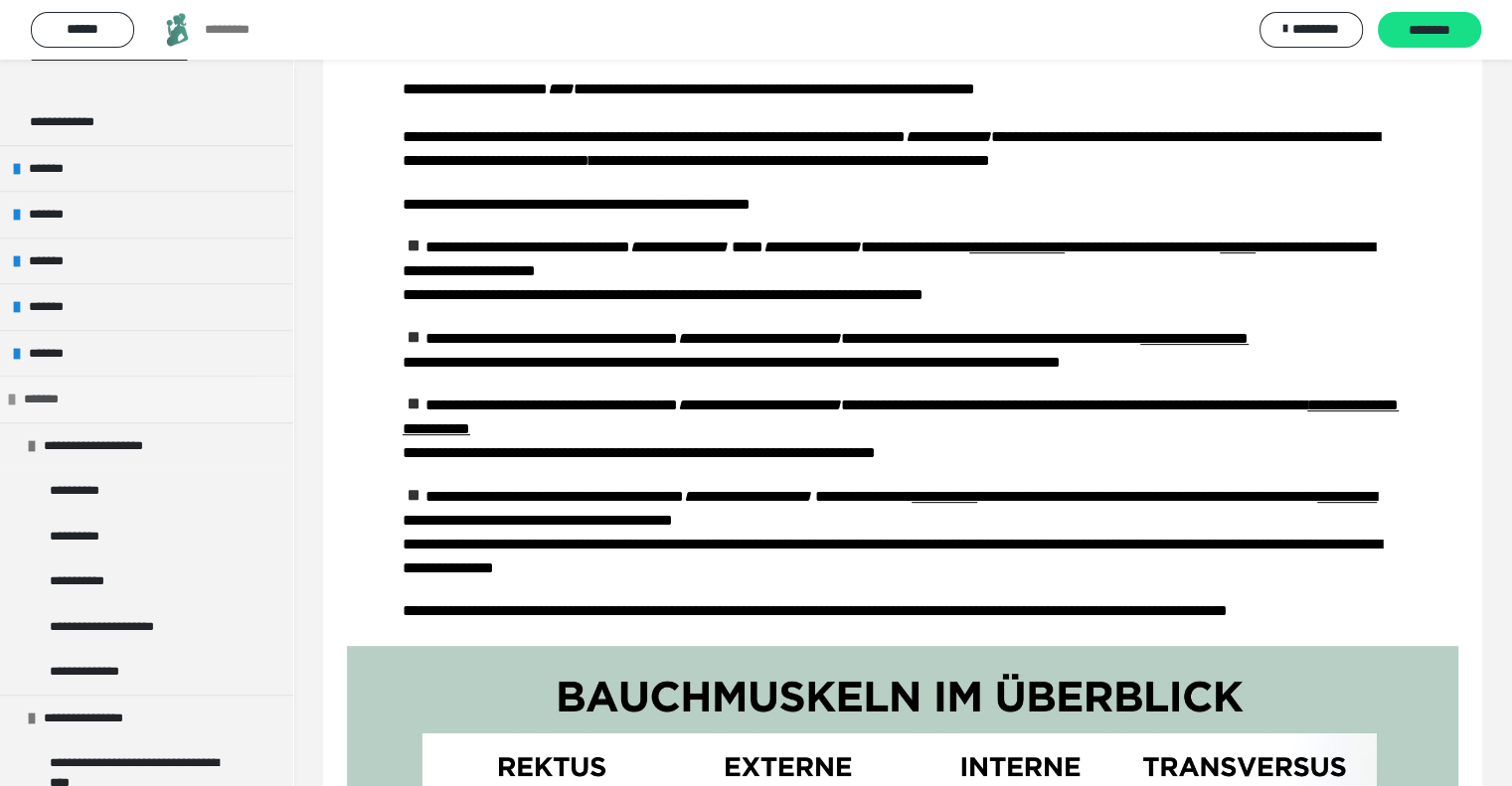 click at bounding box center (12, 399) 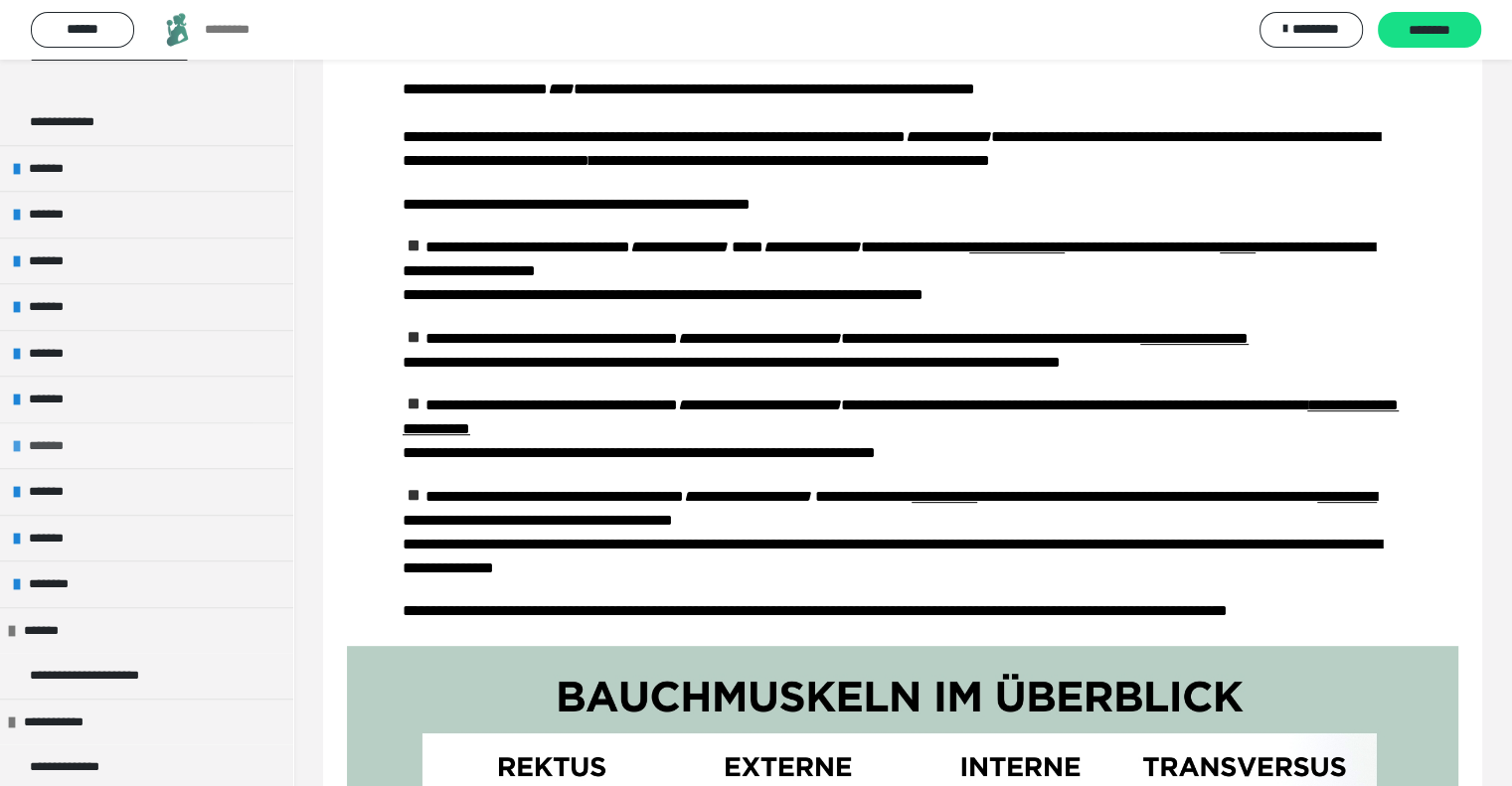 click at bounding box center (17, 446) 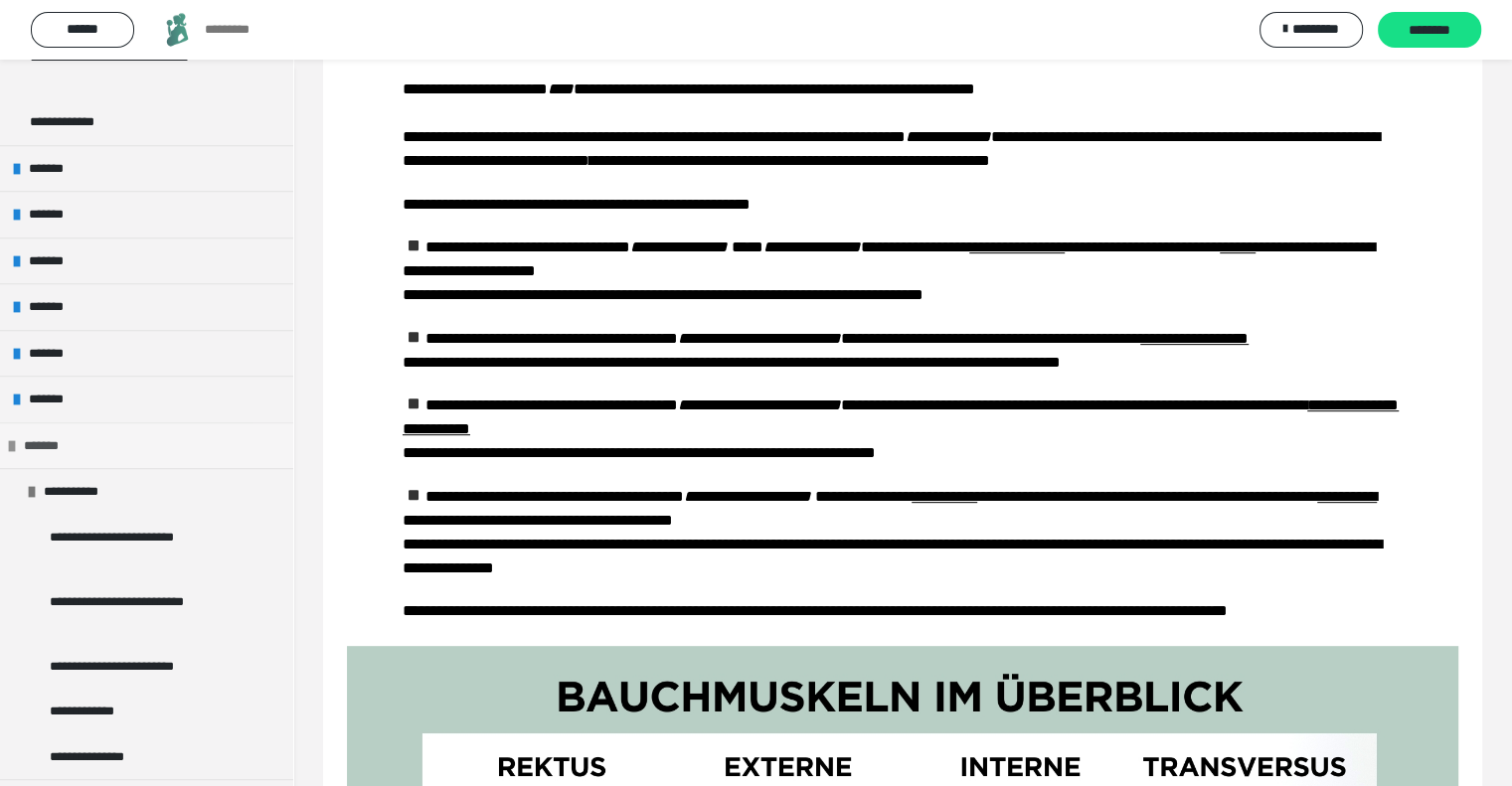 click at bounding box center (12, 446) 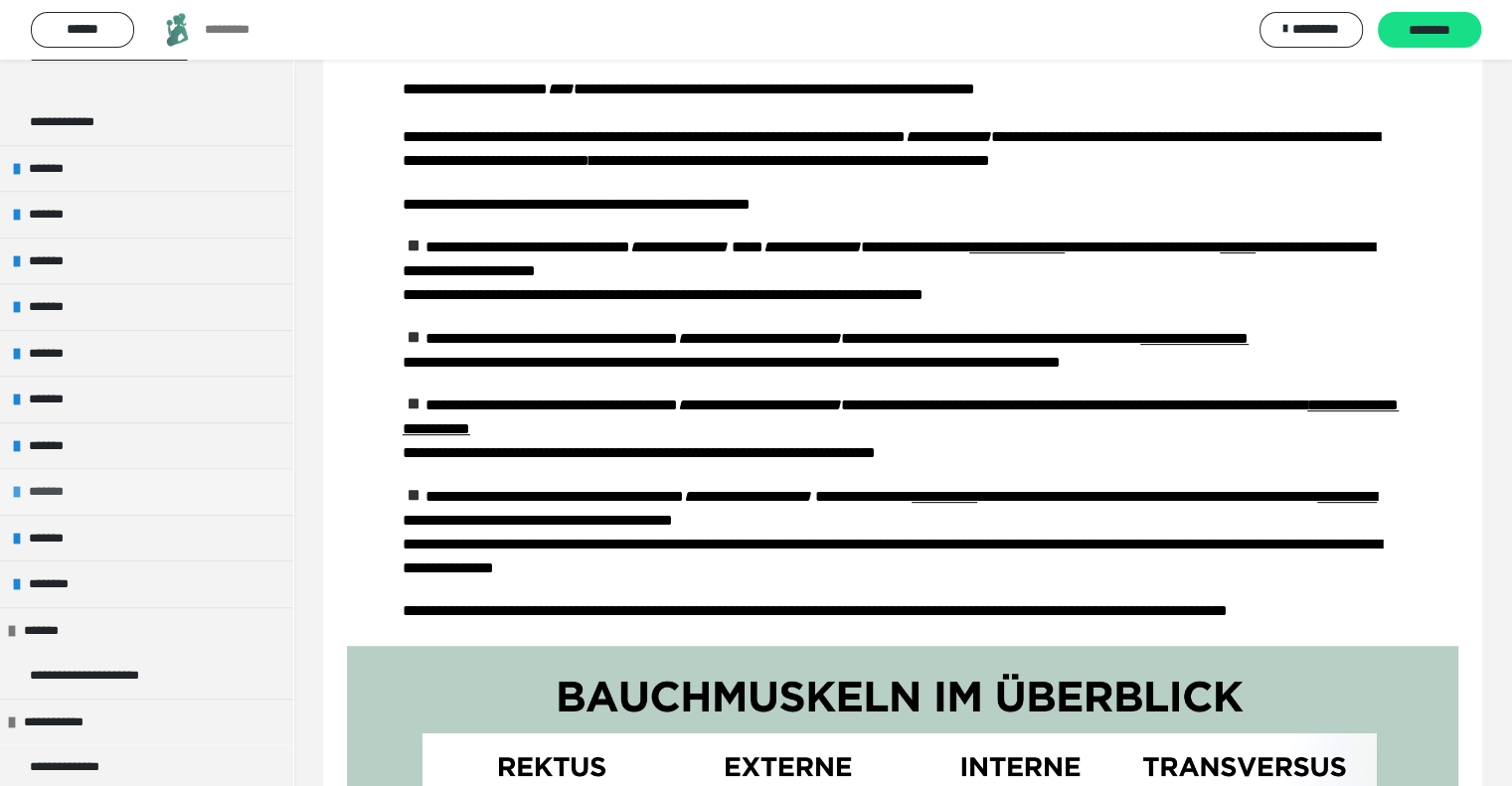 click at bounding box center (17, 492) 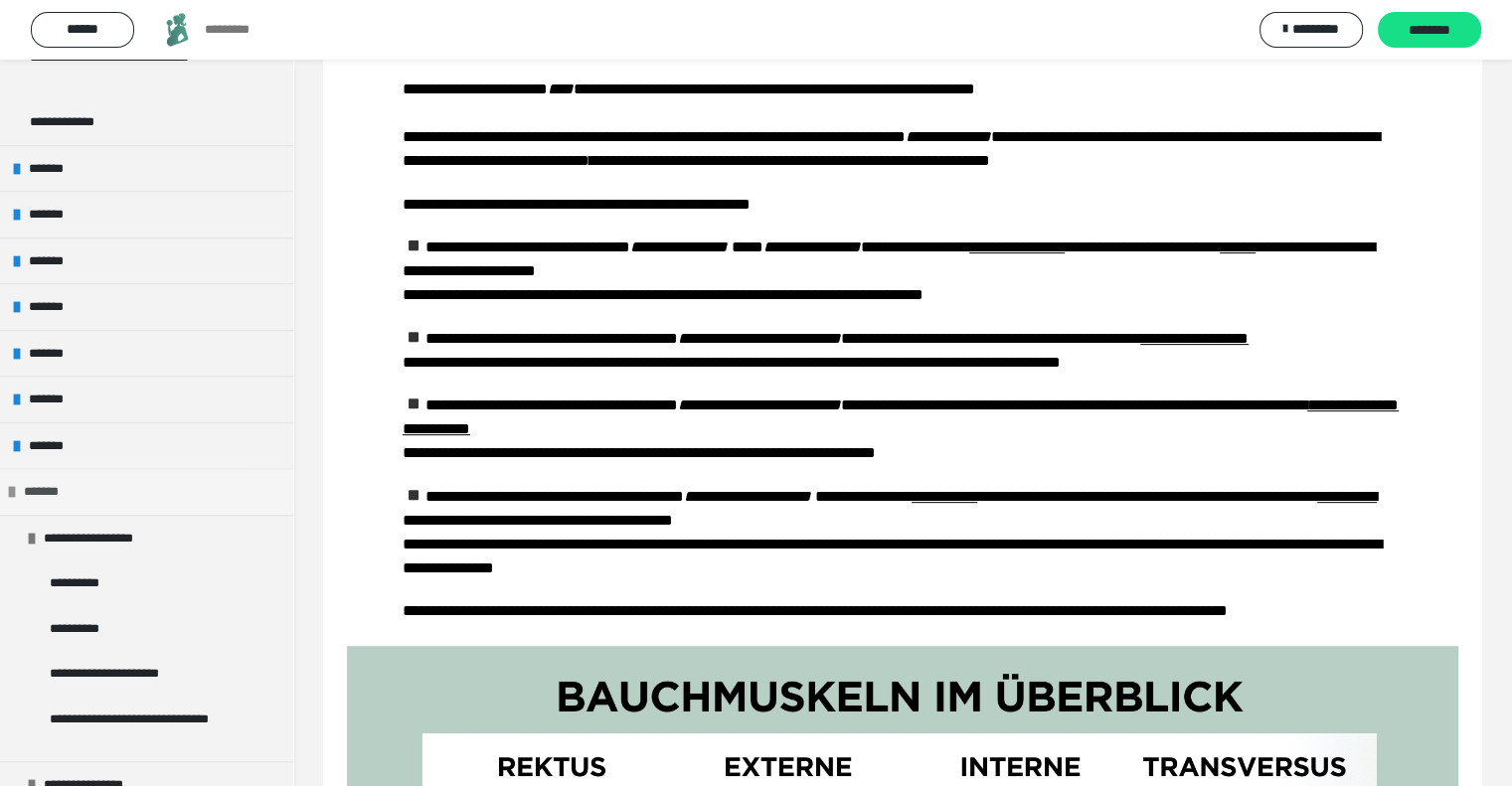 click at bounding box center [12, 492] 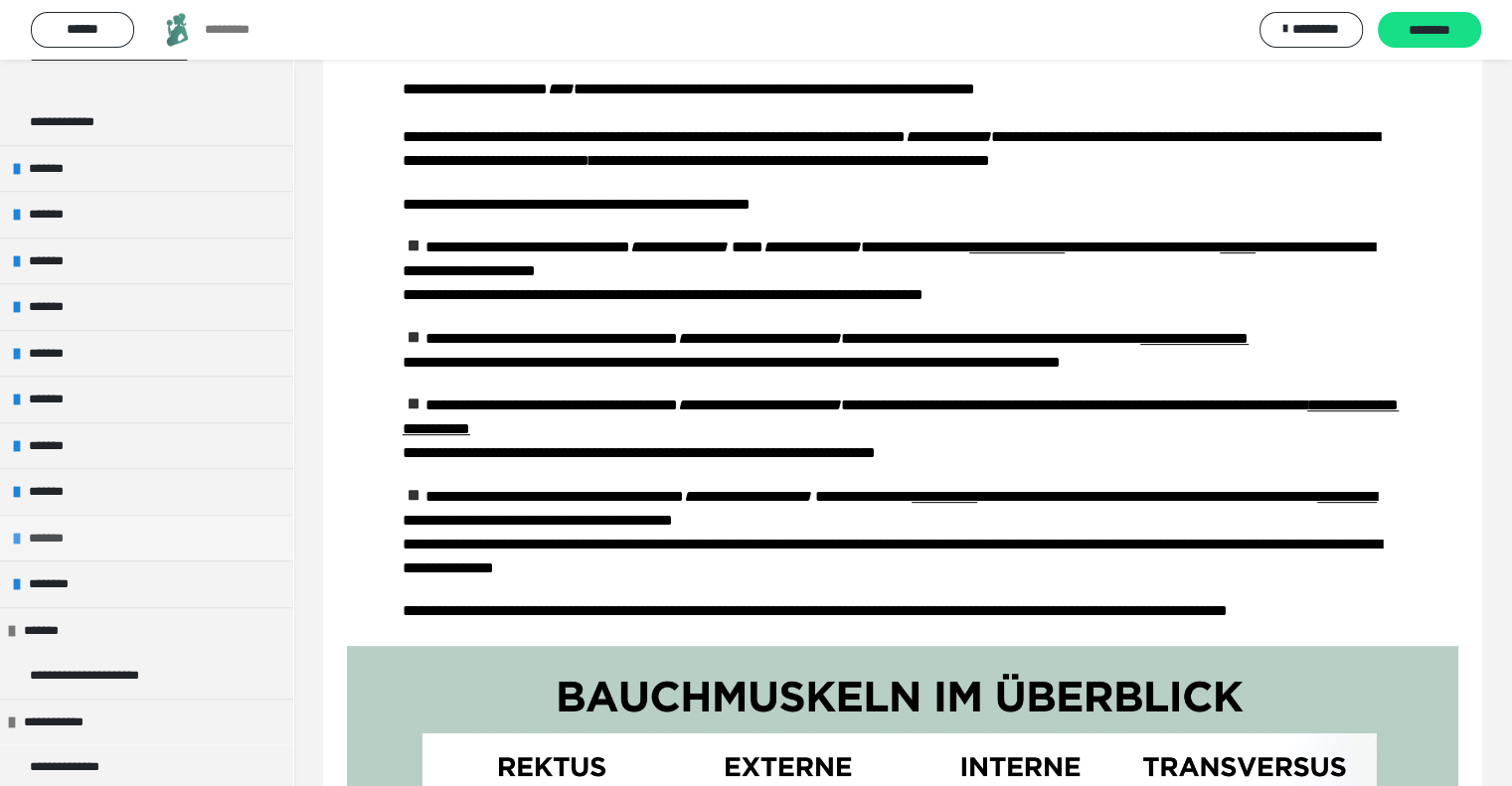 click at bounding box center (17, 539) 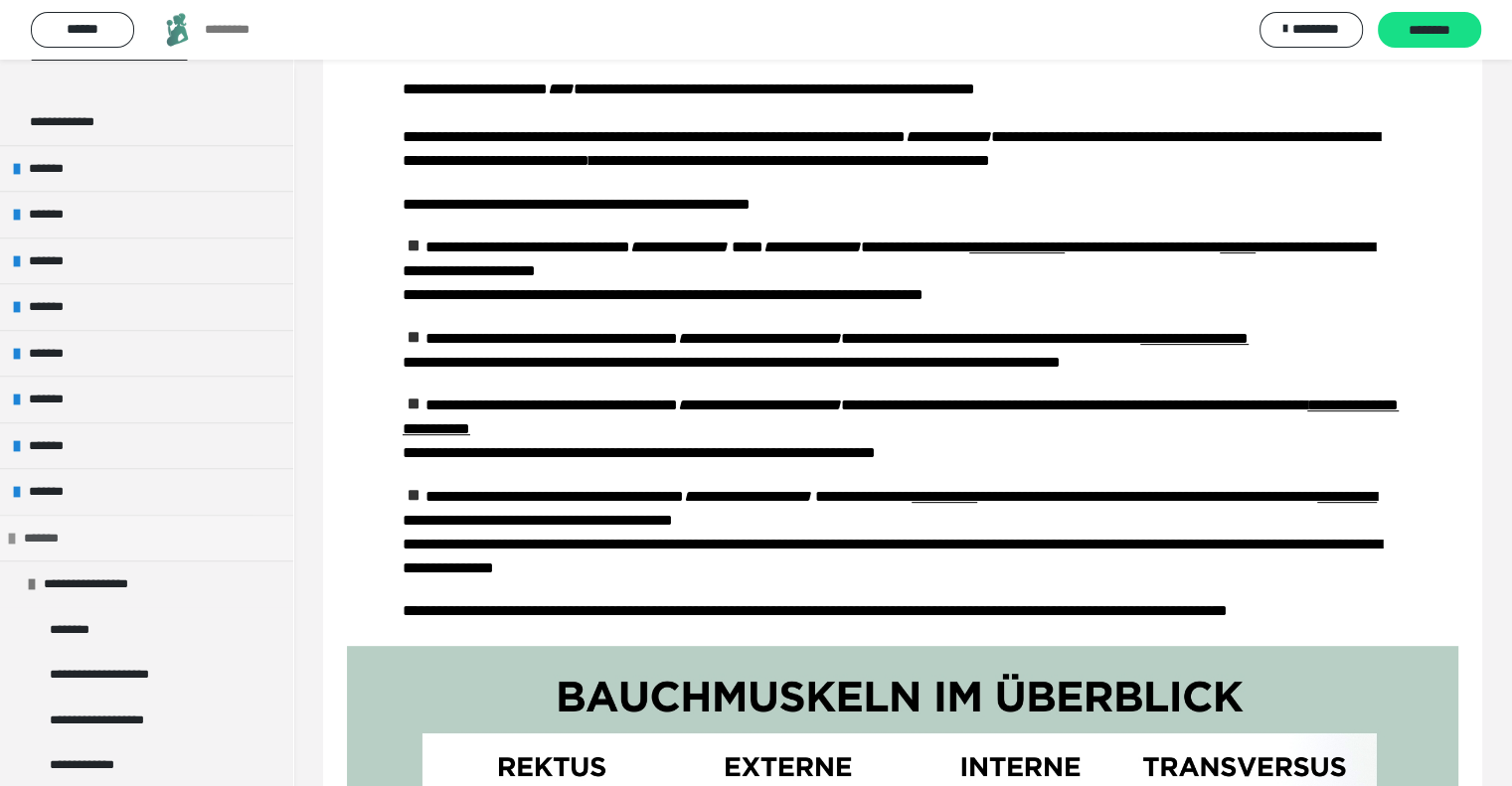 click at bounding box center (12, 539) 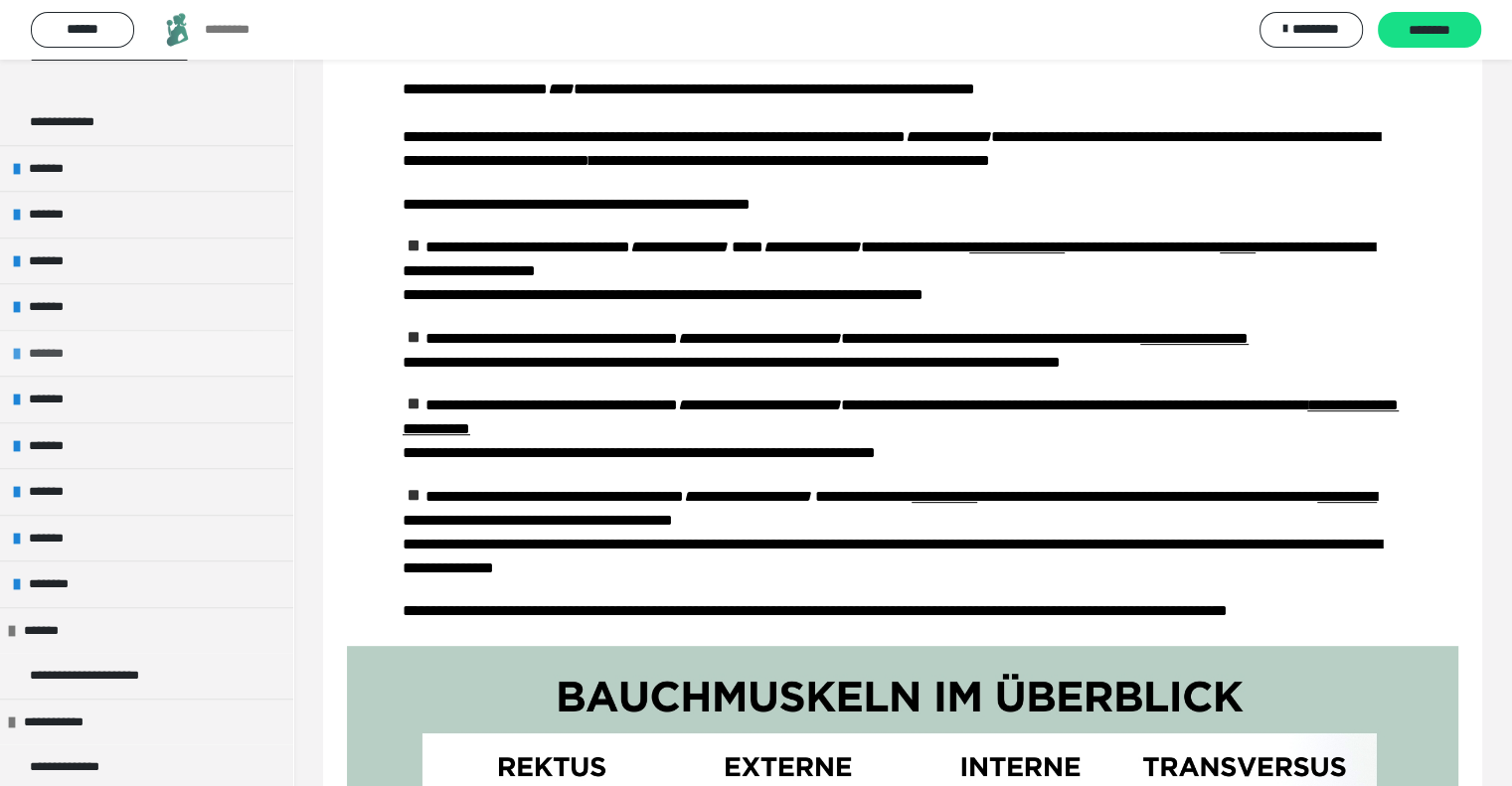 click on "*******" at bounding box center (146, 353) 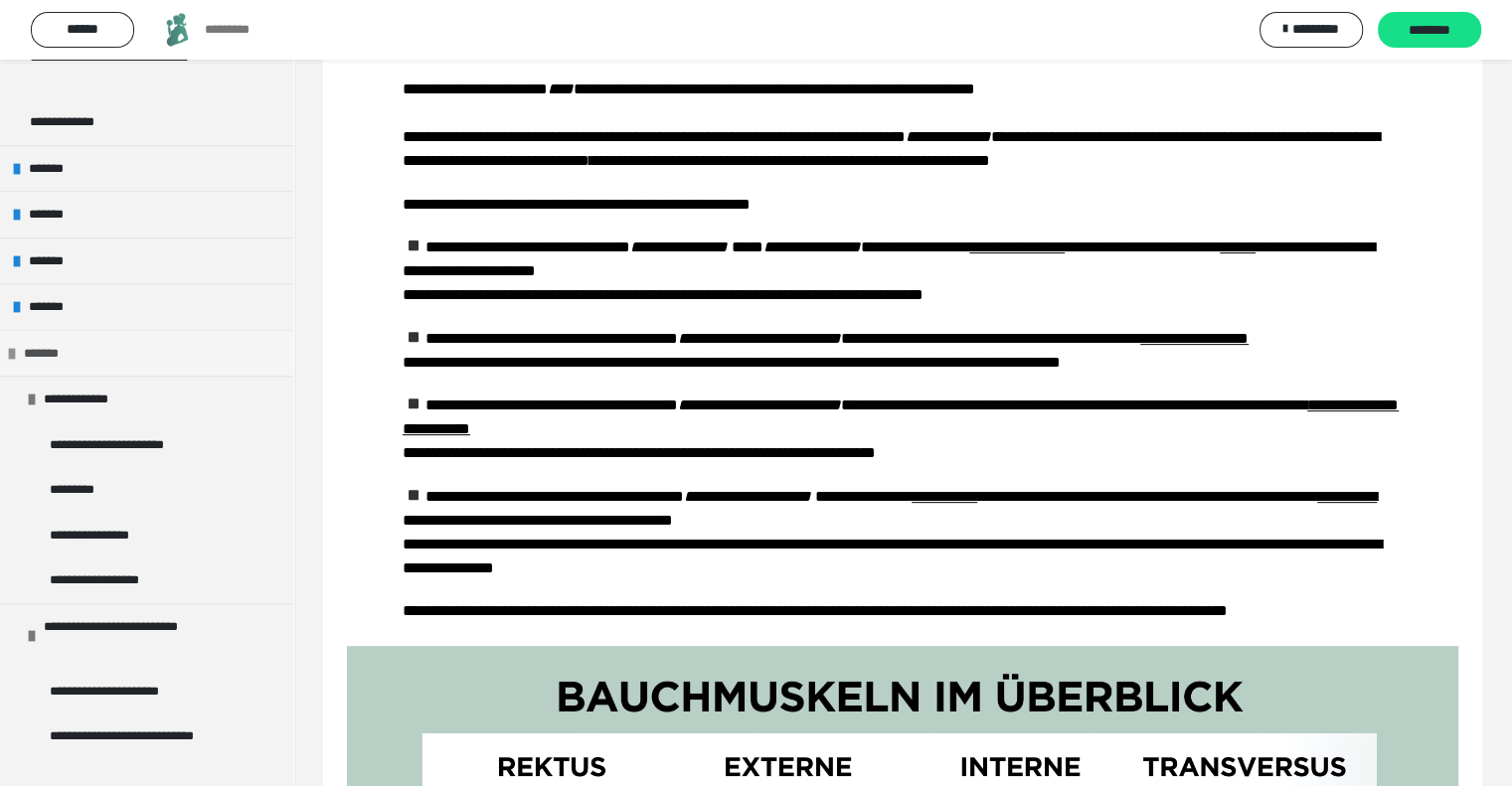 click at bounding box center (12, 354) 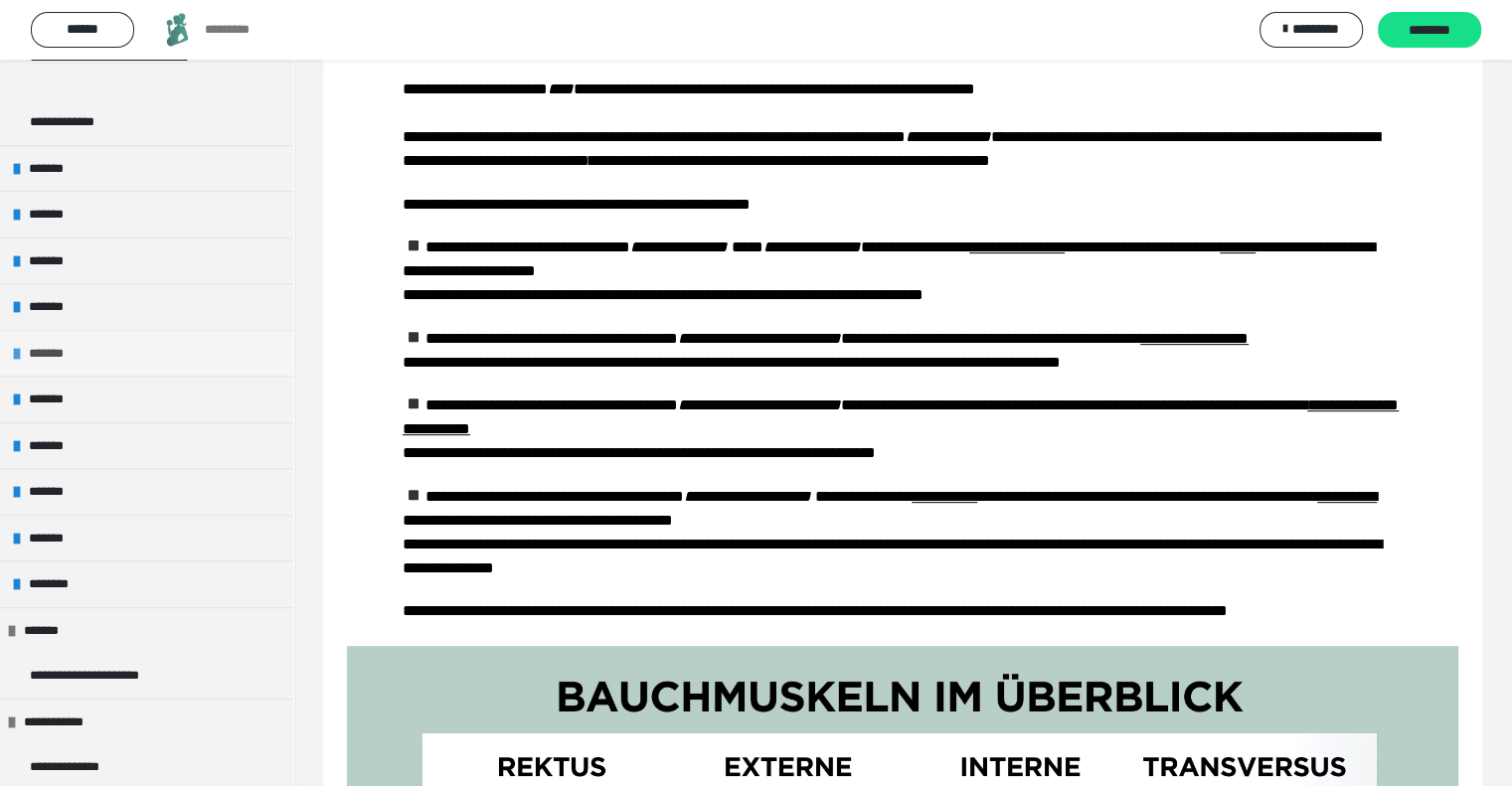 click at bounding box center (17, 354) 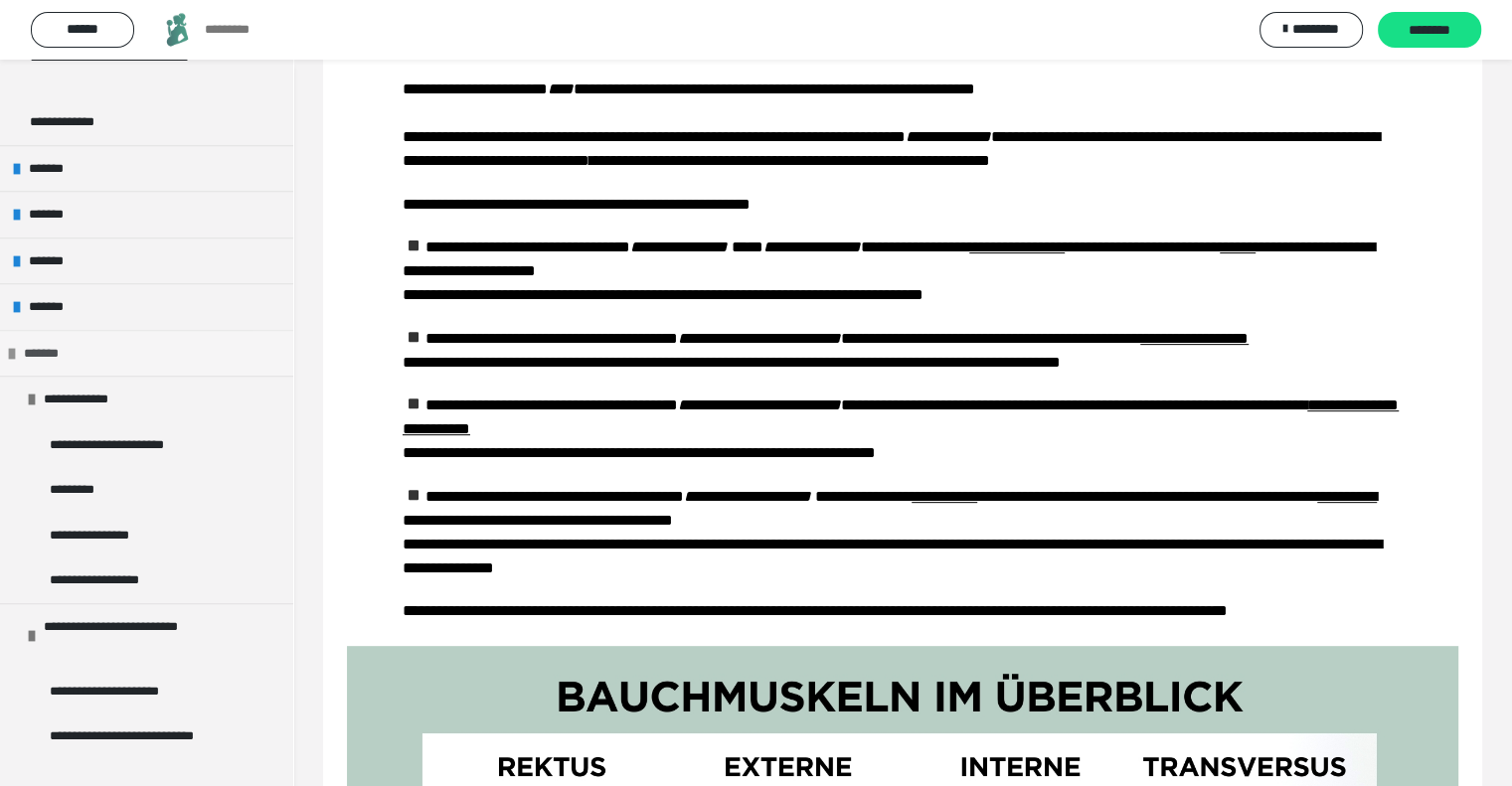 click at bounding box center [12, 354] 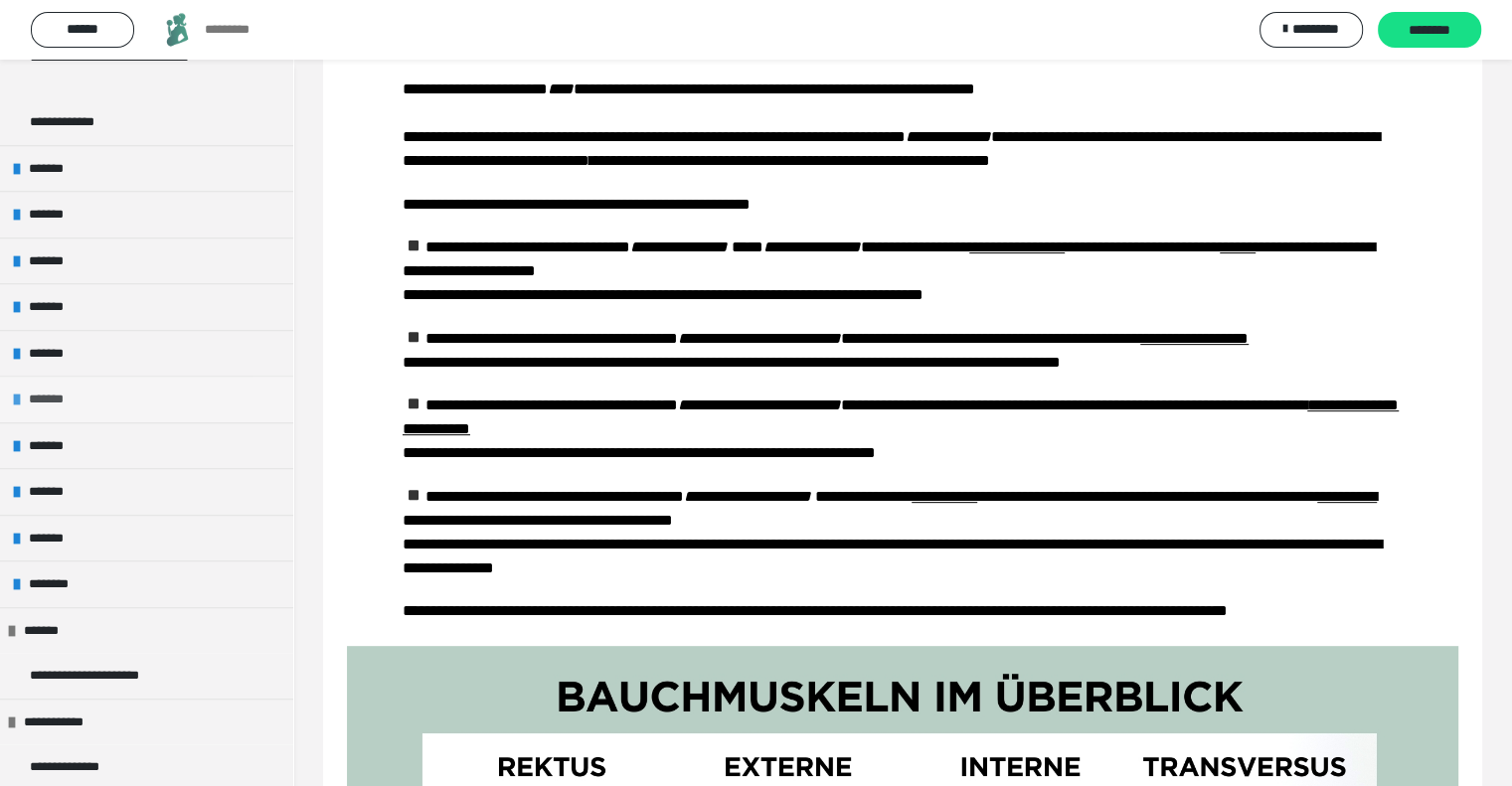 click at bounding box center (17, 399) 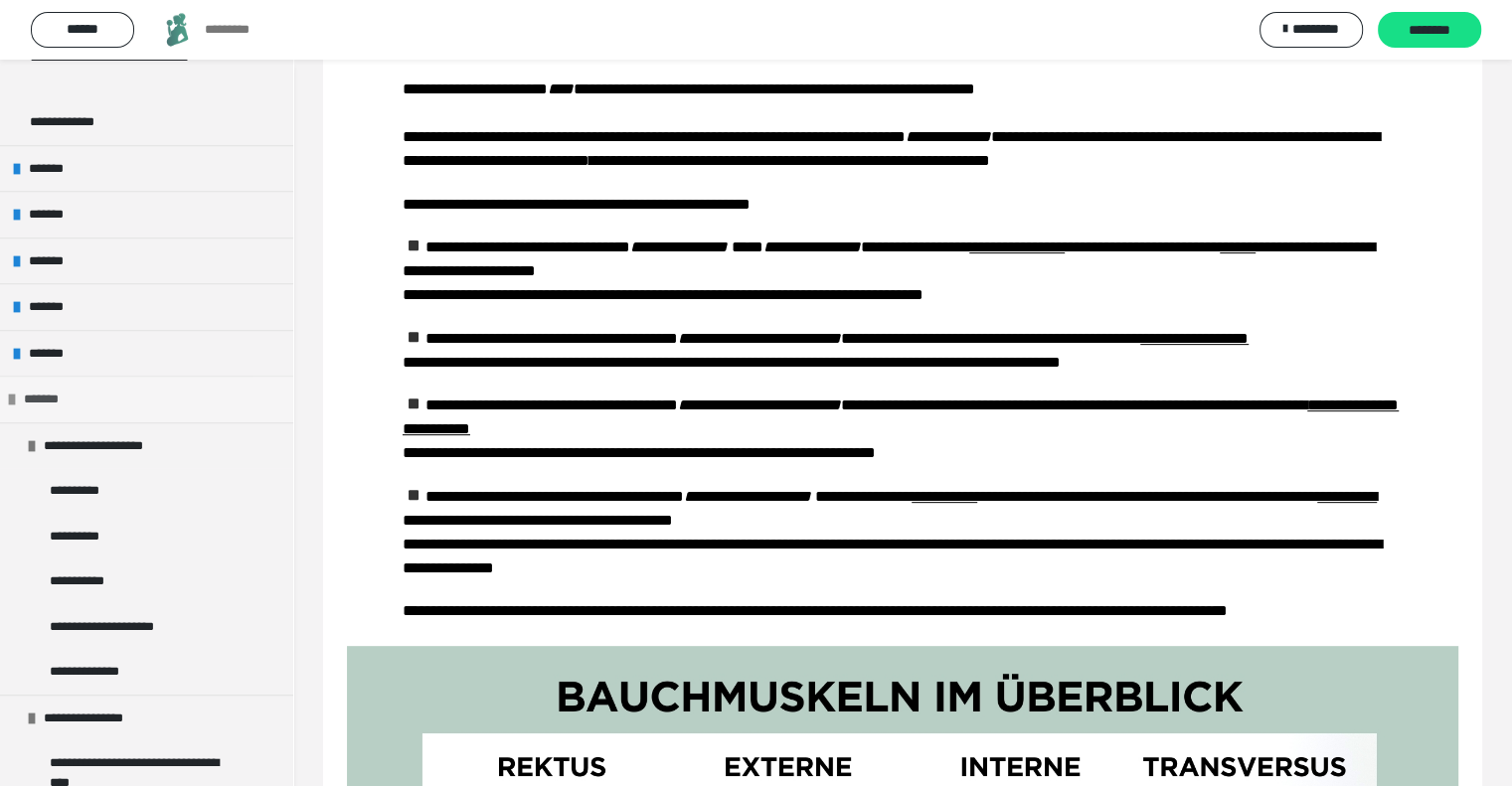 click at bounding box center [12, 399] 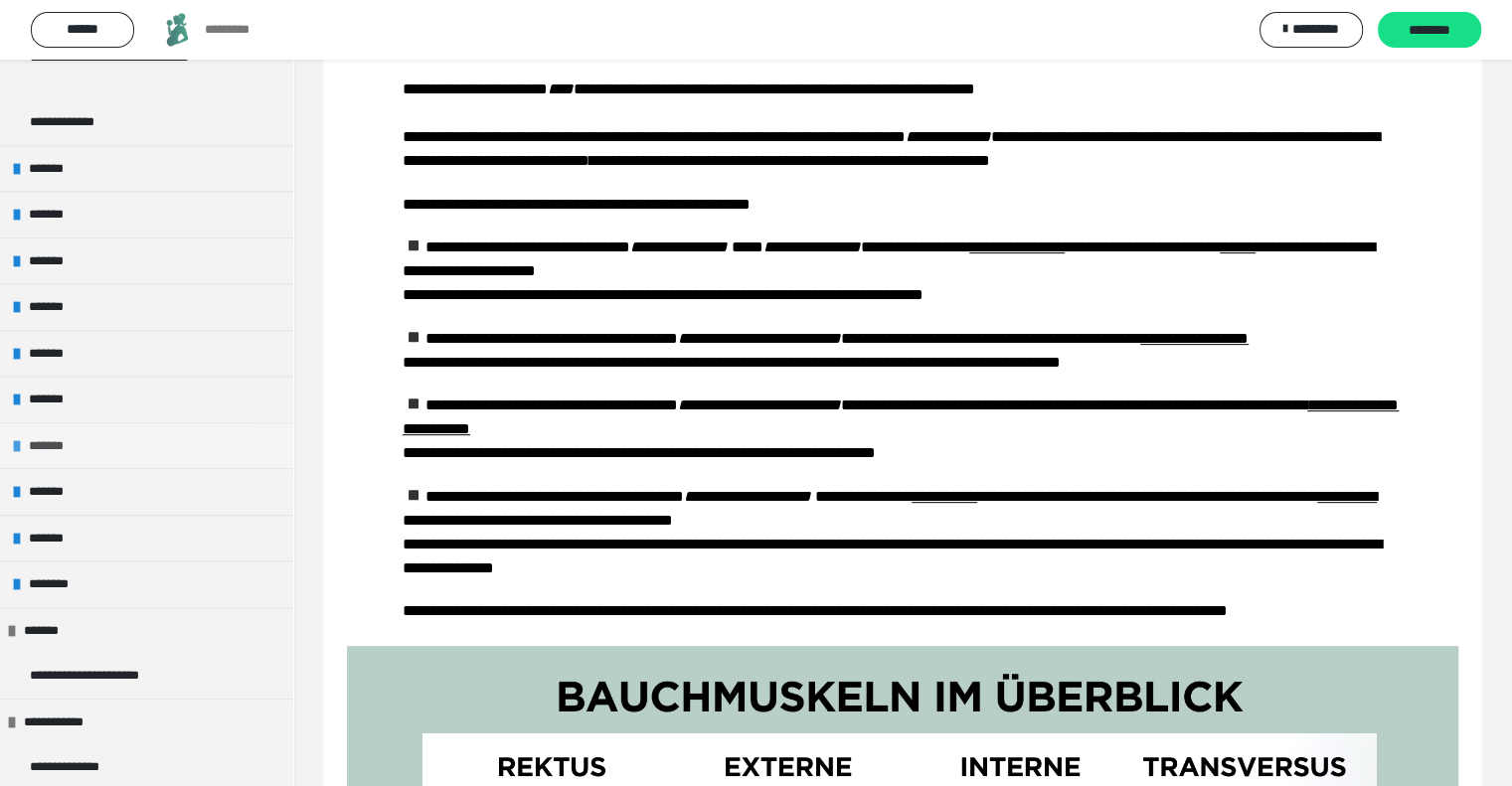 click at bounding box center [17, 446] 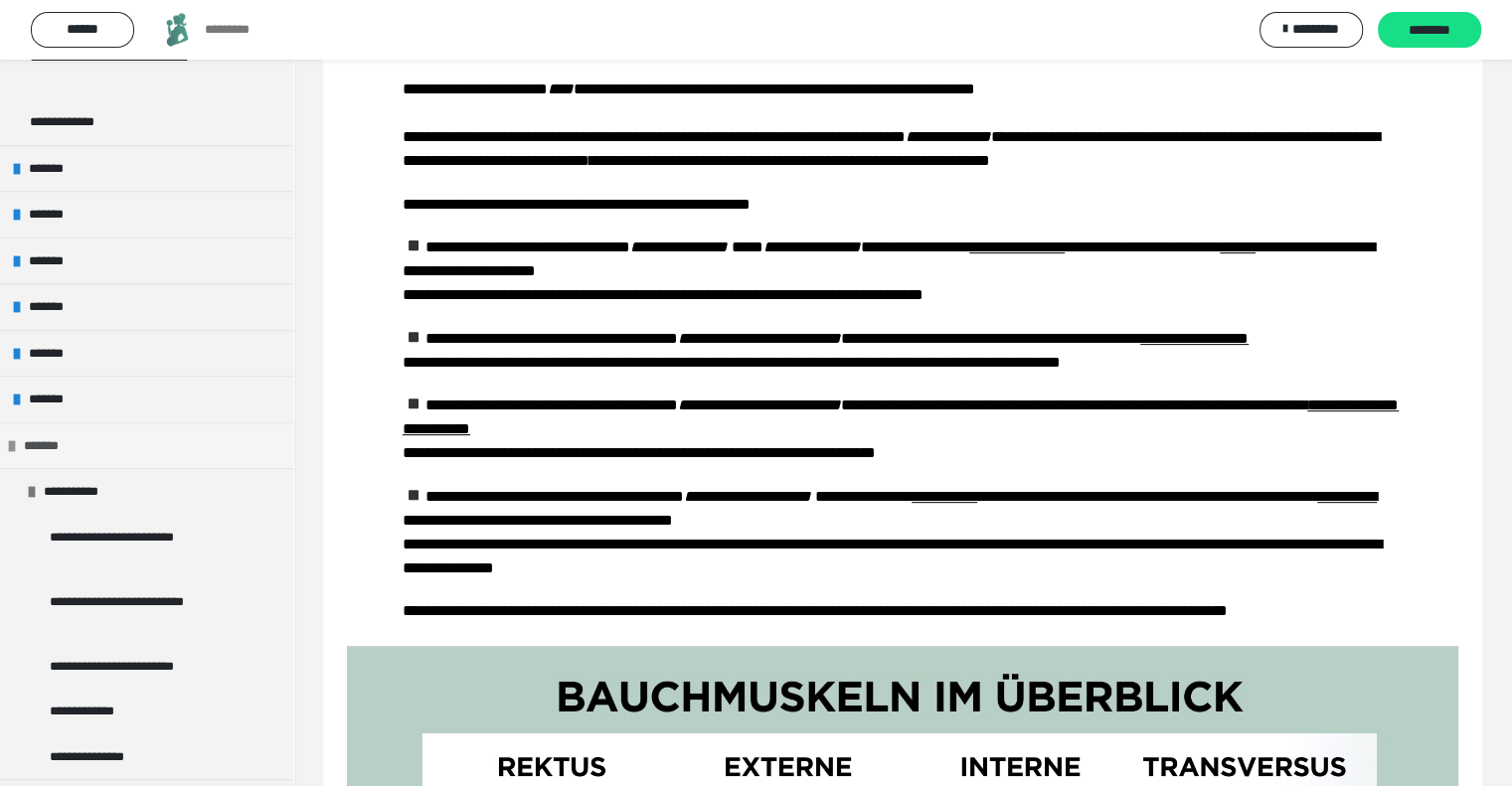 click at bounding box center (12, 446) 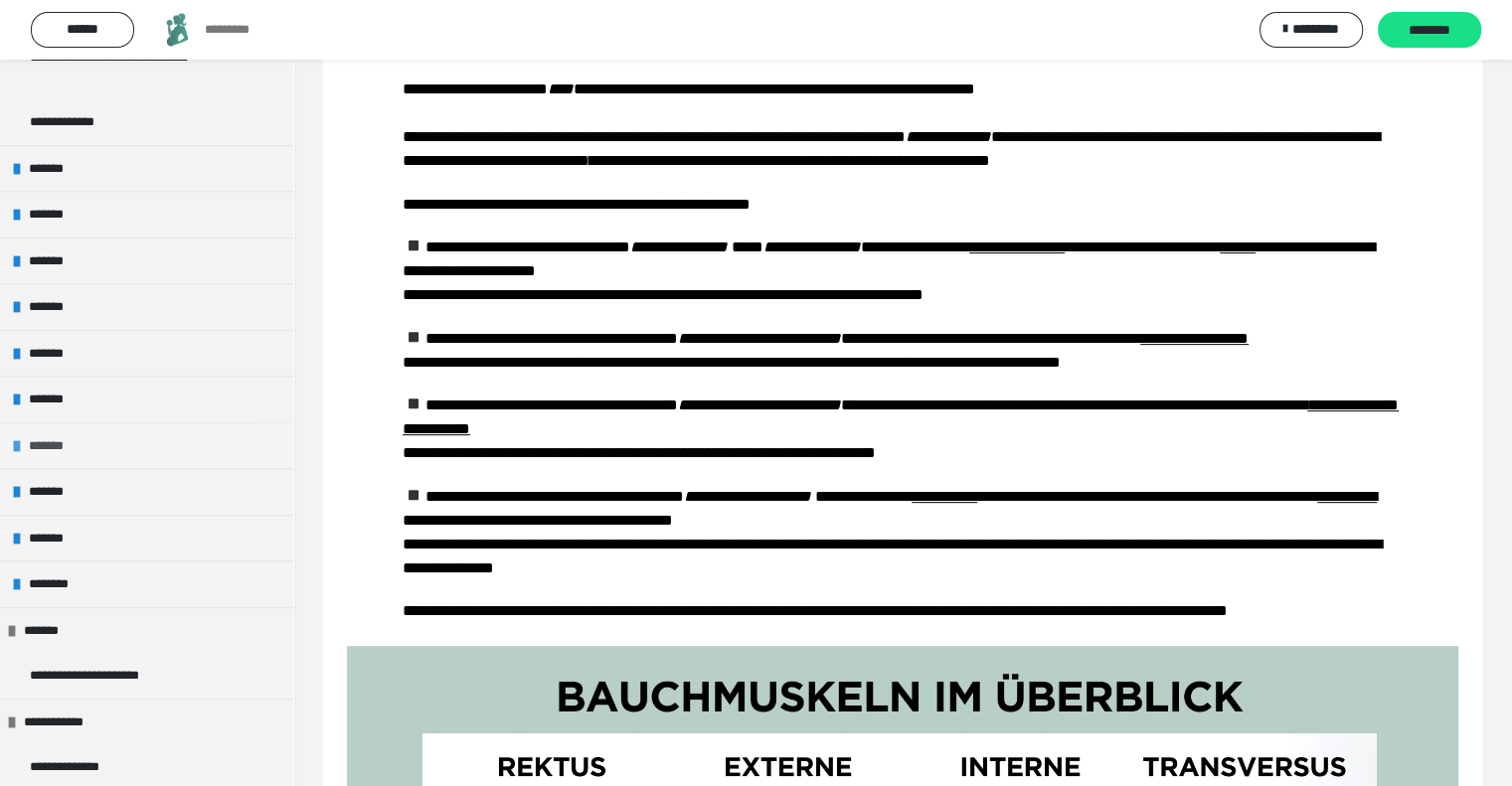 click on "*******" at bounding box center (146, 445) 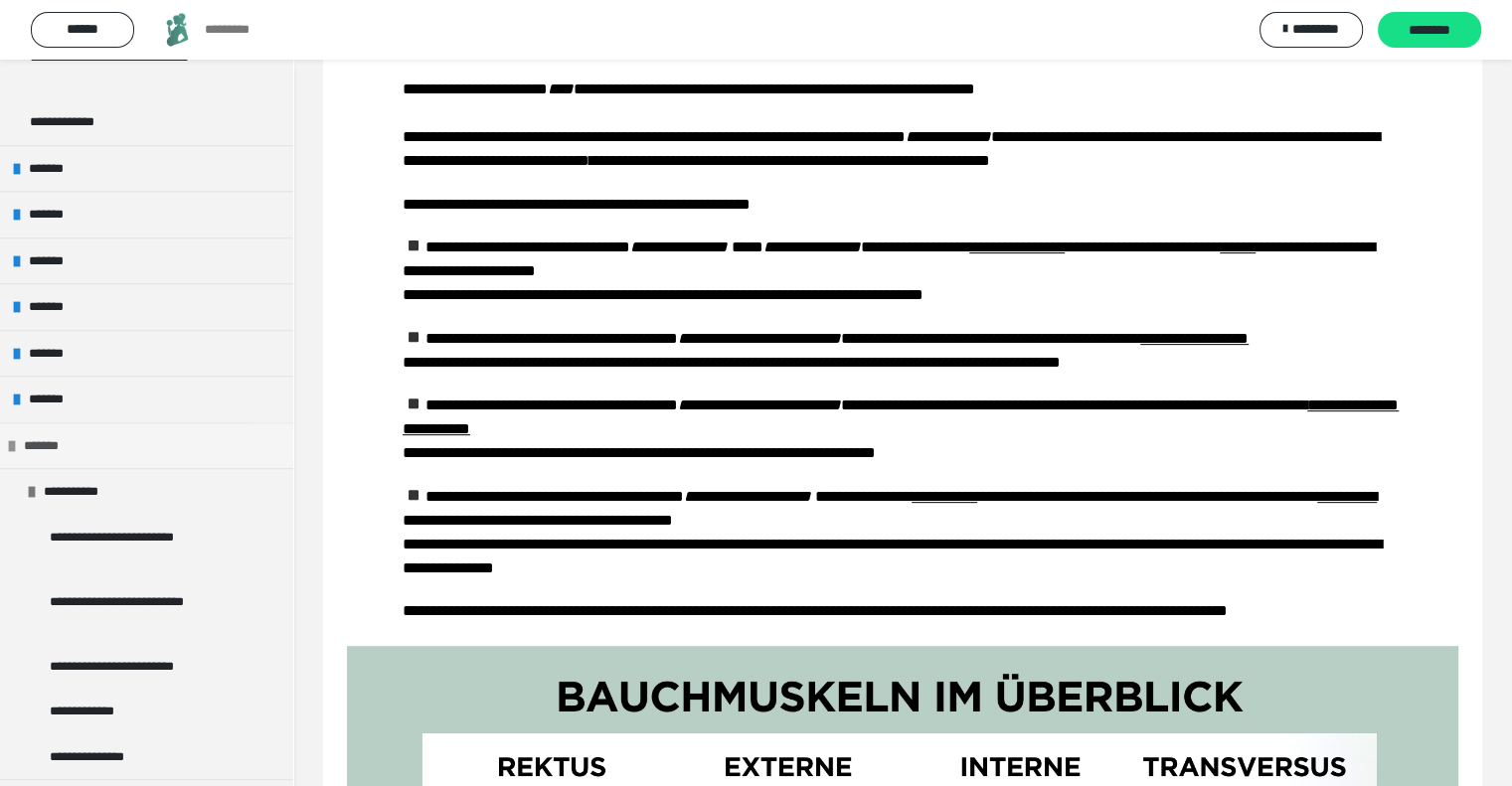 click at bounding box center (12, 446) 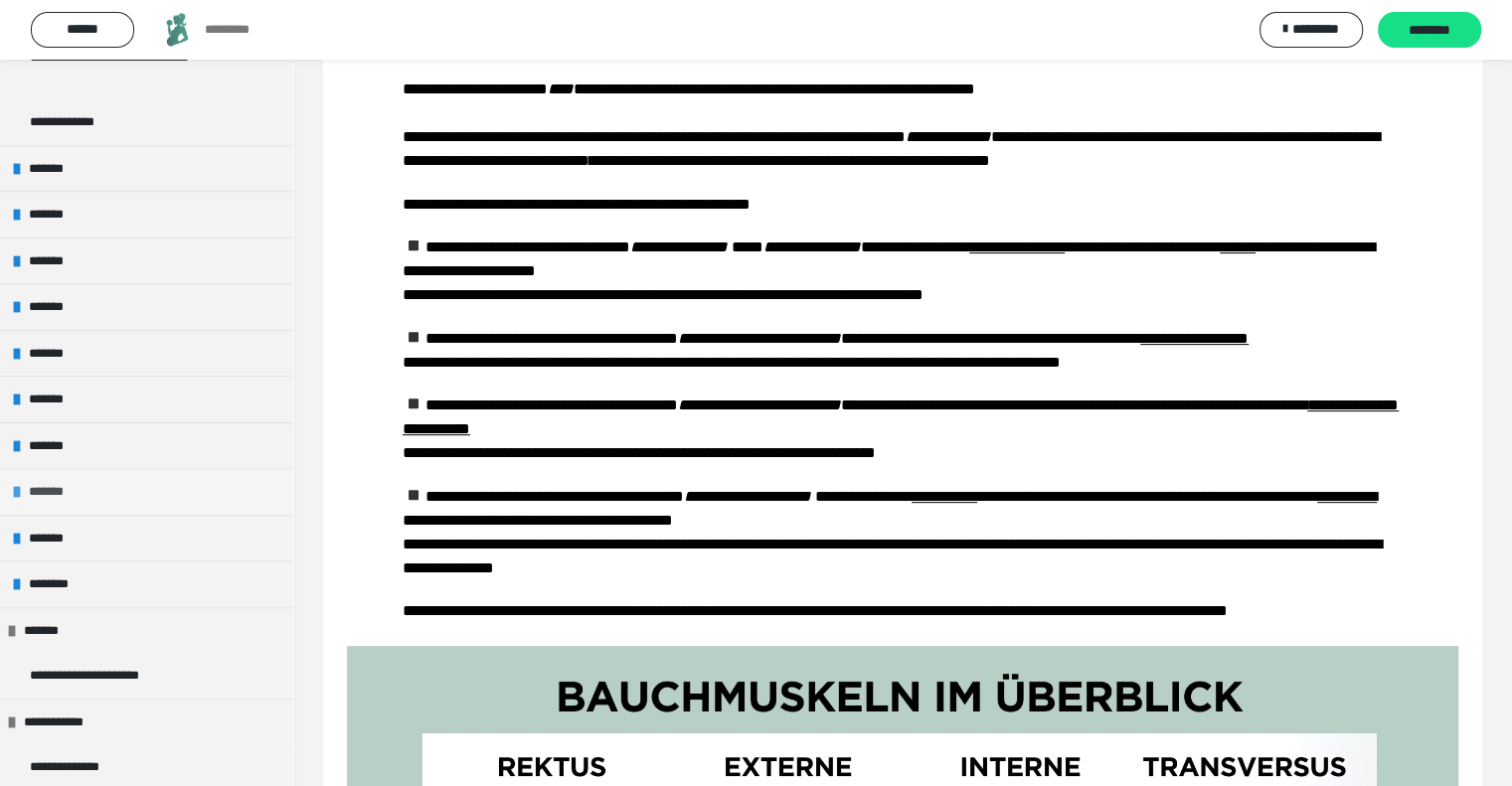 click on "*******" at bounding box center [146, 491] 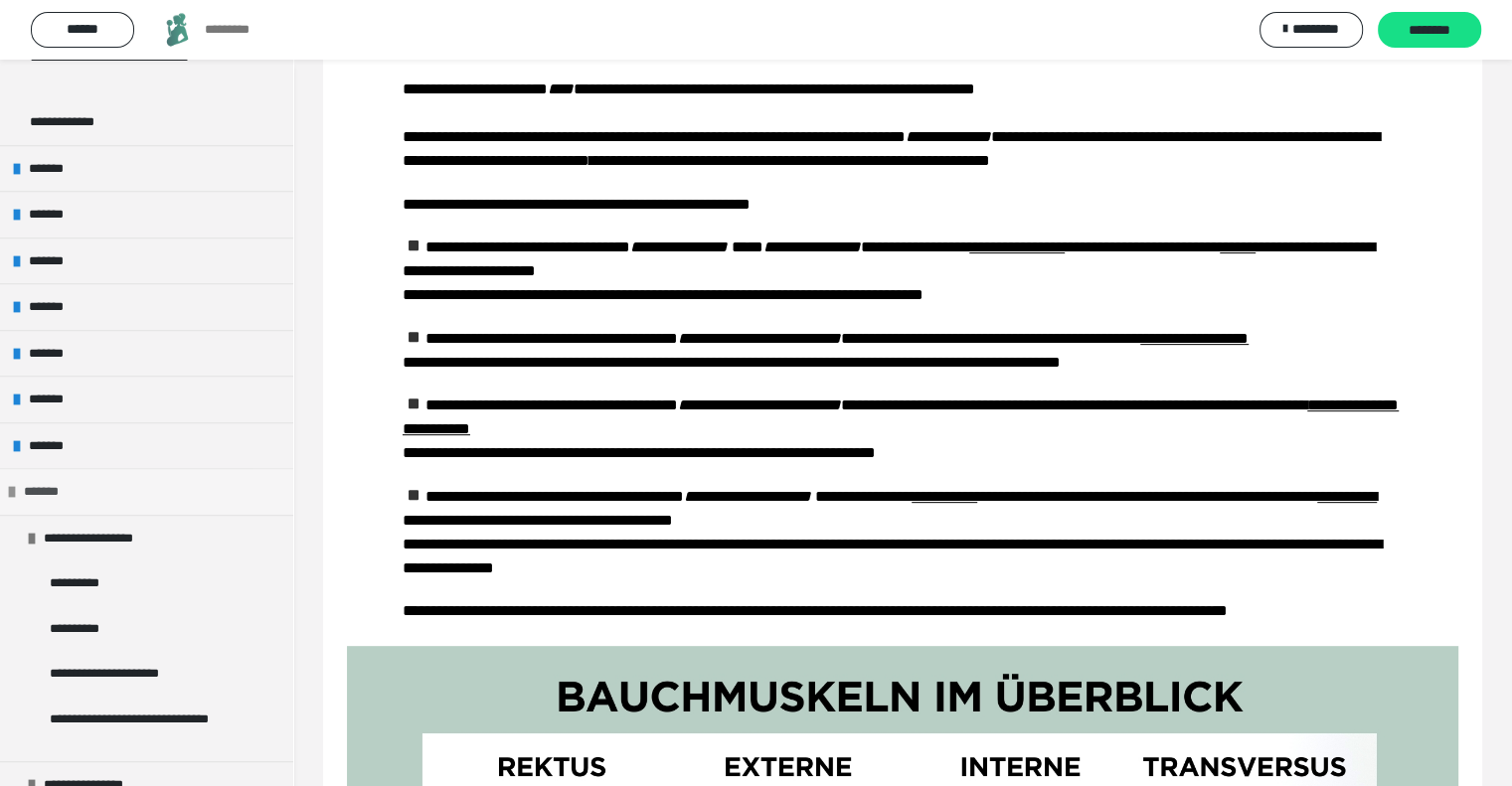 click at bounding box center (12, 492) 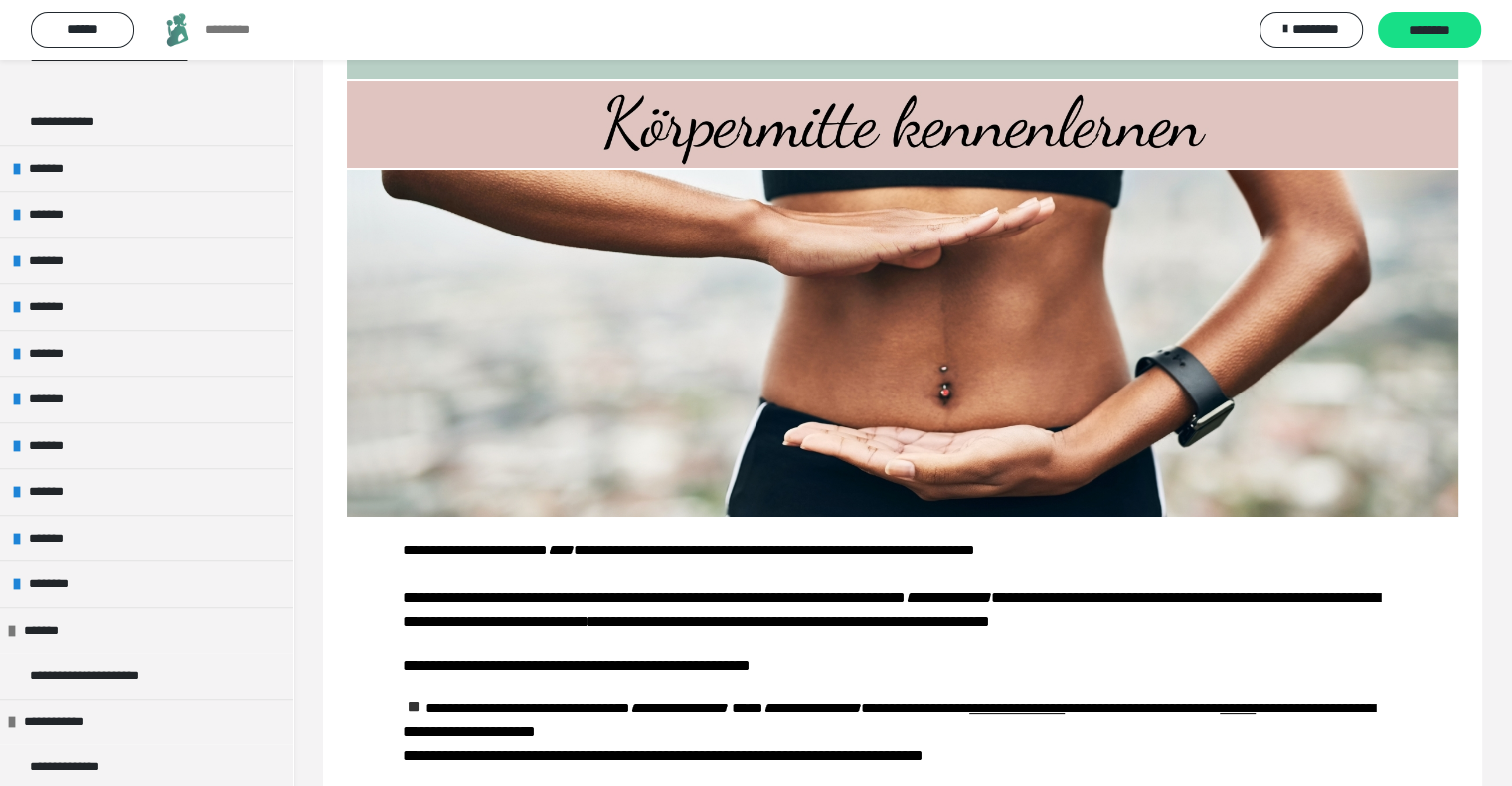 scroll, scrollTop: 0, scrollLeft: 0, axis: both 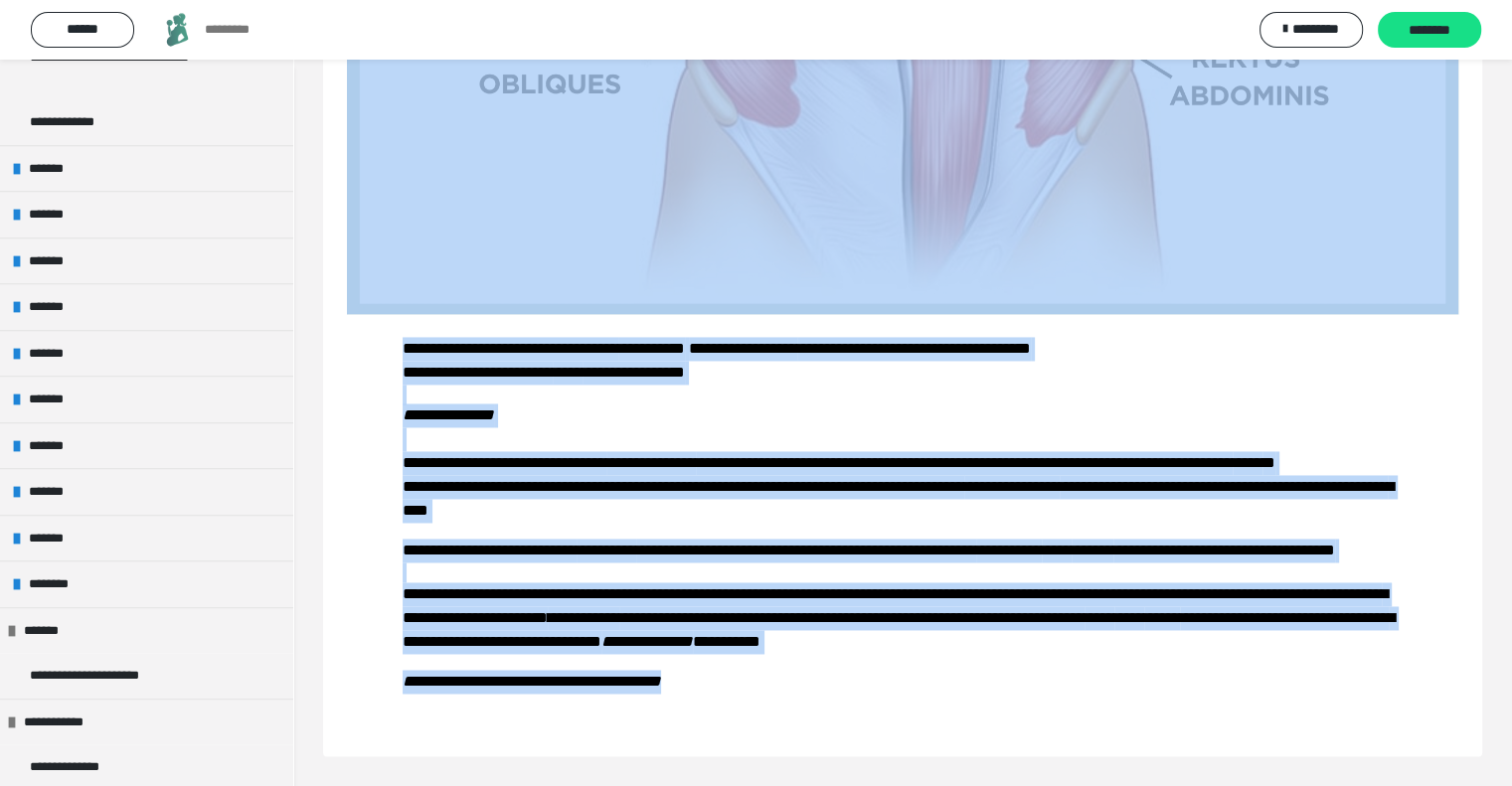 drag, startPoint x: 349, startPoint y: 125, endPoint x: 1276, endPoint y: 815, distance: 1155.6076 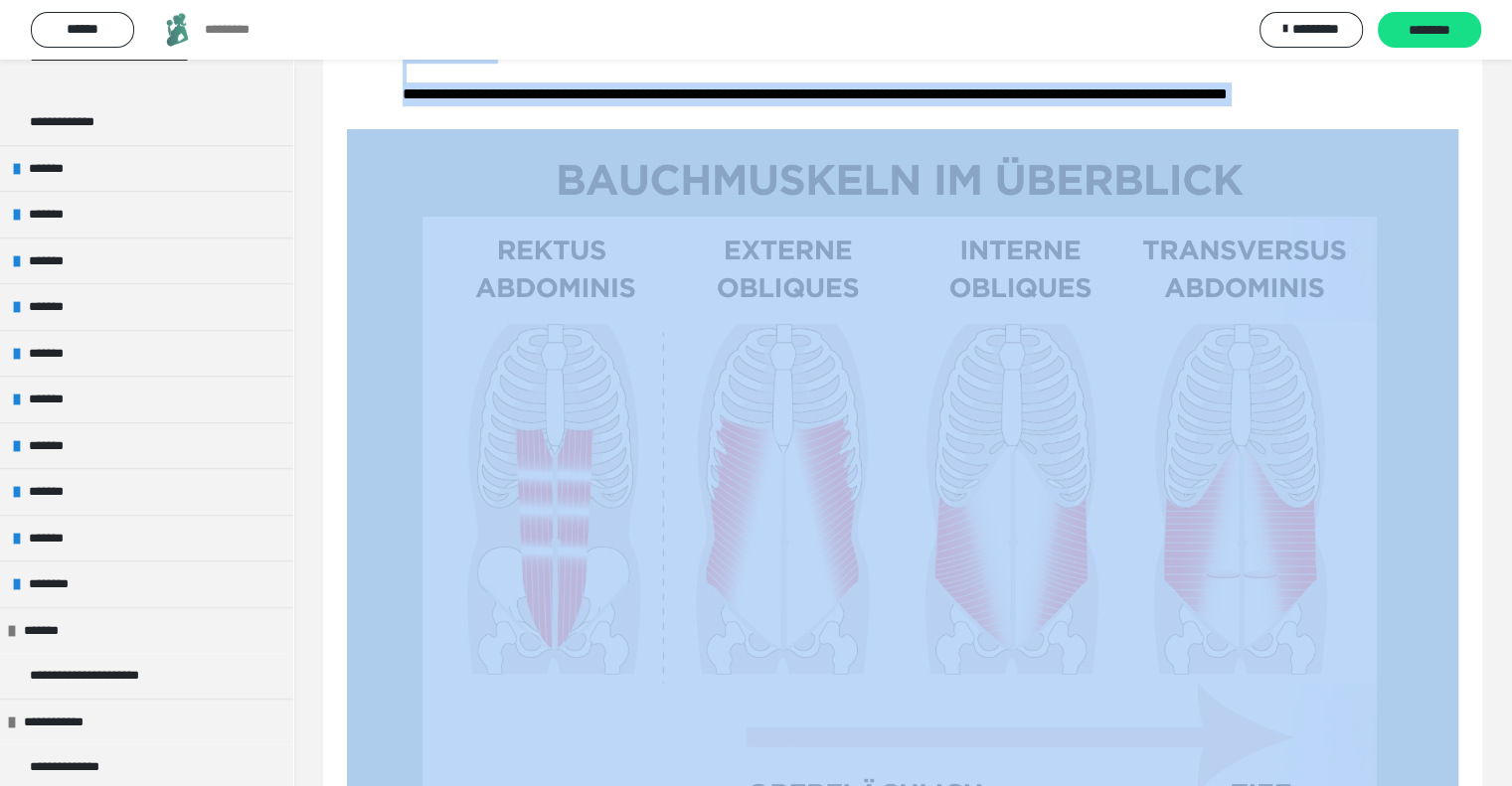 scroll, scrollTop: 1052, scrollLeft: 0, axis: vertical 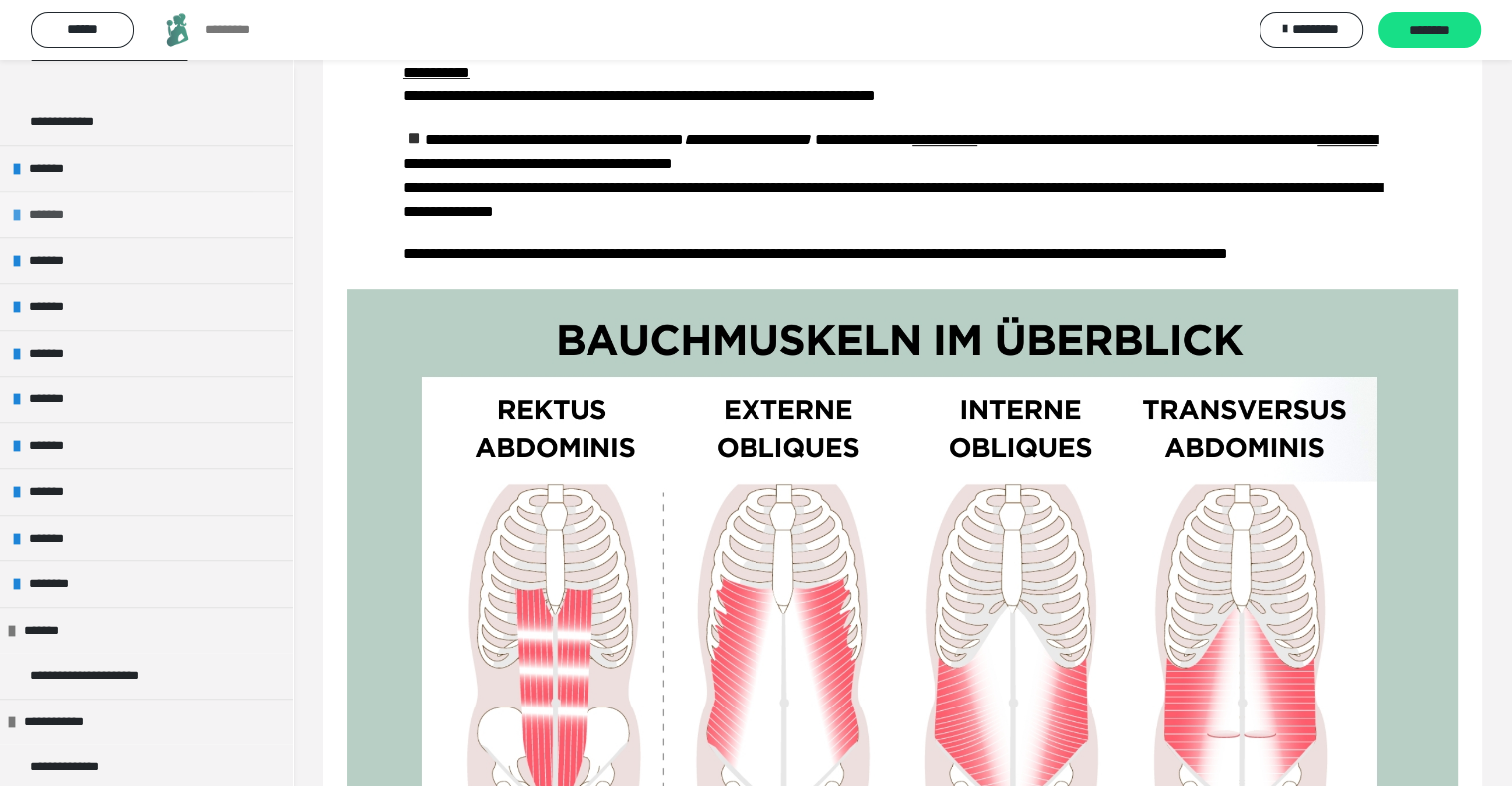 click at bounding box center [17, 215] 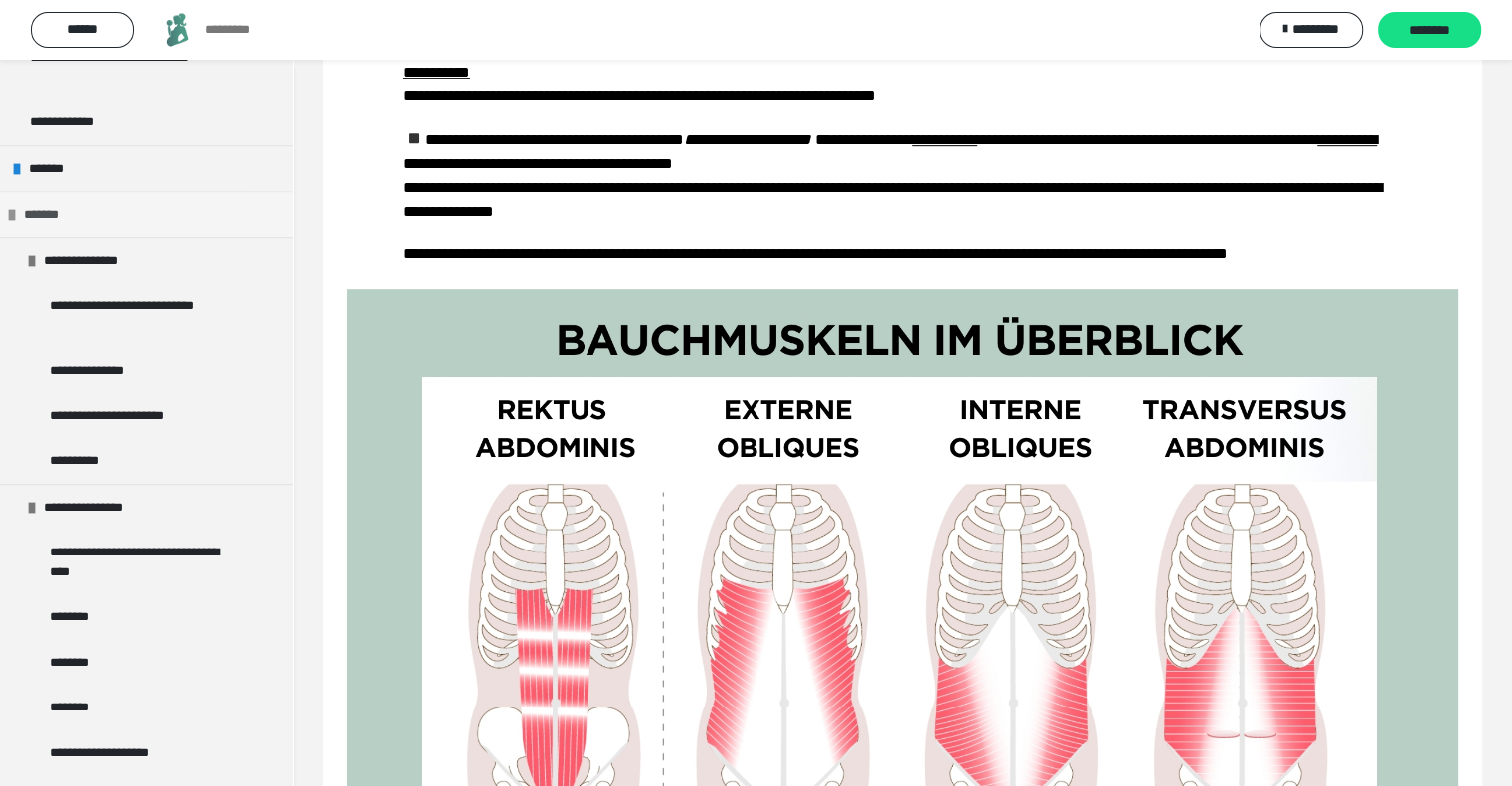 click at bounding box center (12, 215) 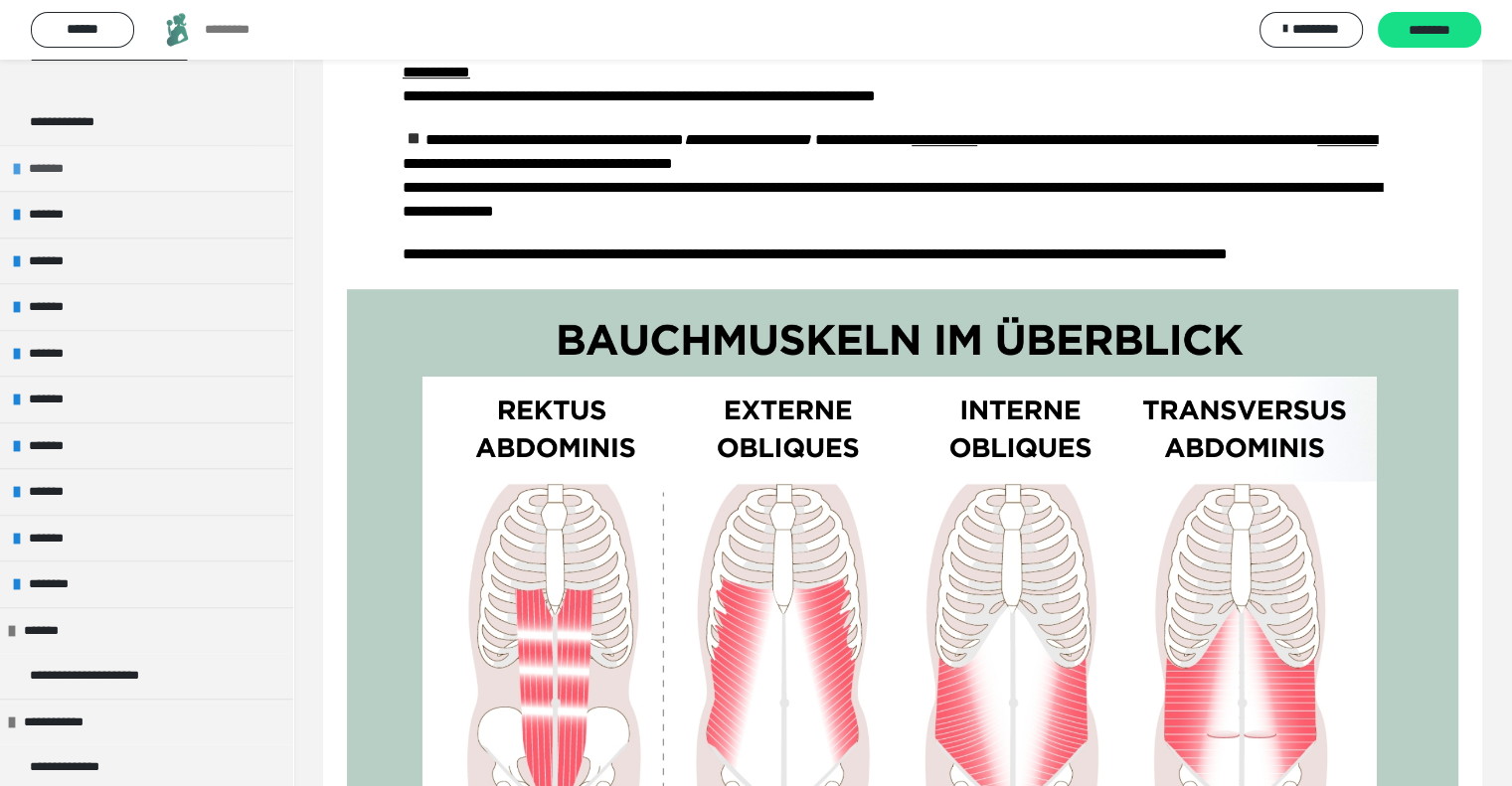 click at bounding box center (17, 169) 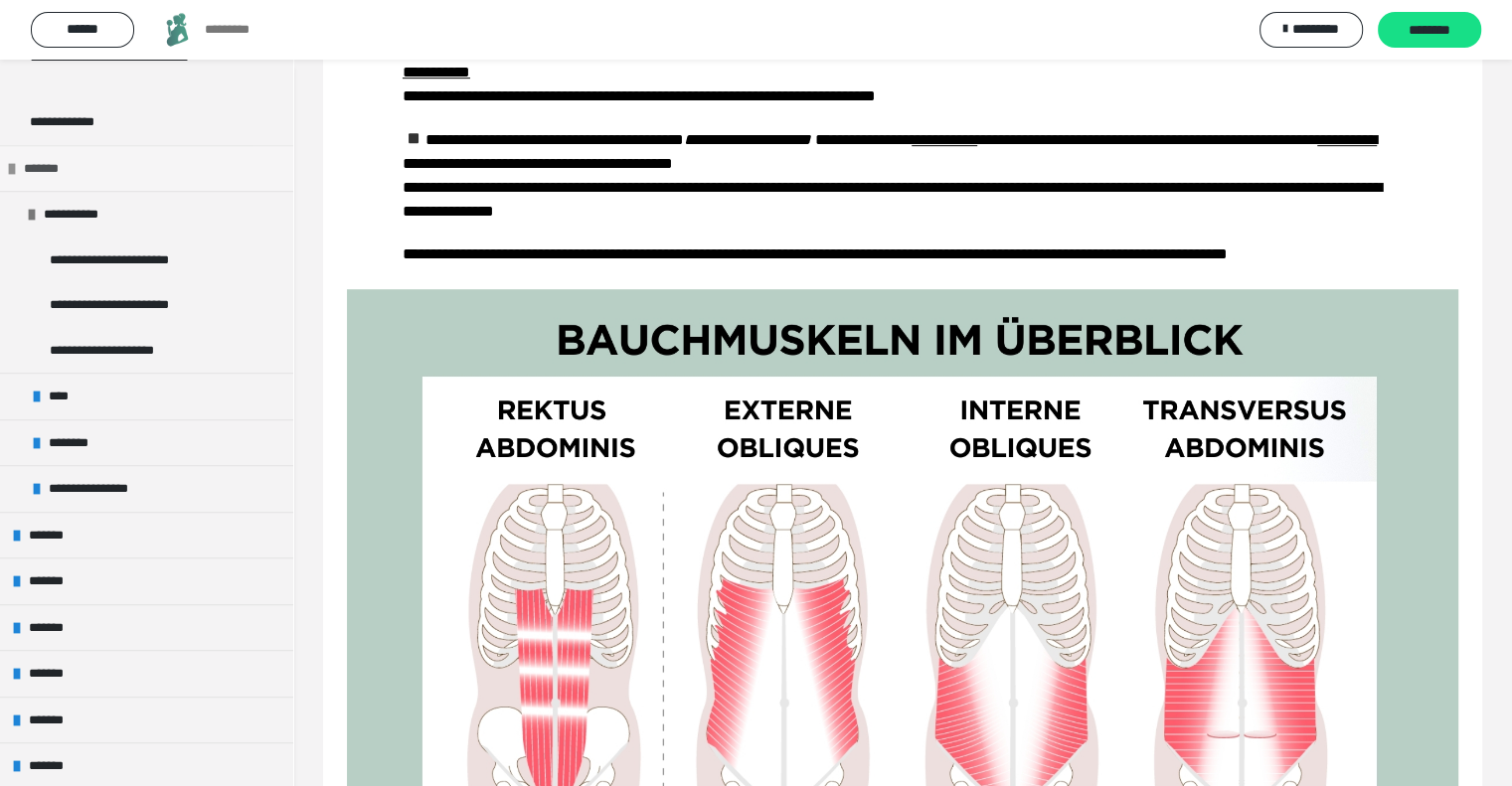 click at bounding box center [12, 169] 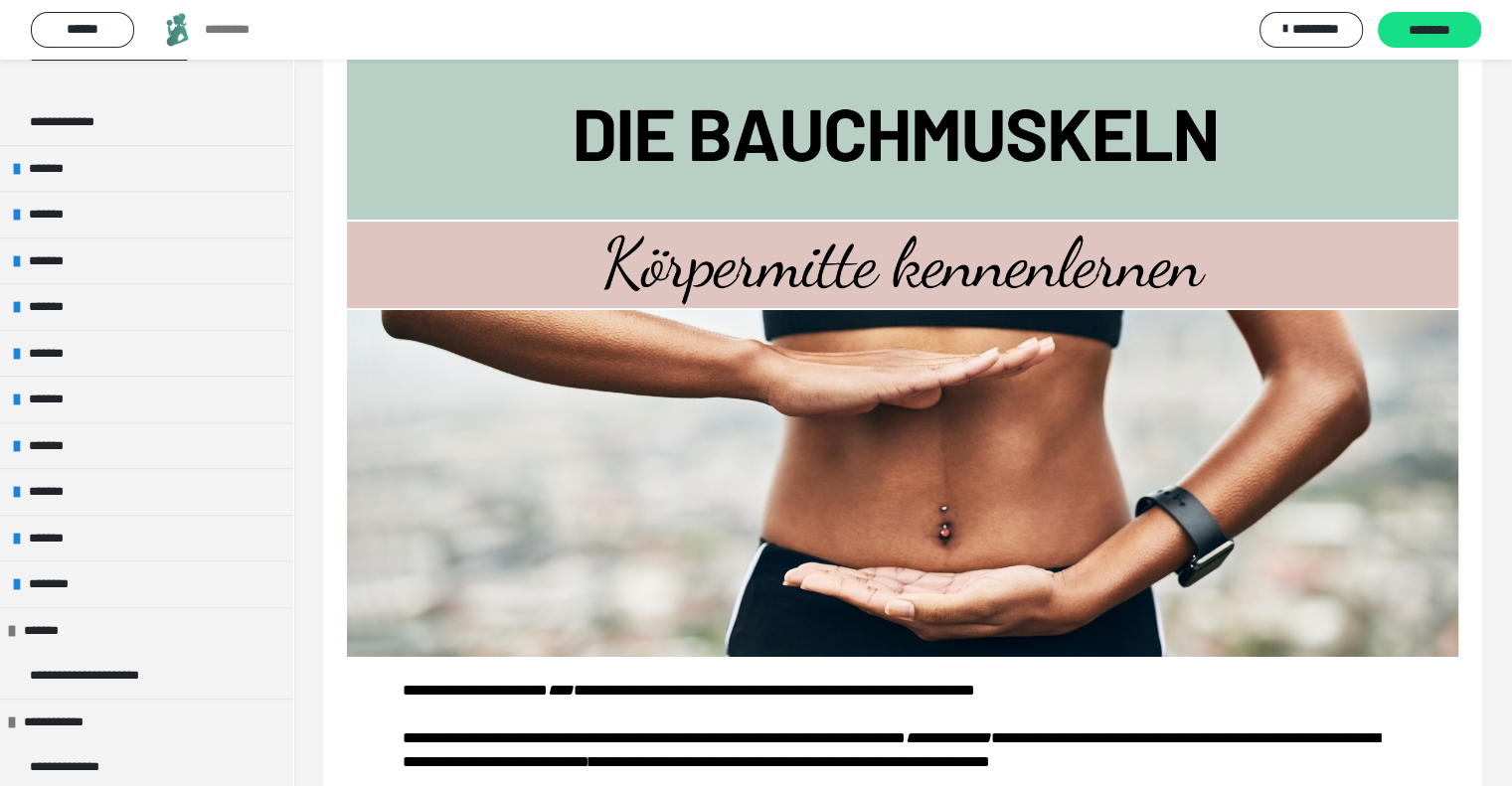 scroll, scrollTop: 99, scrollLeft: 0, axis: vertical 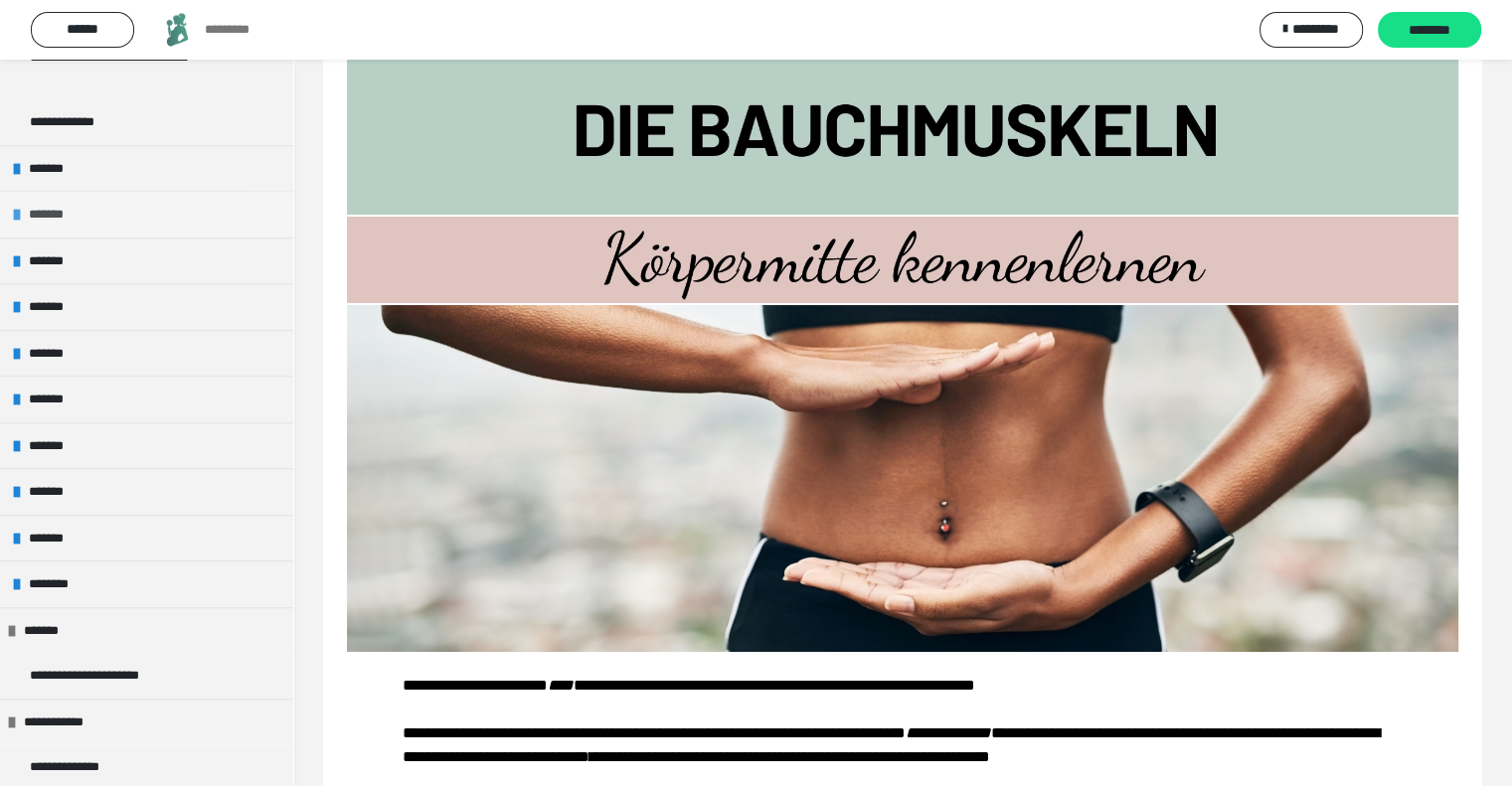 click at bounding box center [17, 215] 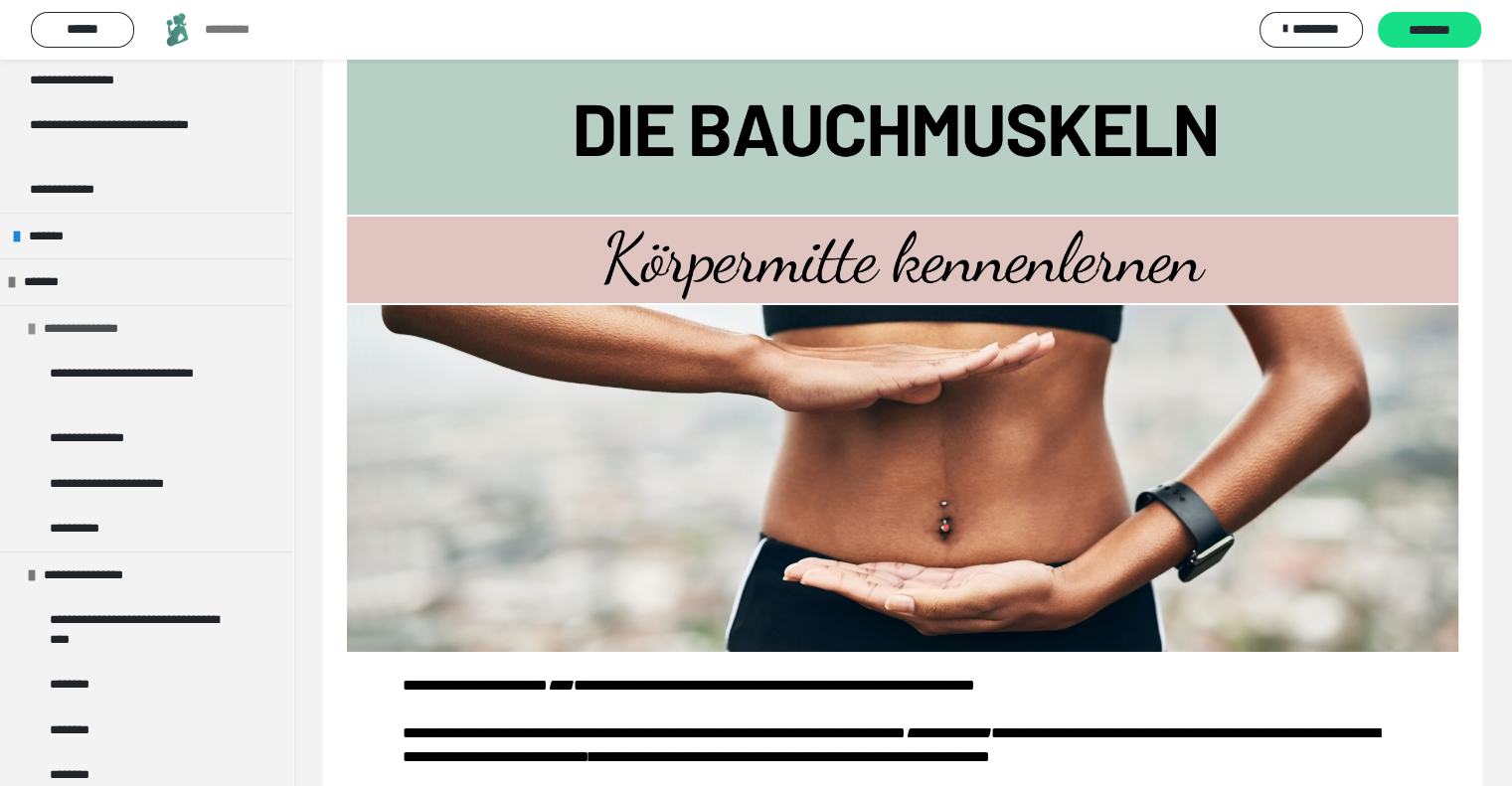 scroll, scrollTop: 894, scrollLeft: 0, axis: vertical 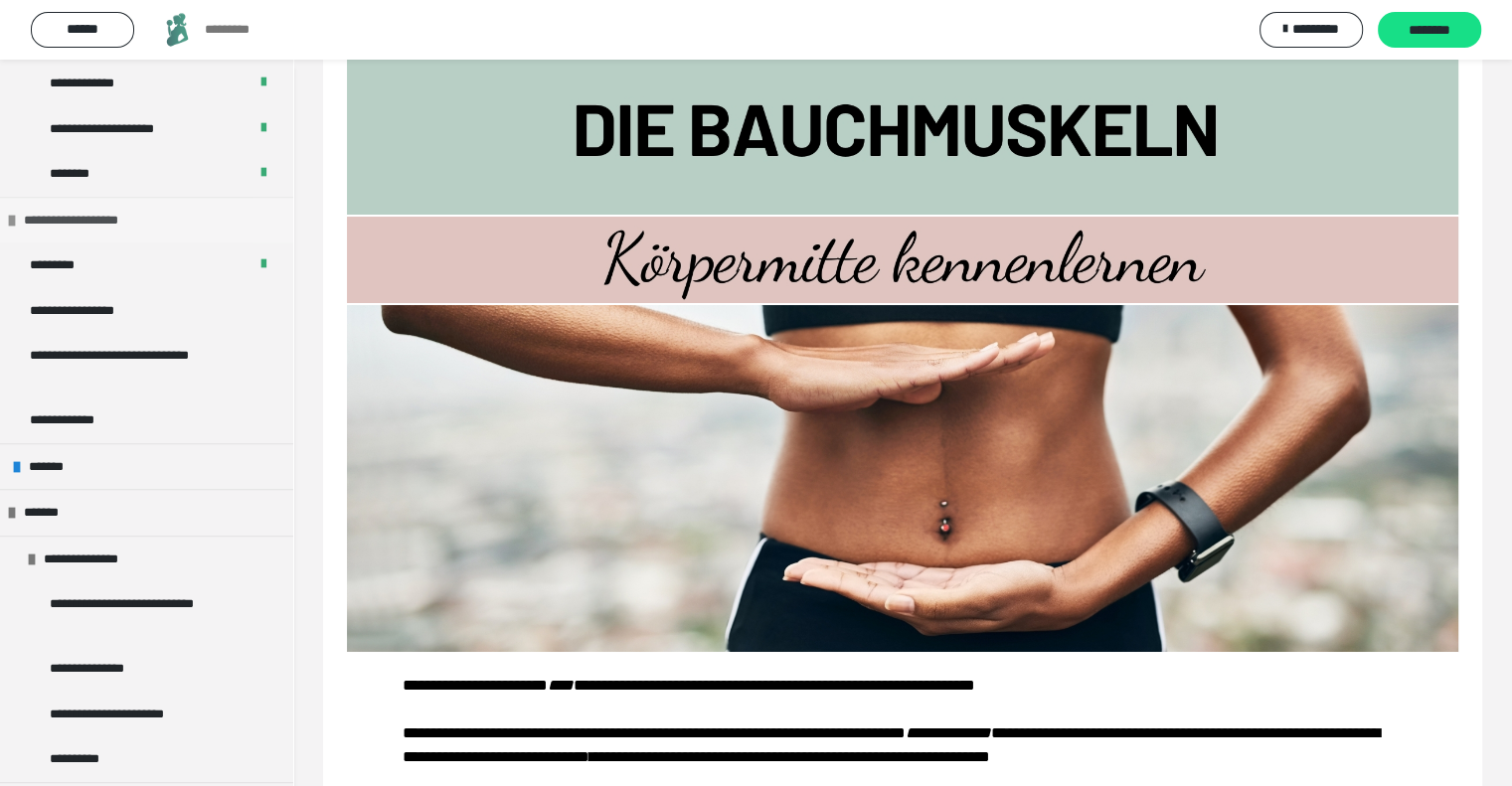 click on "**********" at bounding box center (146, 220) 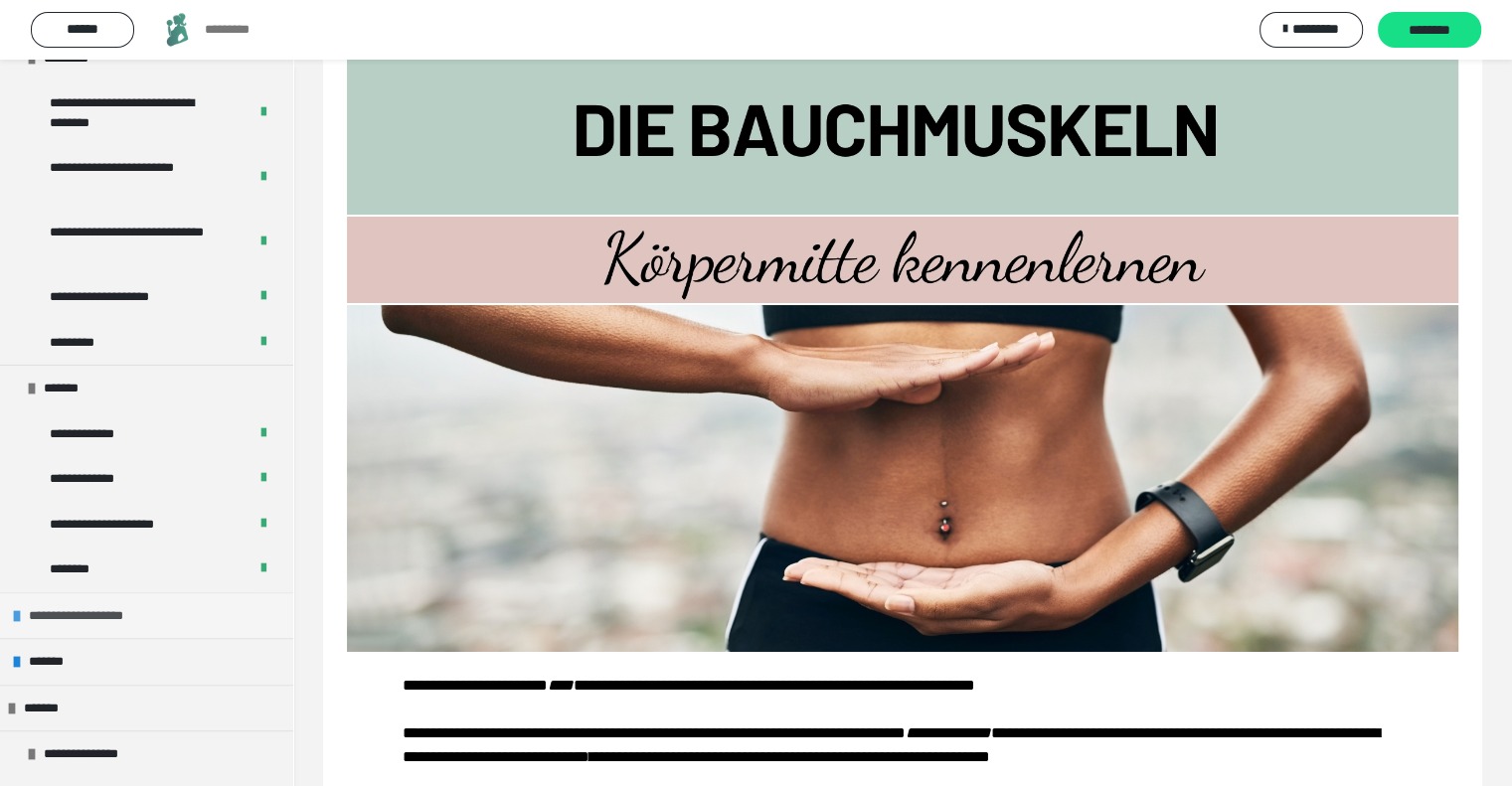 scroll, scrollTop: 497, scrollLeft: 0, axis: vertical 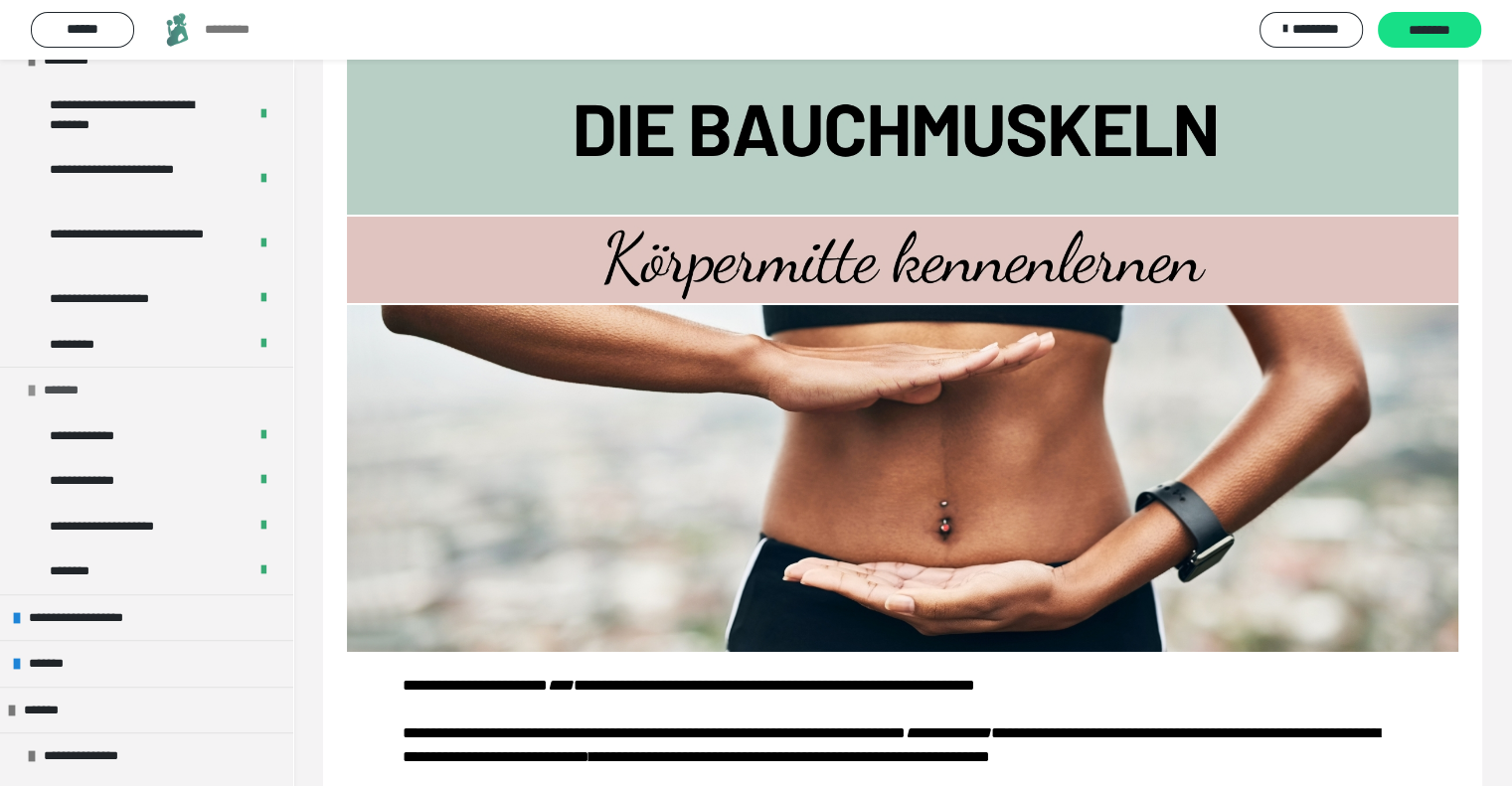 click at bounding box center (32, 391) 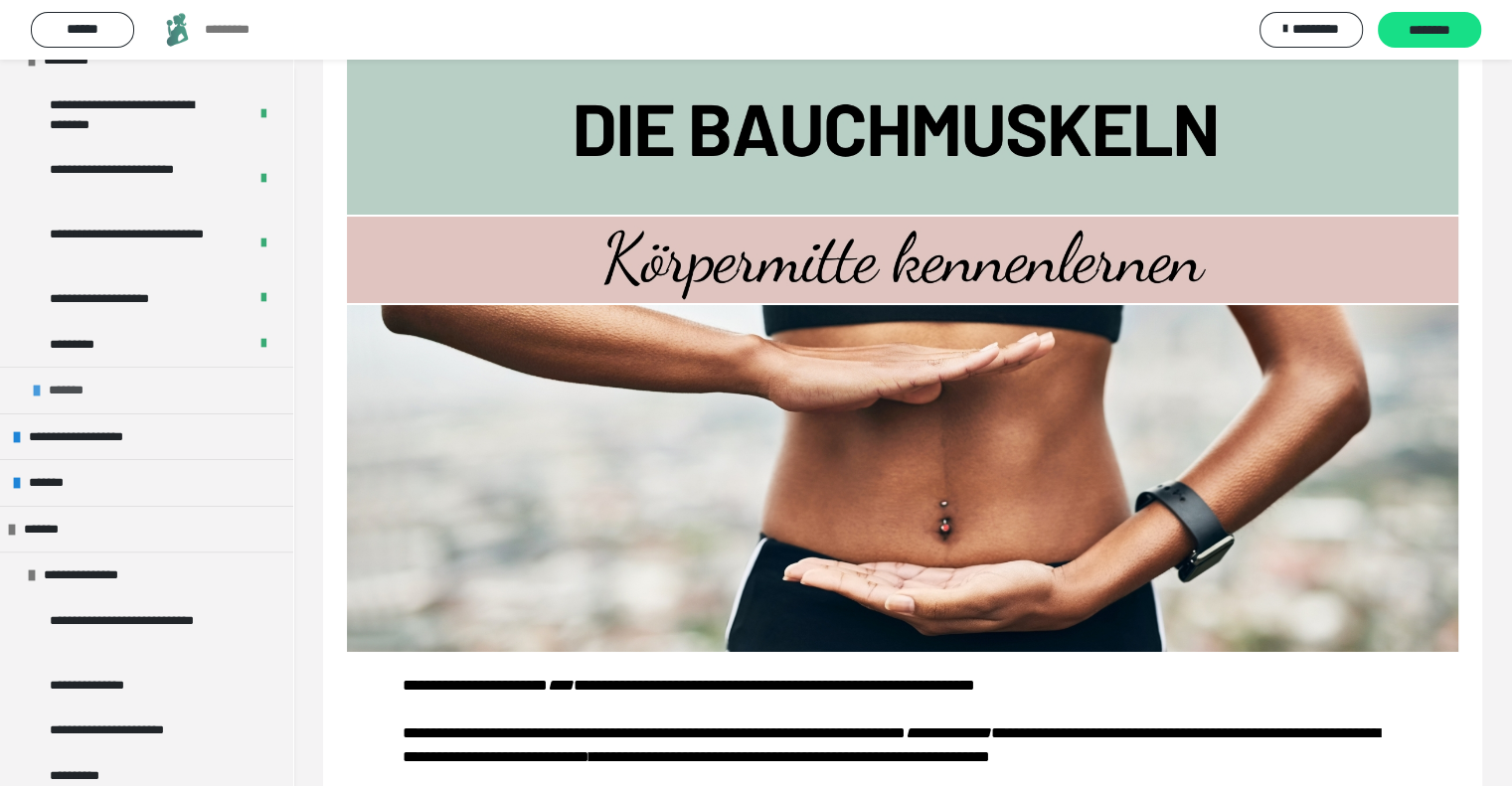 scroll, scrollTop: 298, scrollLeft: 0, axis: vertical 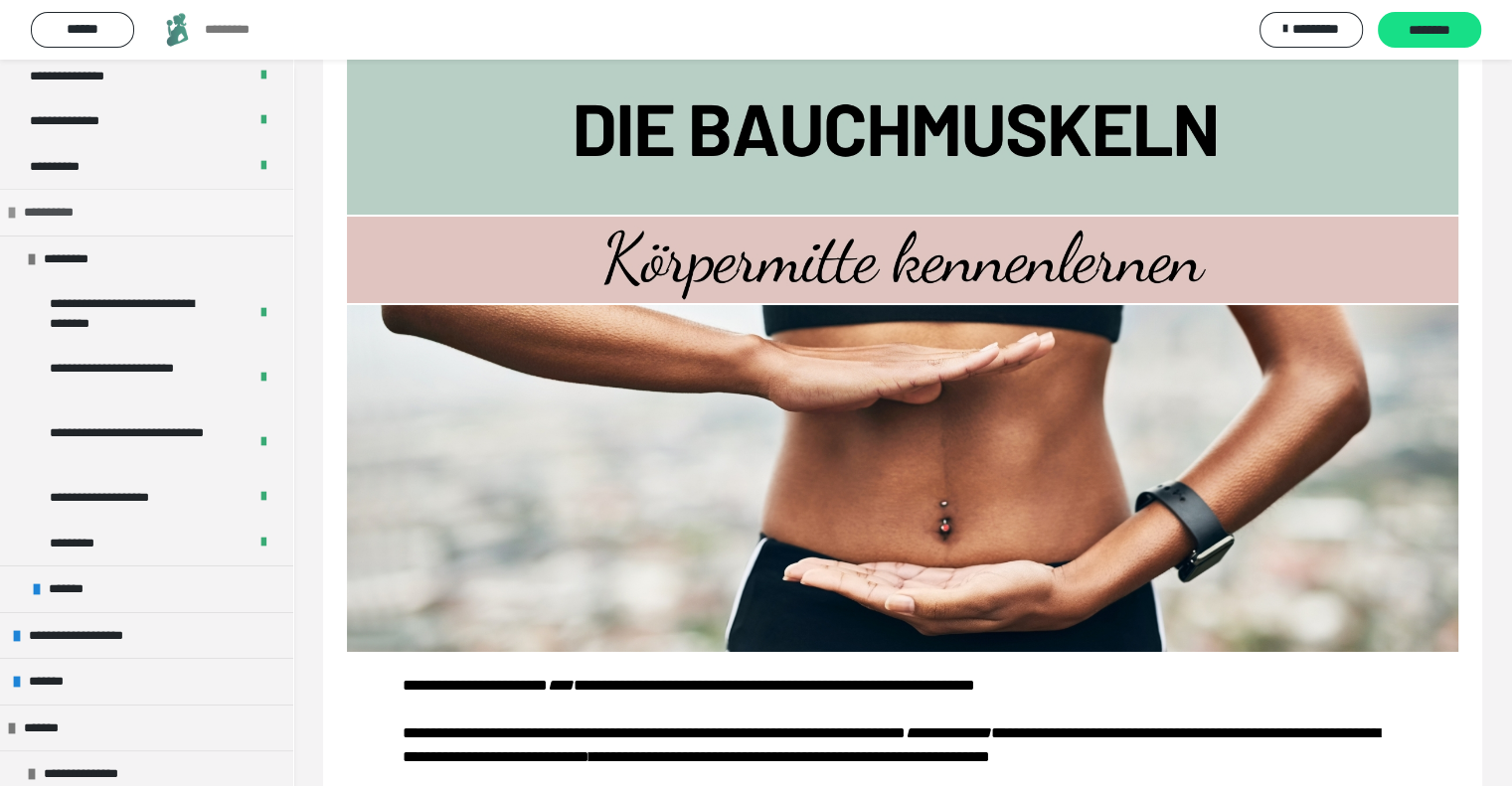 click at bounding box center [12, 213] 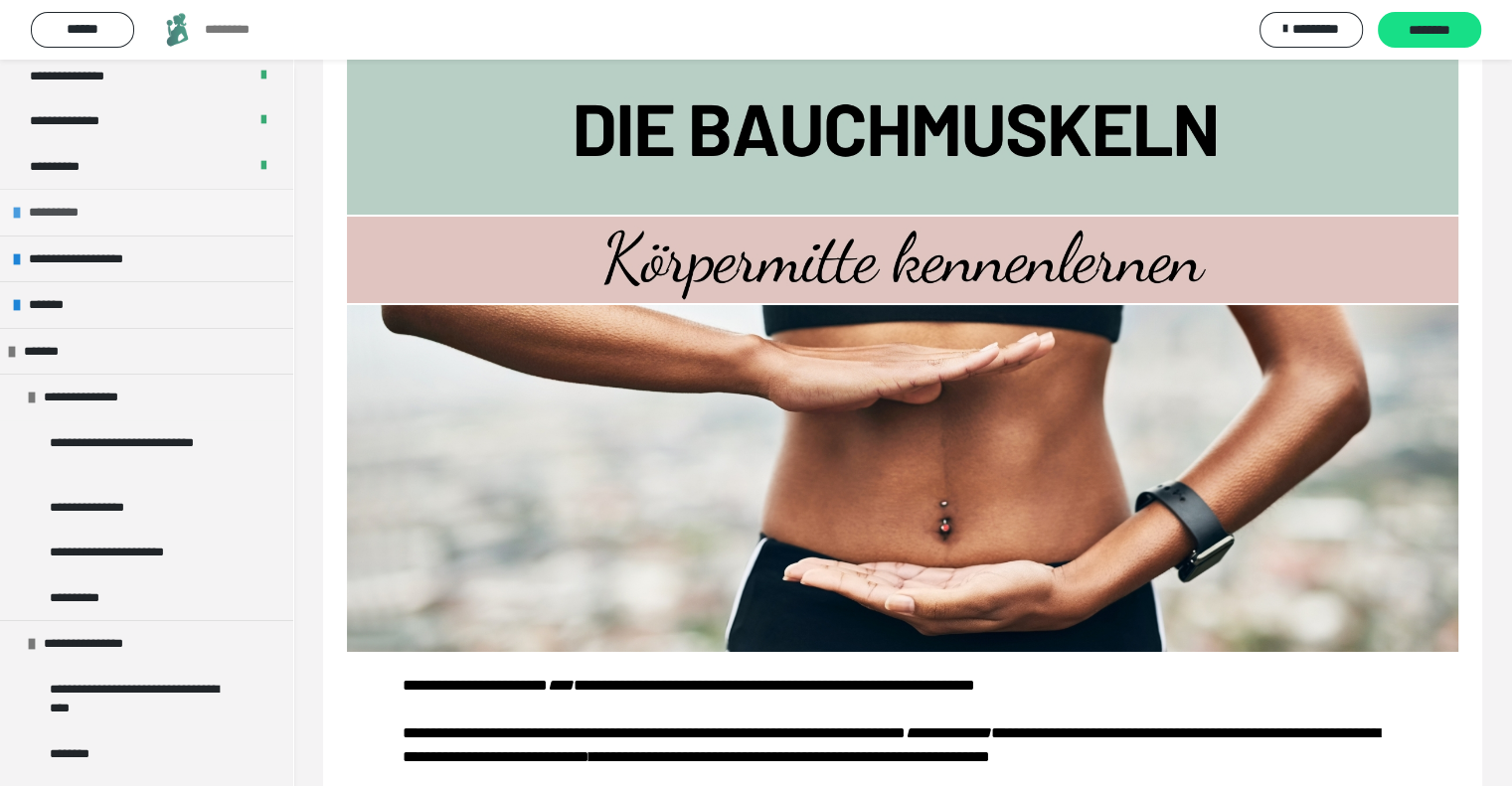scroll, scrollTop: 0, scrollLeft: 0, axis: both 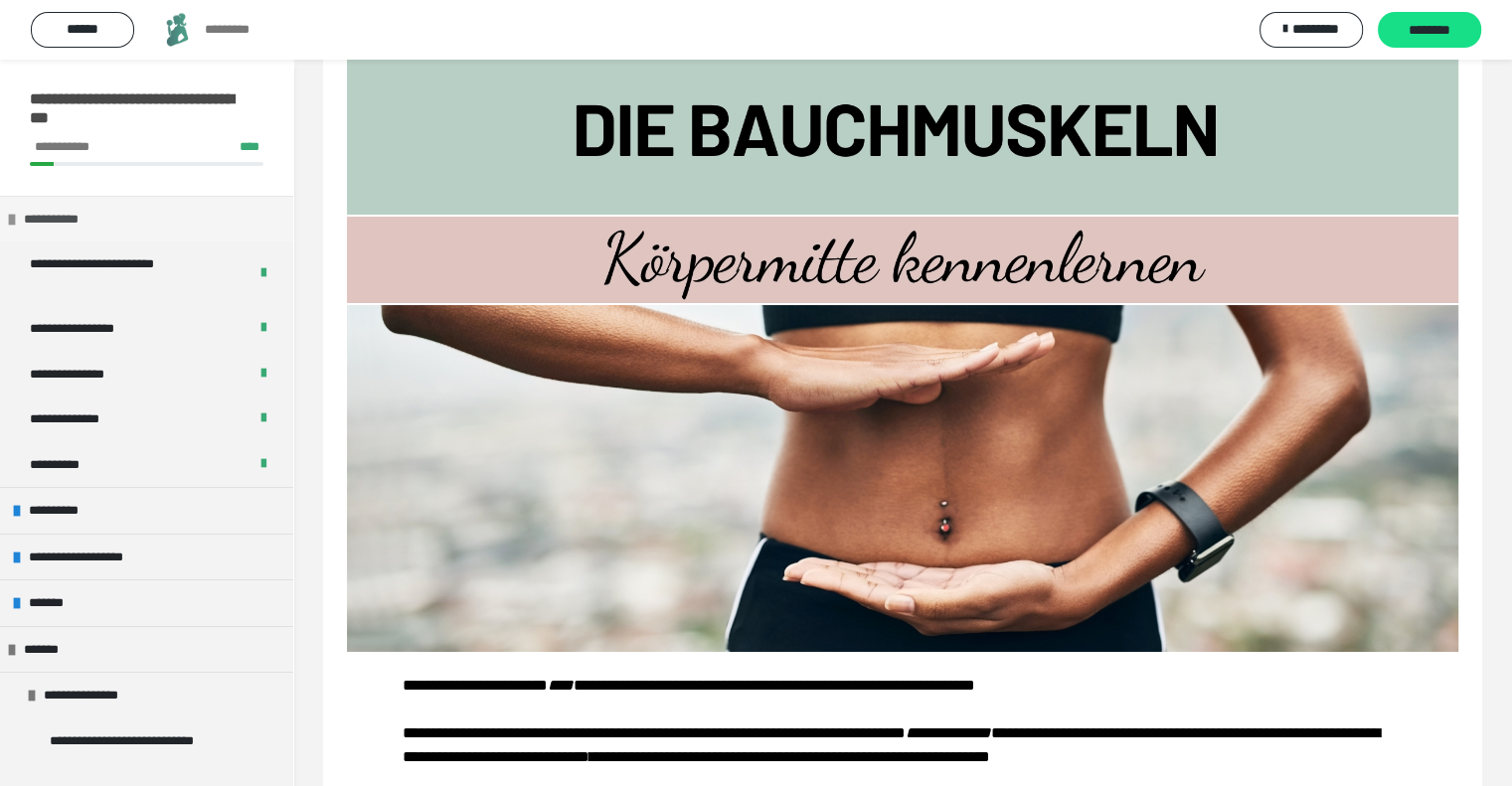click at bounding box center [12, 220] 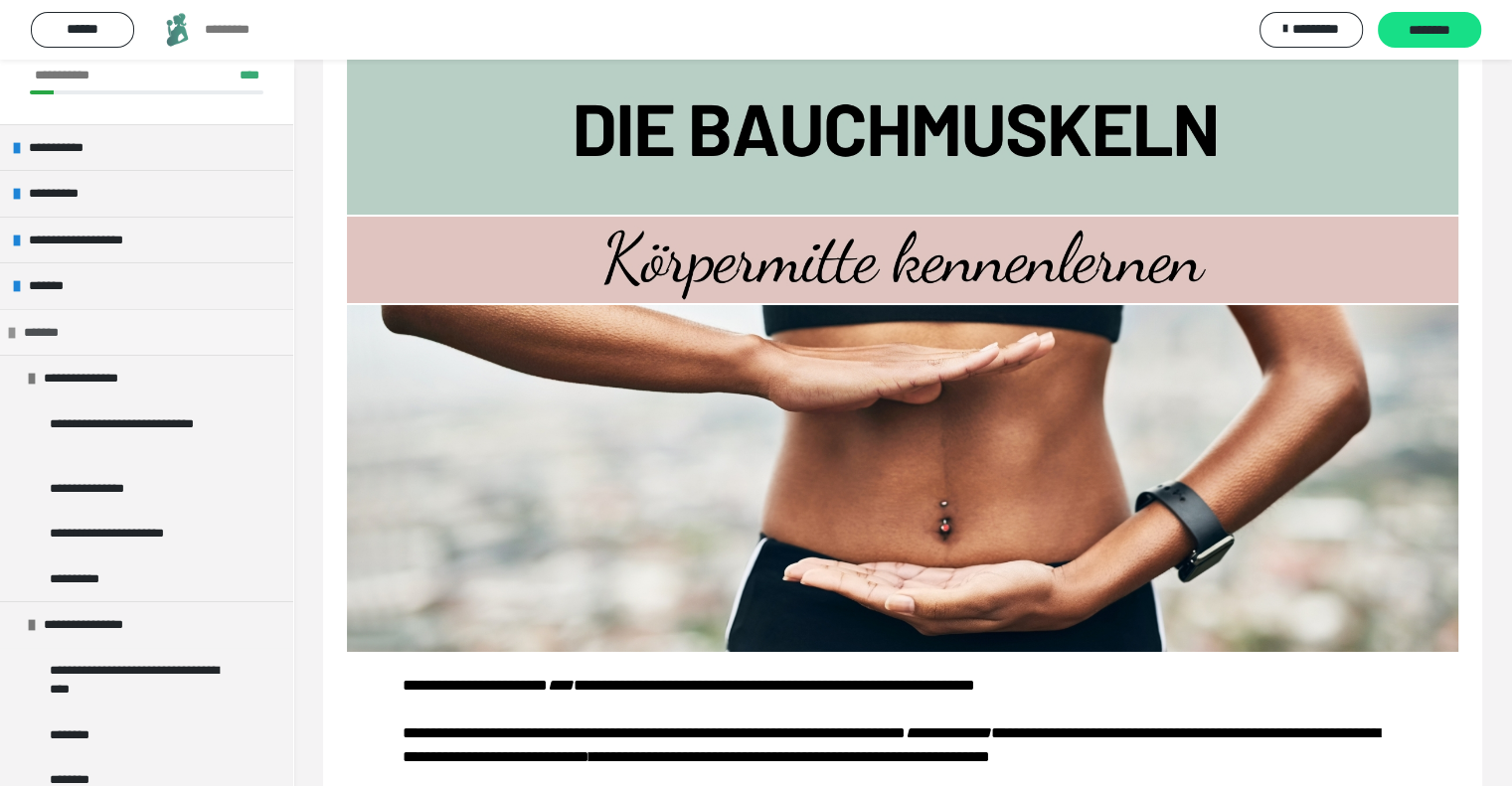 scroll, scrollTop: 99, scrollLeft: 0, axis: vertical 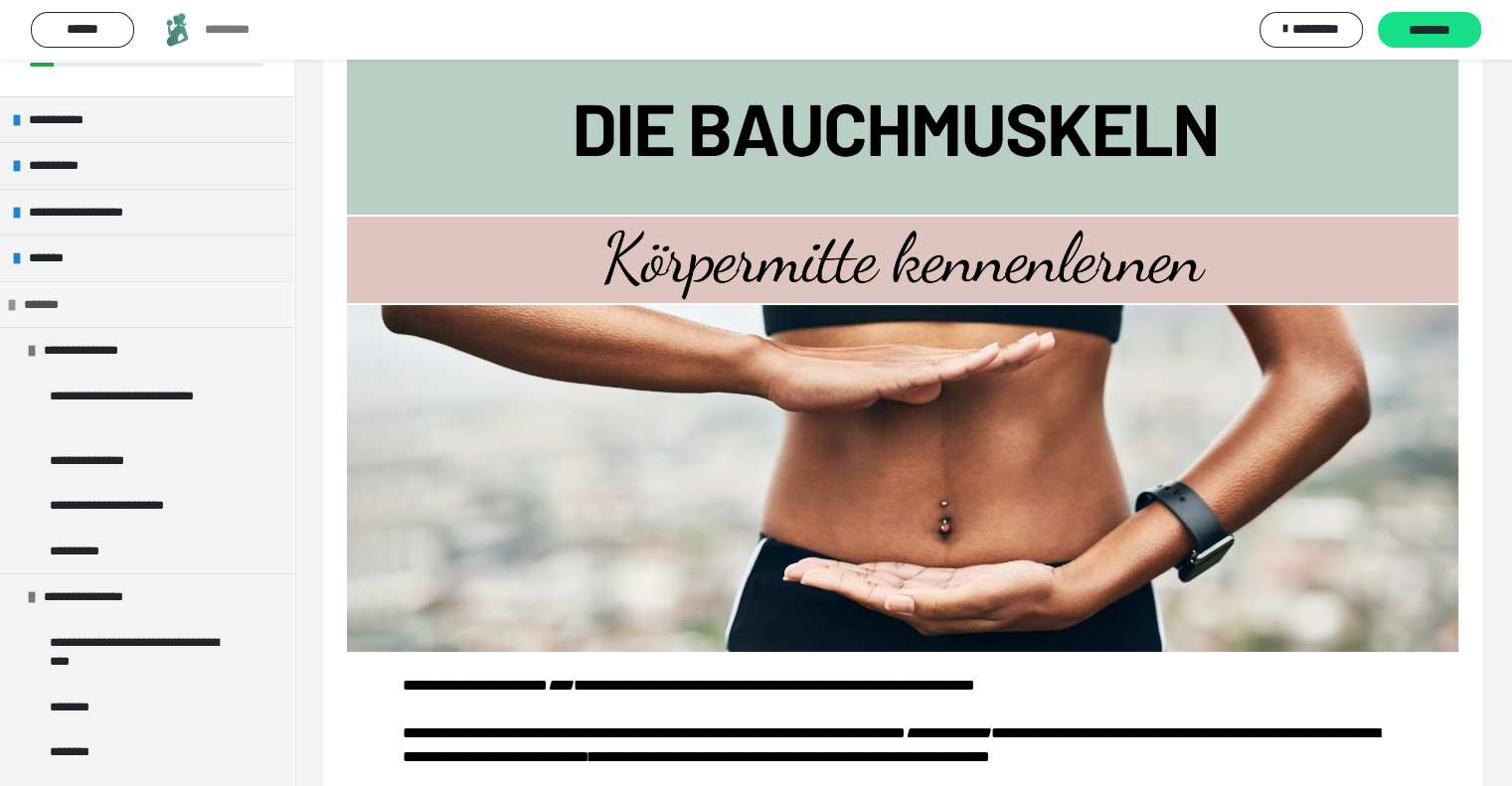click at bounding box center [12, 305] 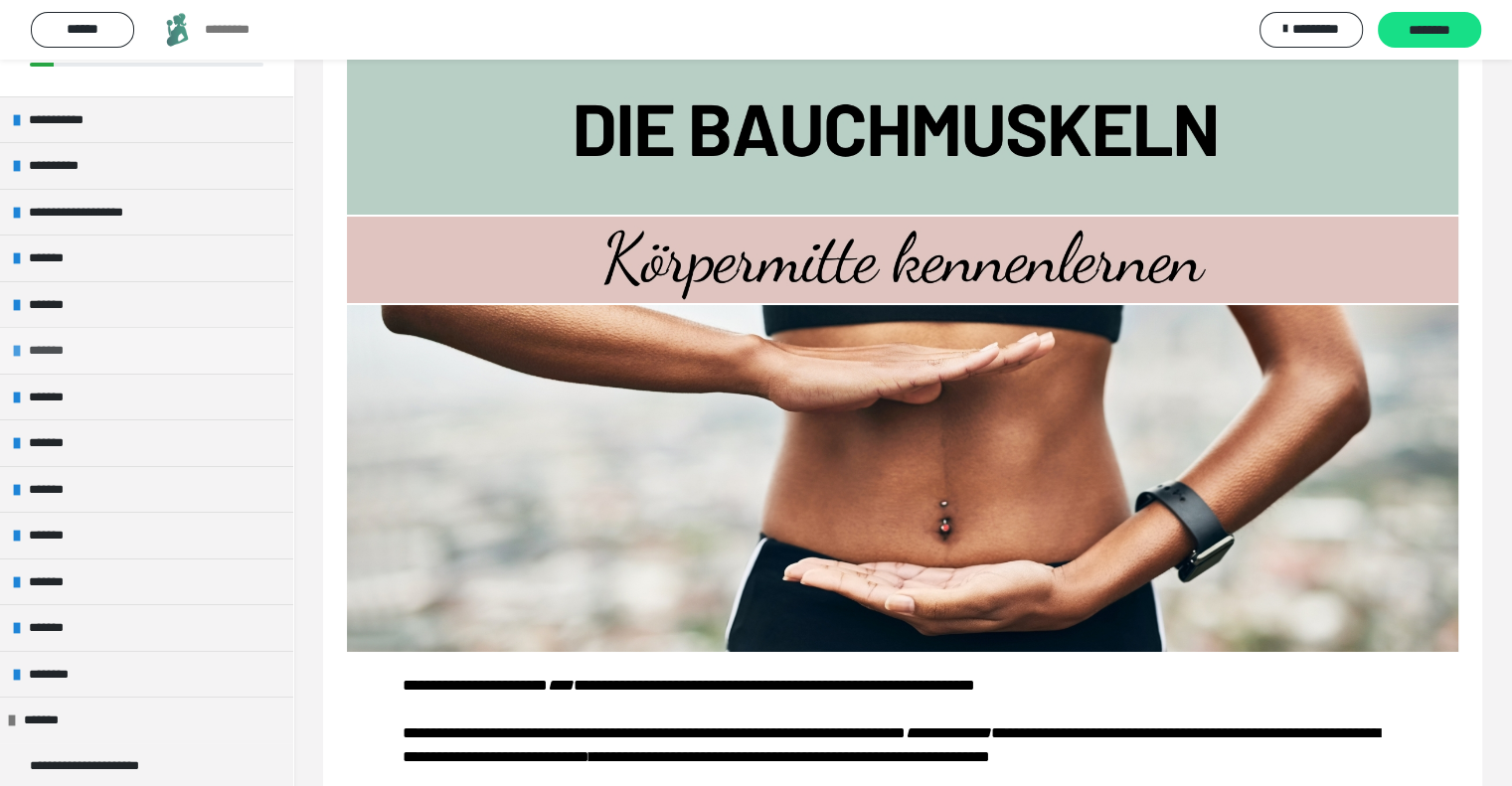 click on "*******" at bounding box center (146, 350) 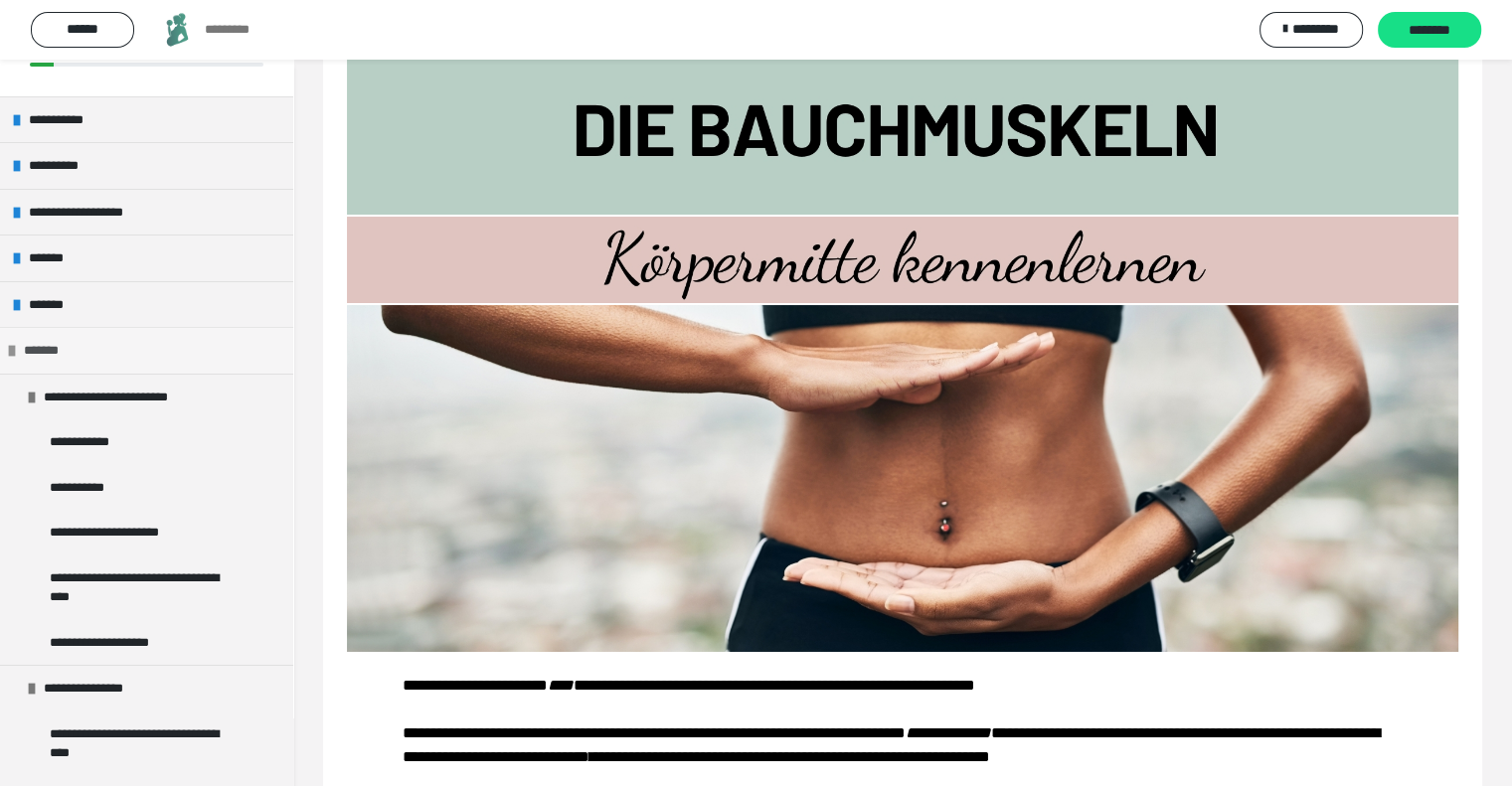 click at bounding box center [12, 351] 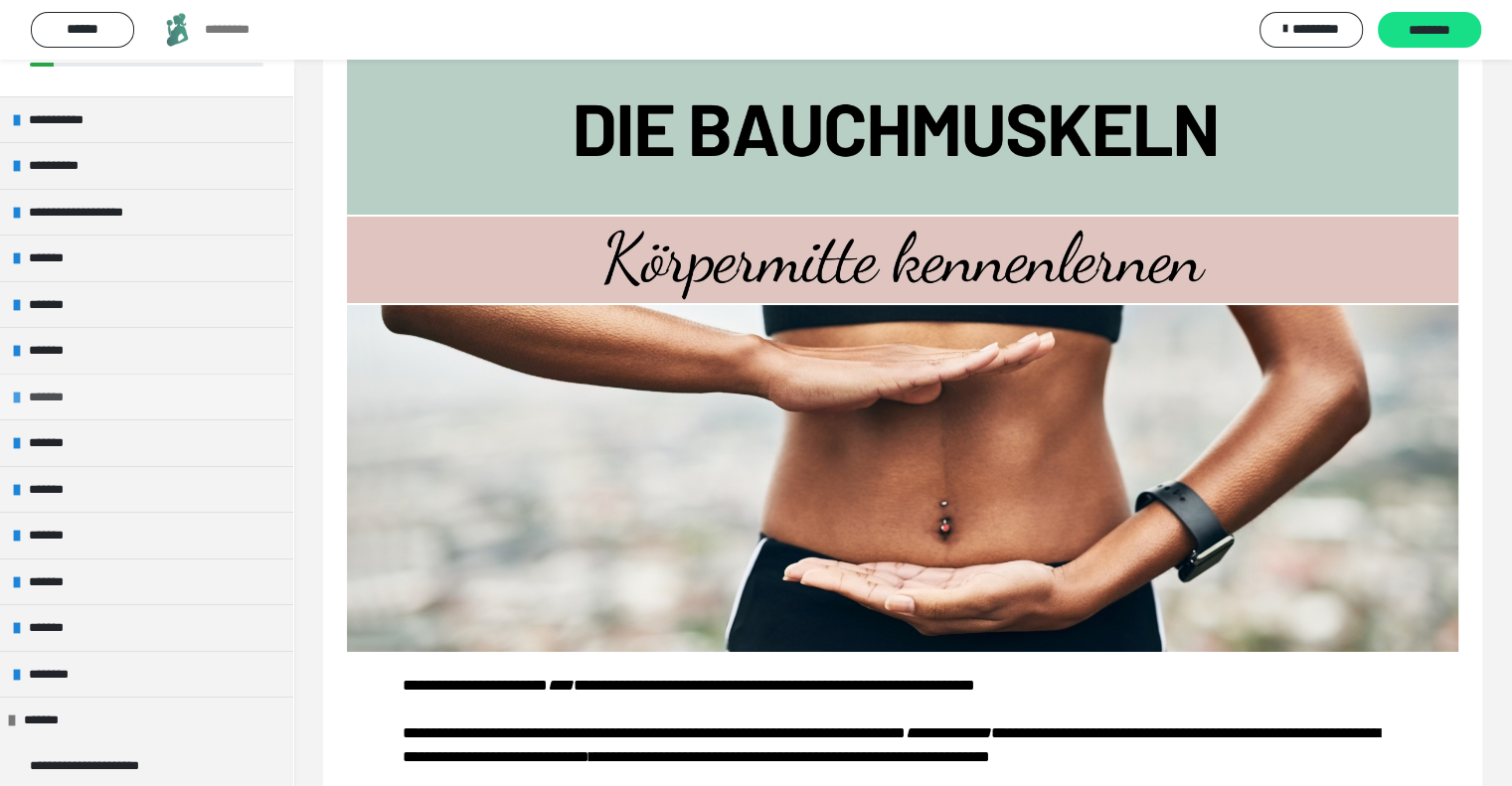 click at bounding box center (17, 397) 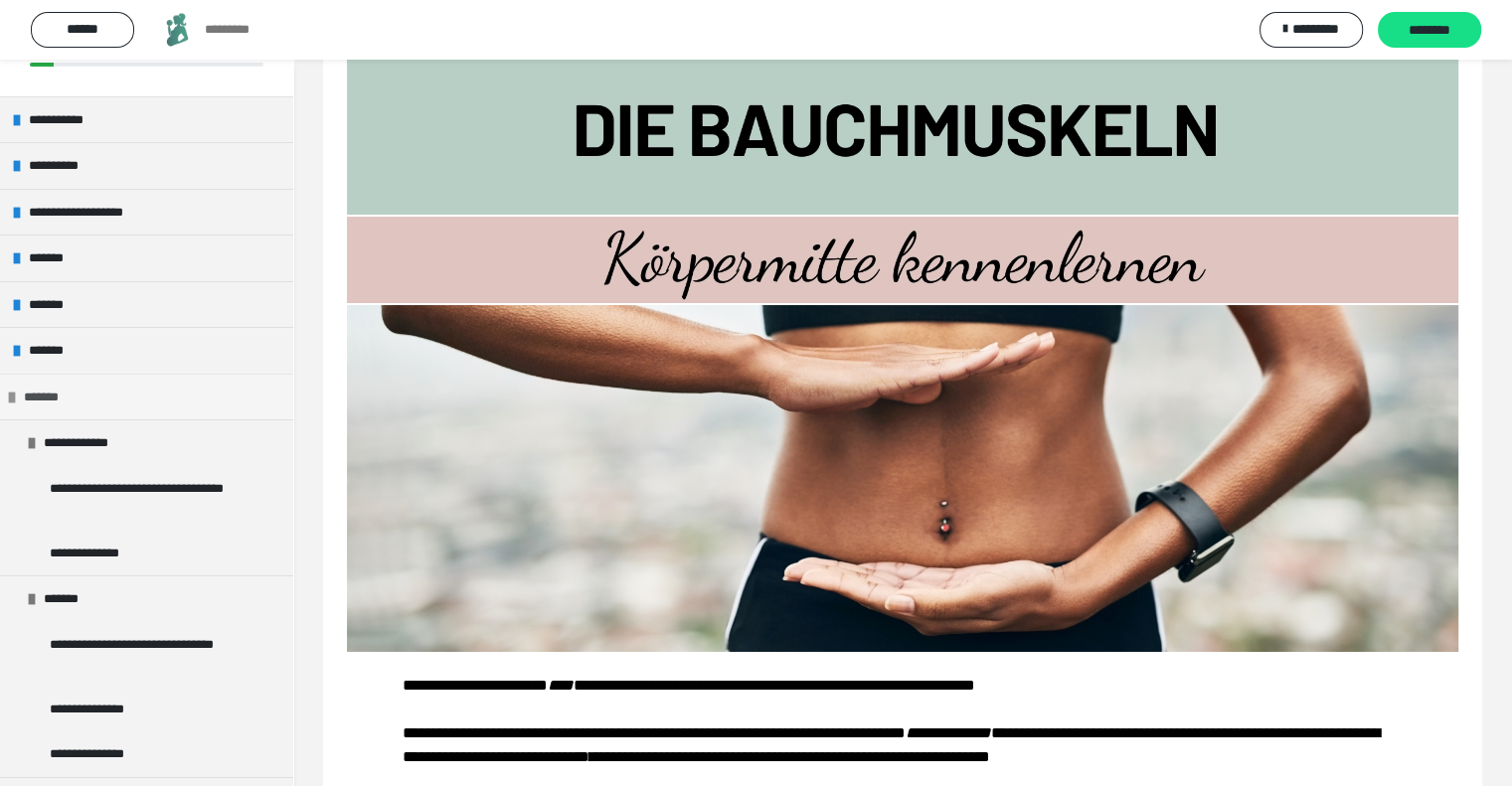 click at bounding box center (12, 397) 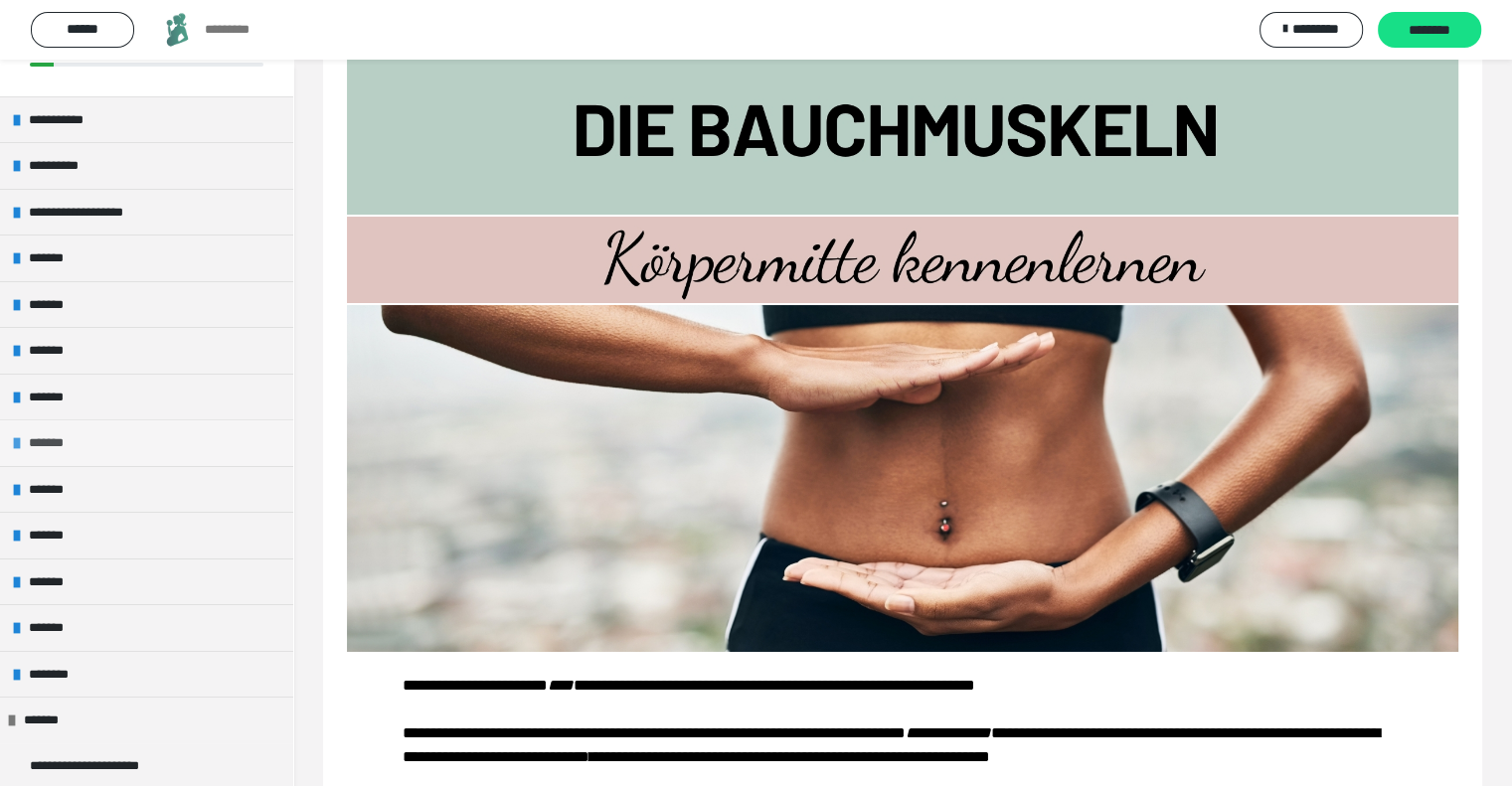 click at bounding box center [17, 443] 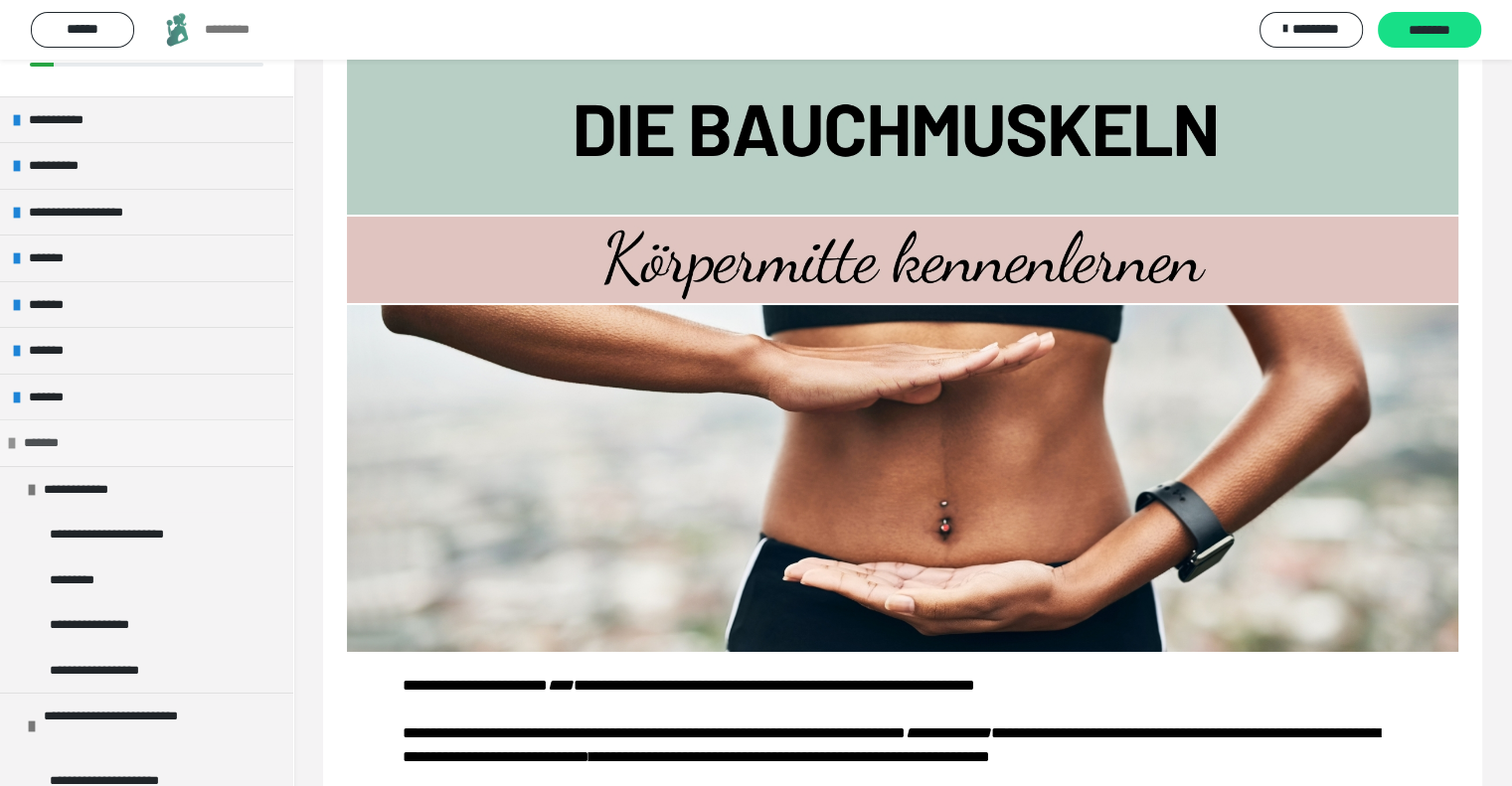 click on "*******" at bounding box center [146, 442] 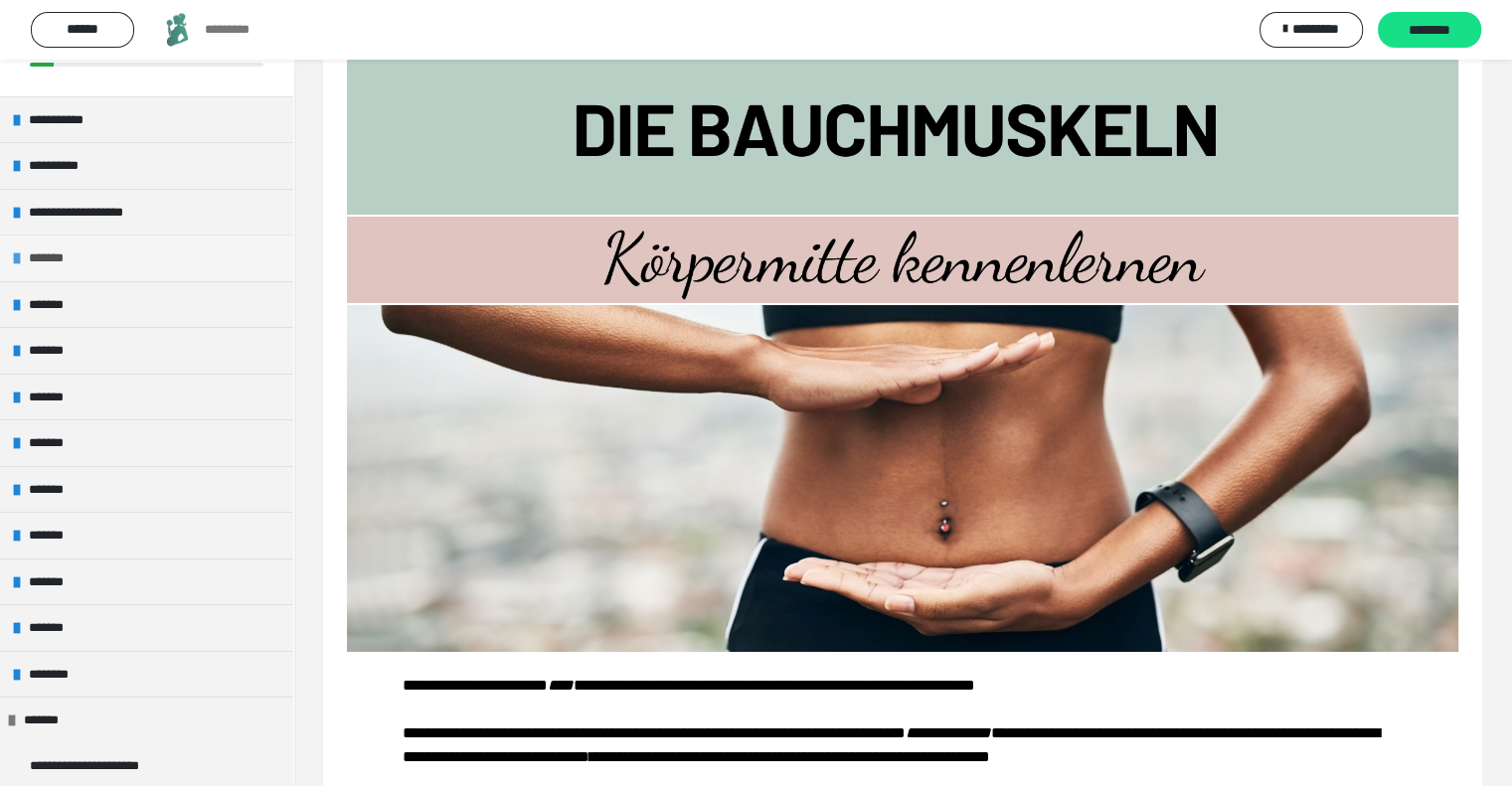 click at bounding box center (17, 258) 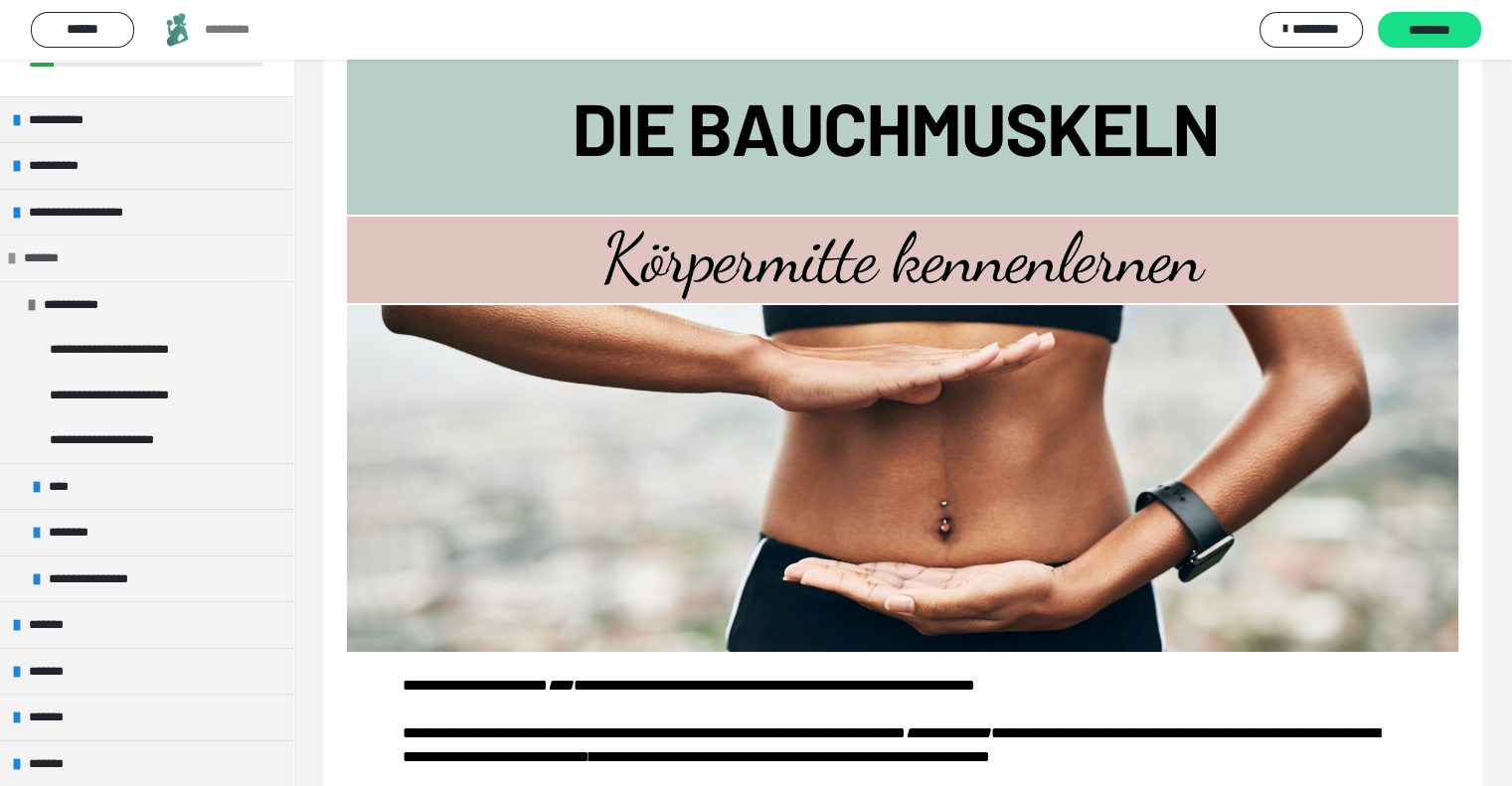 click at bounding box center (12, 258) 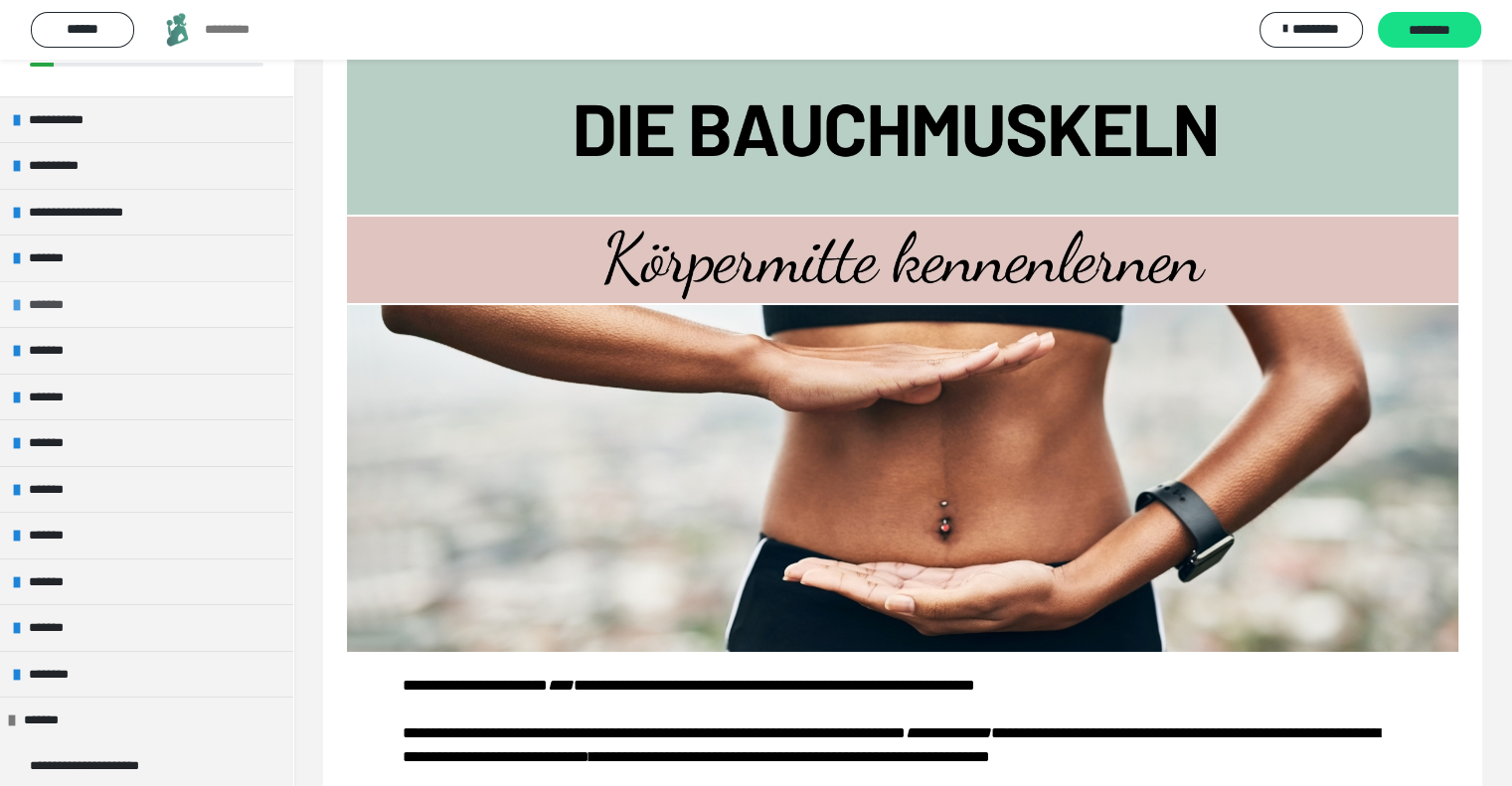 click at bounding box center [17, 305] 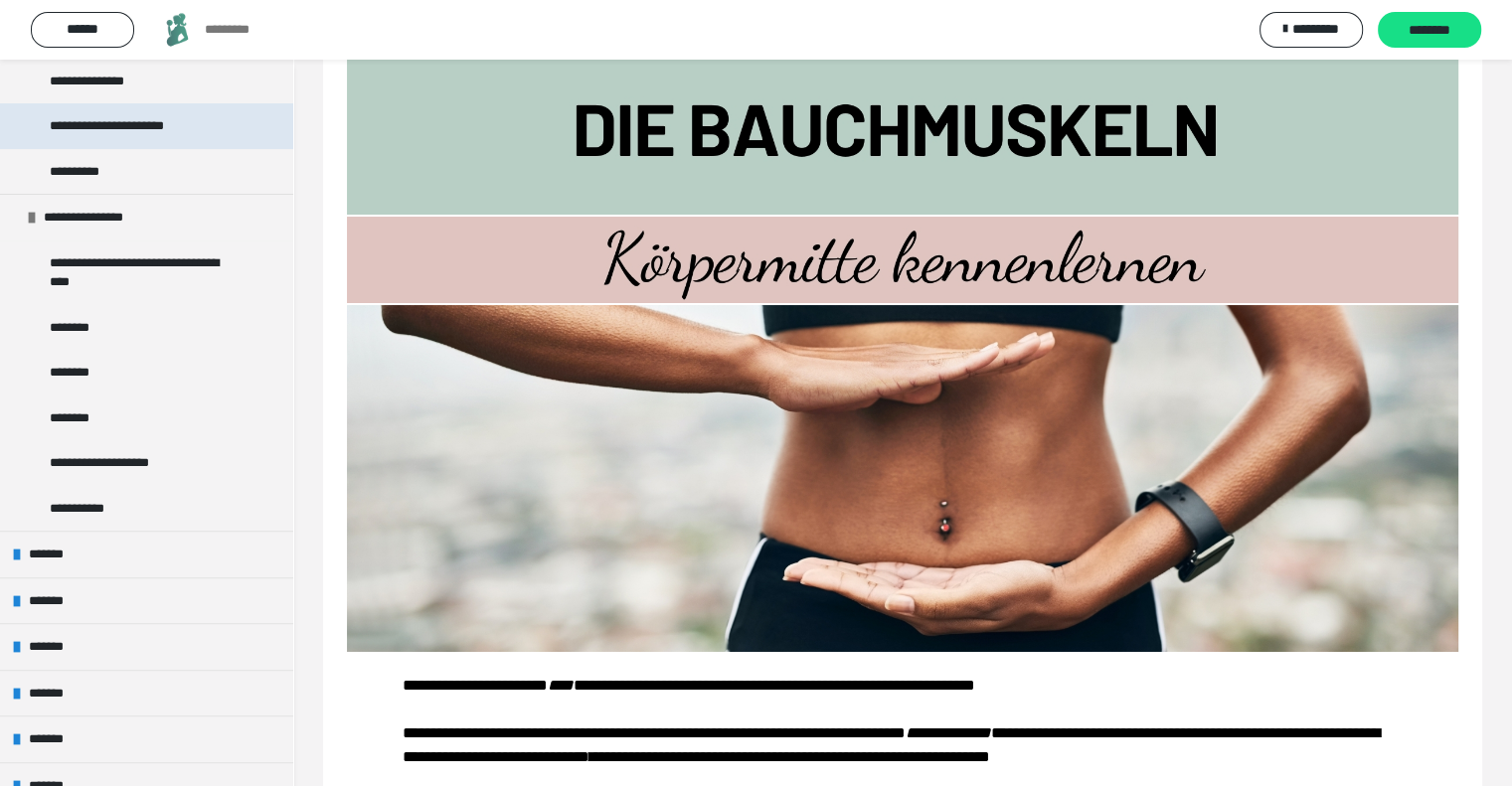 scroll, scrollTop: 497, scrollLeft: 0, axis: vertical 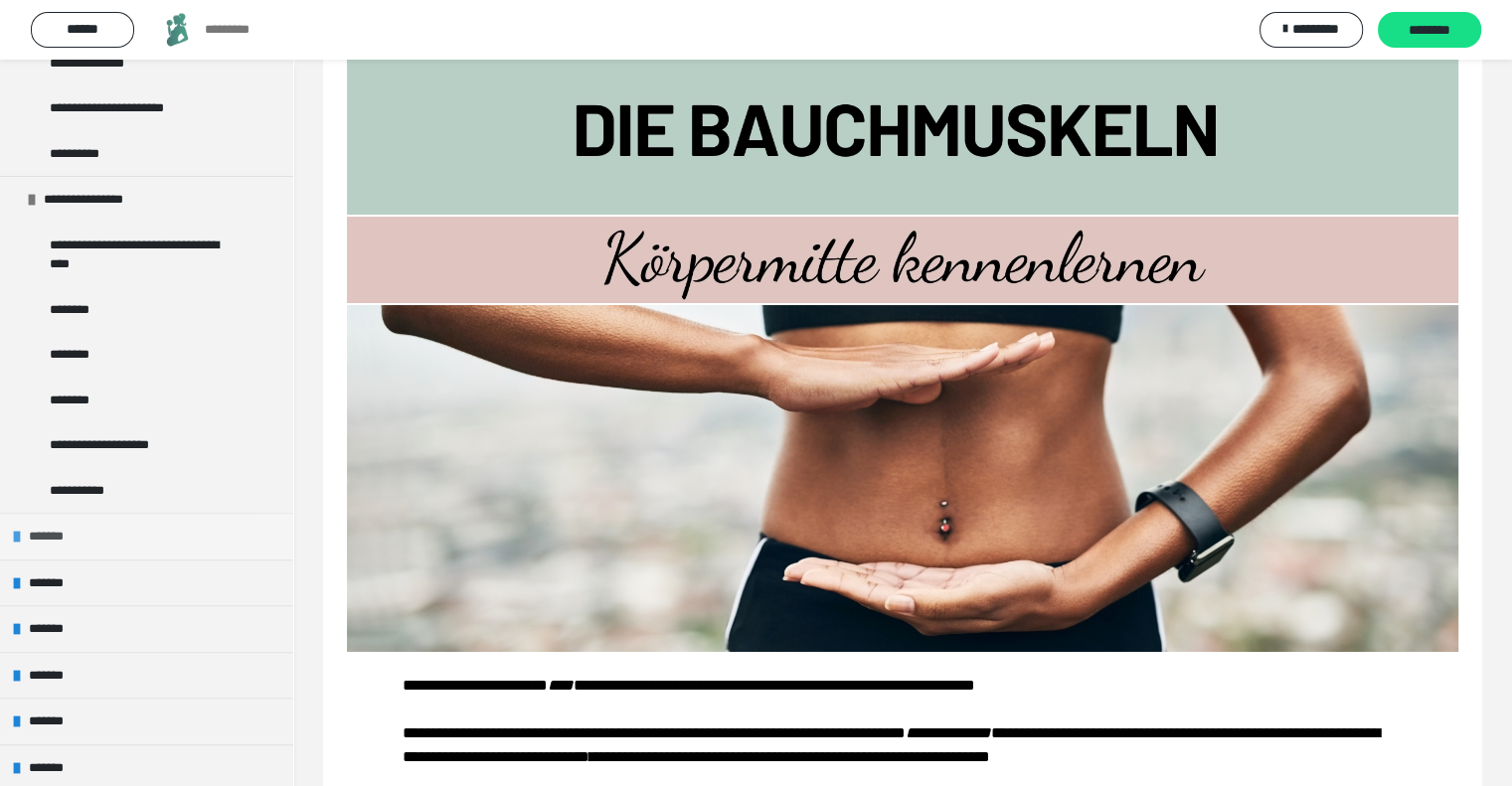 click at bounding box center (17, 537) 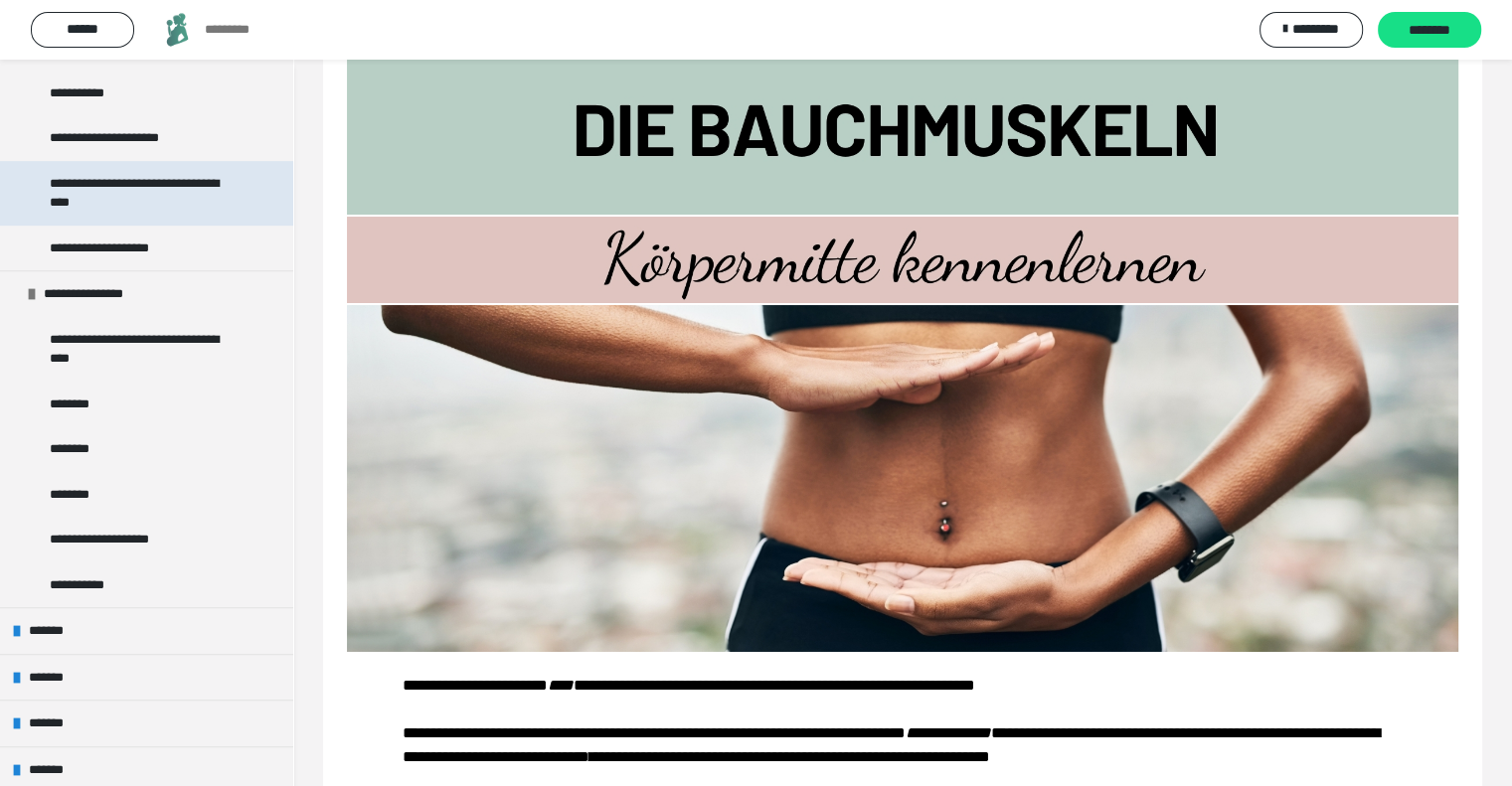 scroll, scrollTop: 994, scrollLeft: 0, axis: vertical 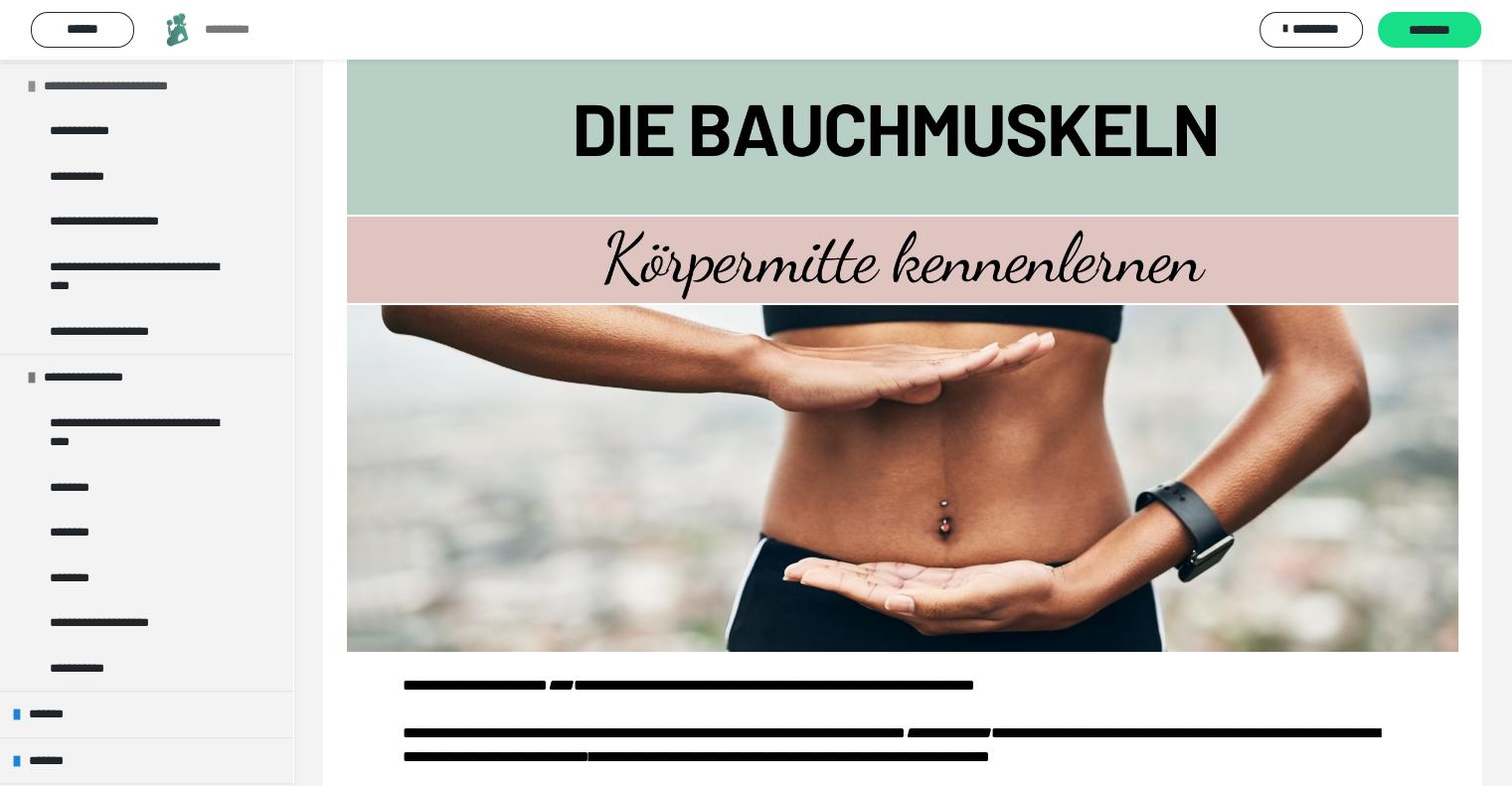 click at bounding box center [32, 86] 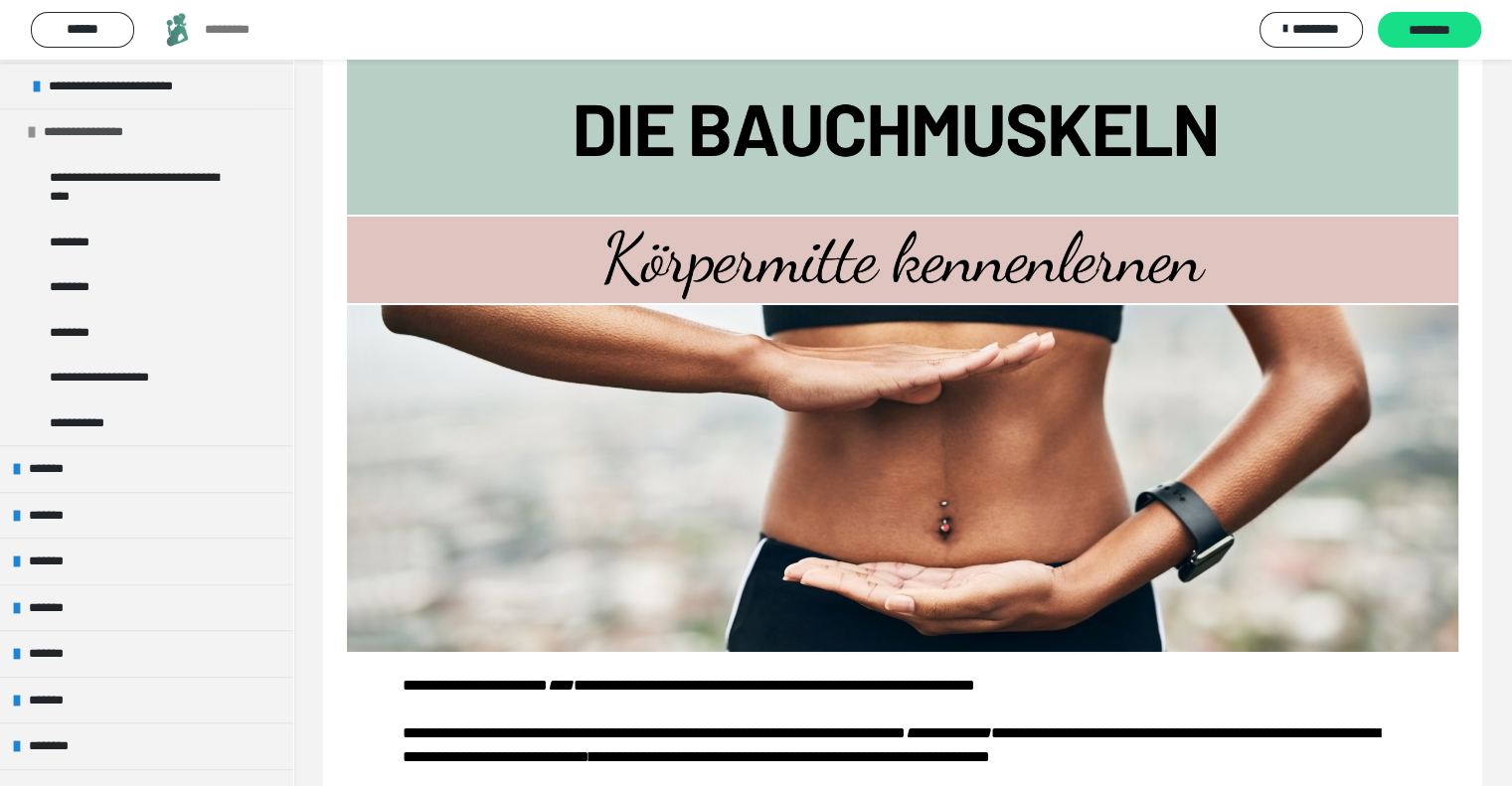 click at bounding box center [32, 132] 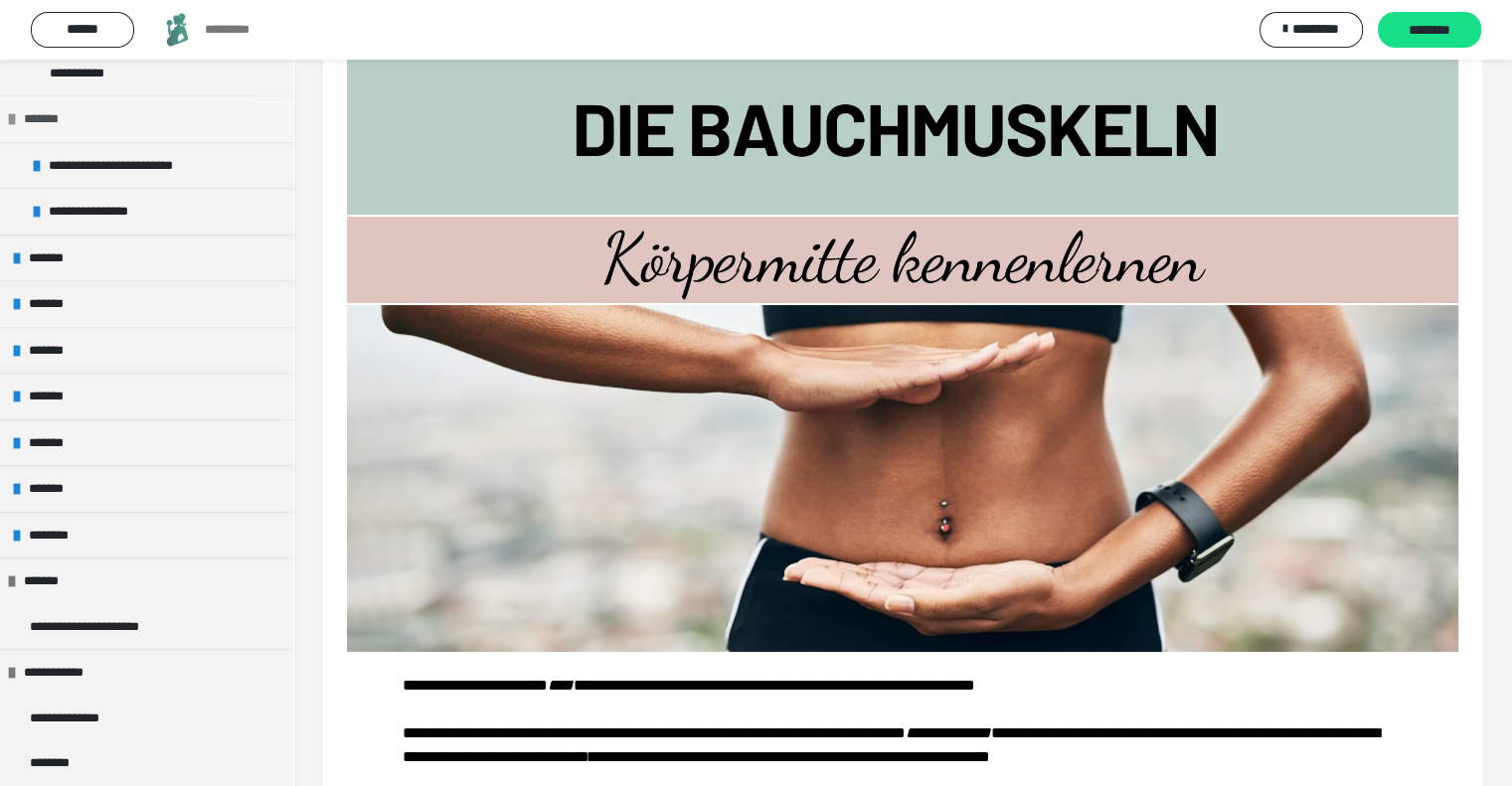 click at bounding box center [12, 119] 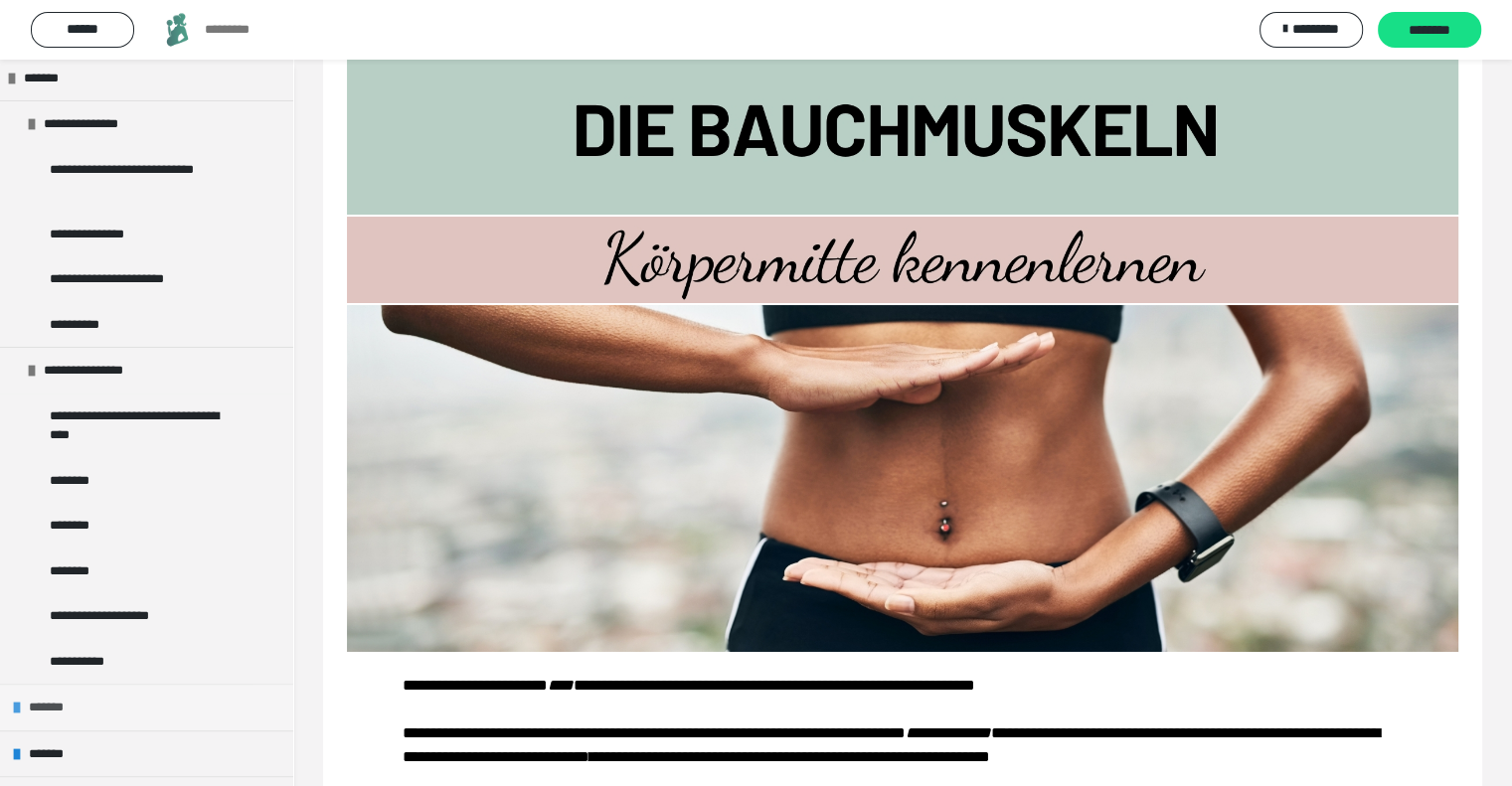 scroll, scrollTop: 227, scrollLeft: 0, axis: vertical 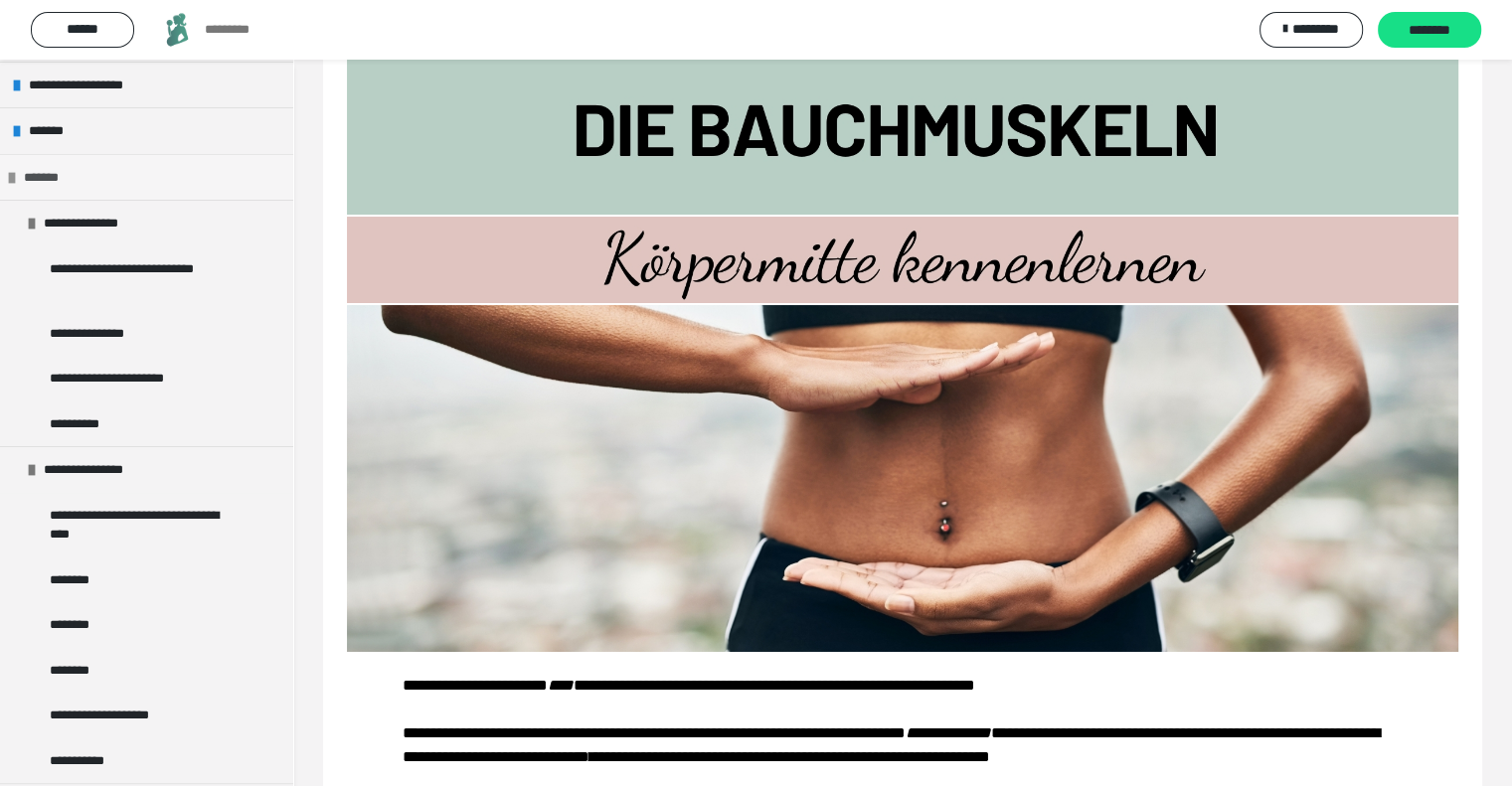 click at bounding box center [12, 178] 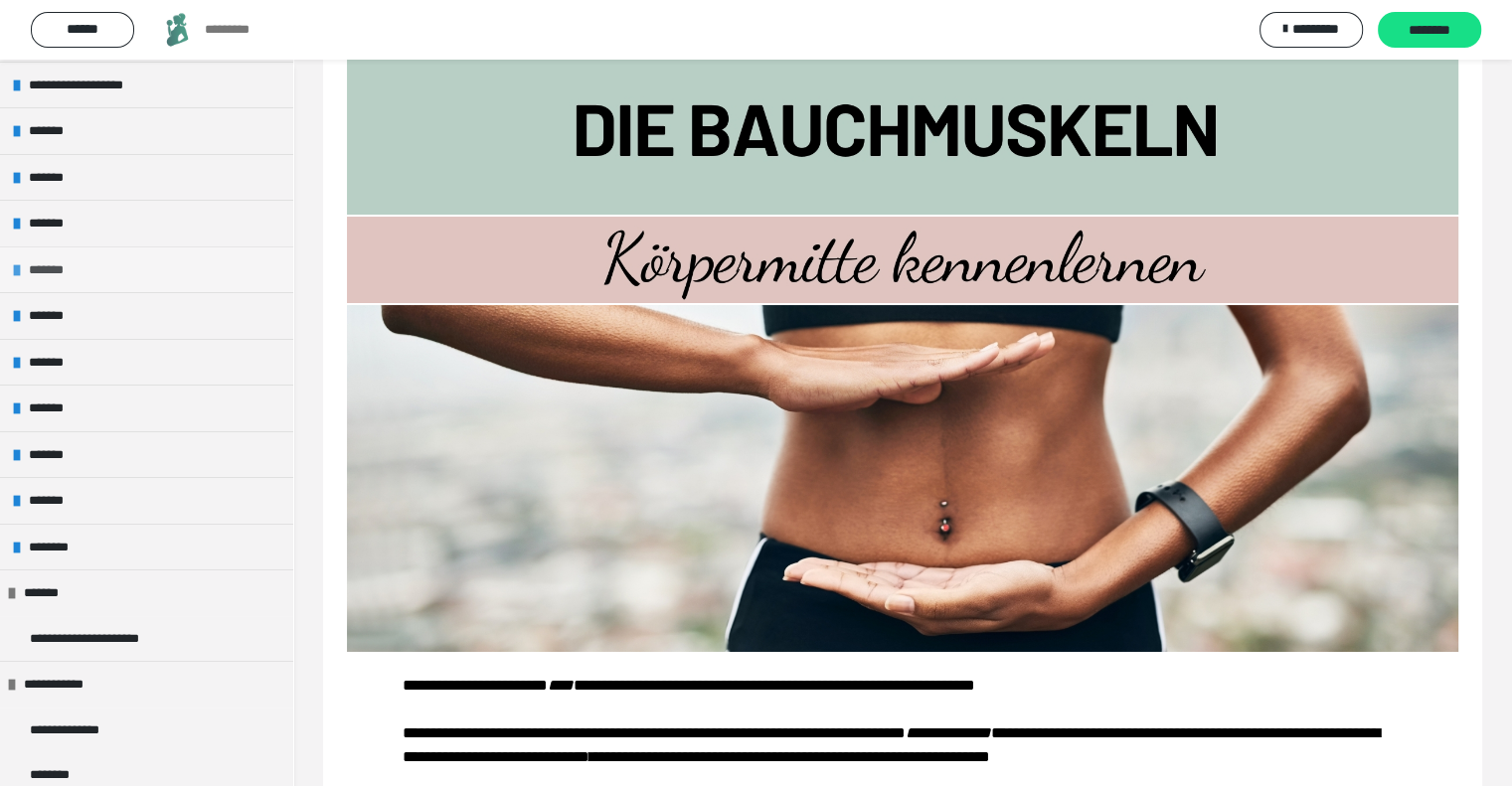 click at bounding box center [17, 270] 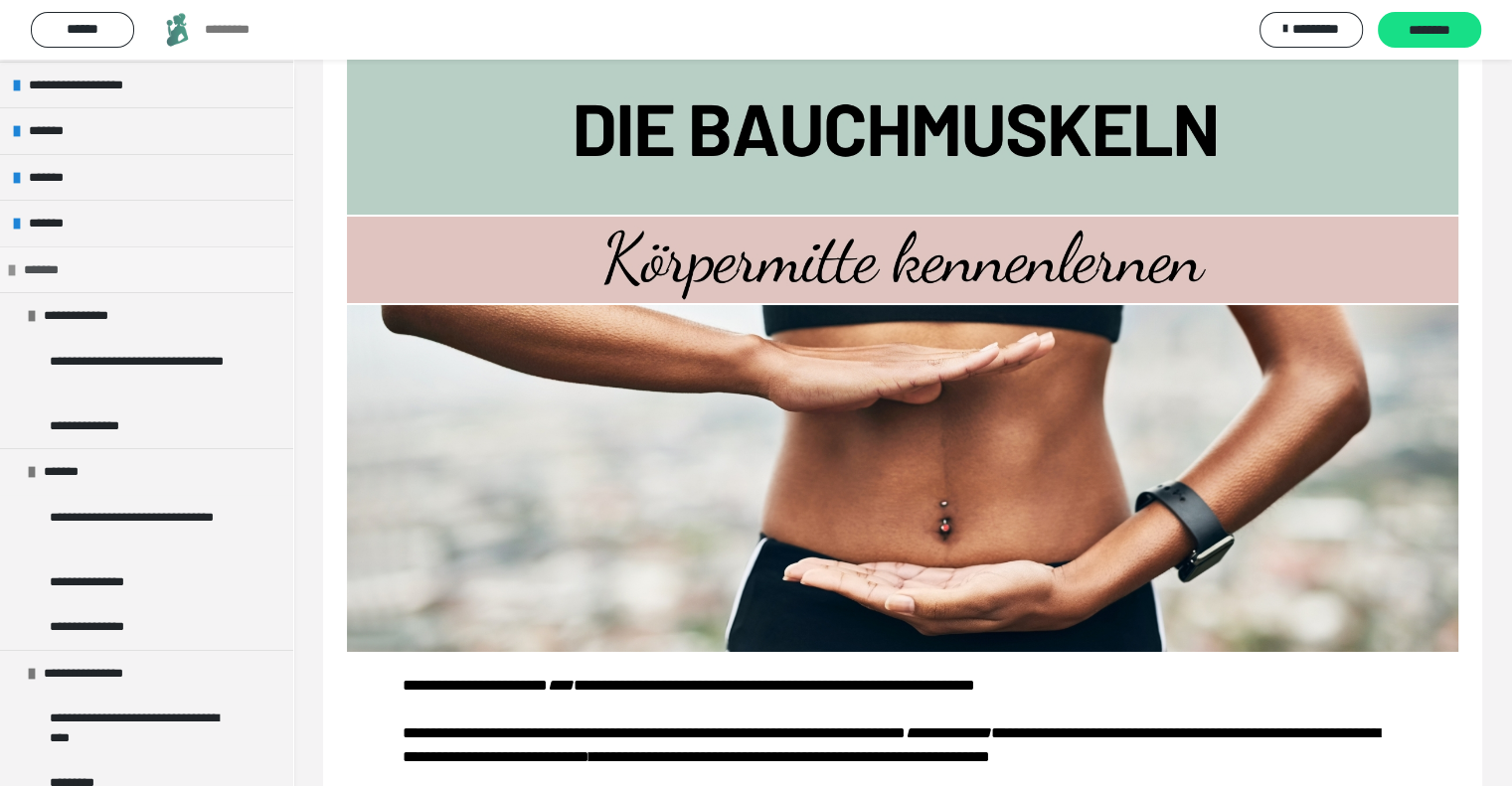 click at bounding box center [12, 270] 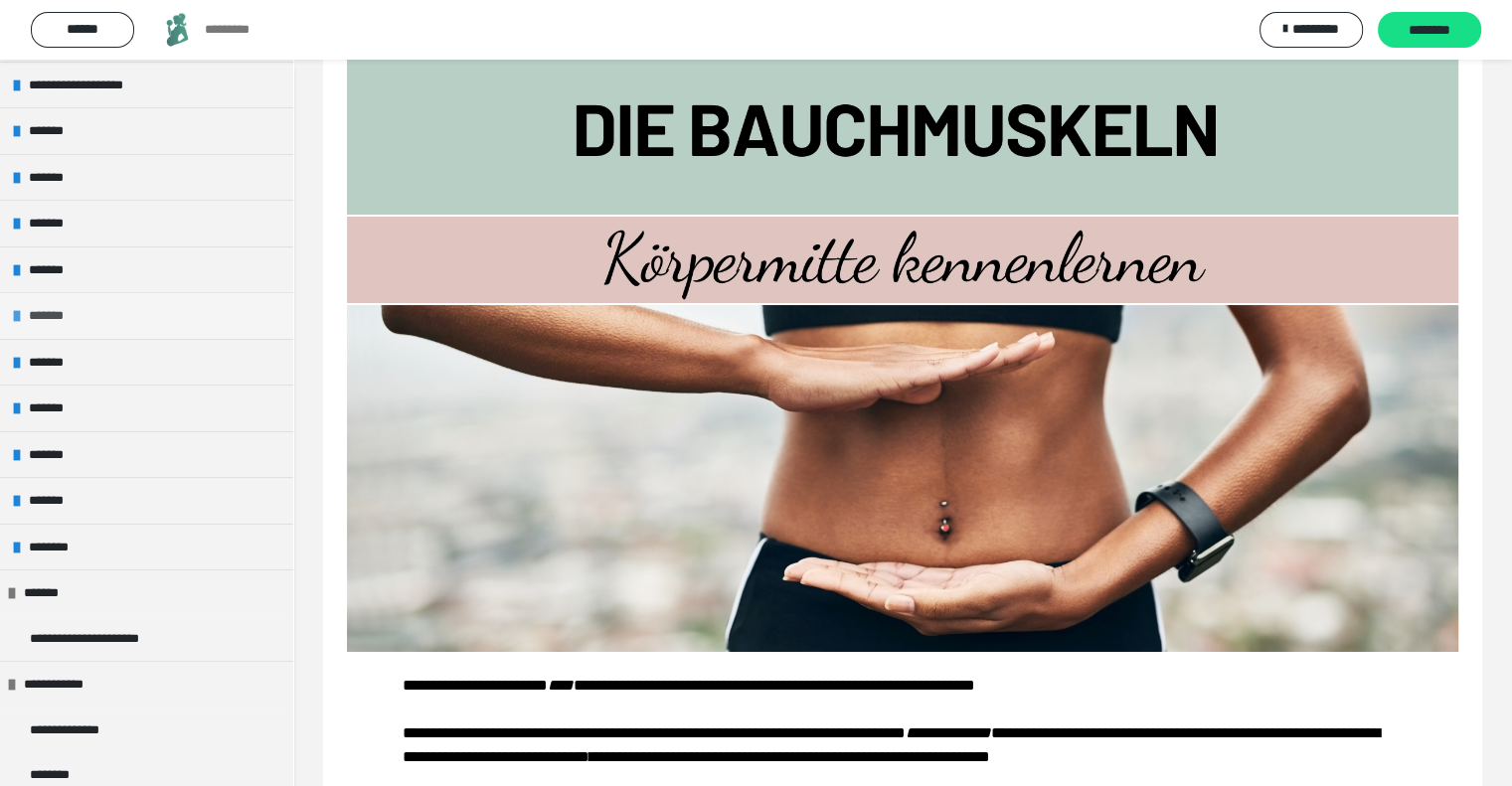 click at bounding box center (17, 316) 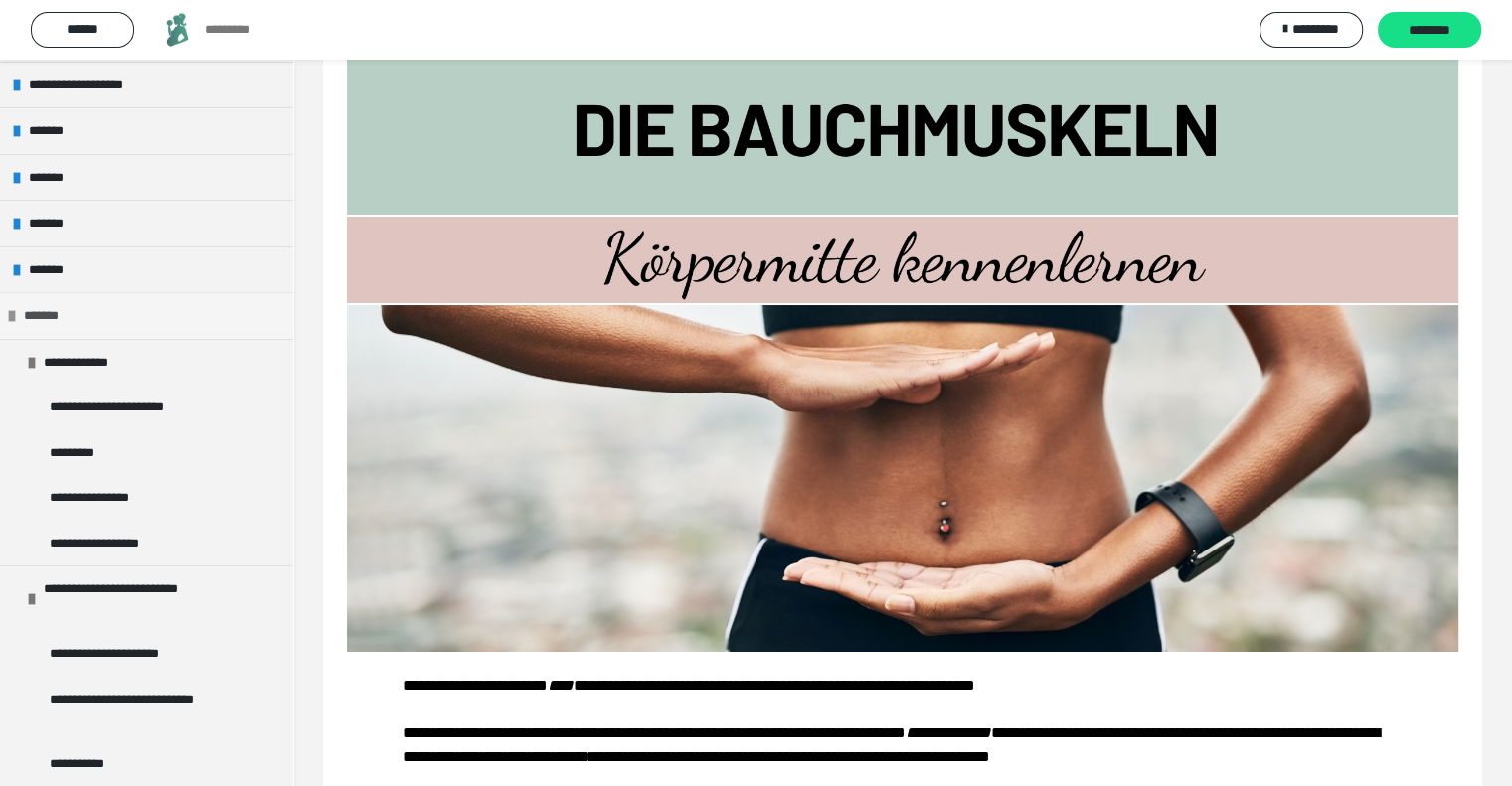 click at bounding box center [12, 316] 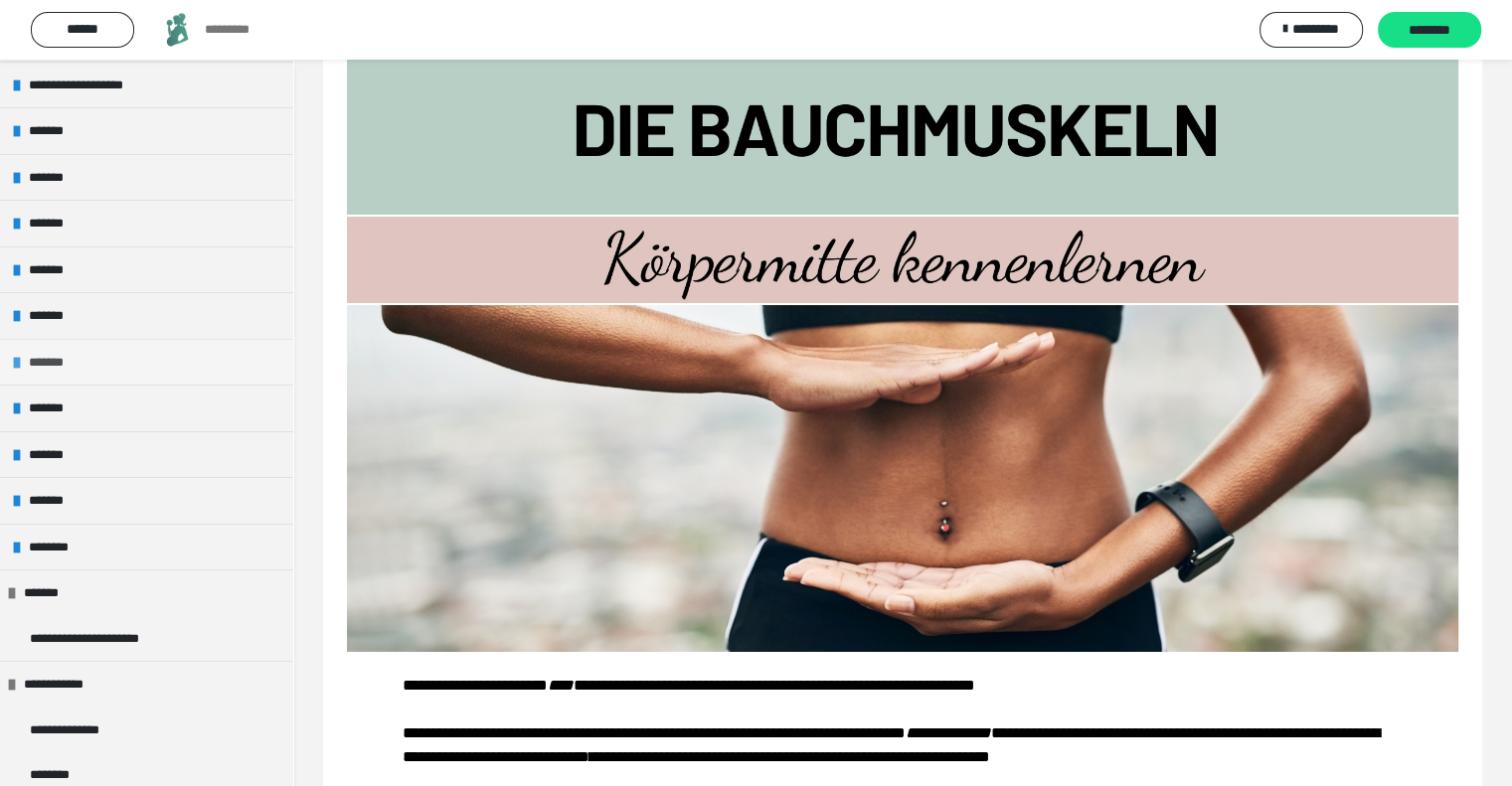 click at bounding box center [17, 363] 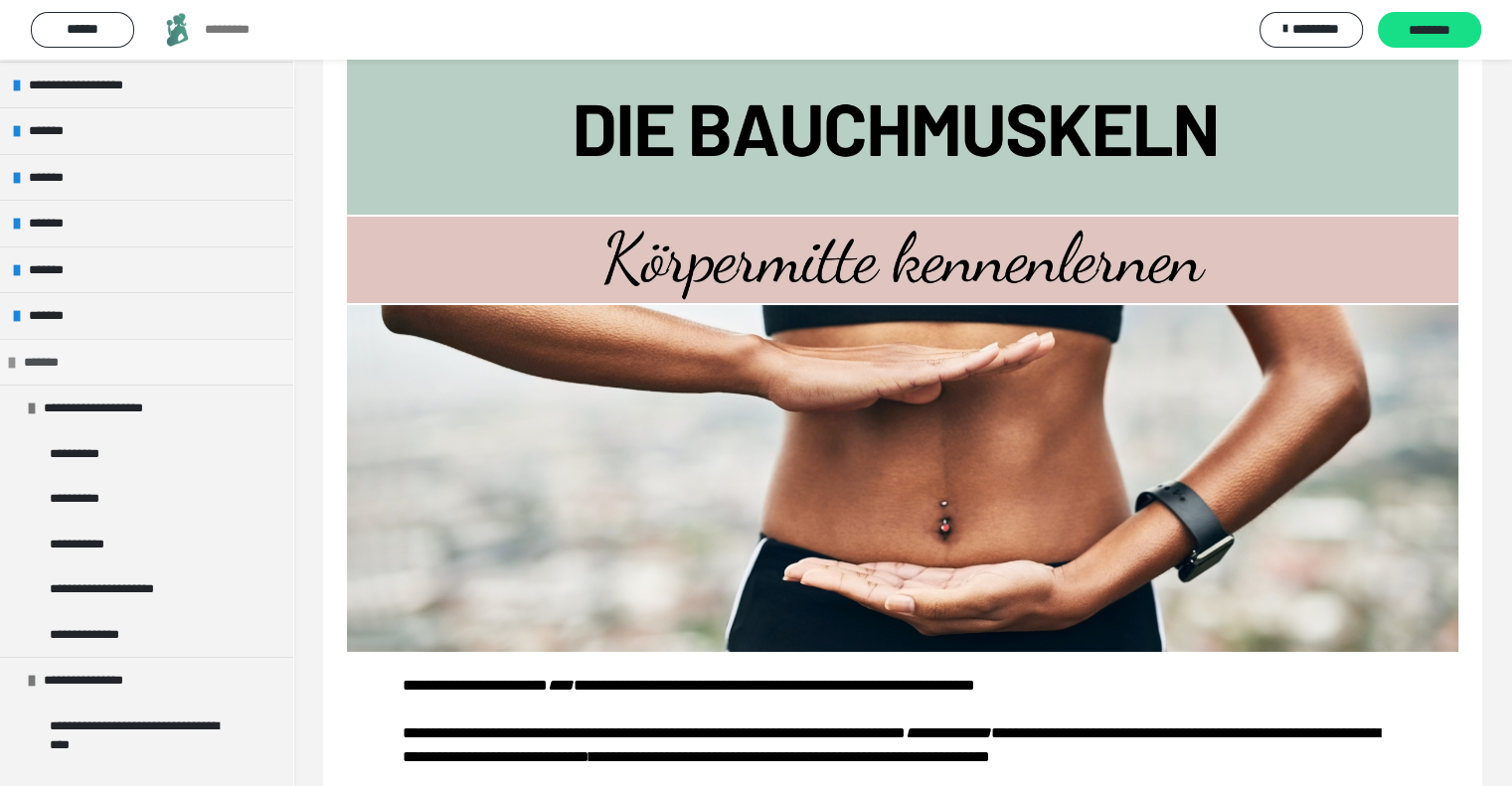 click at bounding box center (12, 363) 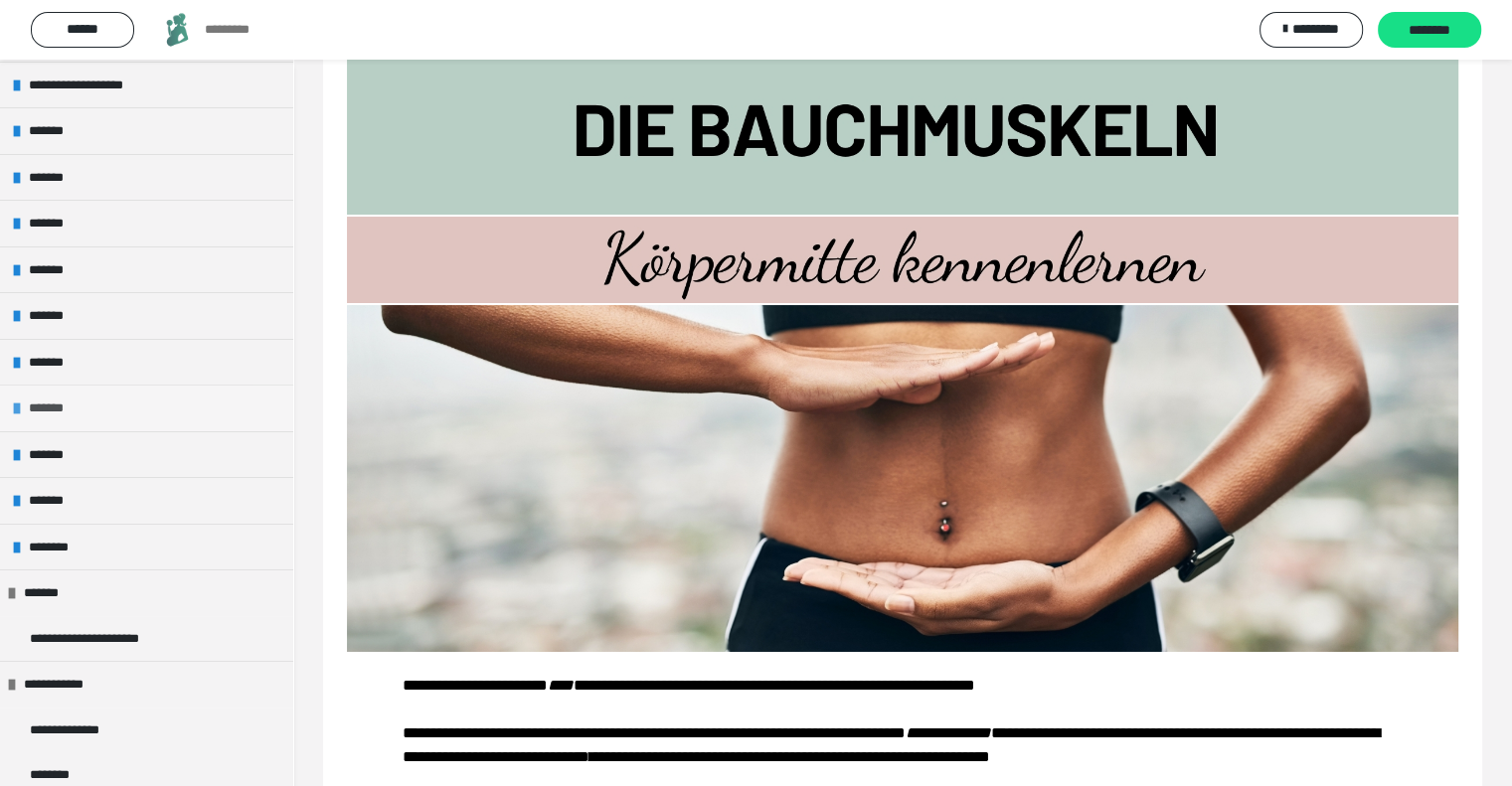 click at bounding box center (17, 408) 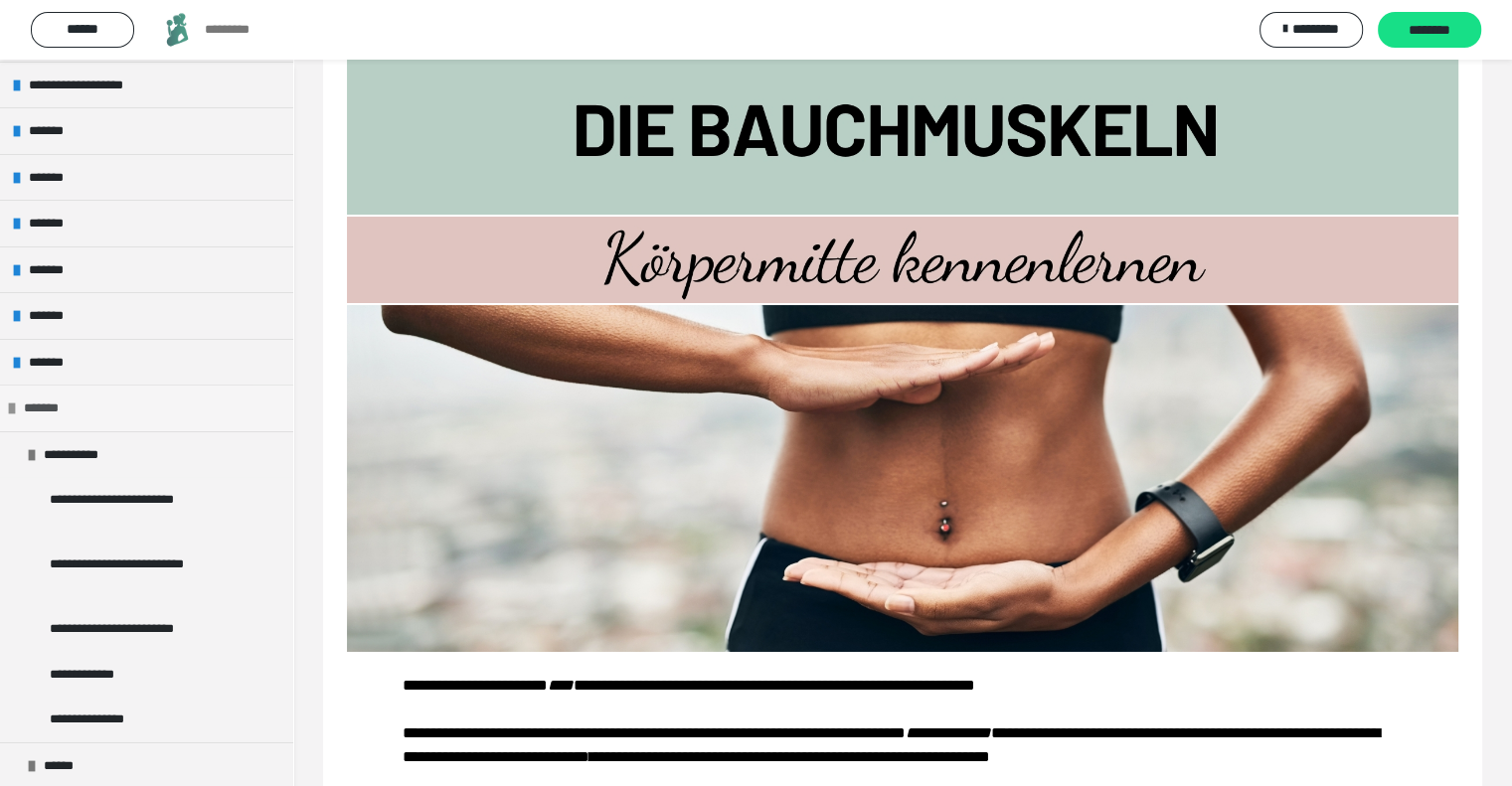 click at bounding box center (12, 408) 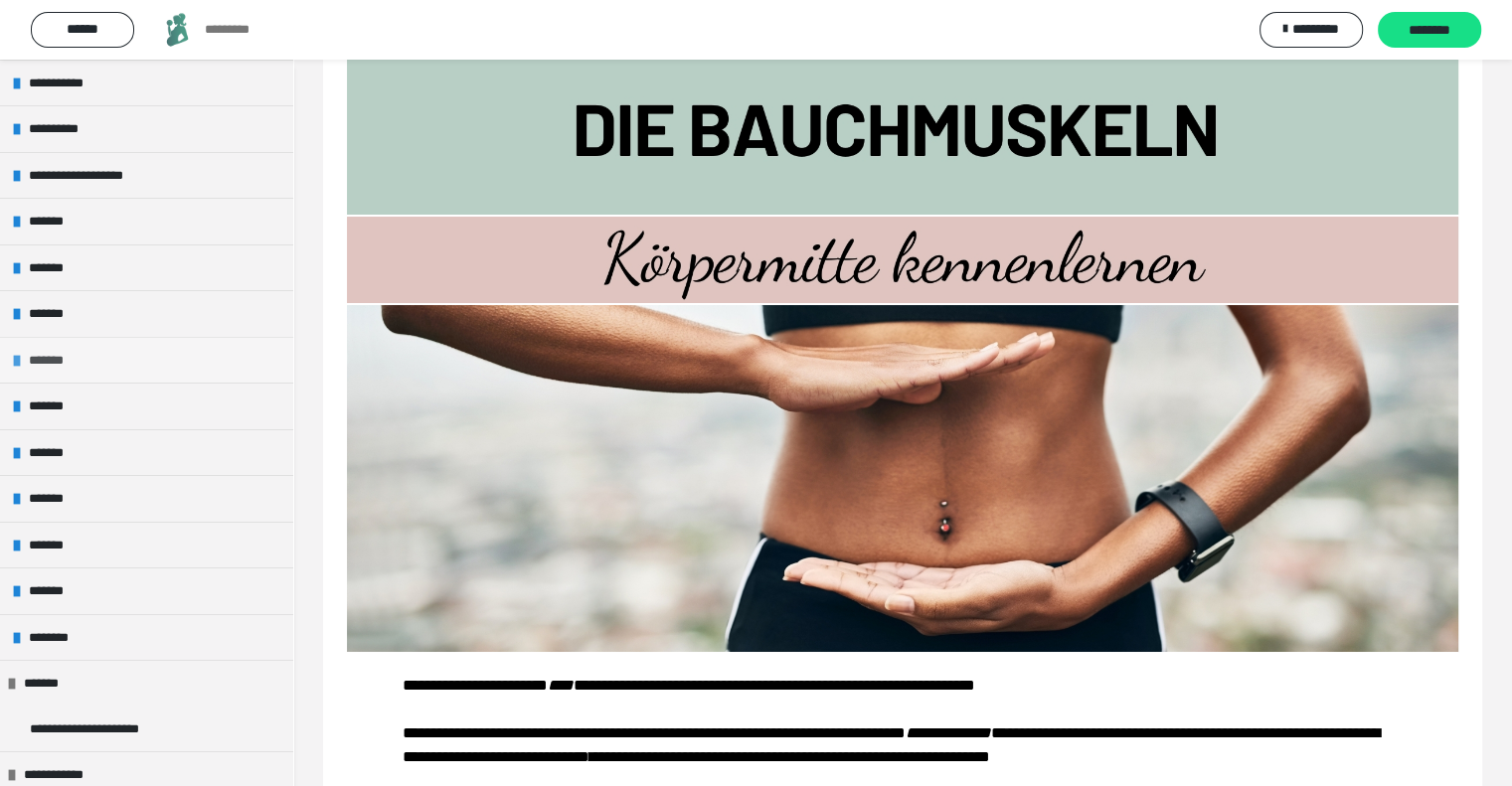 scroll, scrollTop: 0, scrollLeft: 0, axis: both 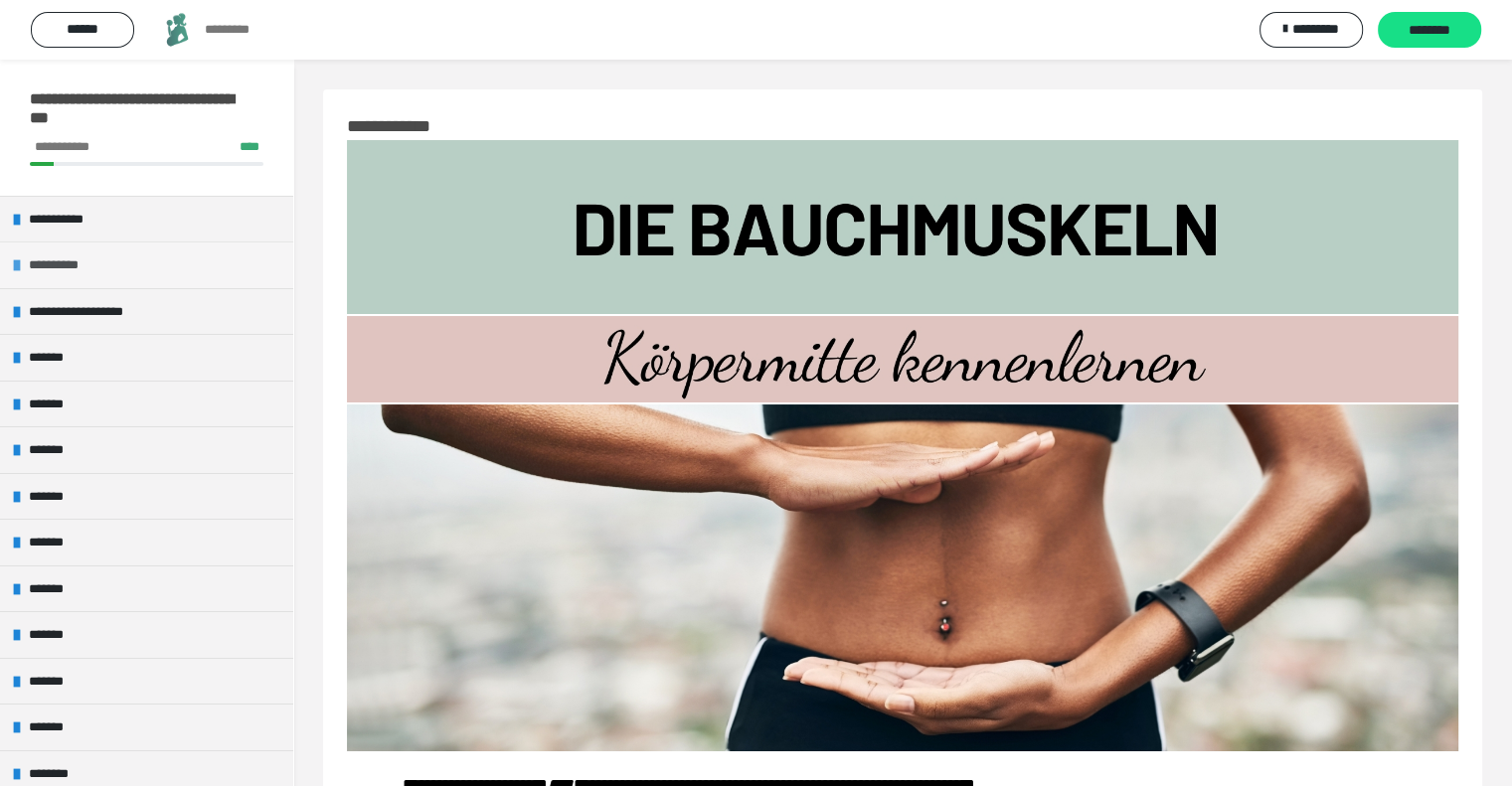 click at bounding box center [17, 265] 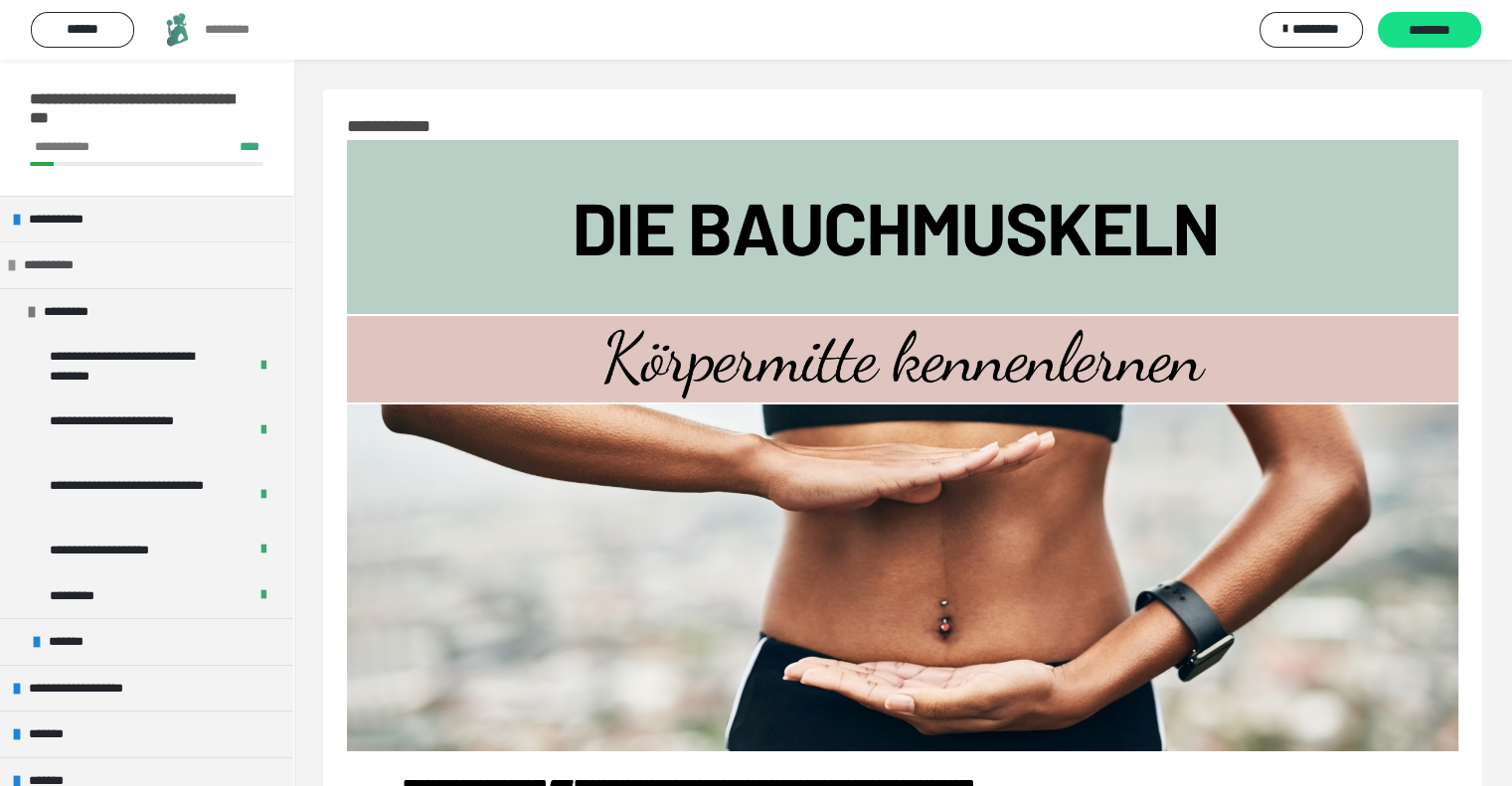click at bounding box center [12, 265] 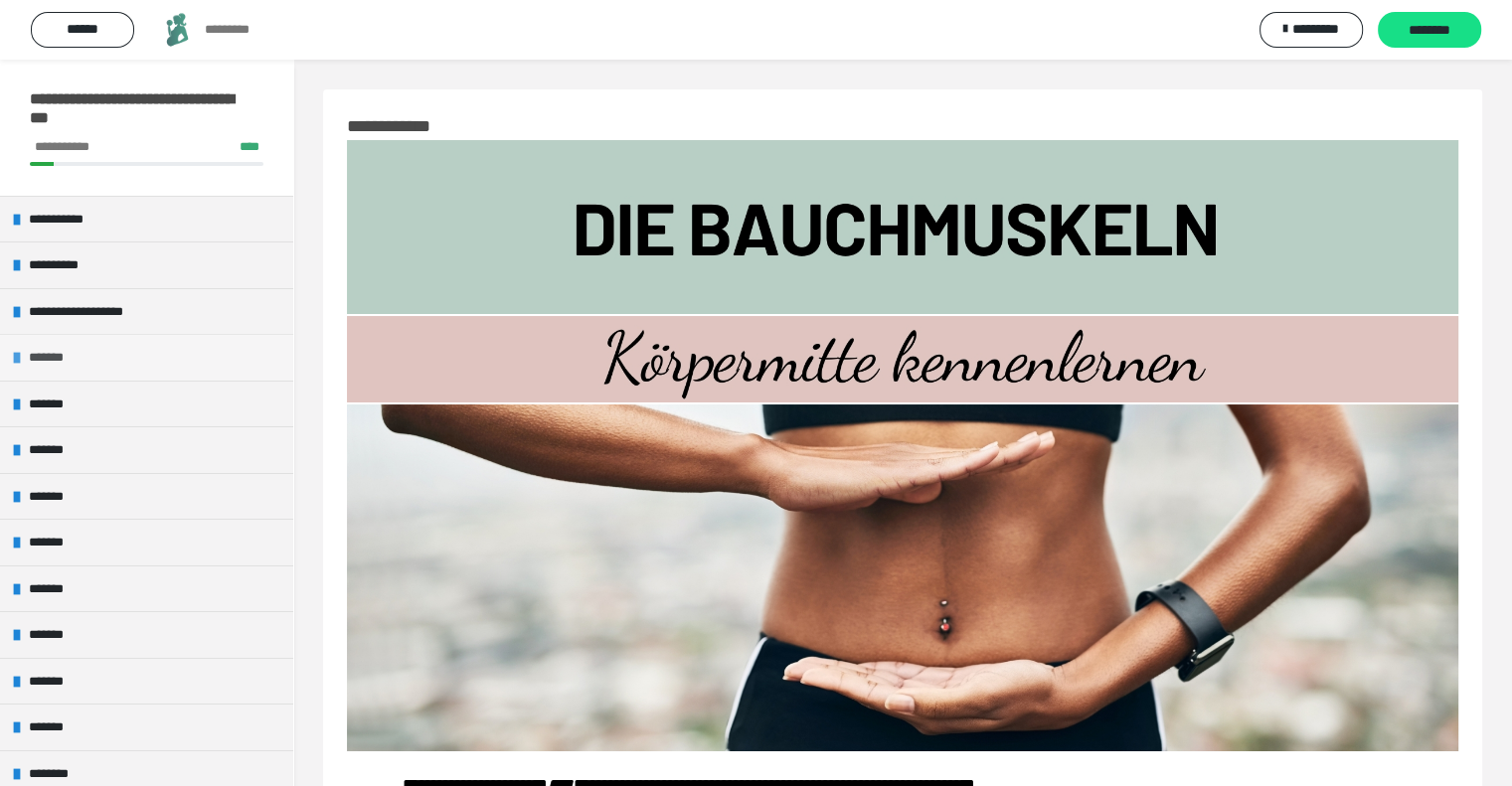 click on "*******" at bounding box center [146, 357] 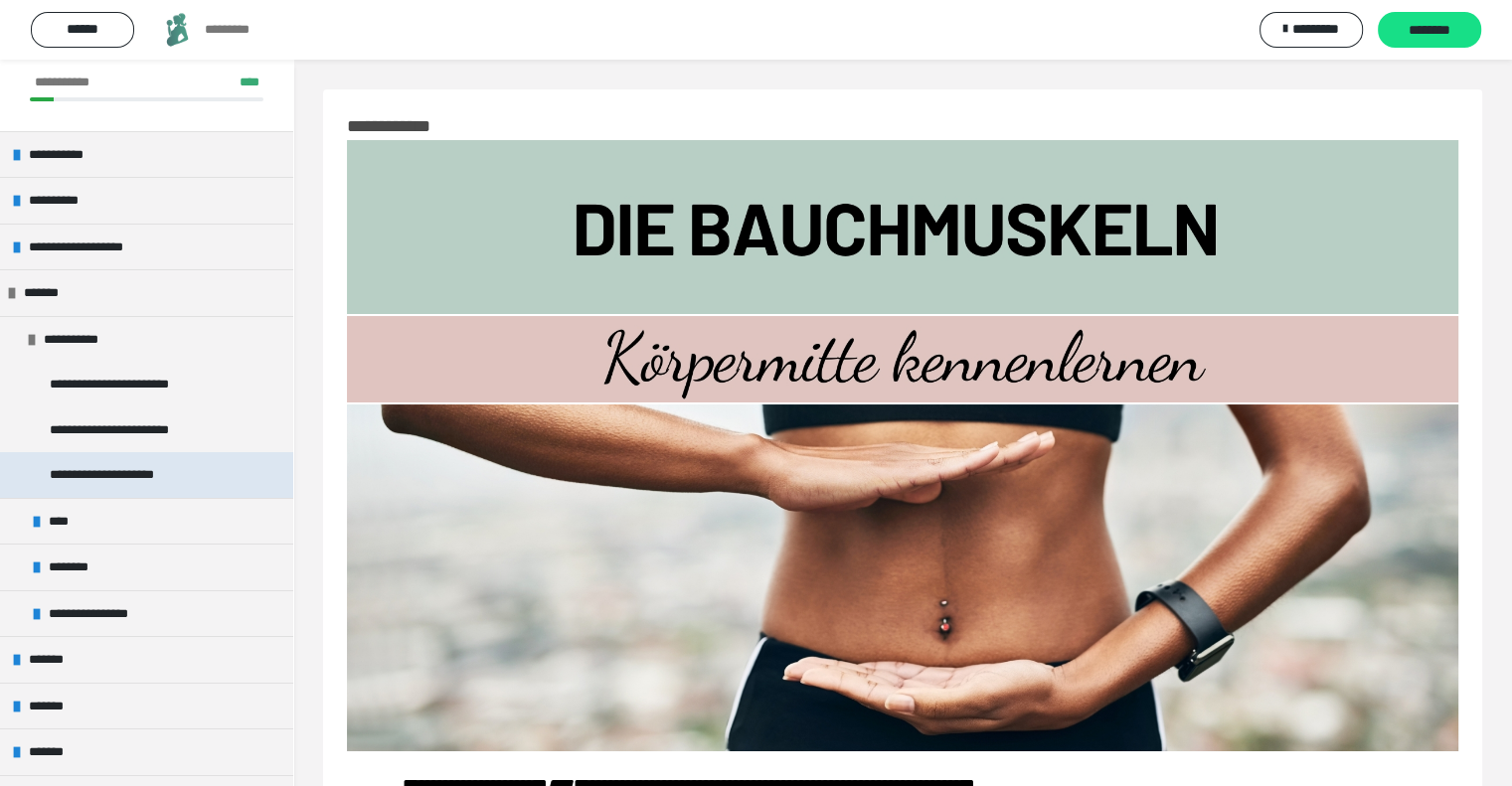scroll, scrollTop: 99, scrollLeft: 0, axis: vertical 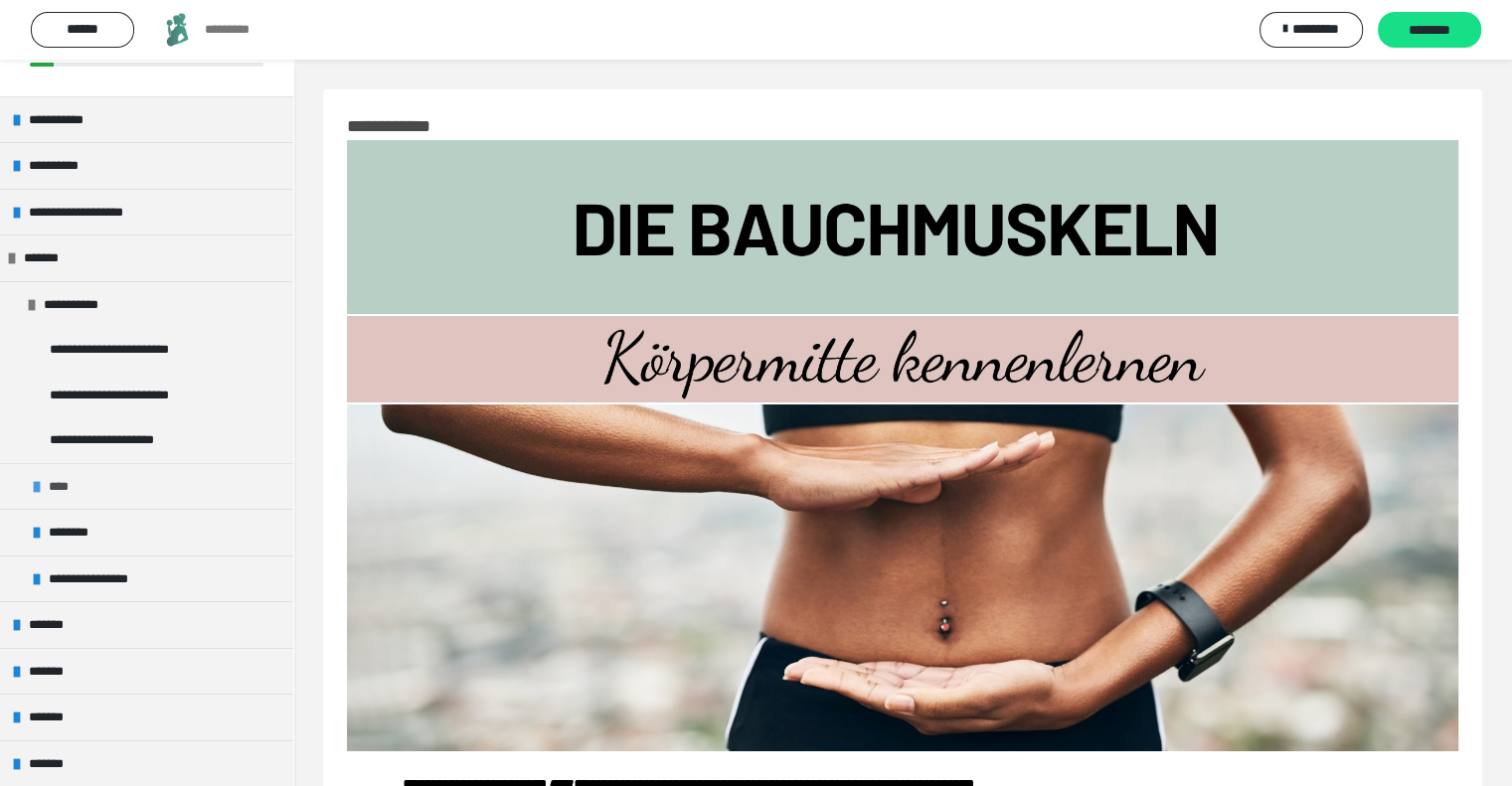 click at bounding box center (37, 487) 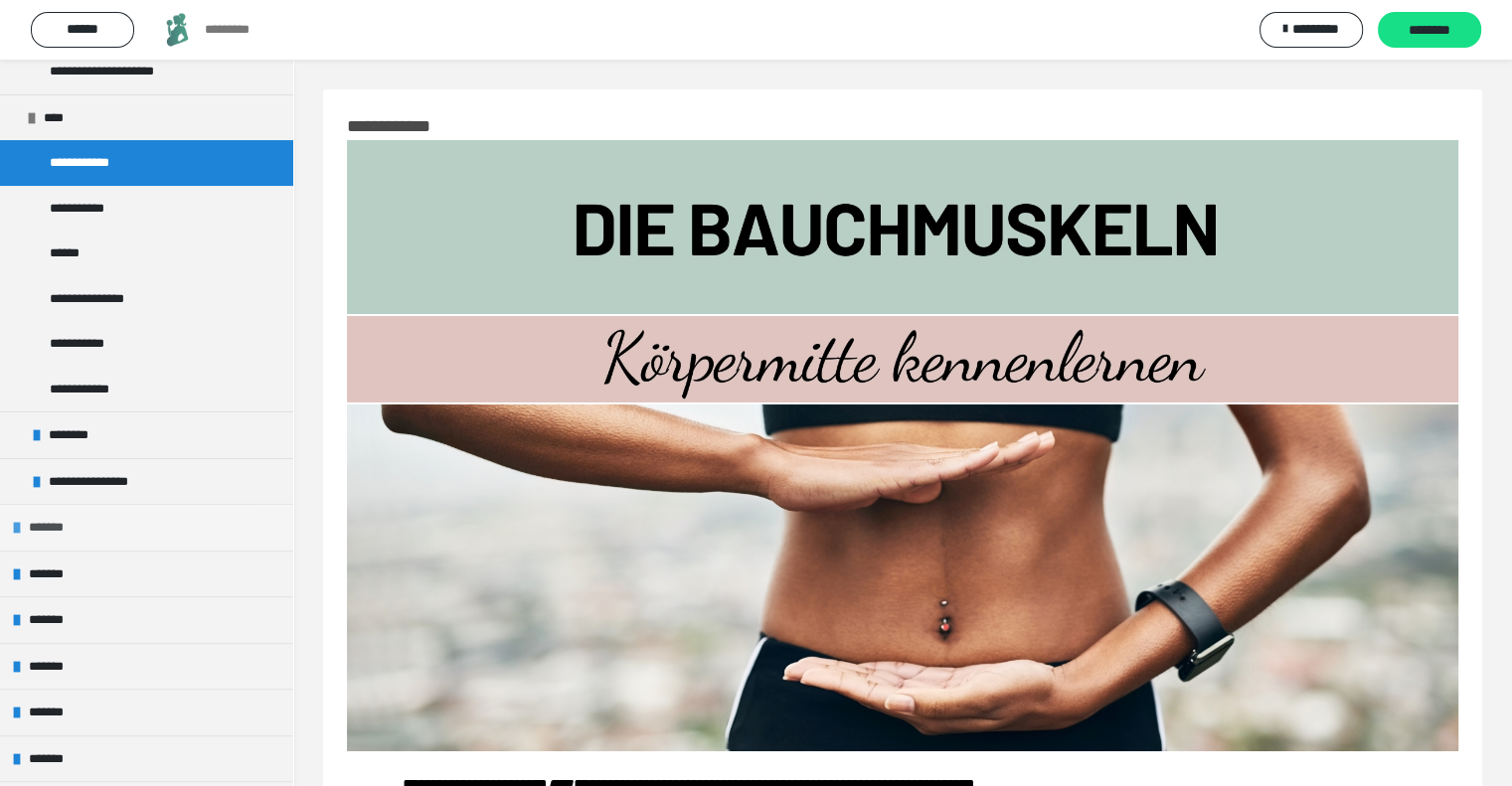 scroll, scrollTop: 497, scrollLeft: 0, axis: vertical 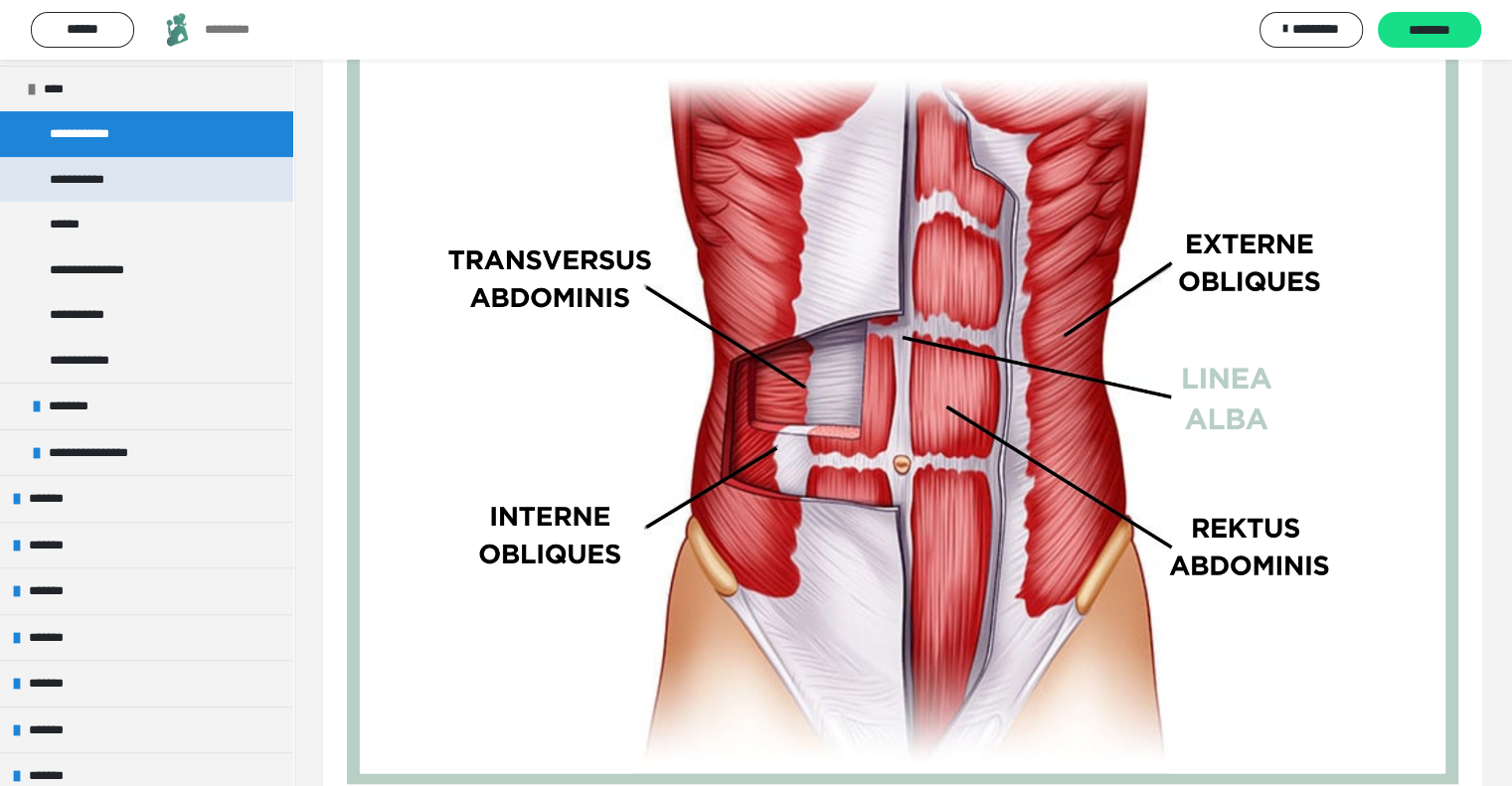 click on "**********" at bounding box center (89, 180) 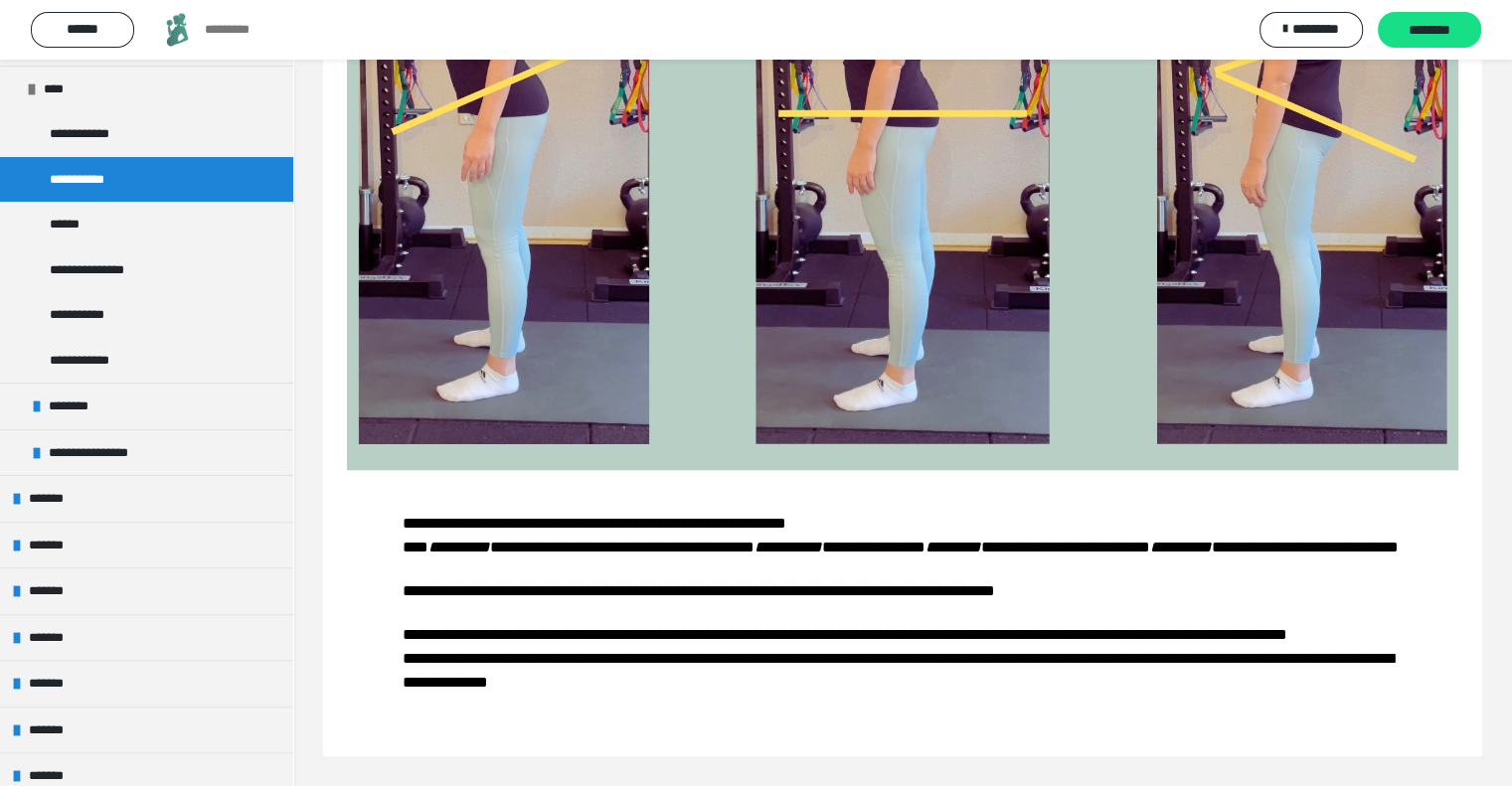 scroll, scrollTop: 2665, scrollLeft: 0, axis: vertical 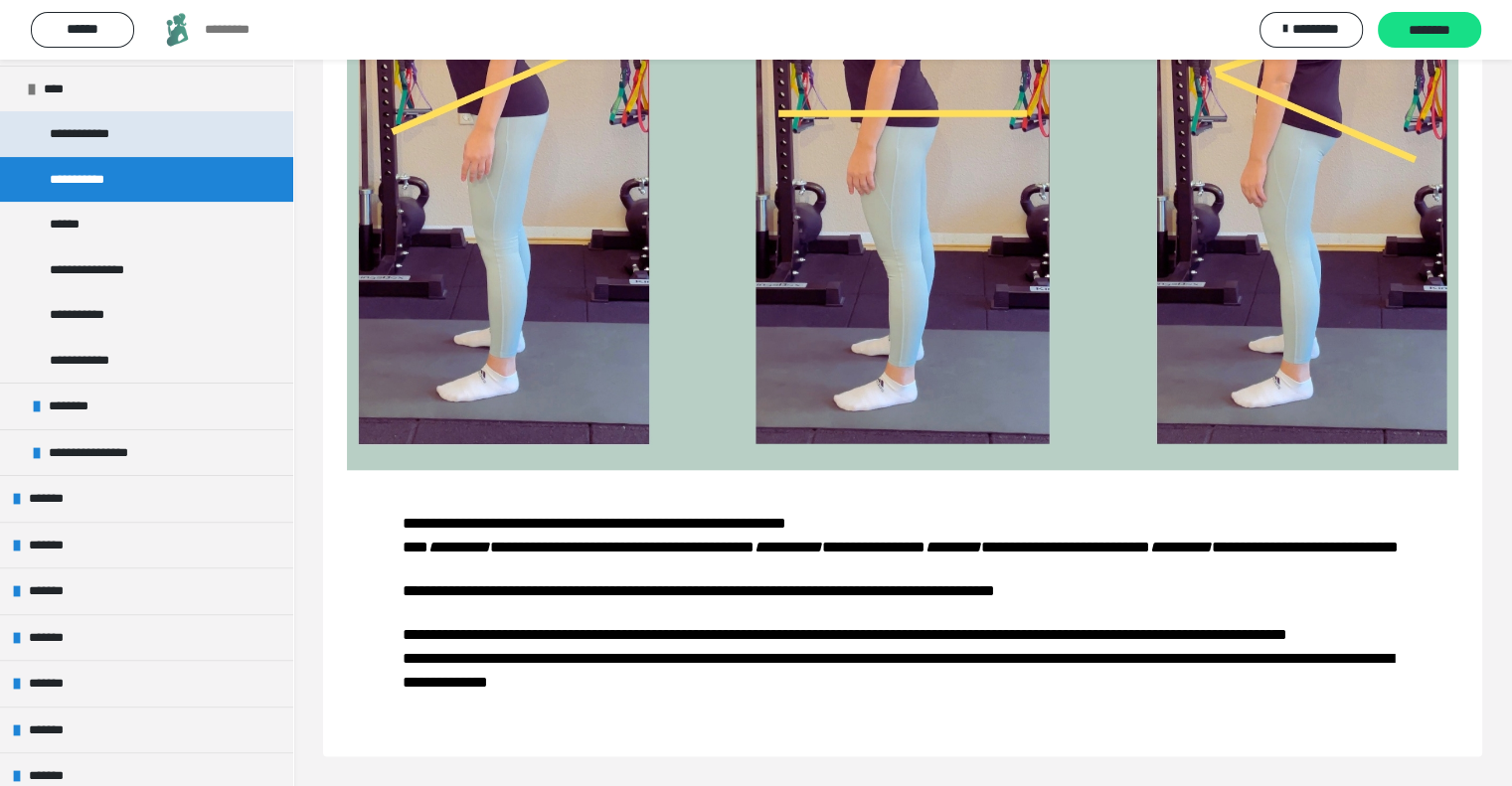 click on "**********" at bounding box center (98, 134) 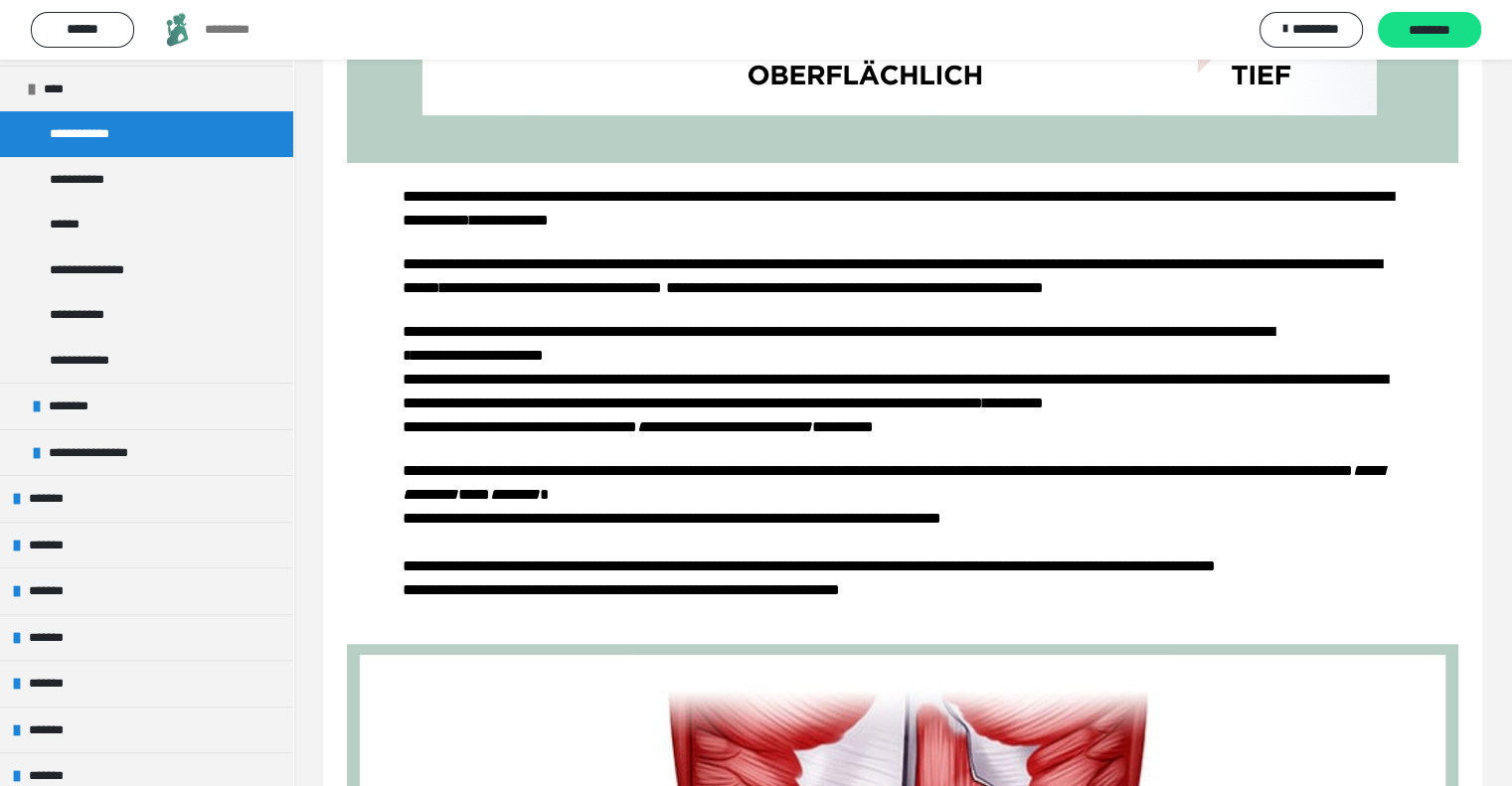 scroll, scrollTop: 1274, scrollLeft: 0, axis: vertical 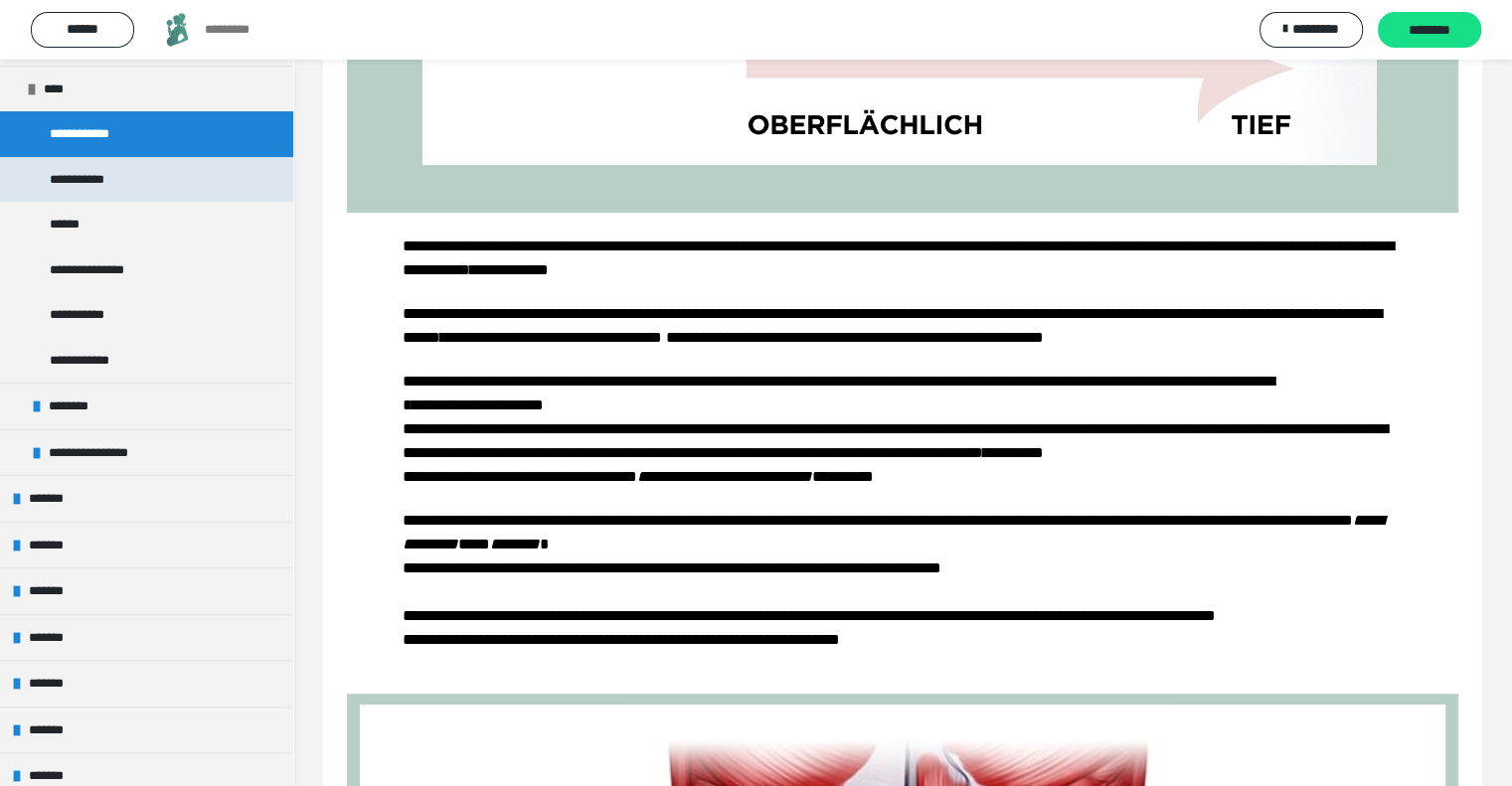 click on "**********" at bounding box center [89, 180] 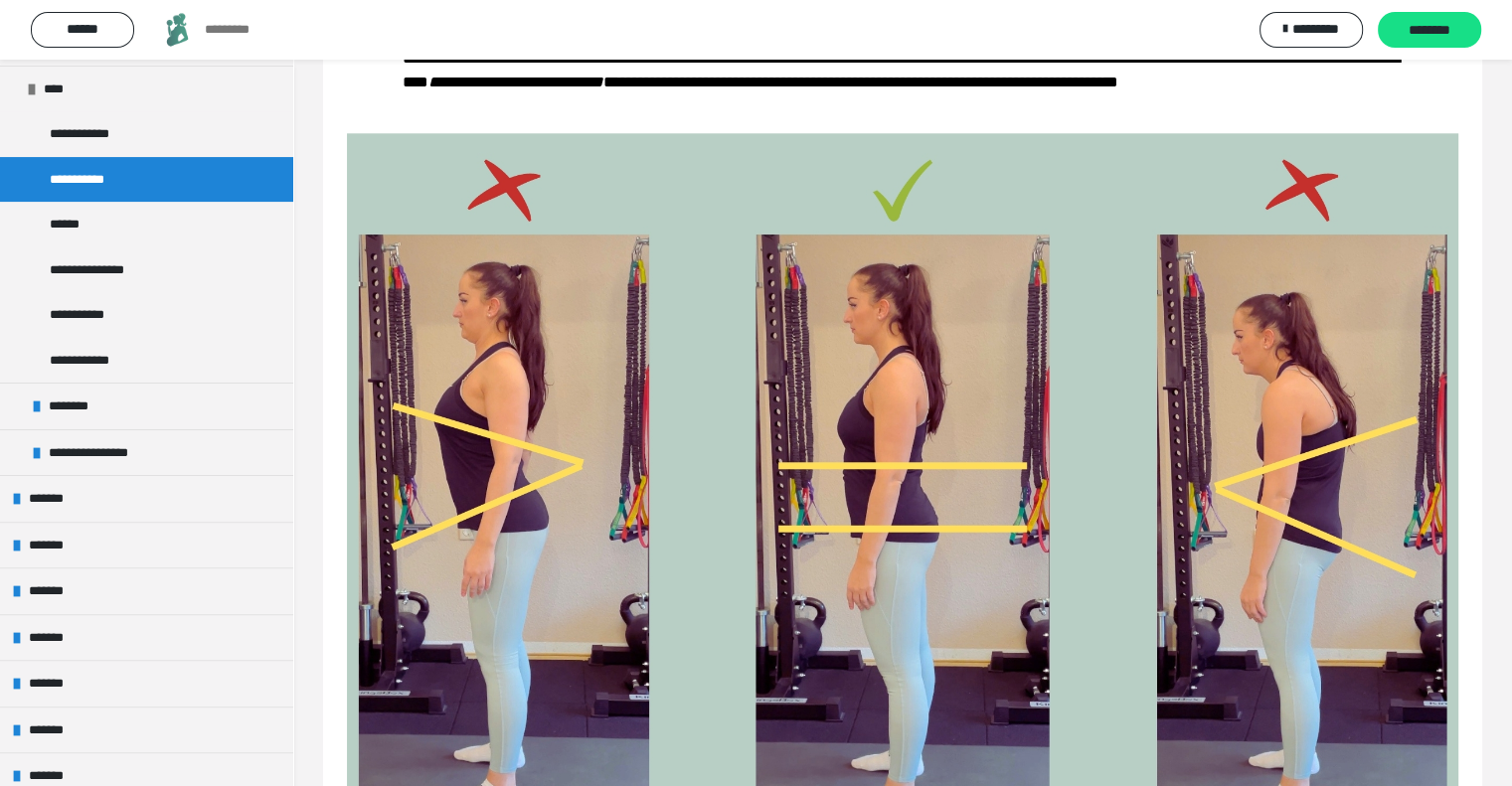 scroll, scrollTop: 2186, scrollLeft: 0, axis: vertical 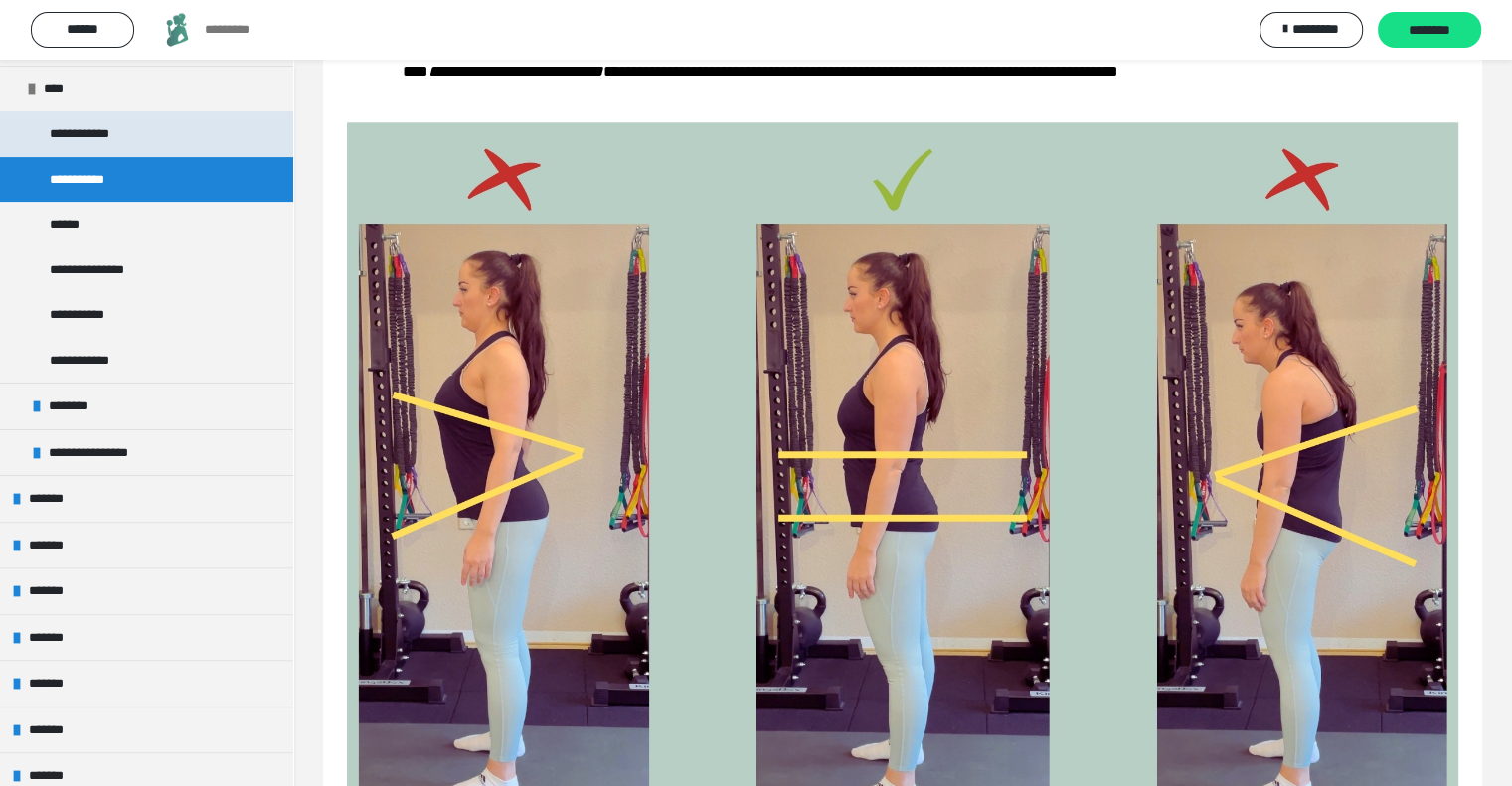 click on "**********" at bounding box center (98, 134) 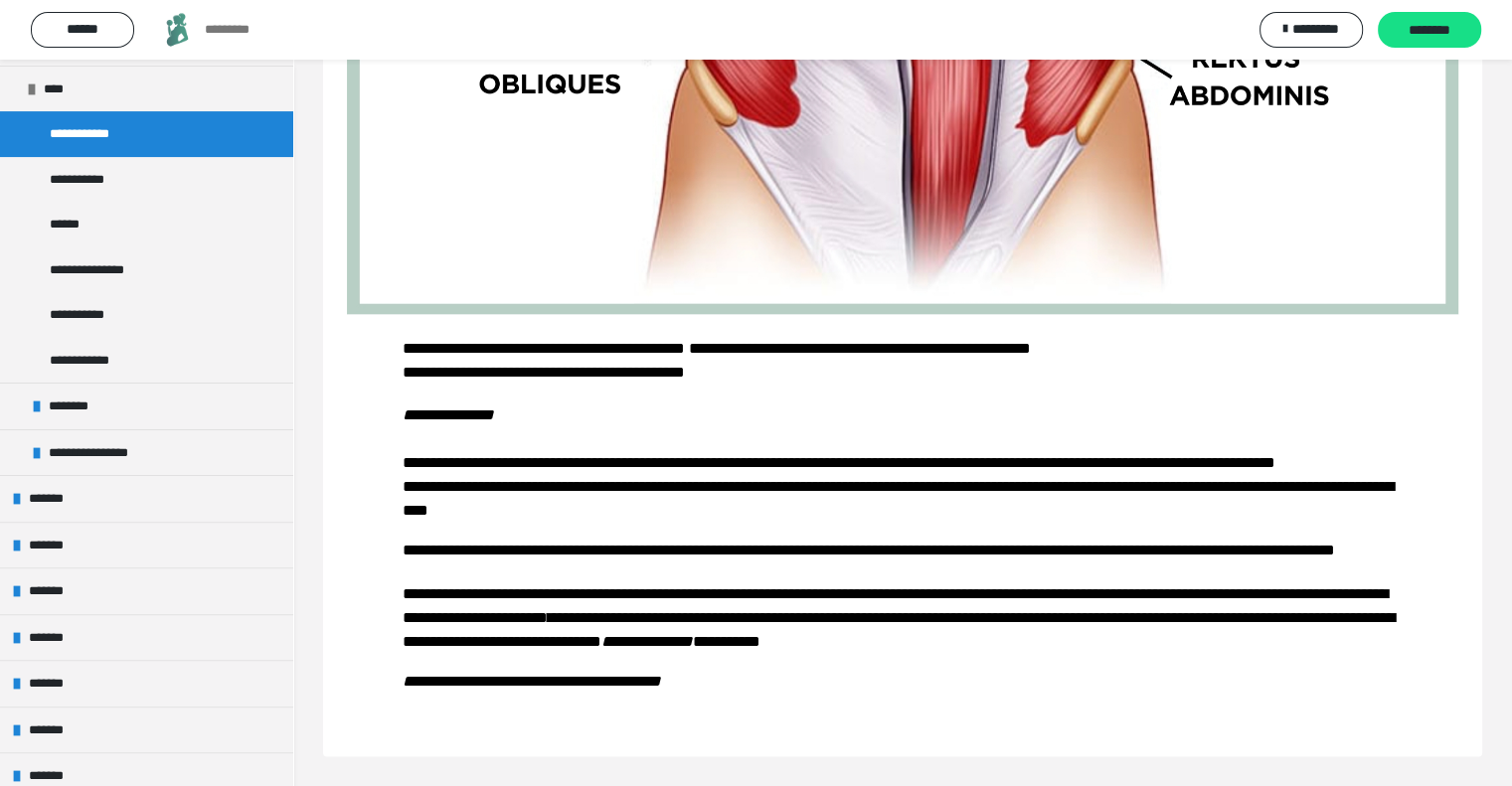 scroll, scrollTop: 3238, scrollLeft: 0, axis: vertical 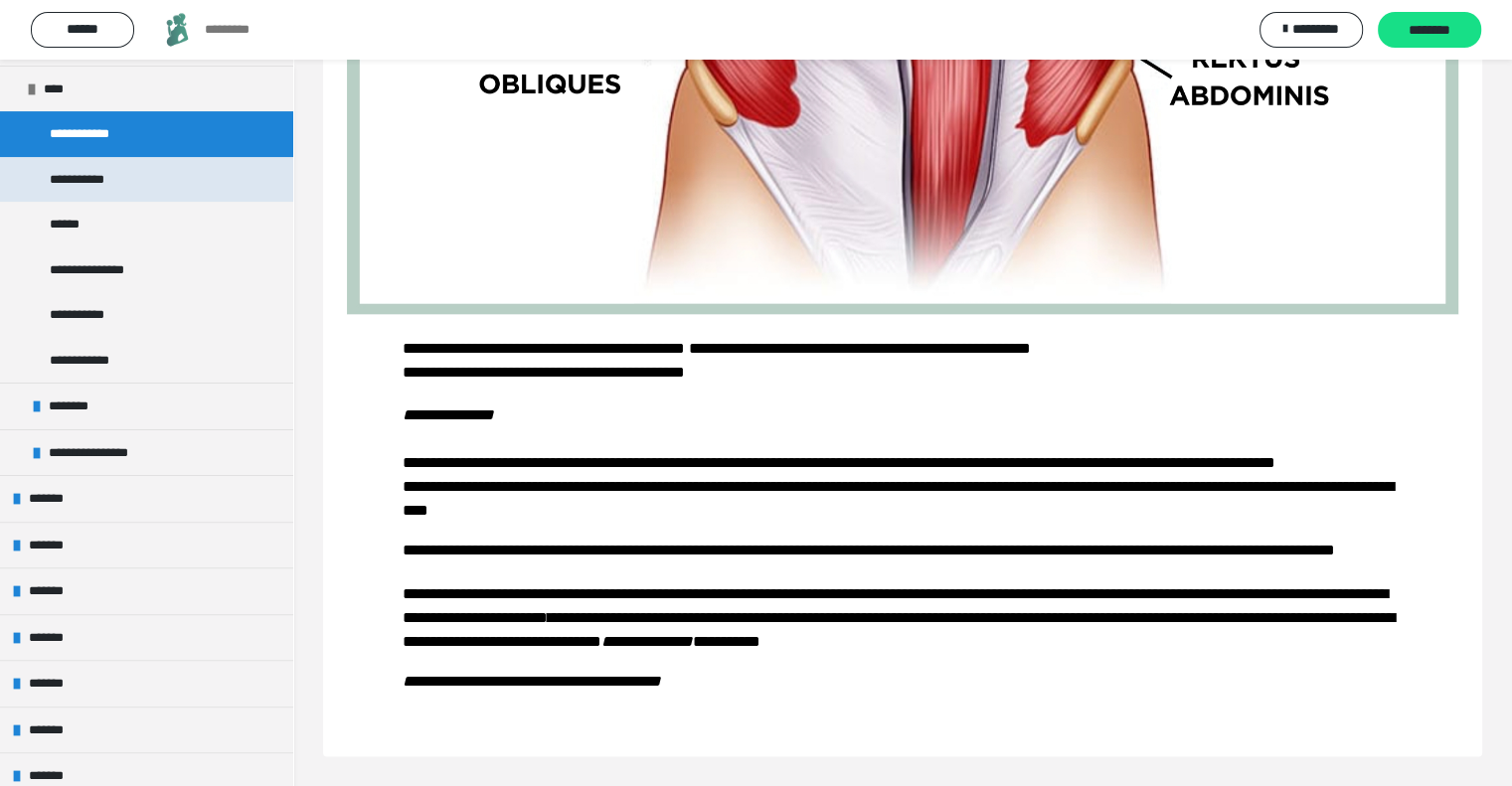 click on "**********" at bounding box center (146, 180) 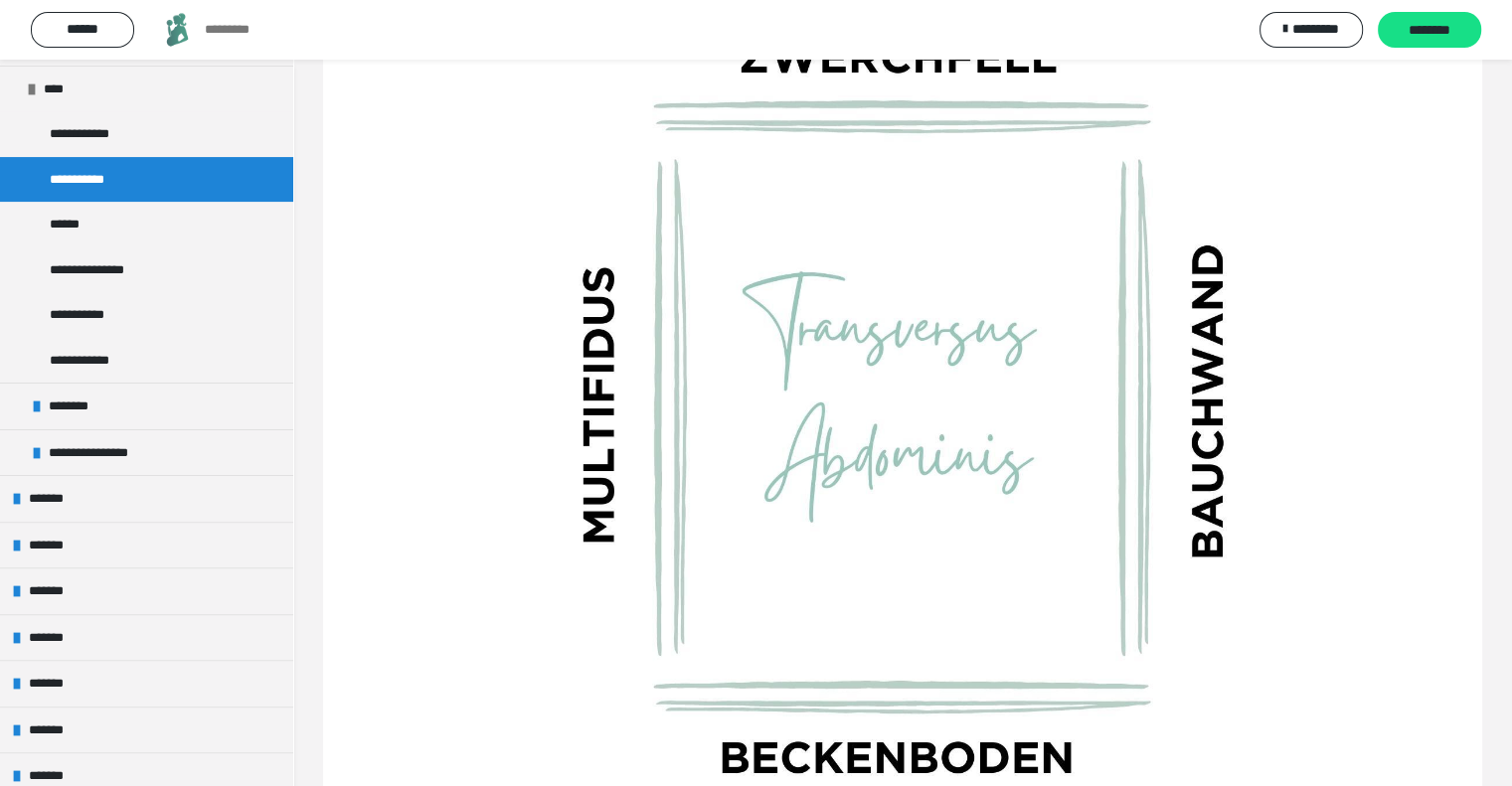 scroll, scrollTop: 854, scrollLeft: 0, axis: vertical 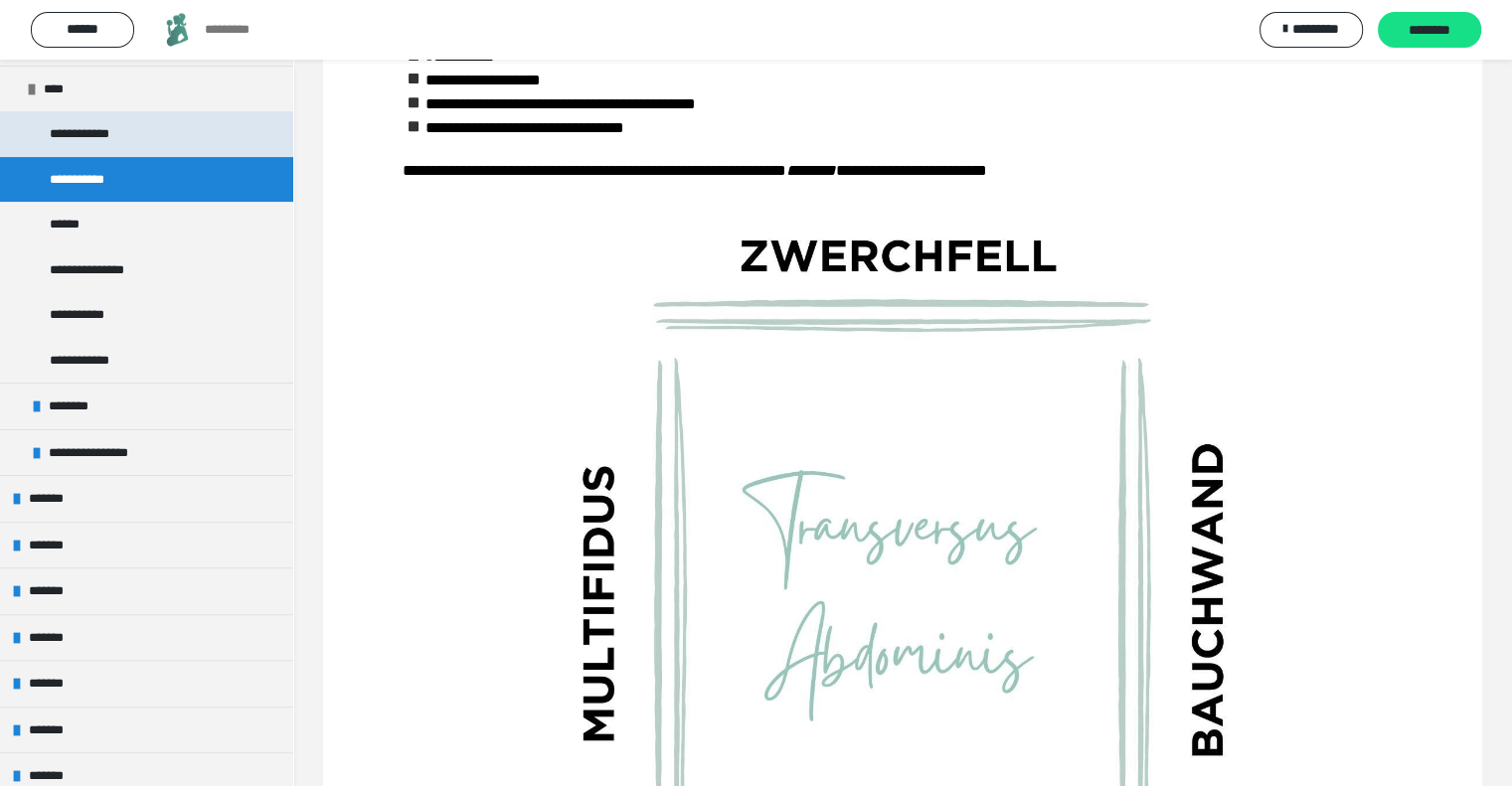 click on "**********" at bounding box center [98, 134] 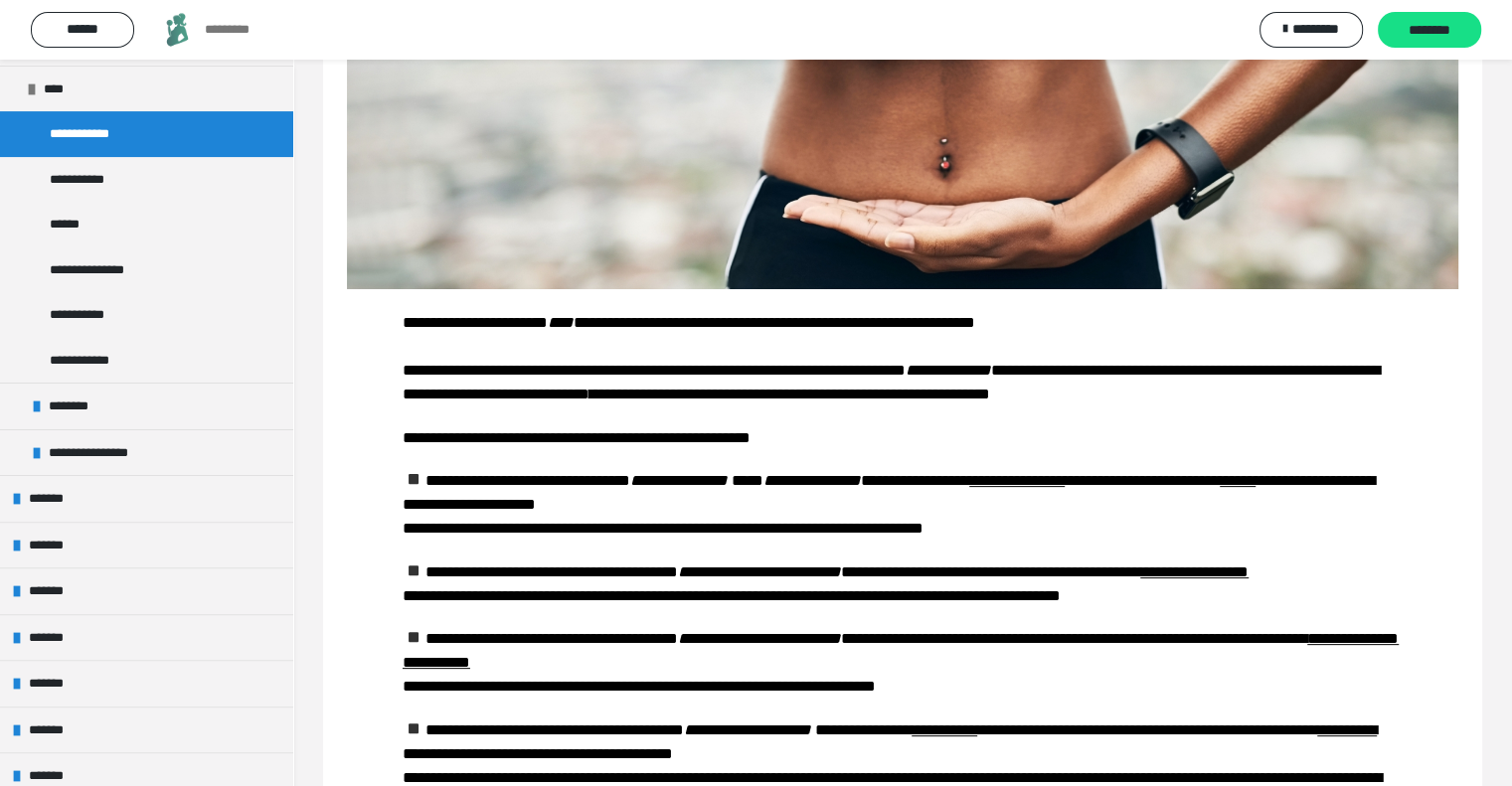 scroll, scrollTop: 555, scrollLeft: 0, axis: vertical 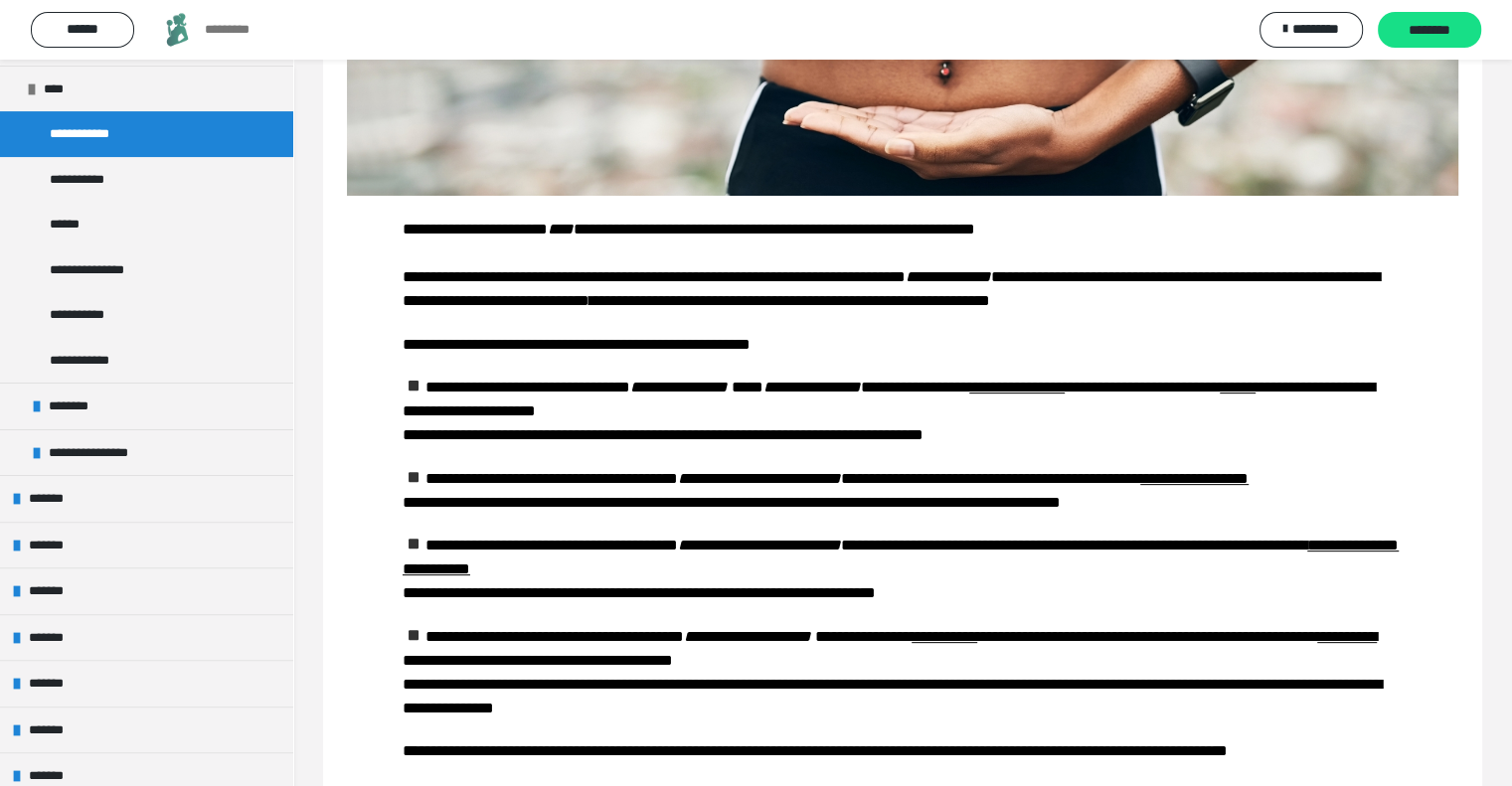click on "**********" at bounding box center [903, 491] 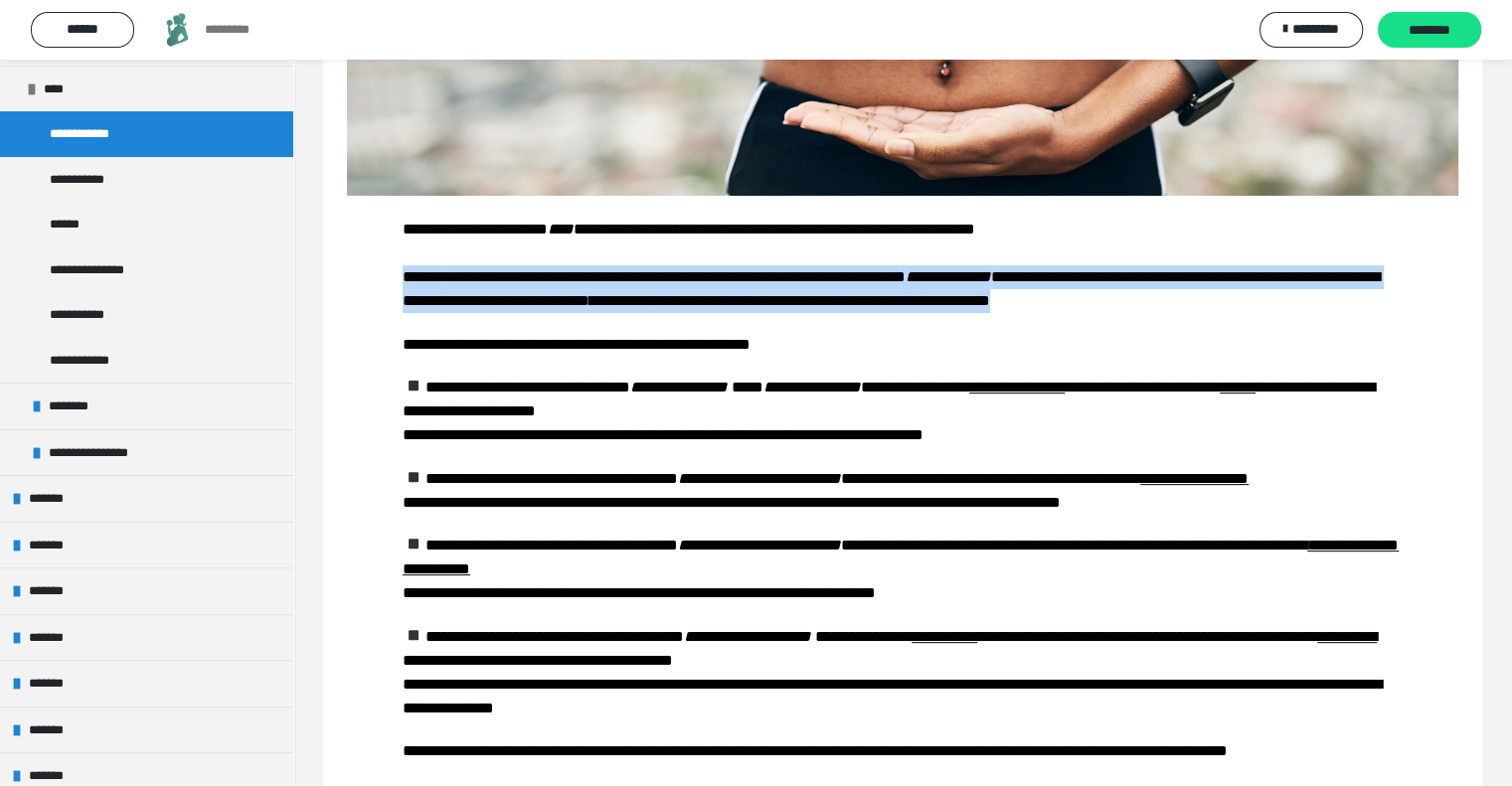 drag, startPoint x: 583, startPoint y: 321, endPoint x: 402, endPoint y: 288, distance: 183.98369 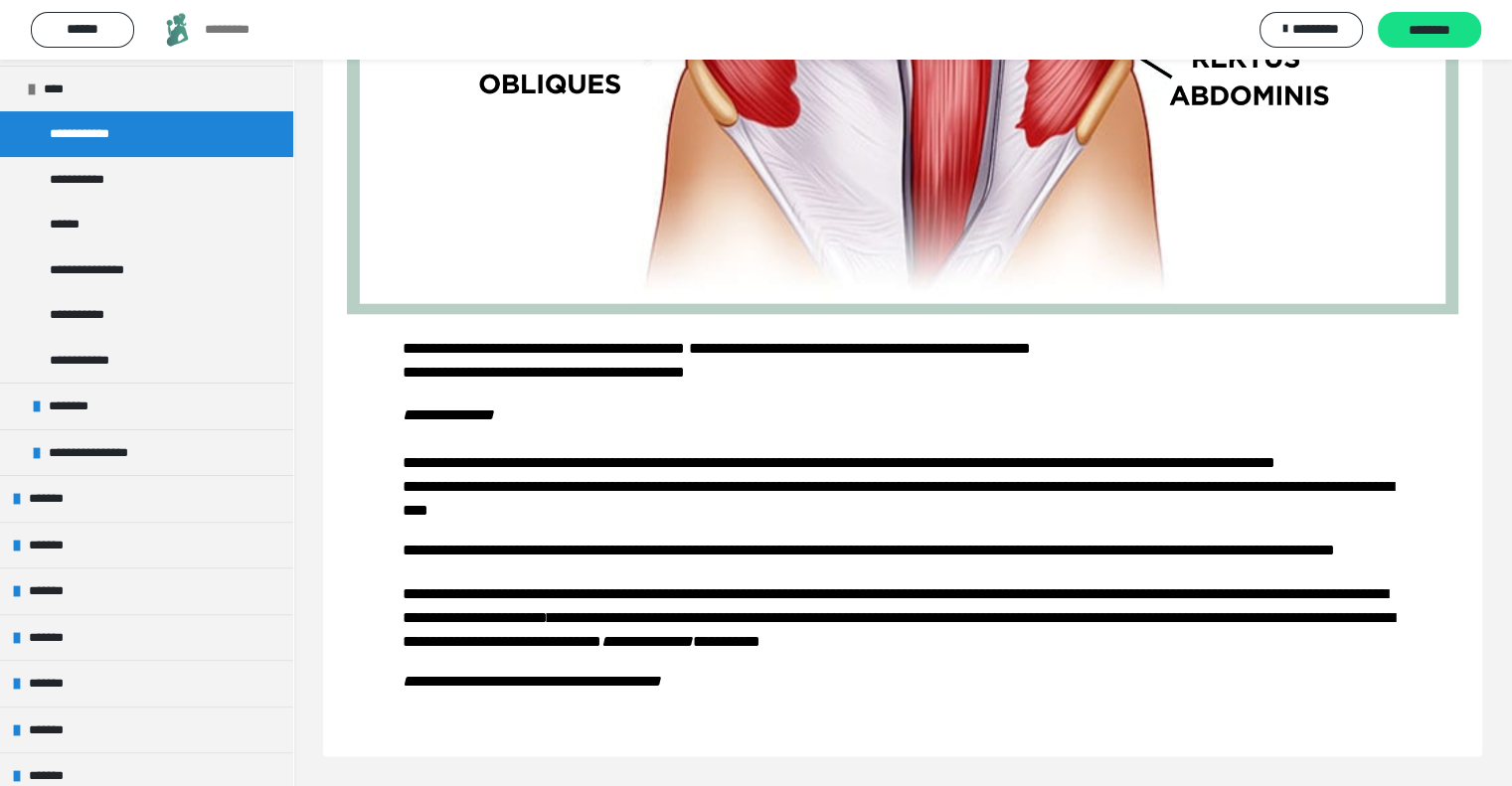 scroll, scrollTop: 3238, scrollLeft: 0, axis: vertical 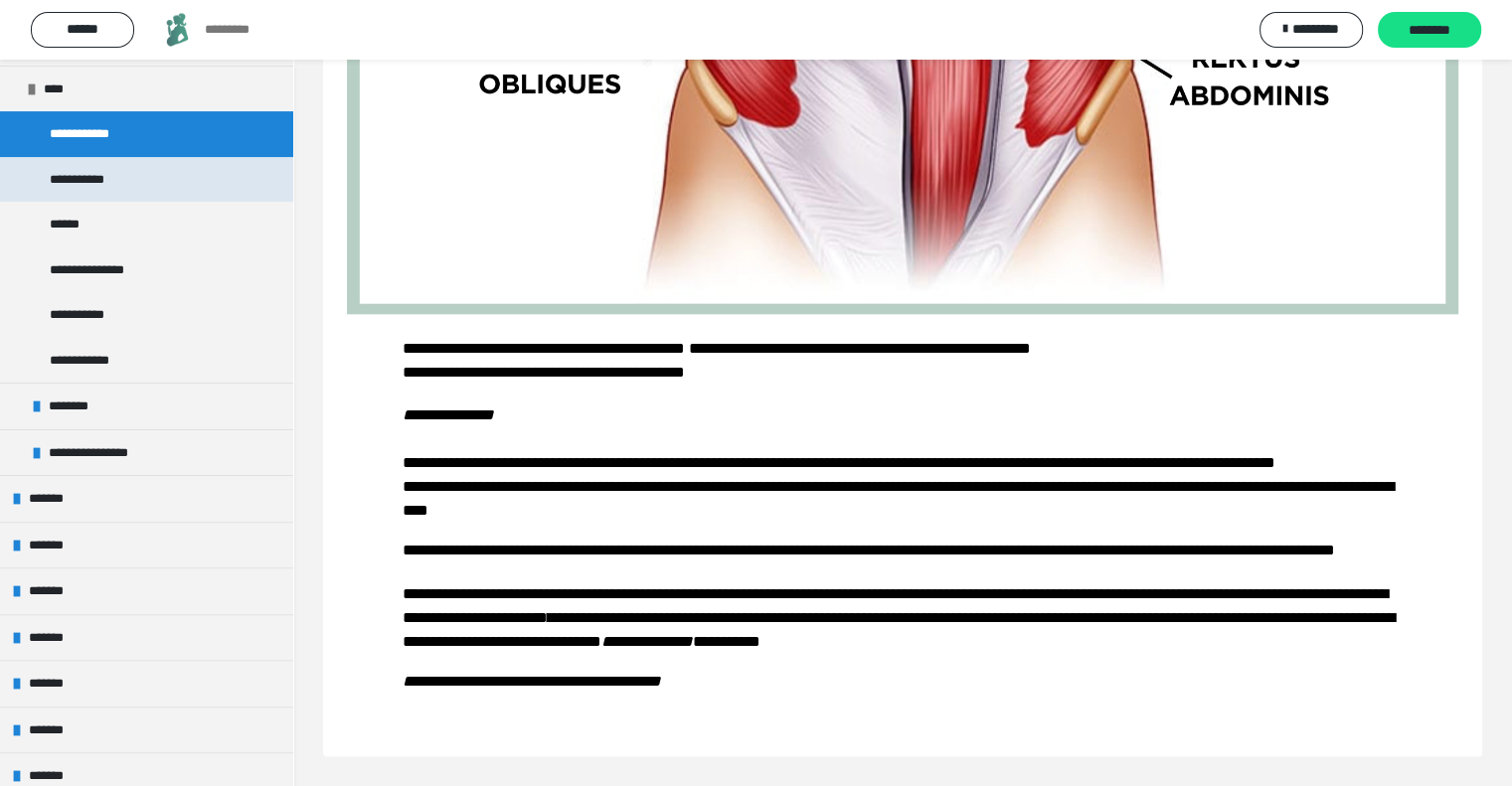click on "**********" at bounding box center [146, 180] 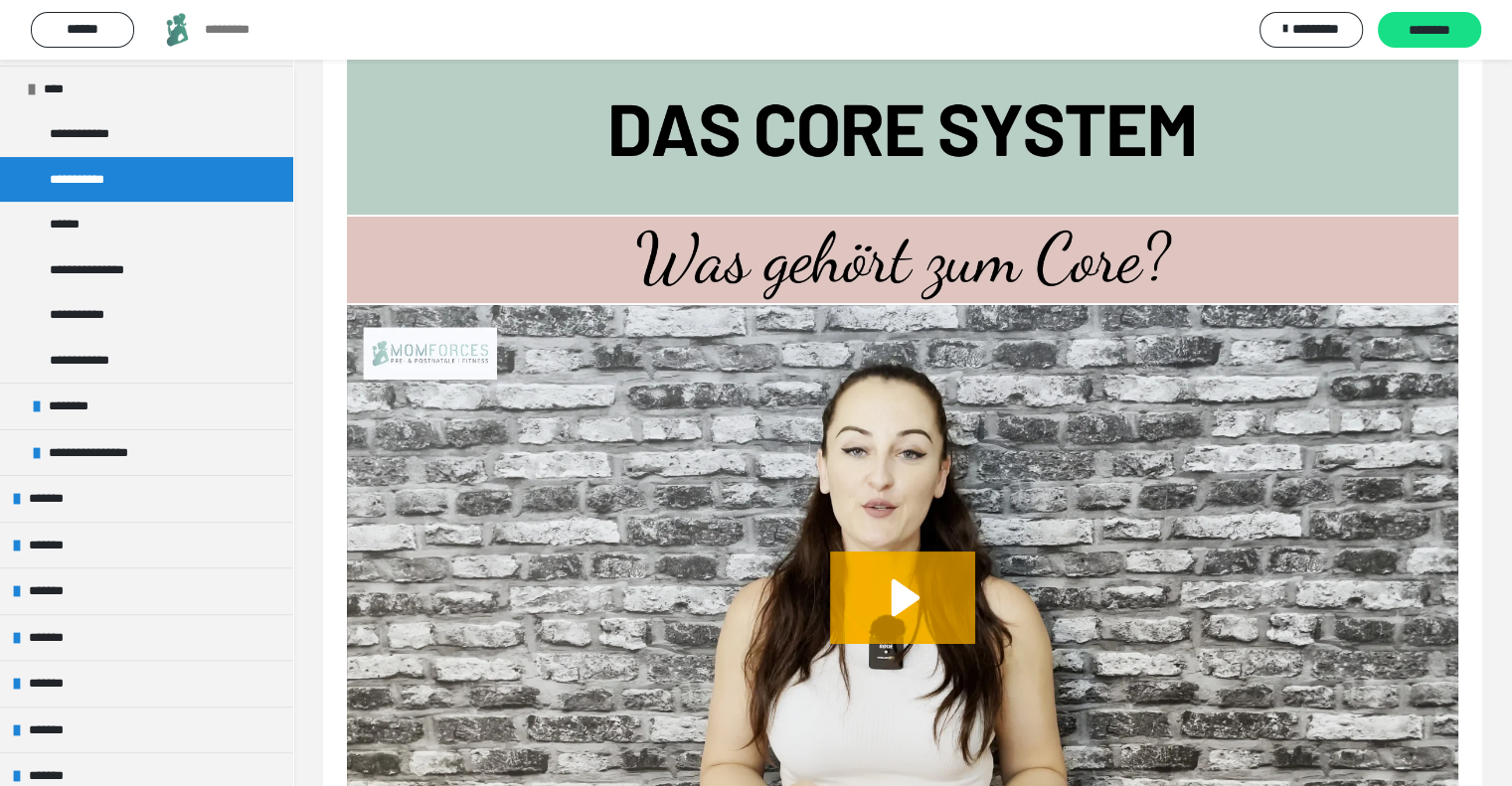 scroll, scrollTop: 0, scrollLeft: 0, axis: both 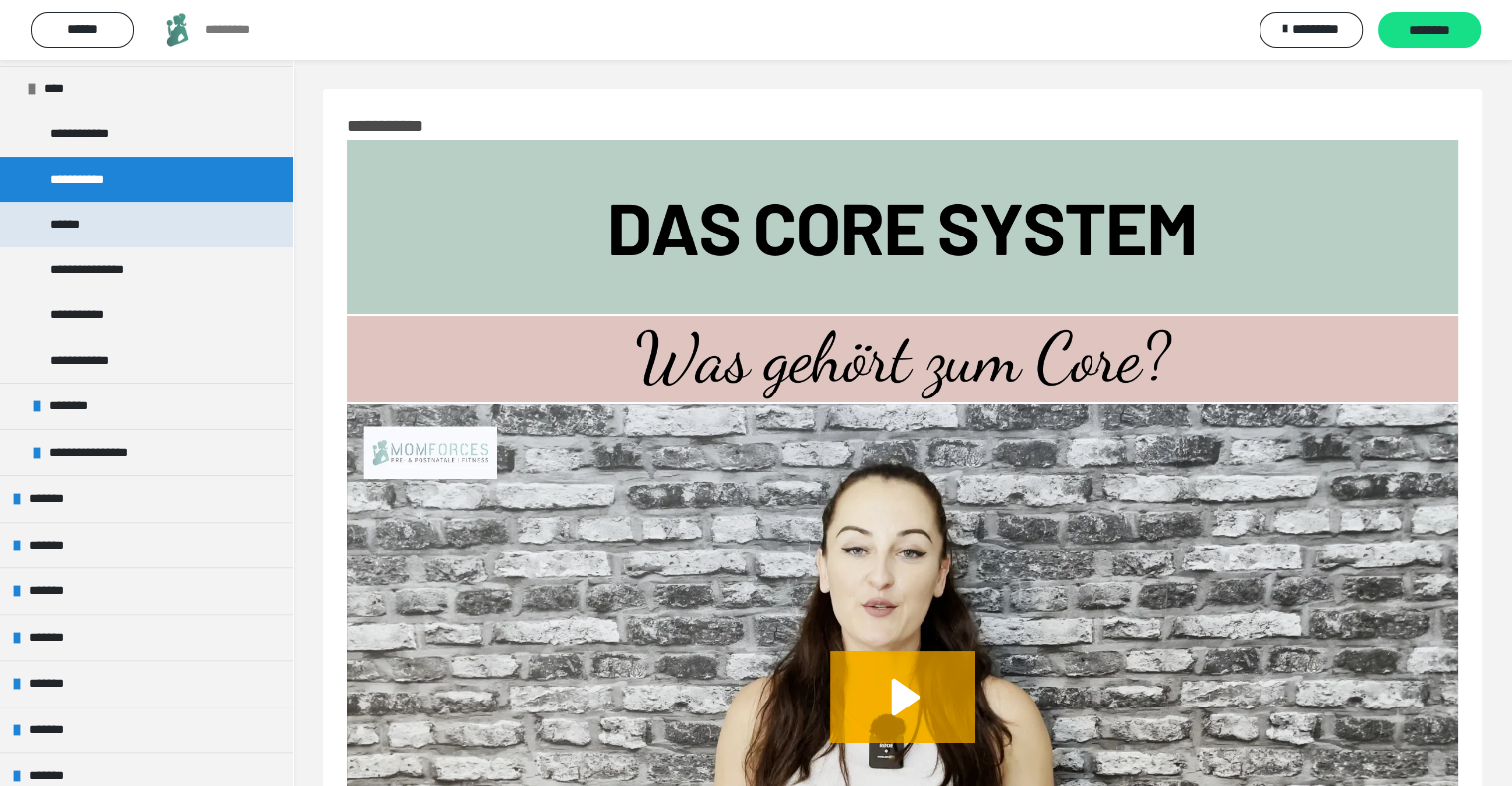 click on "******" at bounding box center [146, 225] 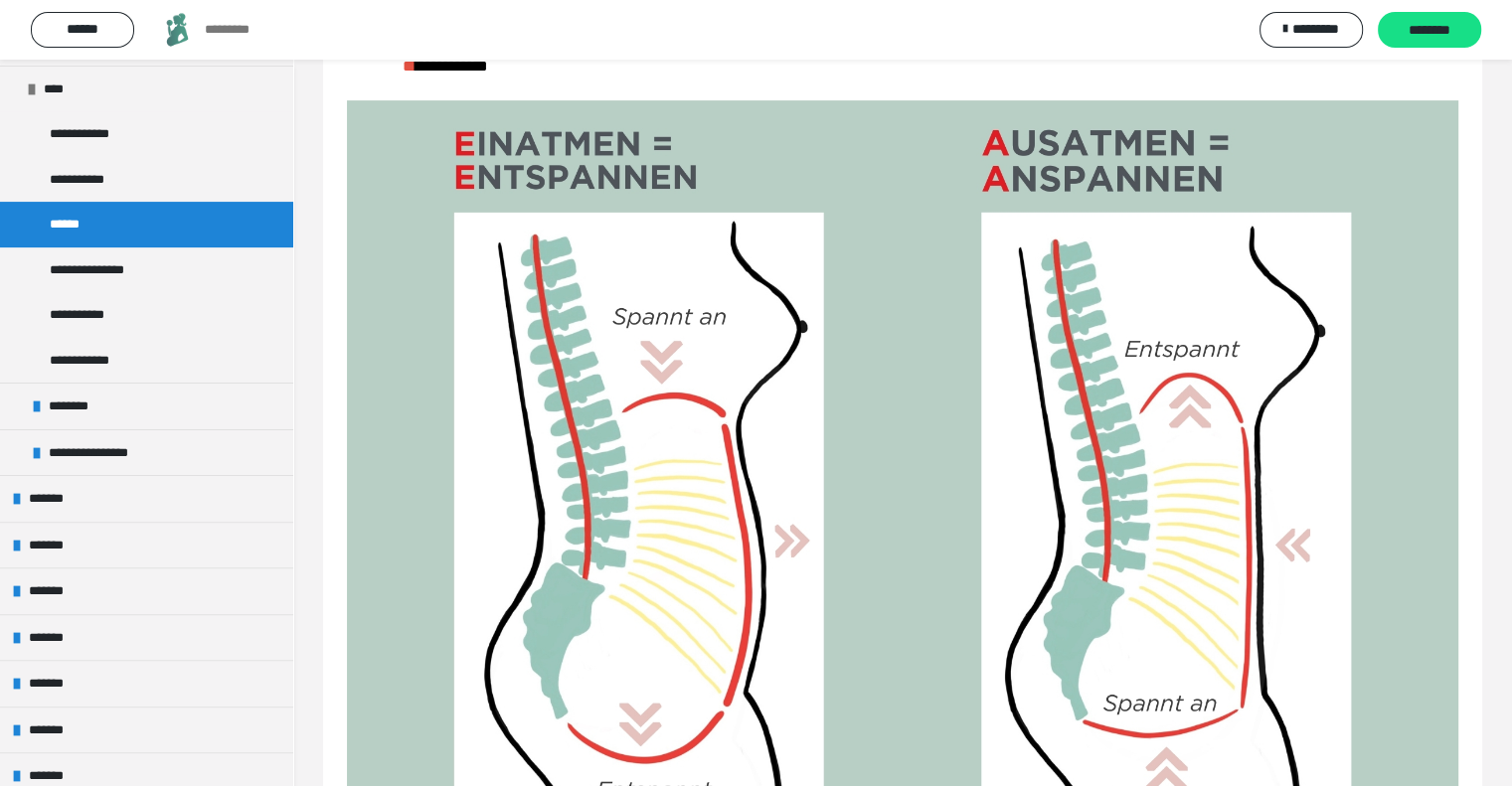 scroll, scrollTop: 656, scrollLeft: 0, axis: vertical 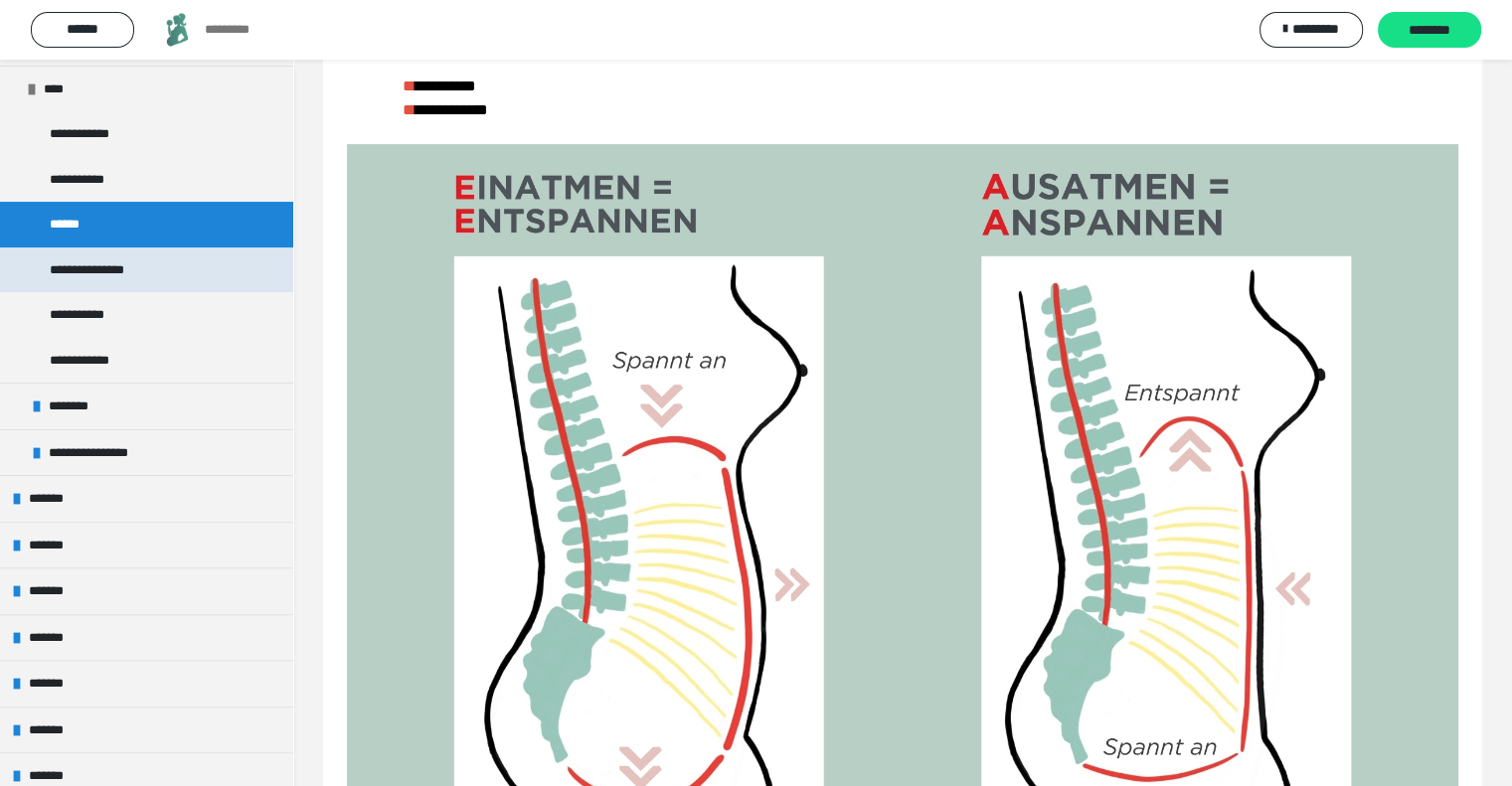 click on "**********" at bounding box center (108, 270) 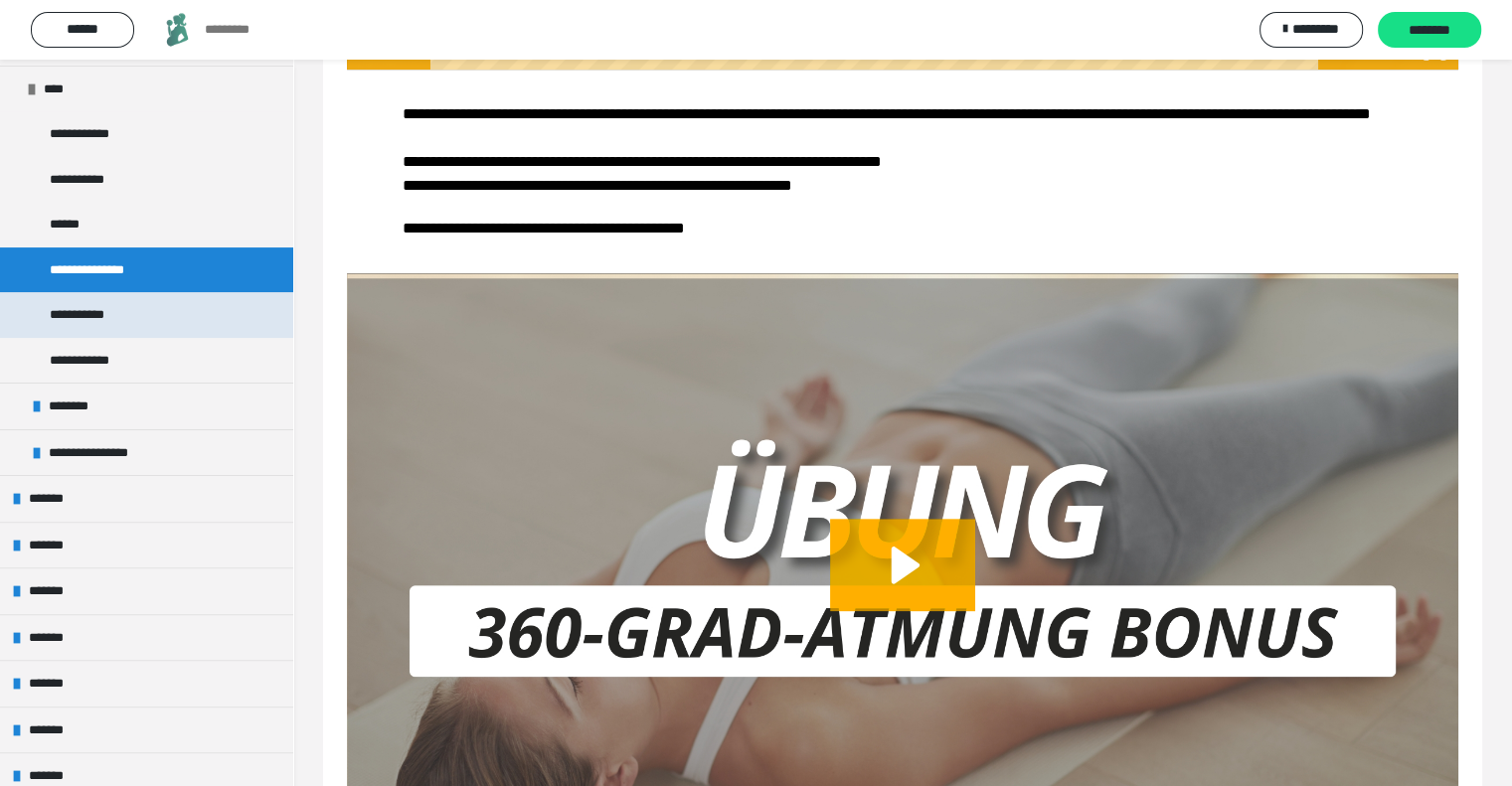 scroll, scrollTop: 1966, scrollLeft: 0, axis: vertical 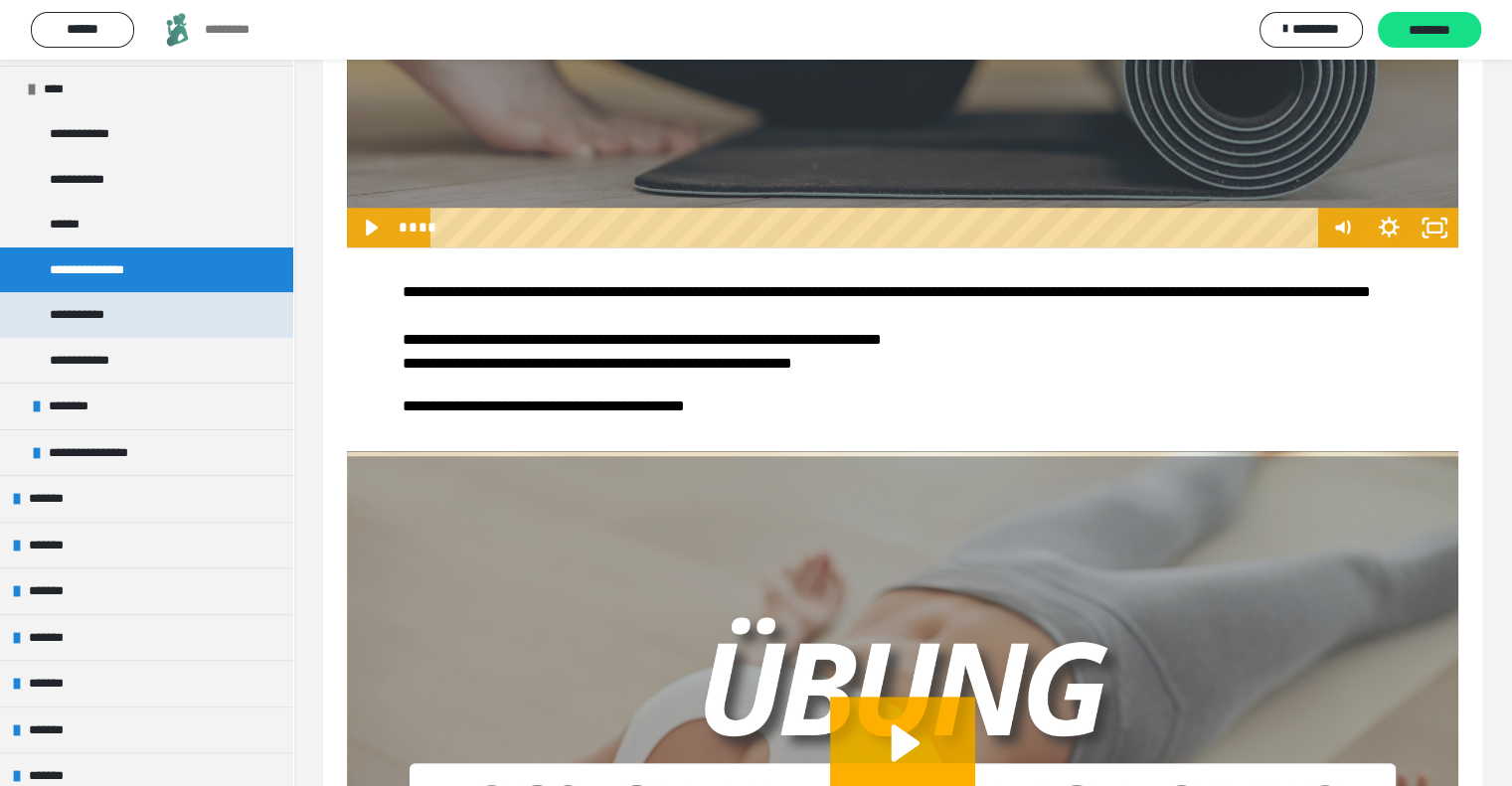 click on "**********" at bounding box center [146, 315] 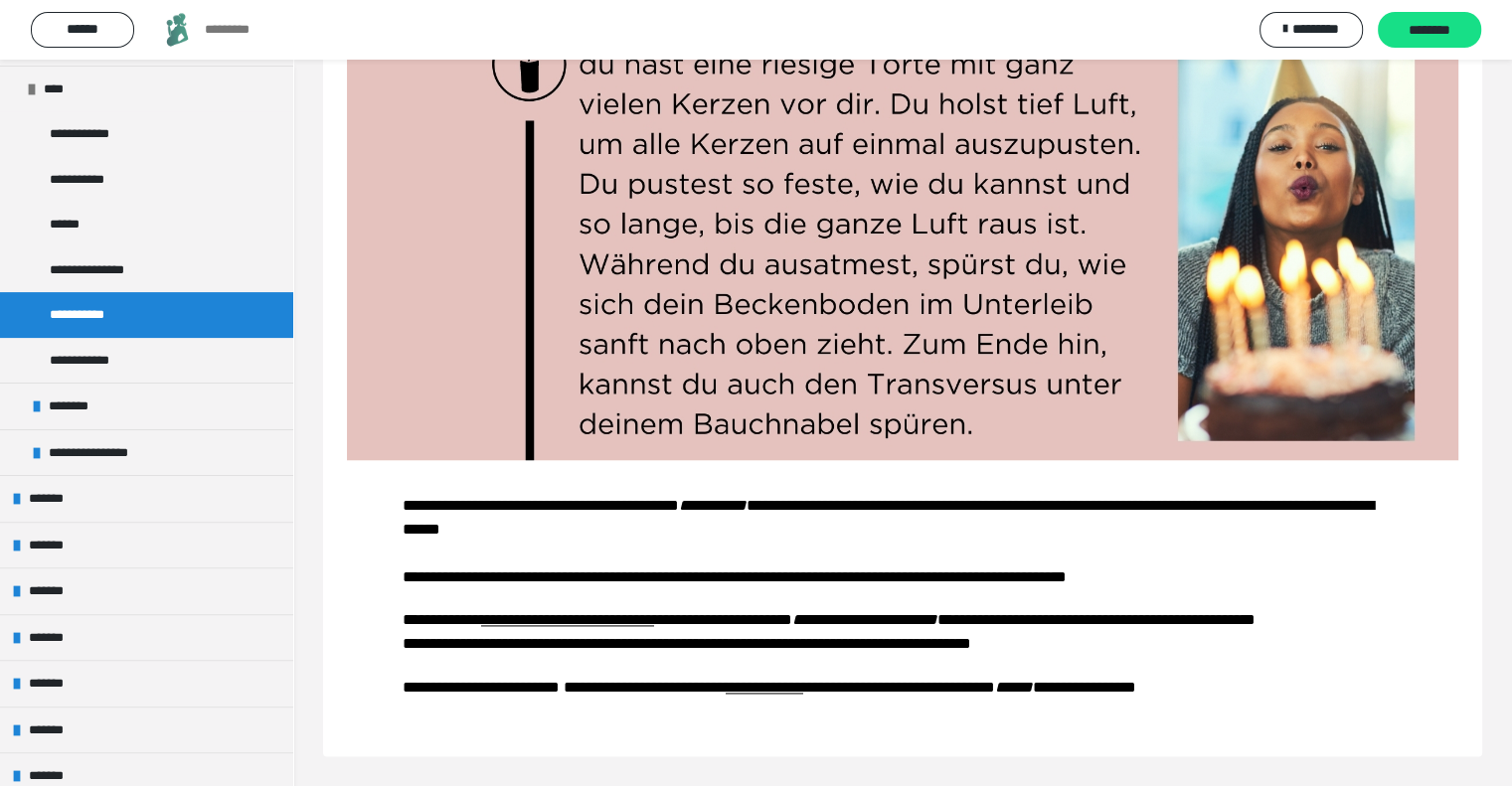 scroll, scrollTop: 3012, scrollLeft: 0, axis: vertical 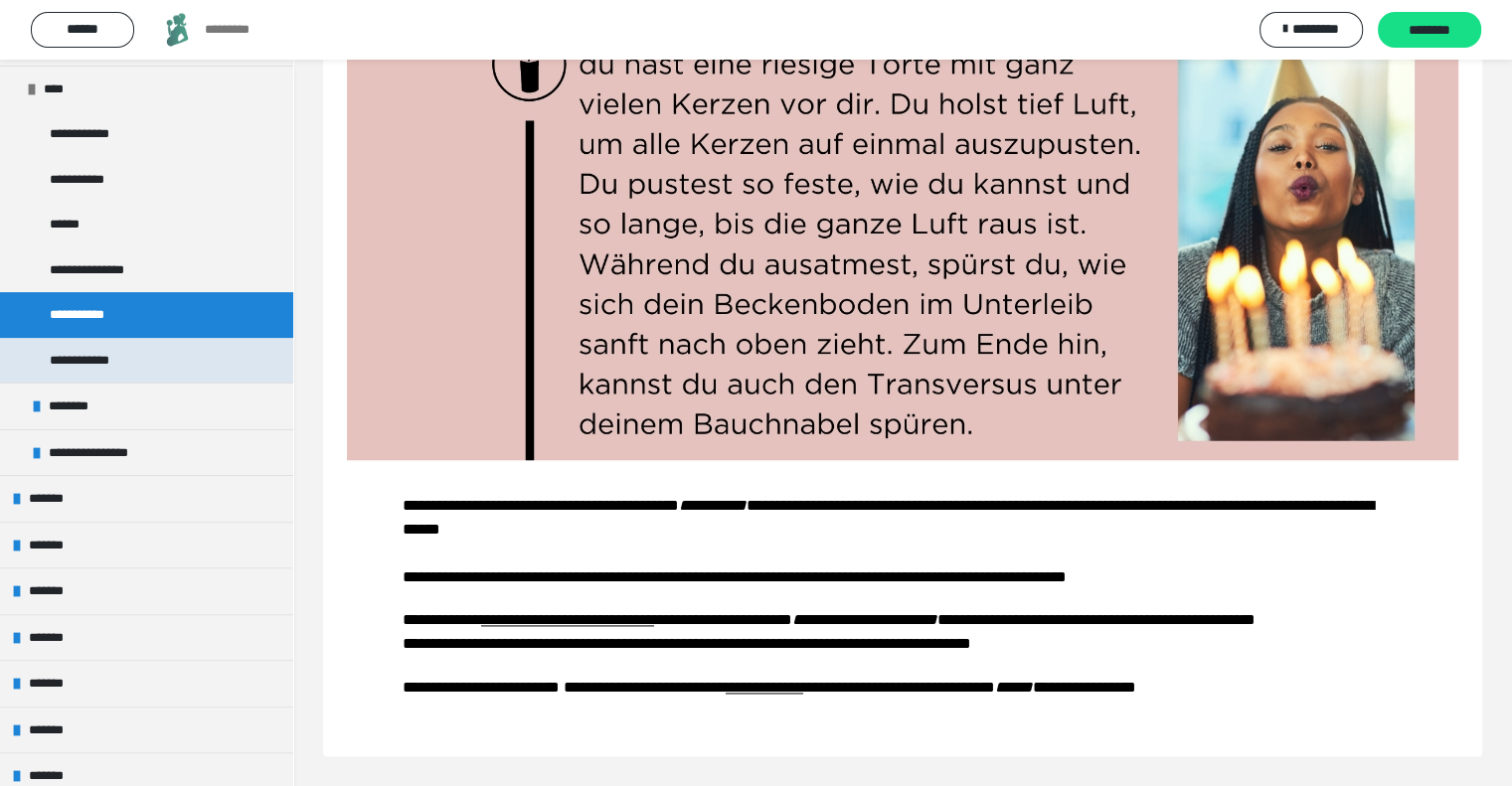 click on "**********" at bounding box center [146, 361] 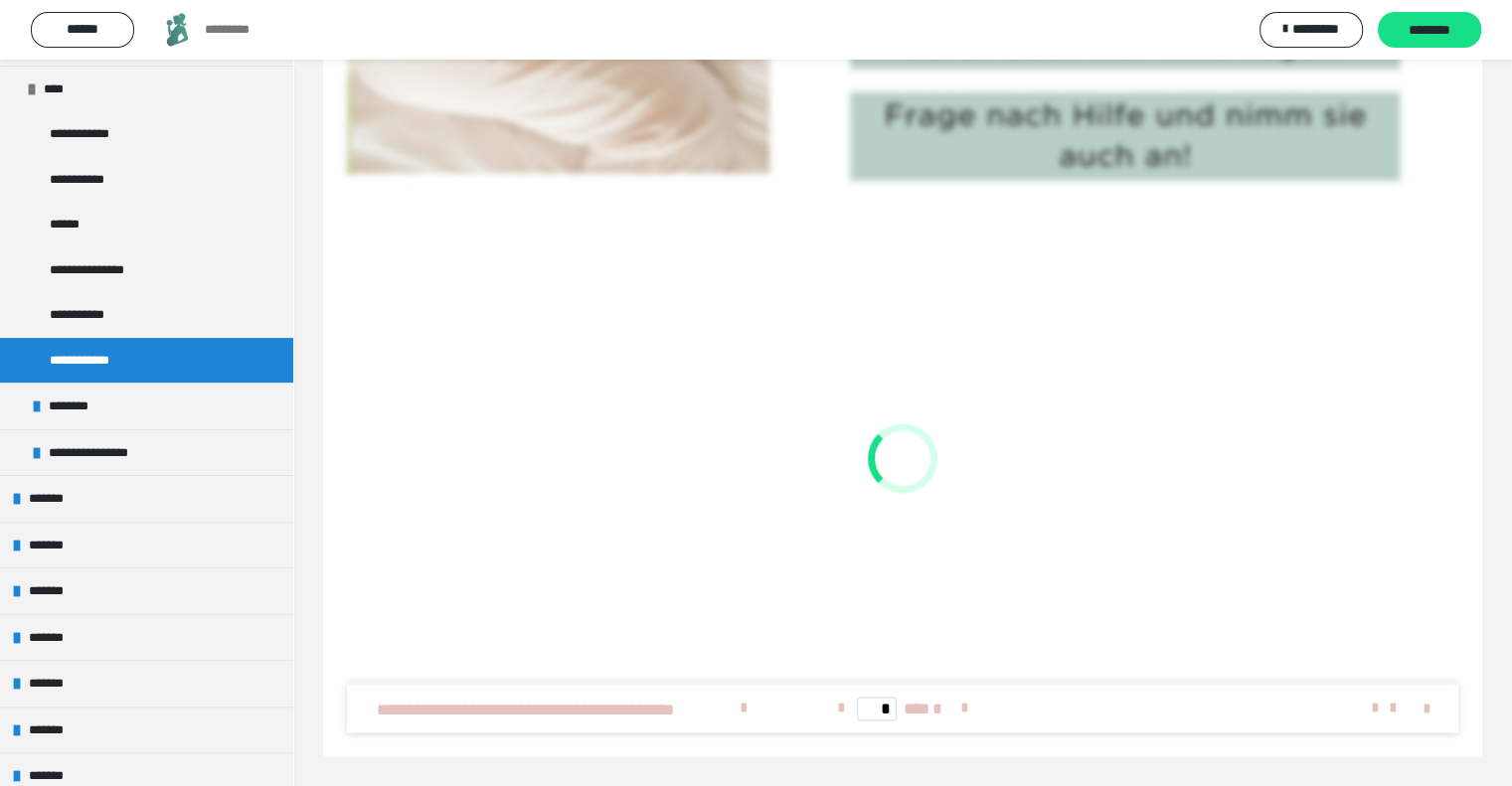scroll, scrollTop: 2697, scrollLeft: 0, axis: vertical 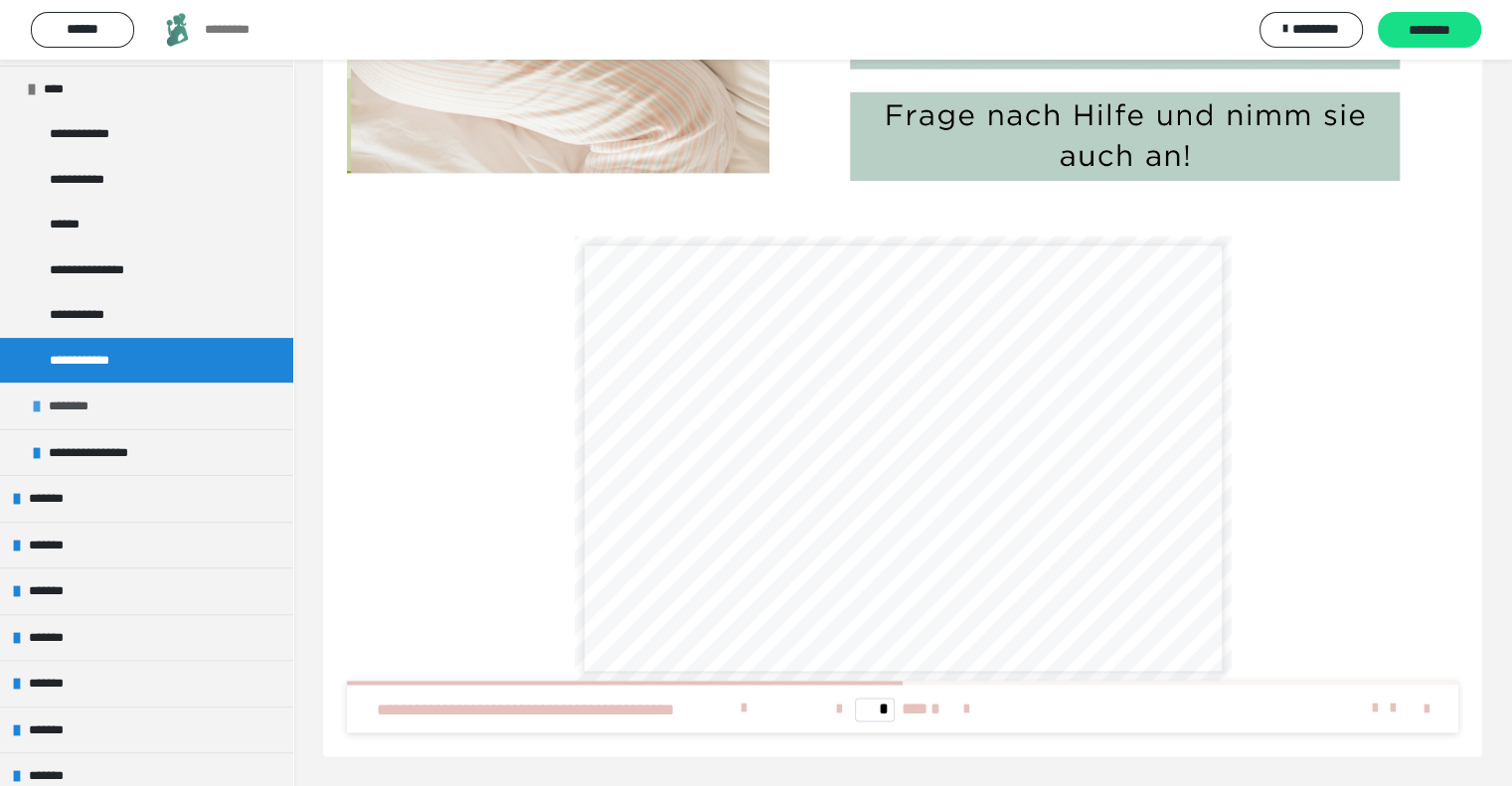 click at bounding box center (37, 406) 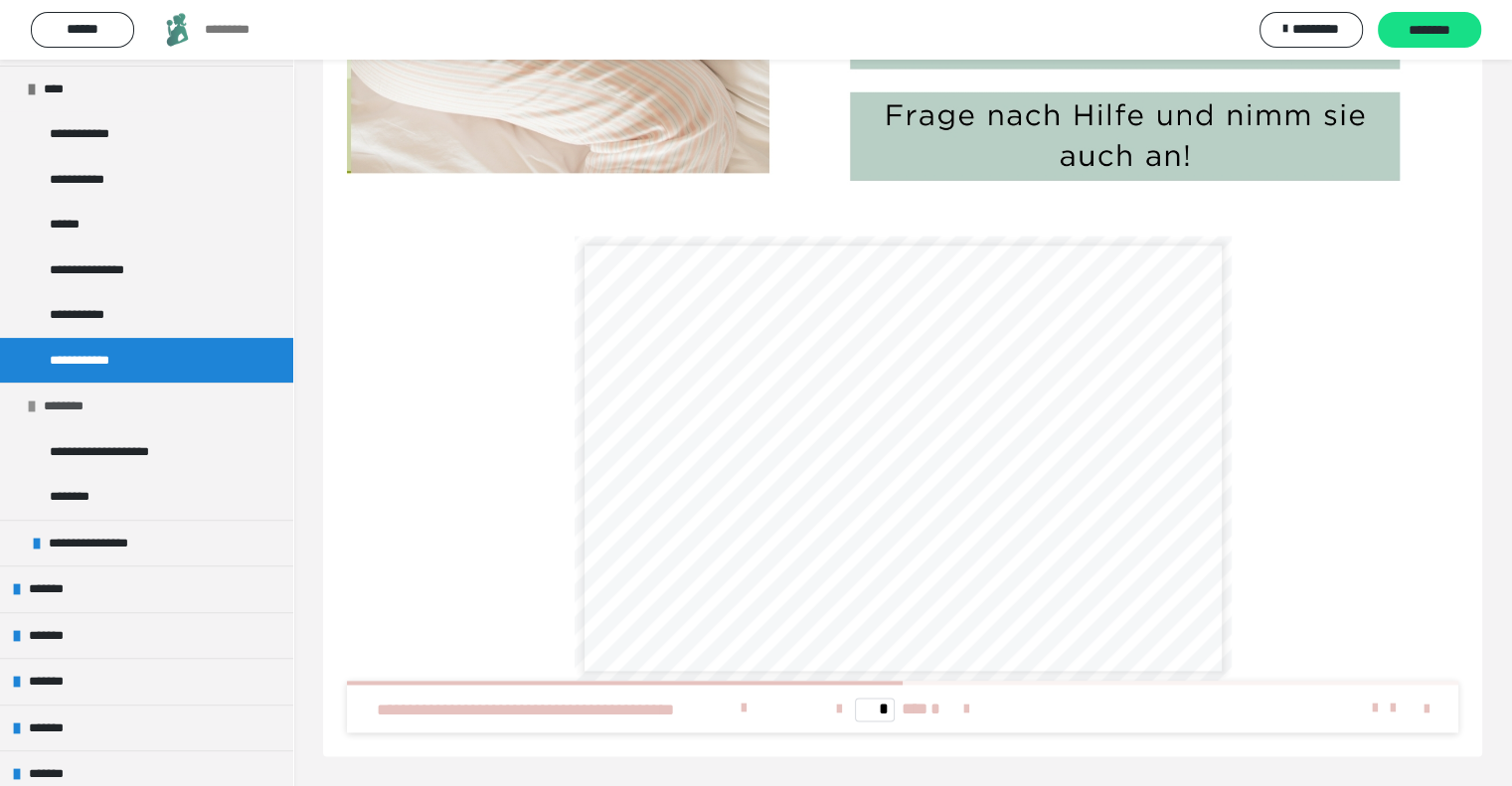 click at bounding box center [32, 406] 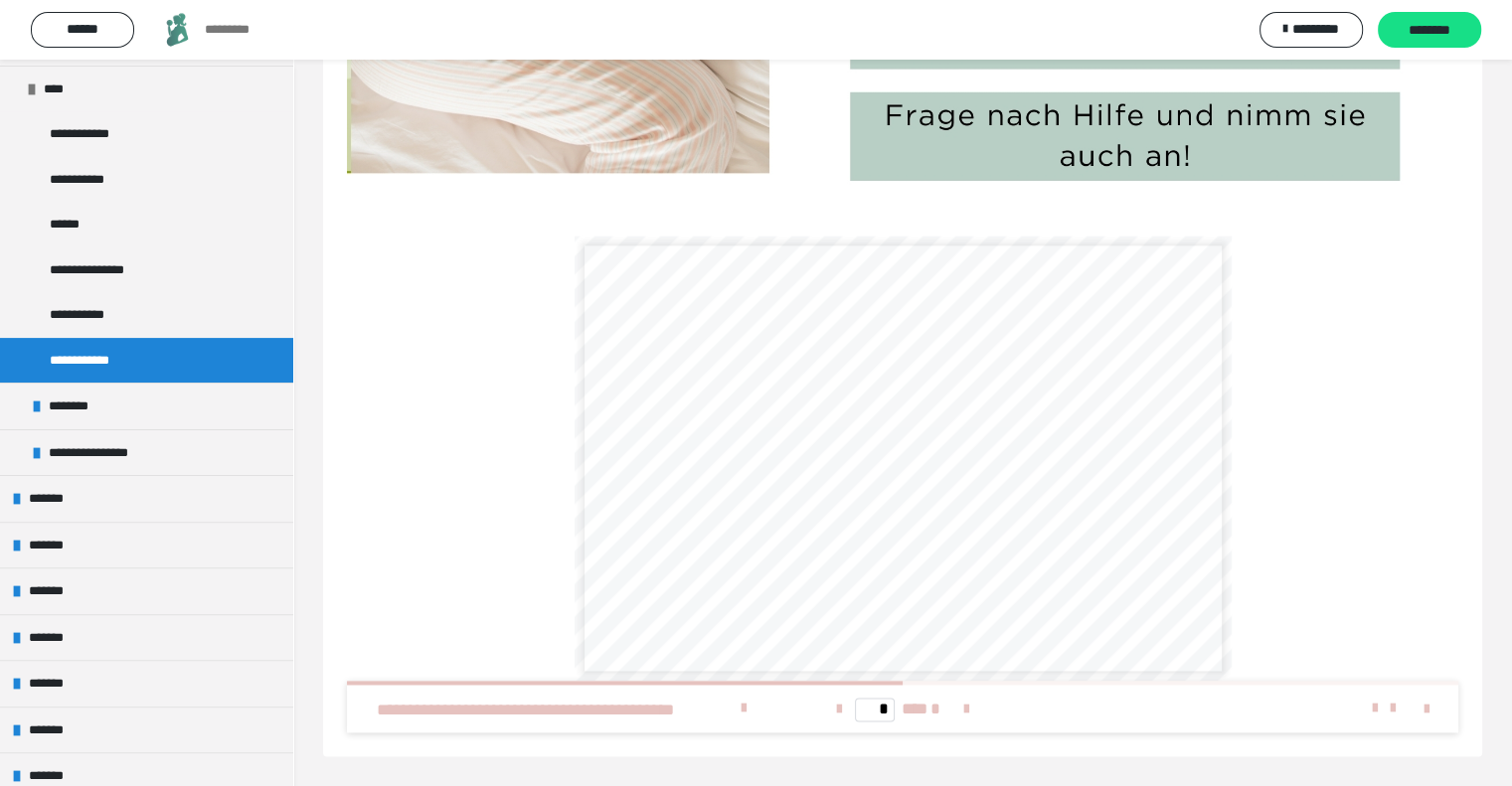 scroll, scrollTop: 2697, scrollLeft: 0, axis: vertical 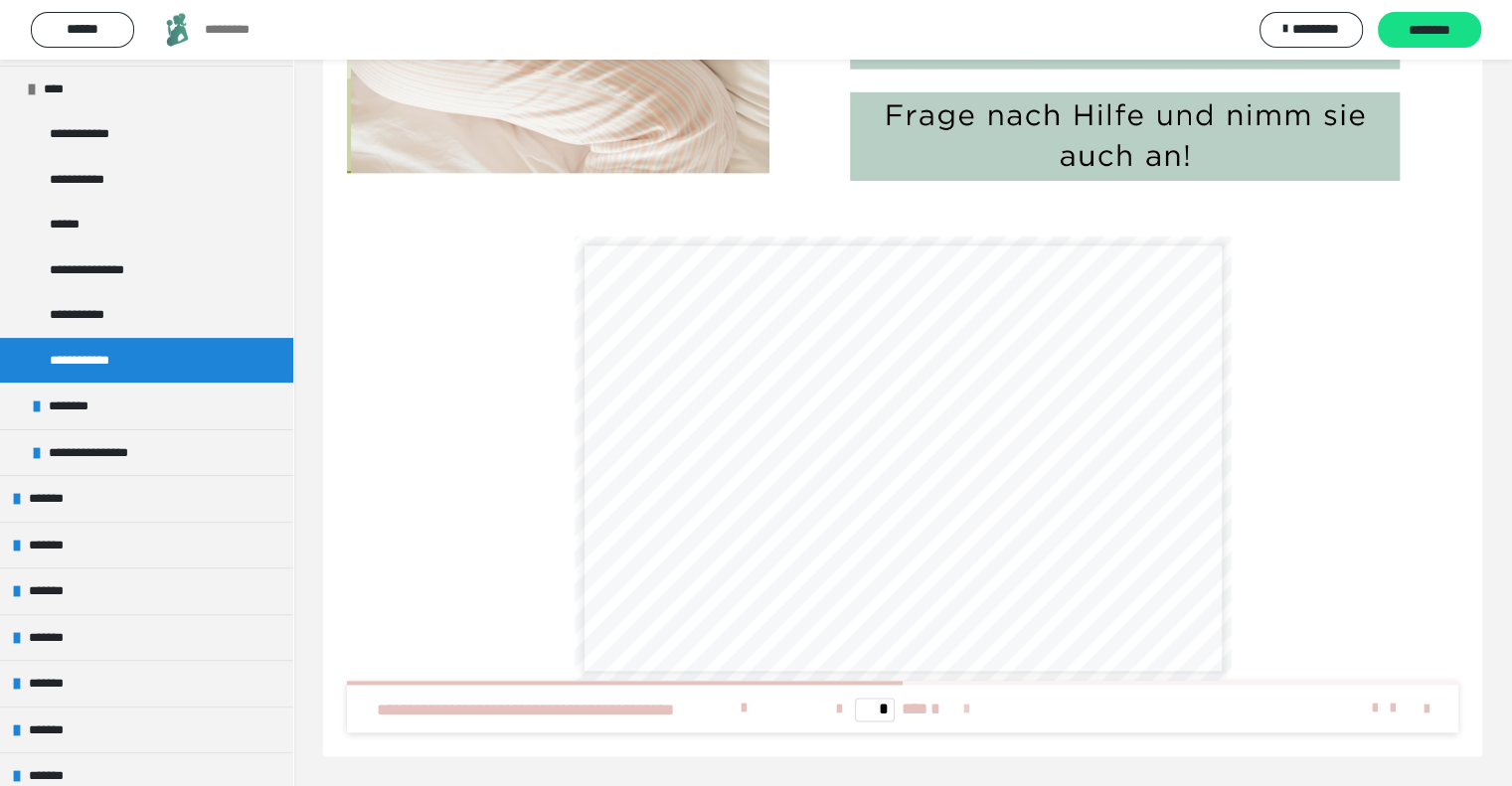 click at bounding box center [966, 709] 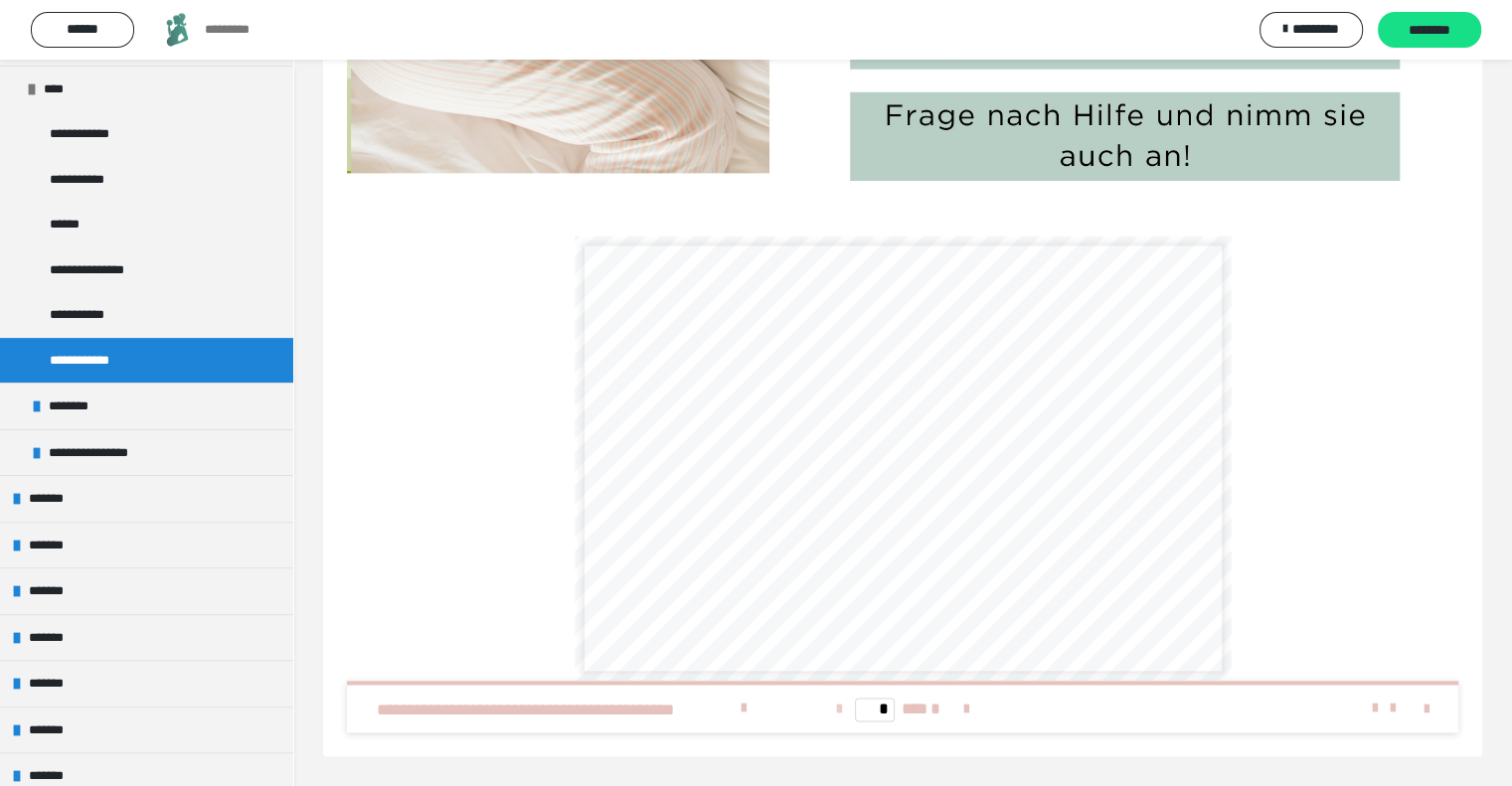 click at bounding box center [839, 709] 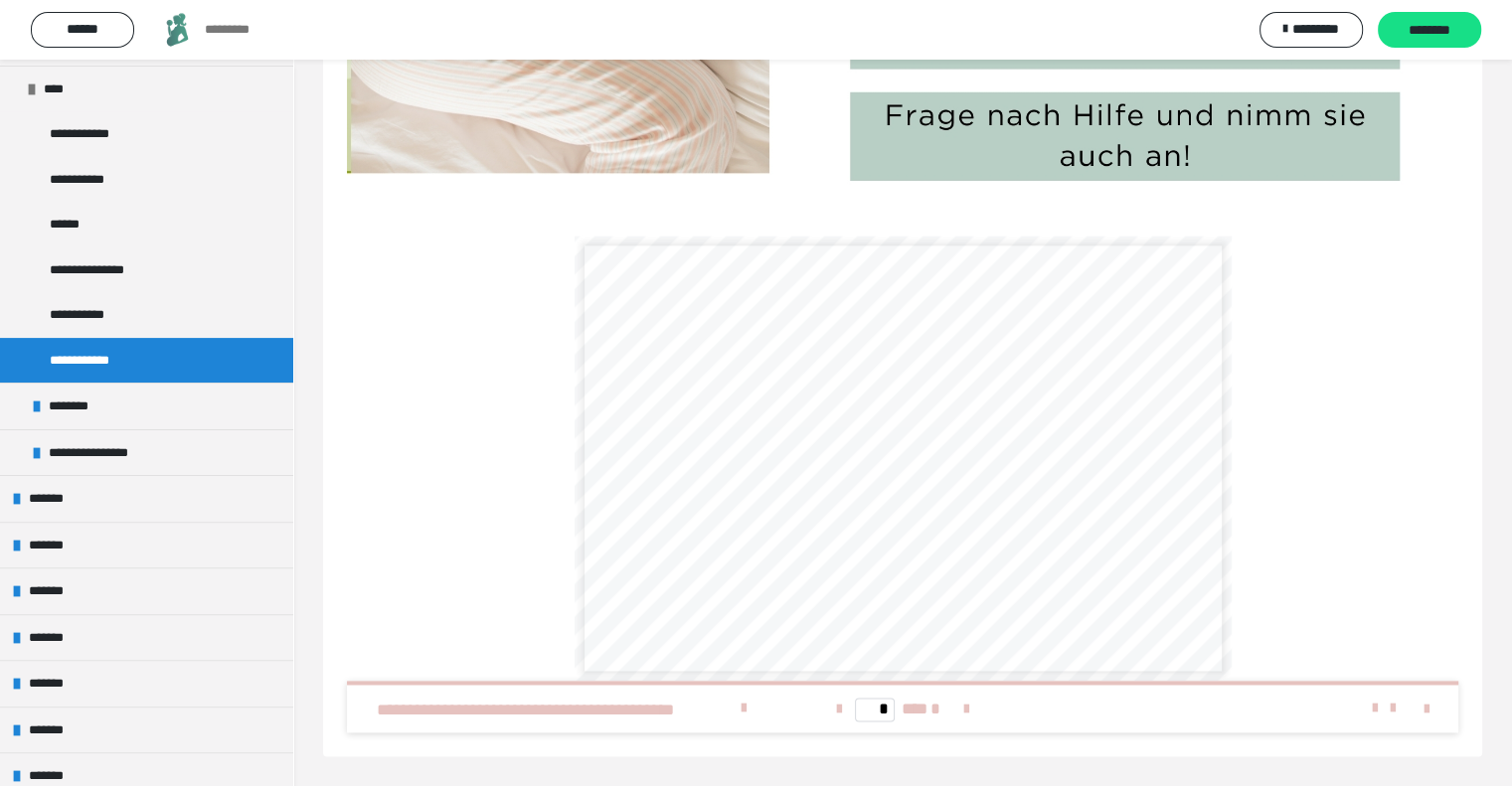 click on "* *** *" at bounding box center (903, 708) 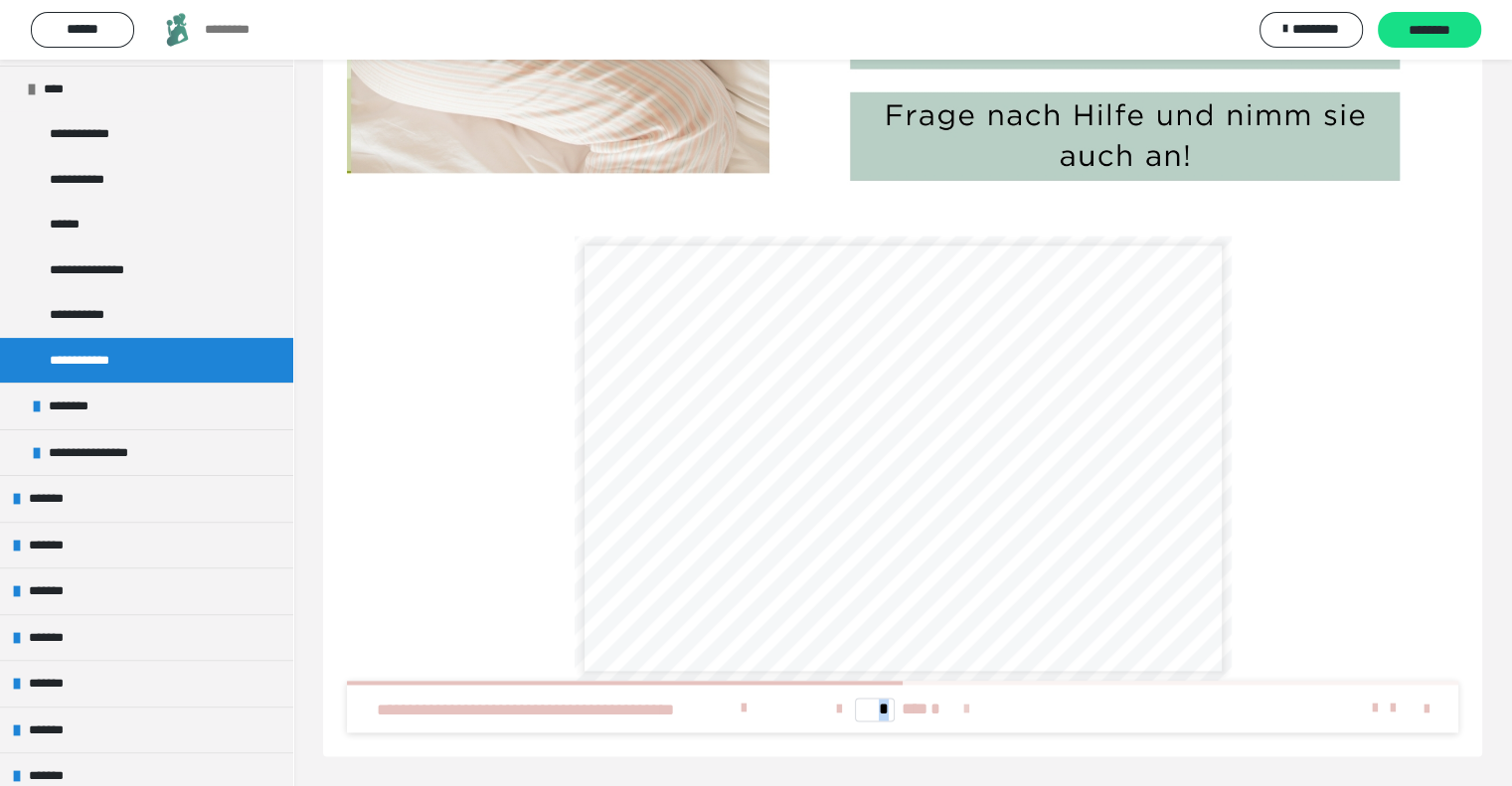 click at bounding box center (966, 709) 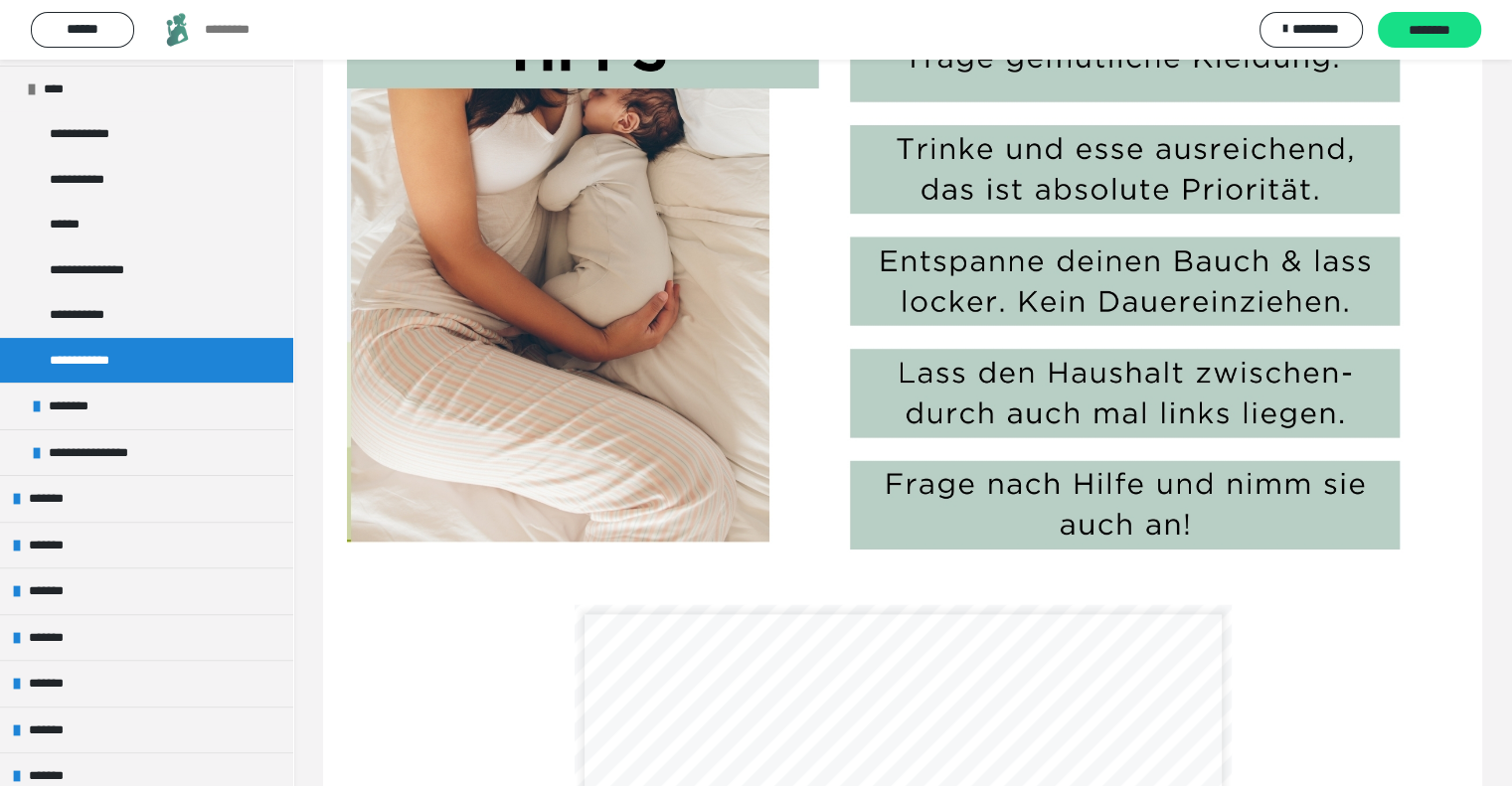 scroll, scrollTop: 2101, scrollLeft: 0, axis: vertical 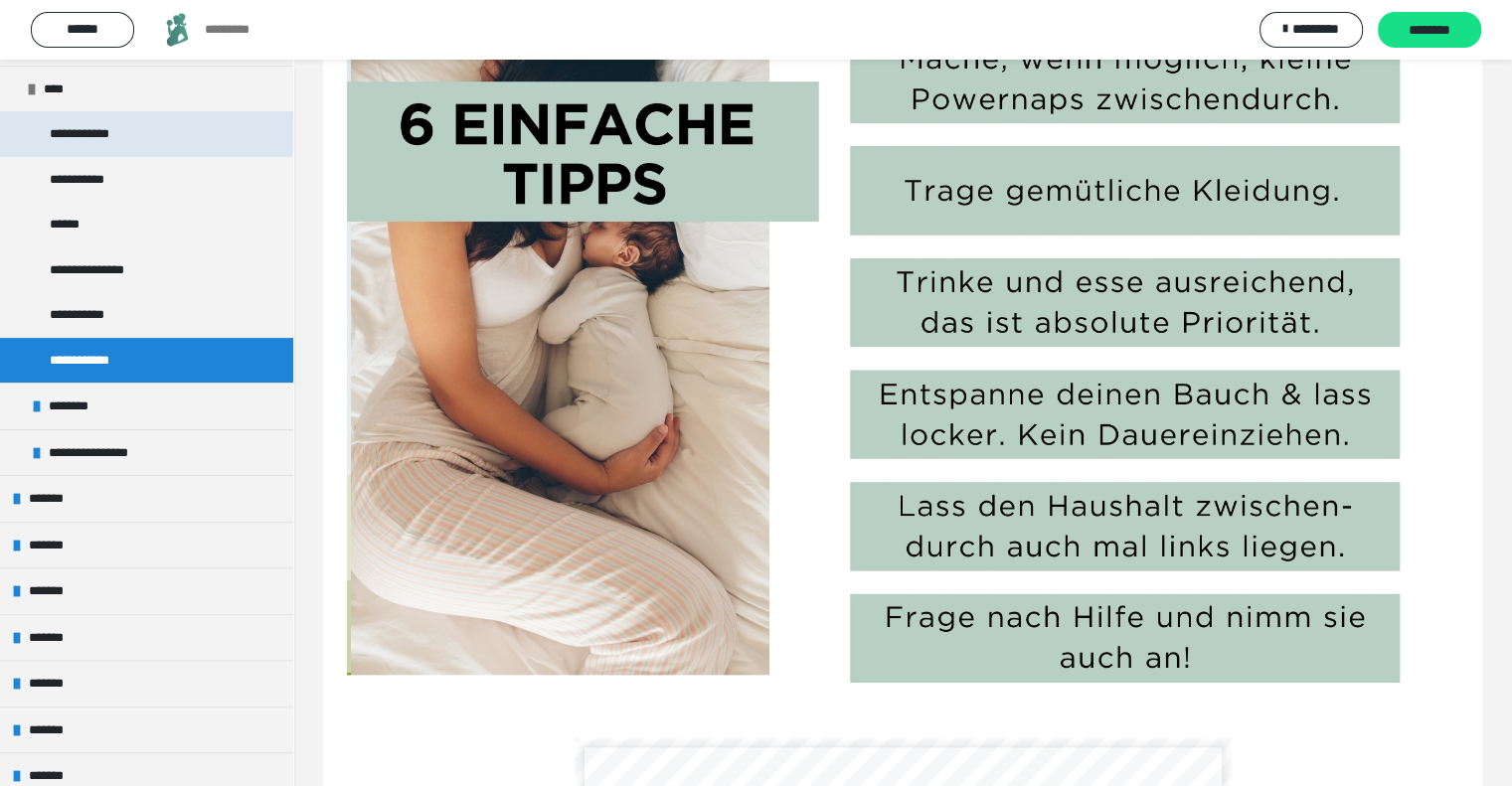click on "**********" at bounding box center (98, 134) 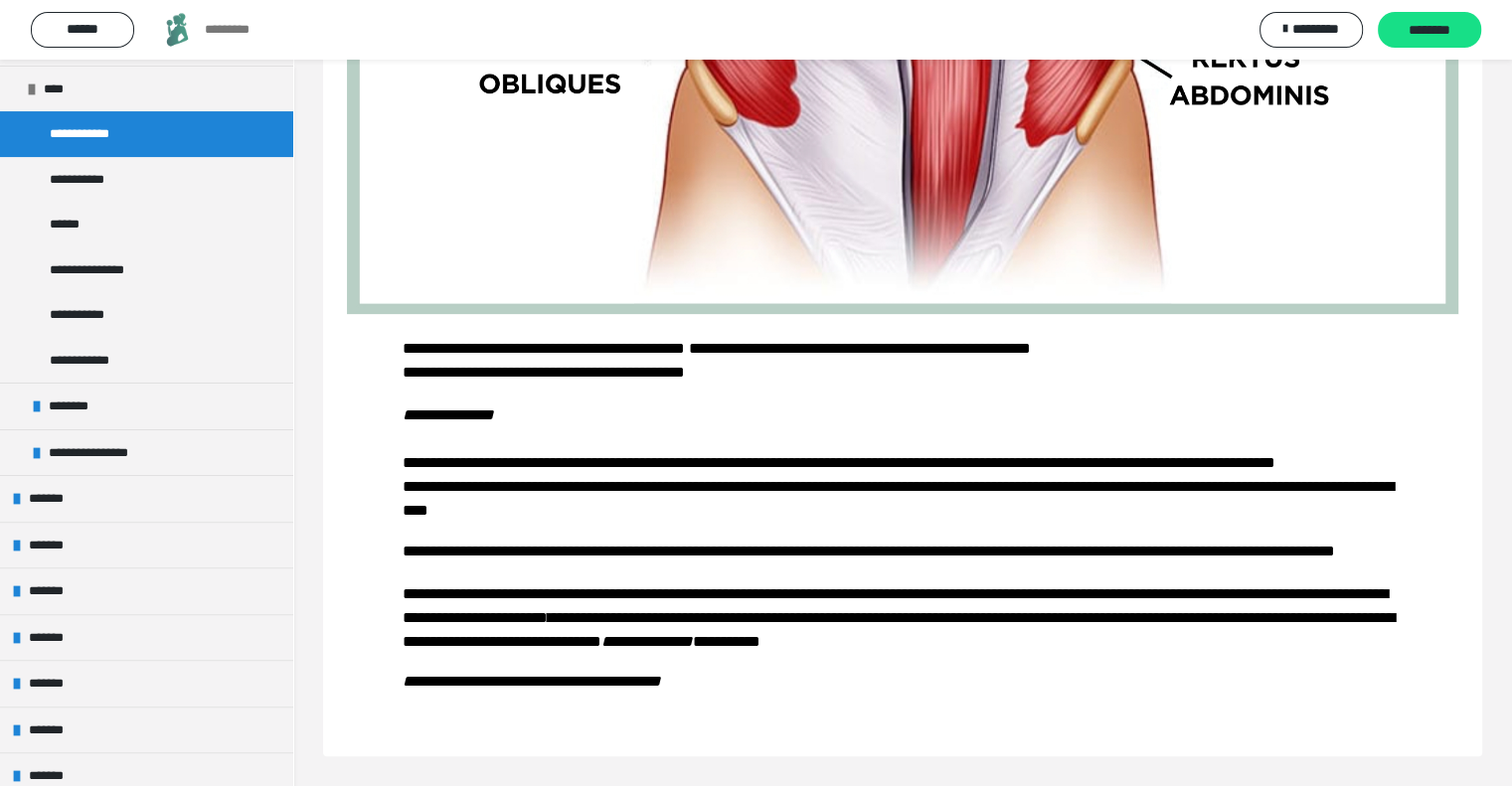 scroll, scrollTop: 3237, scrollLeft: 0, axis: vertical 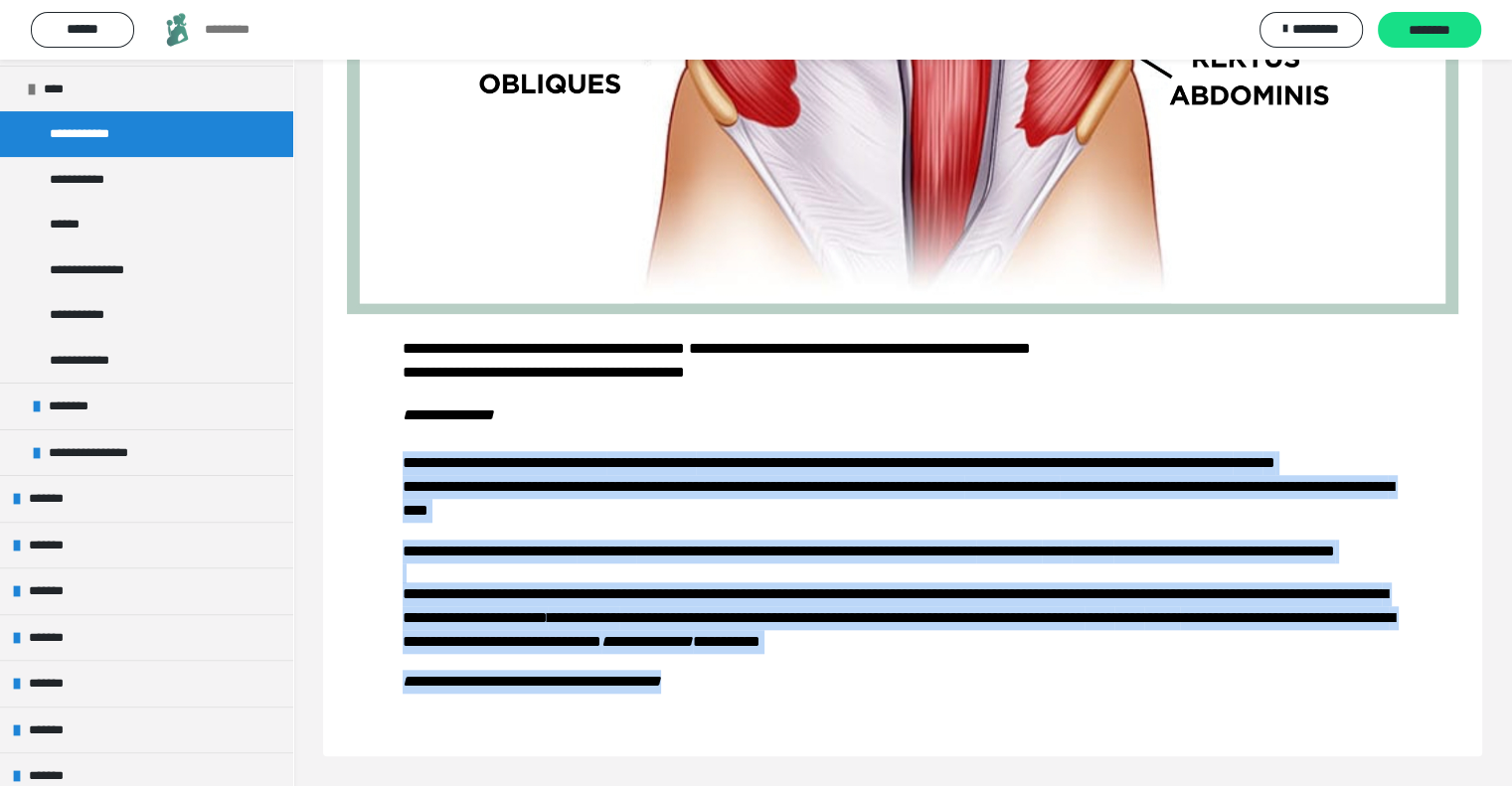 drag, startPoint x: 404, startPoint y: 388, endPoint x: 1266, endPoint y: 697, distance: 915.7101 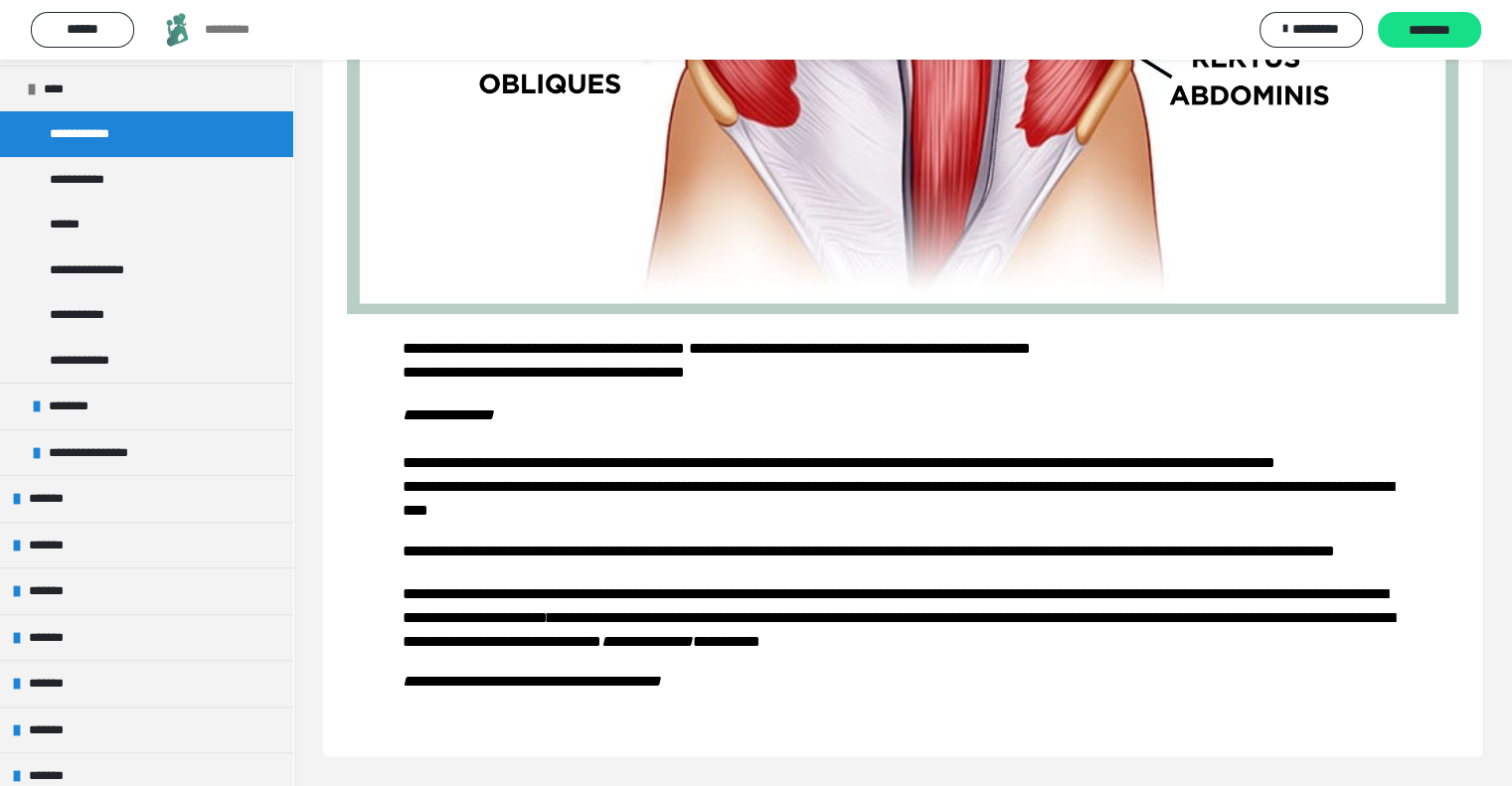 click on "**********" at bounding box center [903, 516] 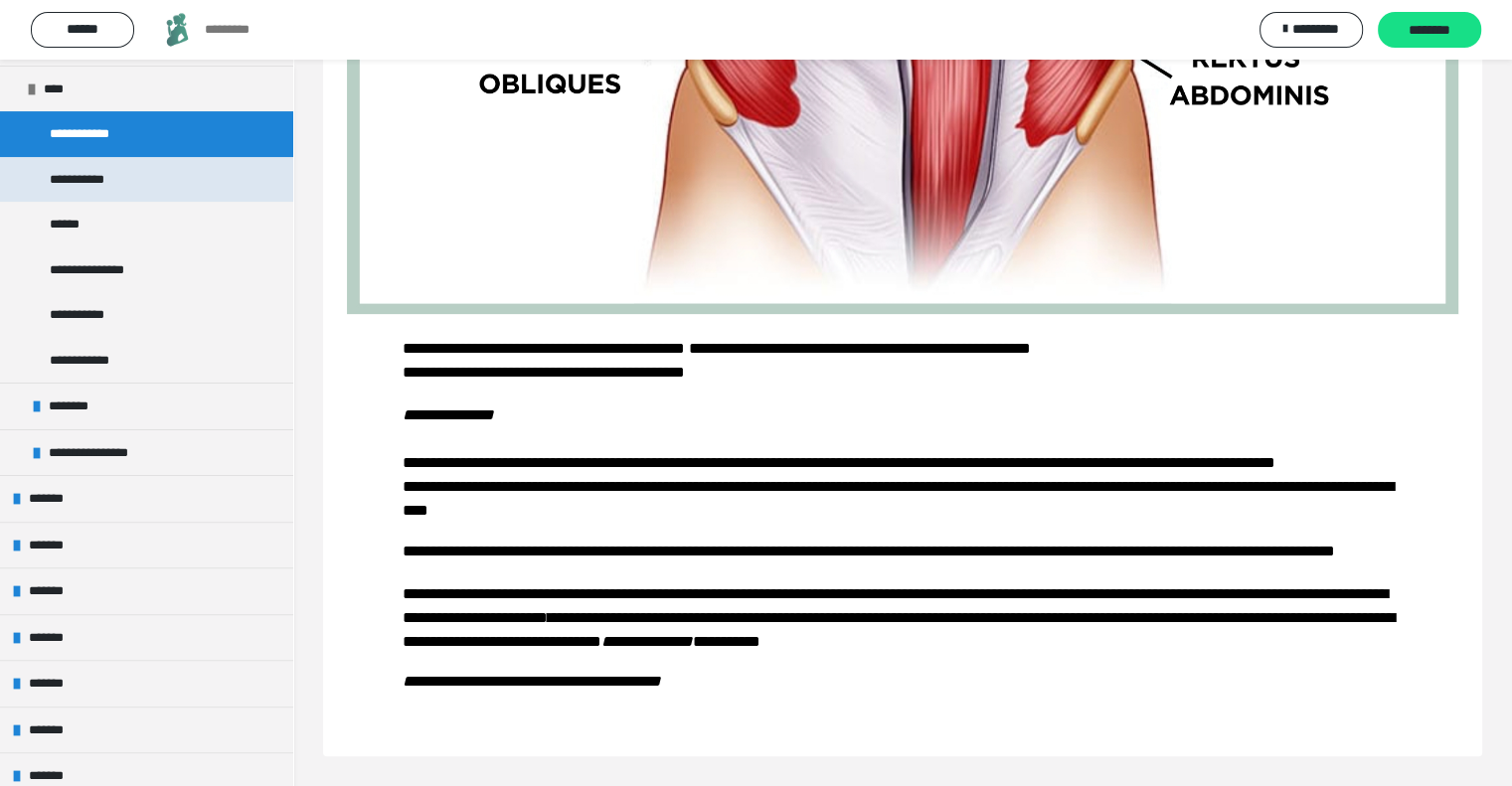 click on "**********" at bounding box center (146, 180) 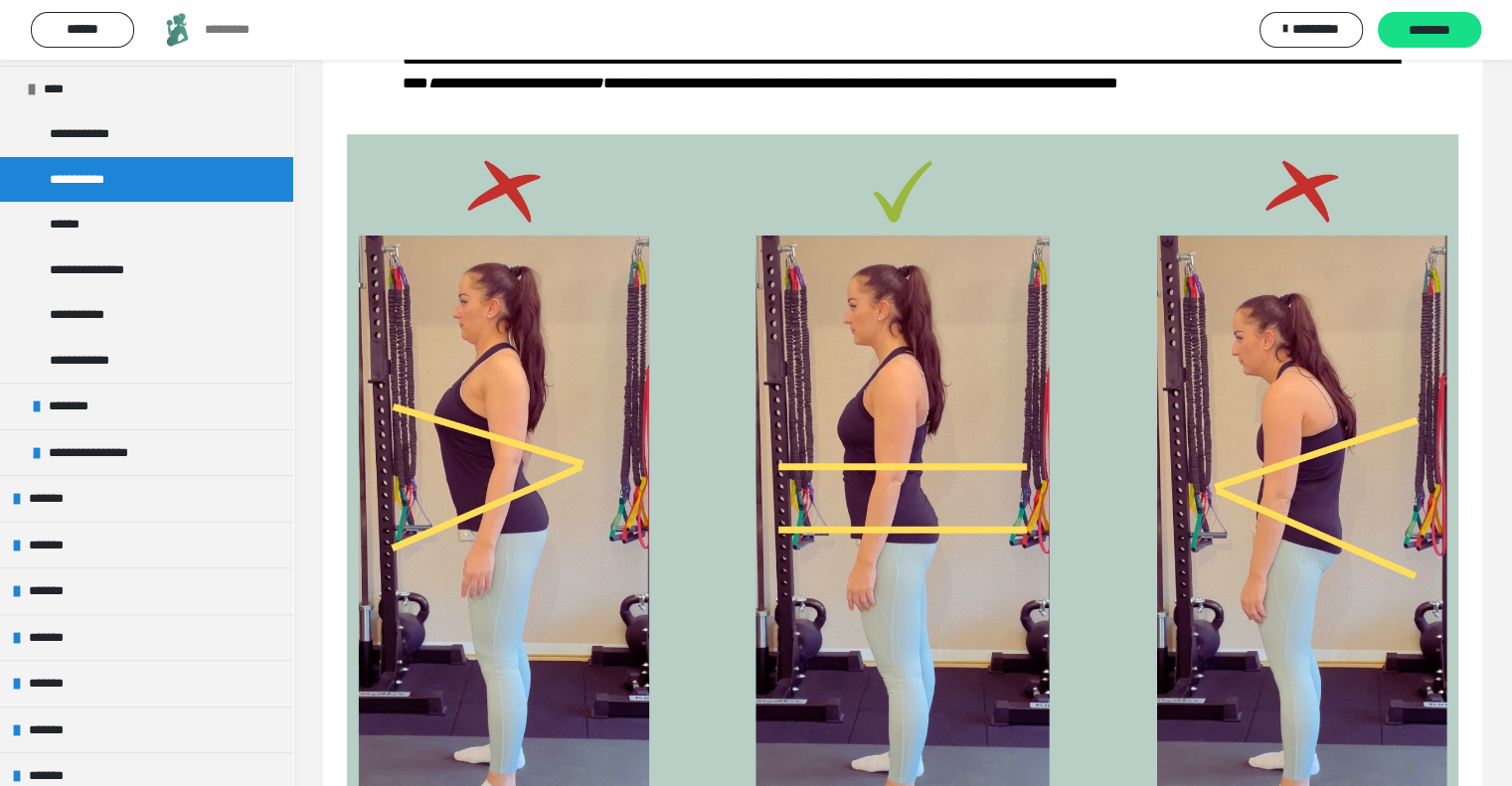 scroll, scrollTop: 2665, scrollLeft: 0, axis: vertical 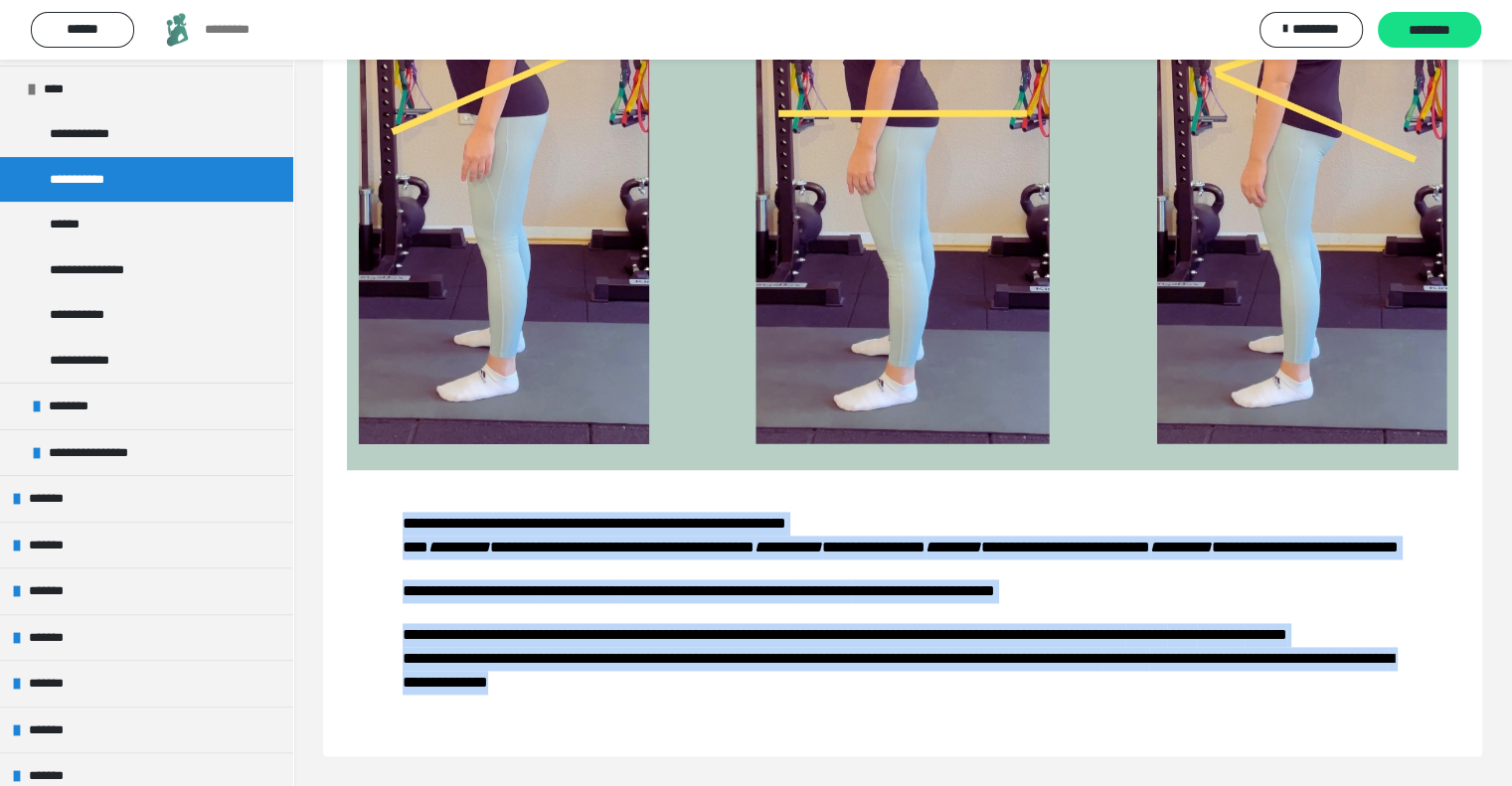 drag, startPoint x: 408, startPoint y: 472, endPoint x: 1423, endPoint y: 760, distance: 1055.0682 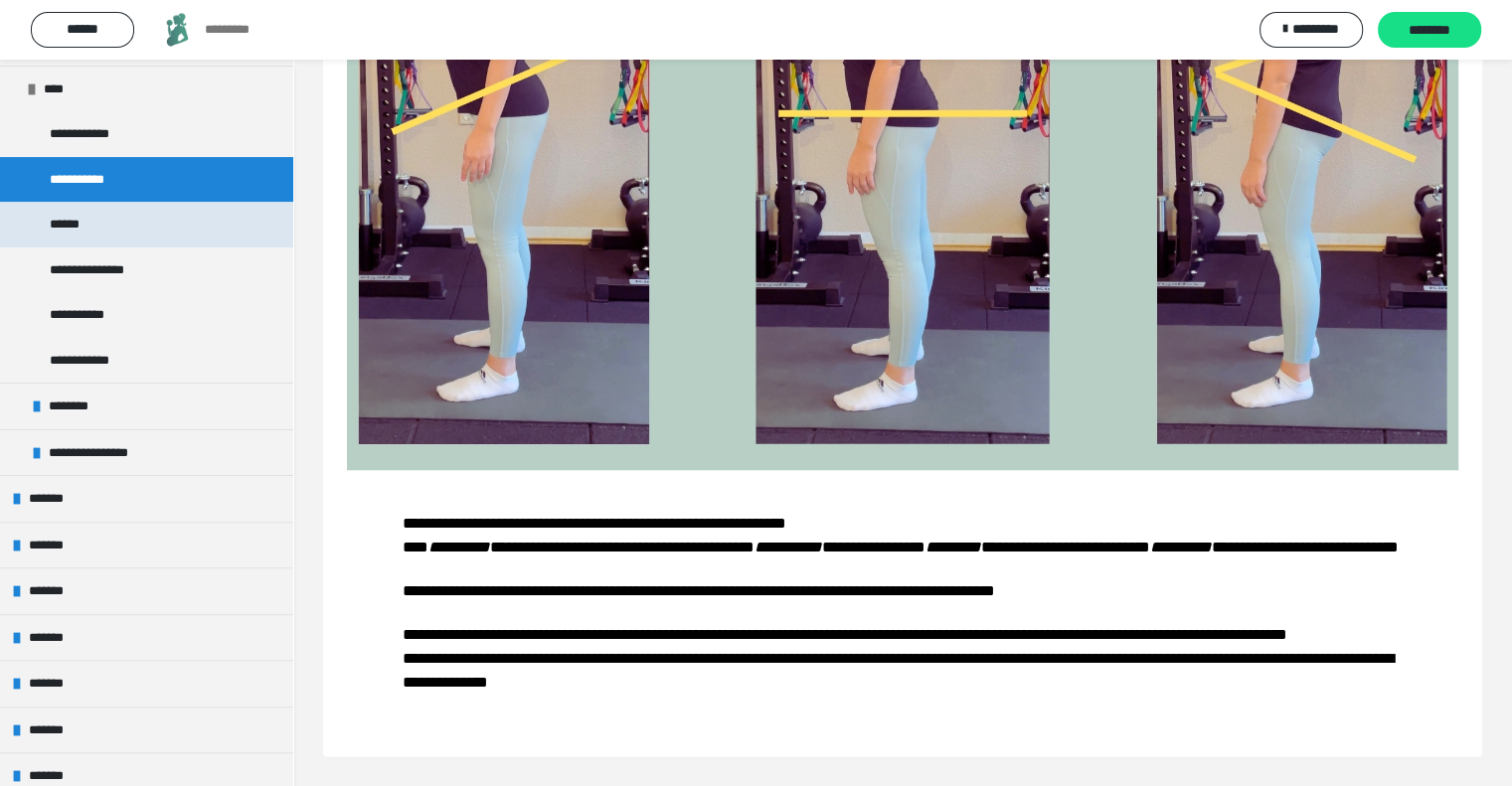 click on "******" at bounding box center (77, 225) 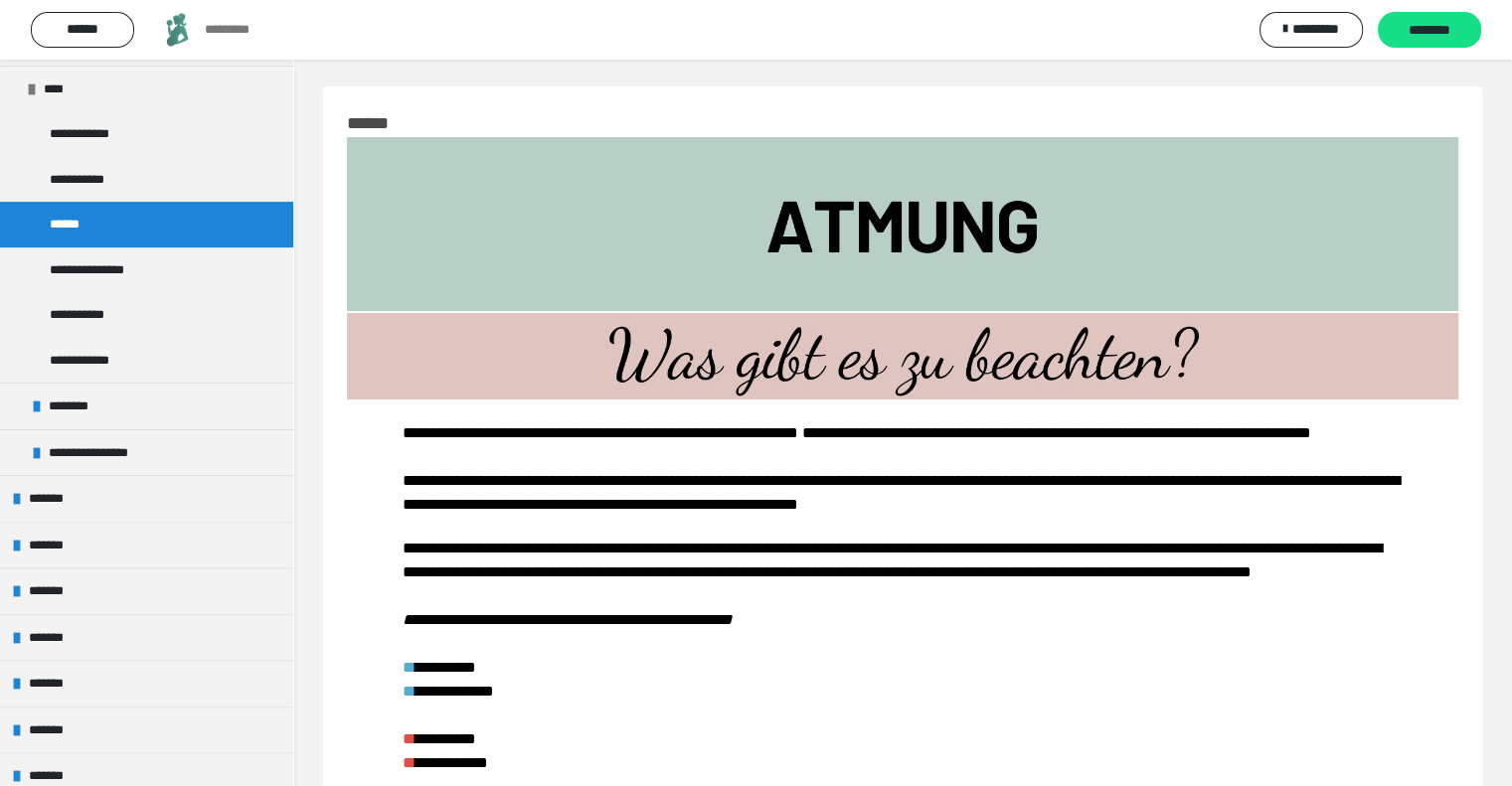 scroll, scrollTop: 0, scrollLeft: 0, axis: both 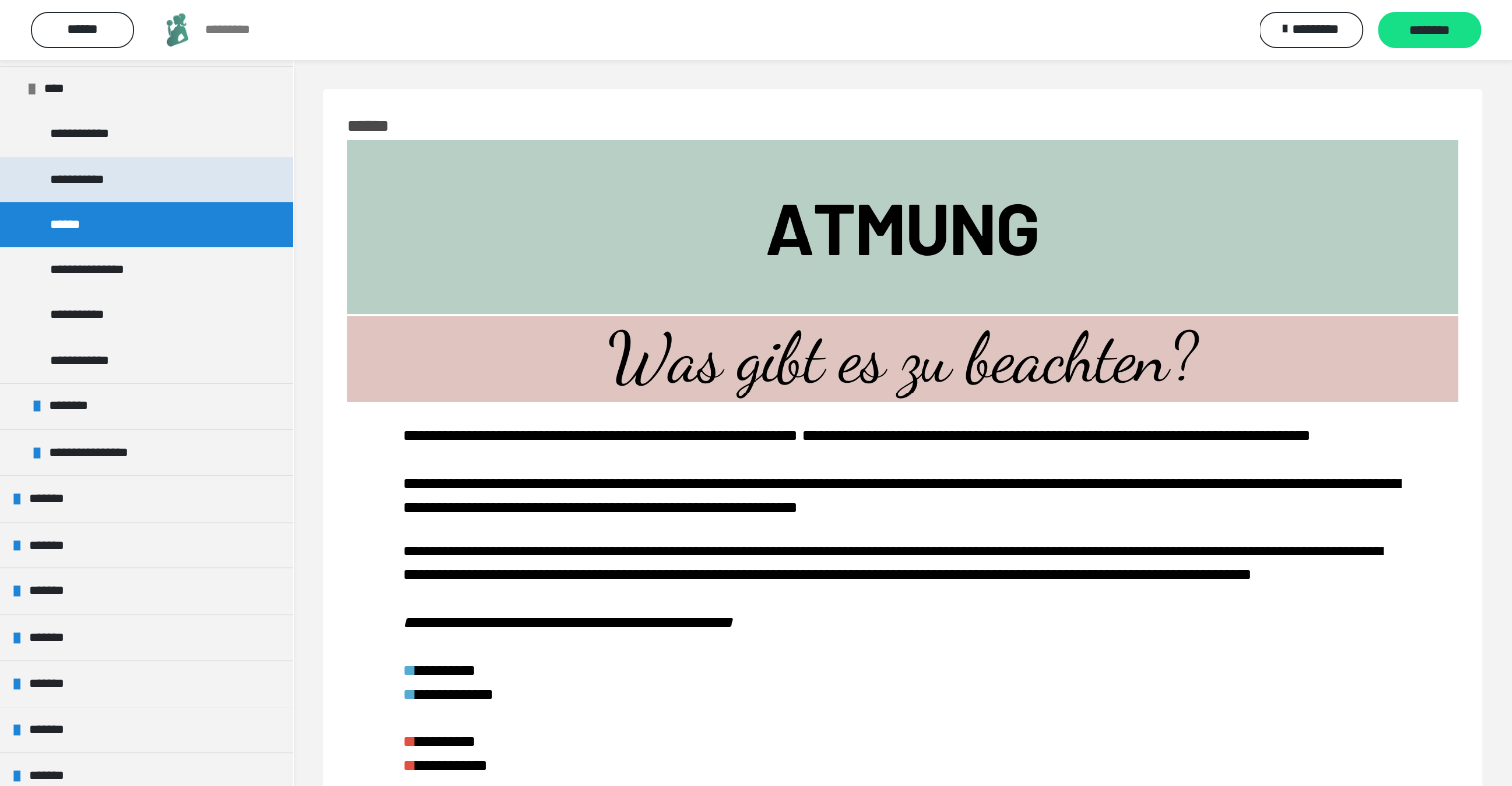 click on "**********" at bounding box center [89, 180] 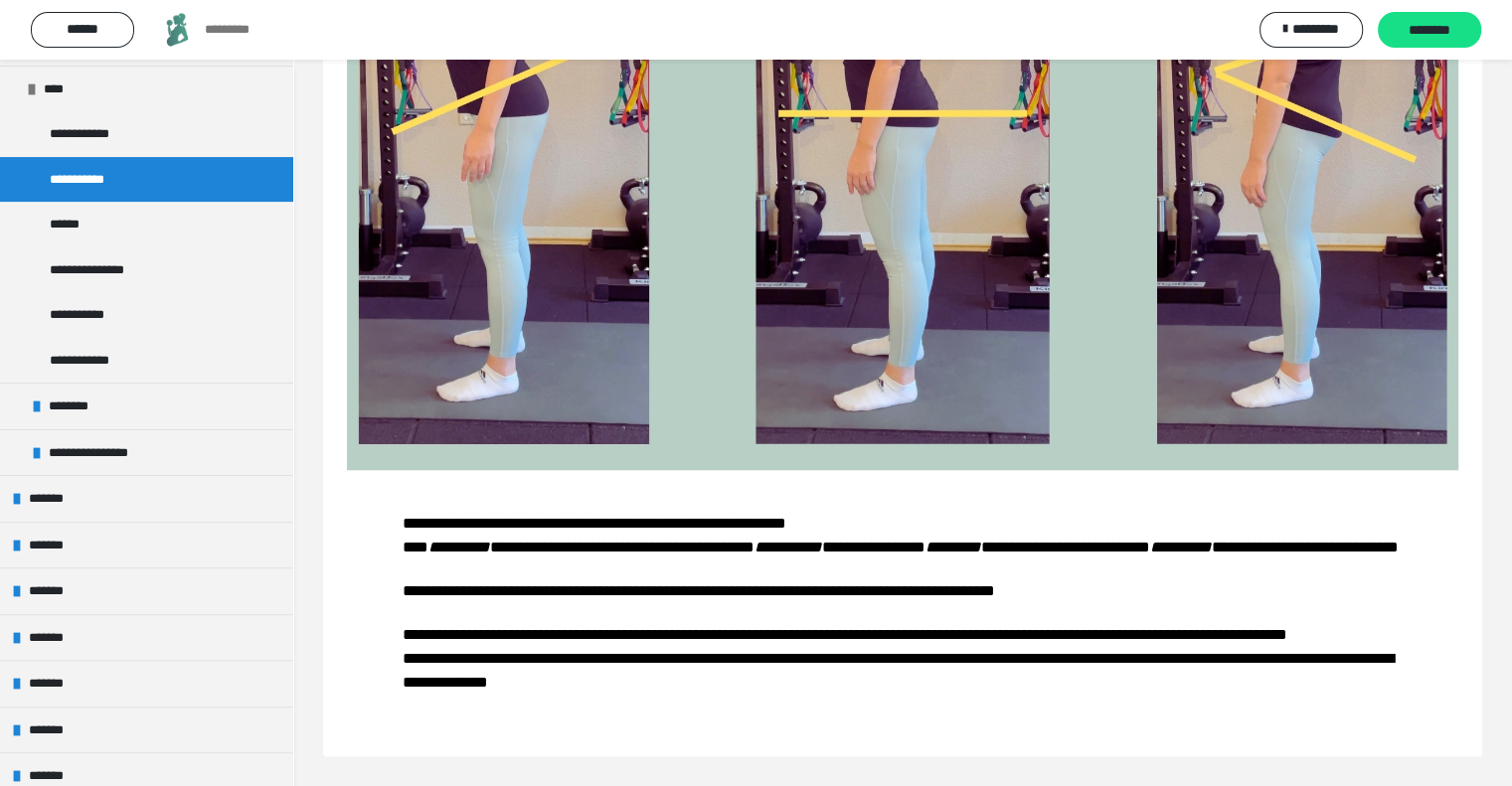 scroll, scrollTop: 2665, scrollLeft: 0, axis: vertical 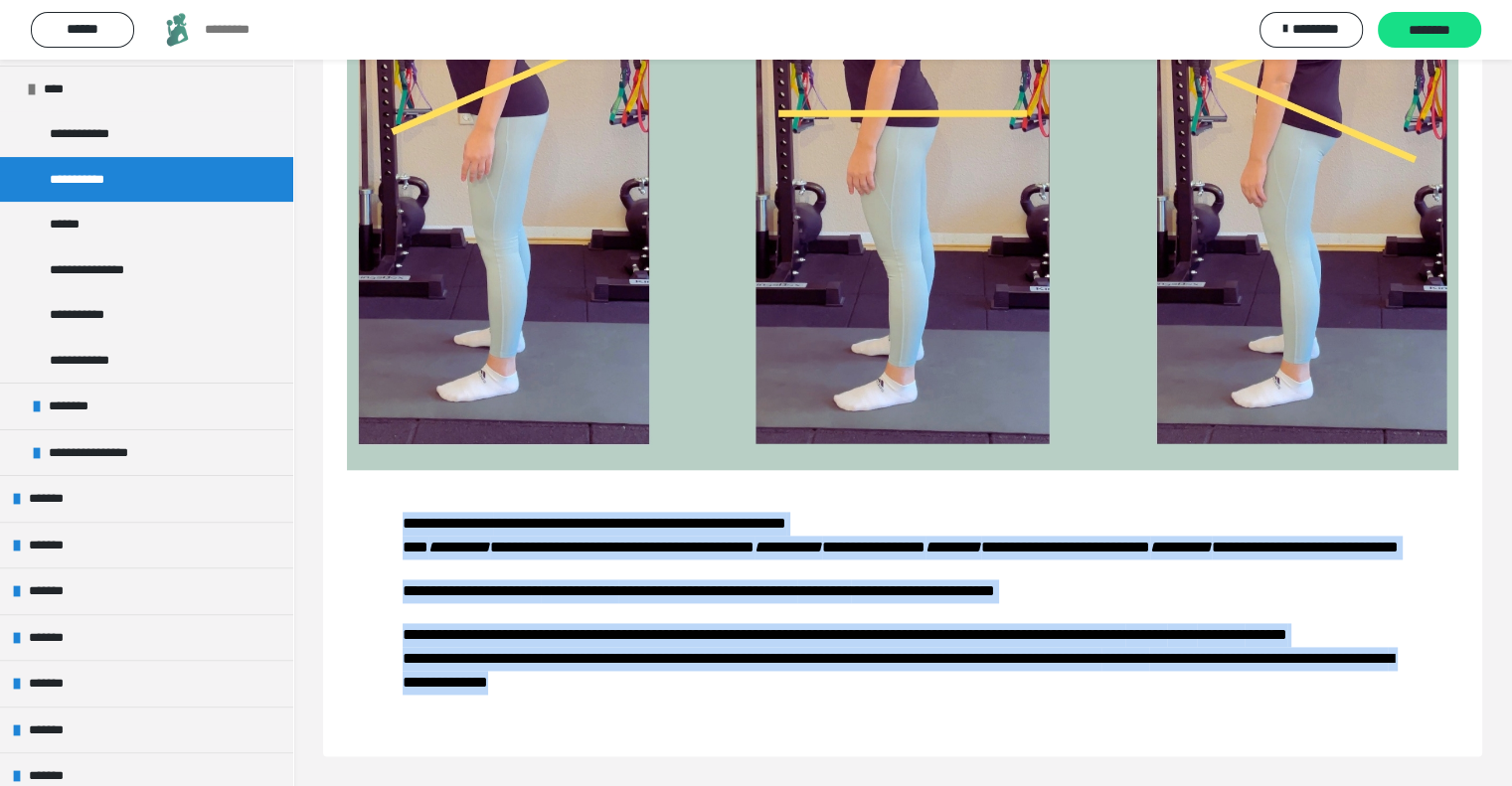 drag, startPoint x: 401, startPoint y: 472, endPoint x: 1137, endPoint y: 692, distance: 768.17706 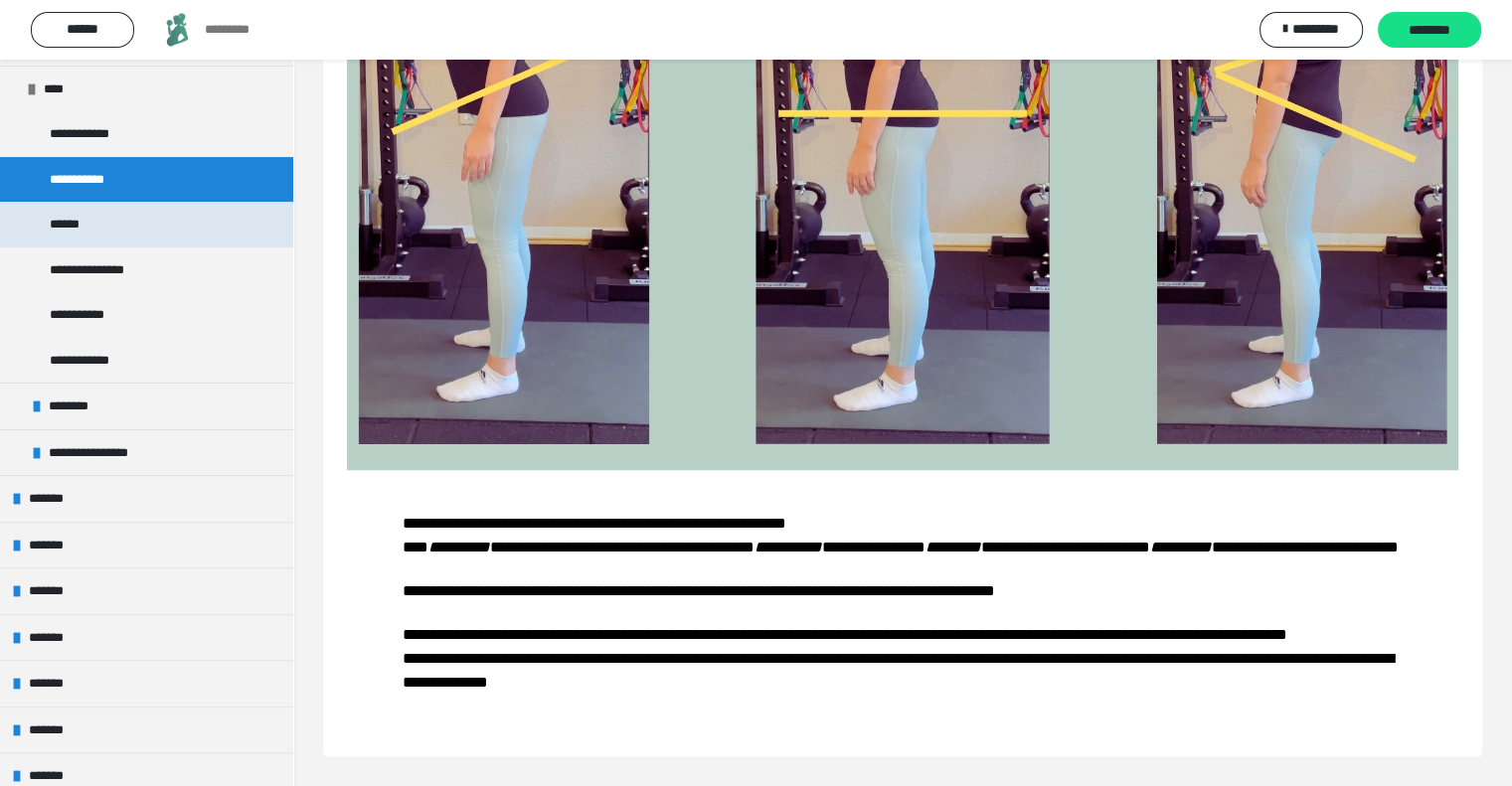 click on "******" at bounding box center [146, 225] 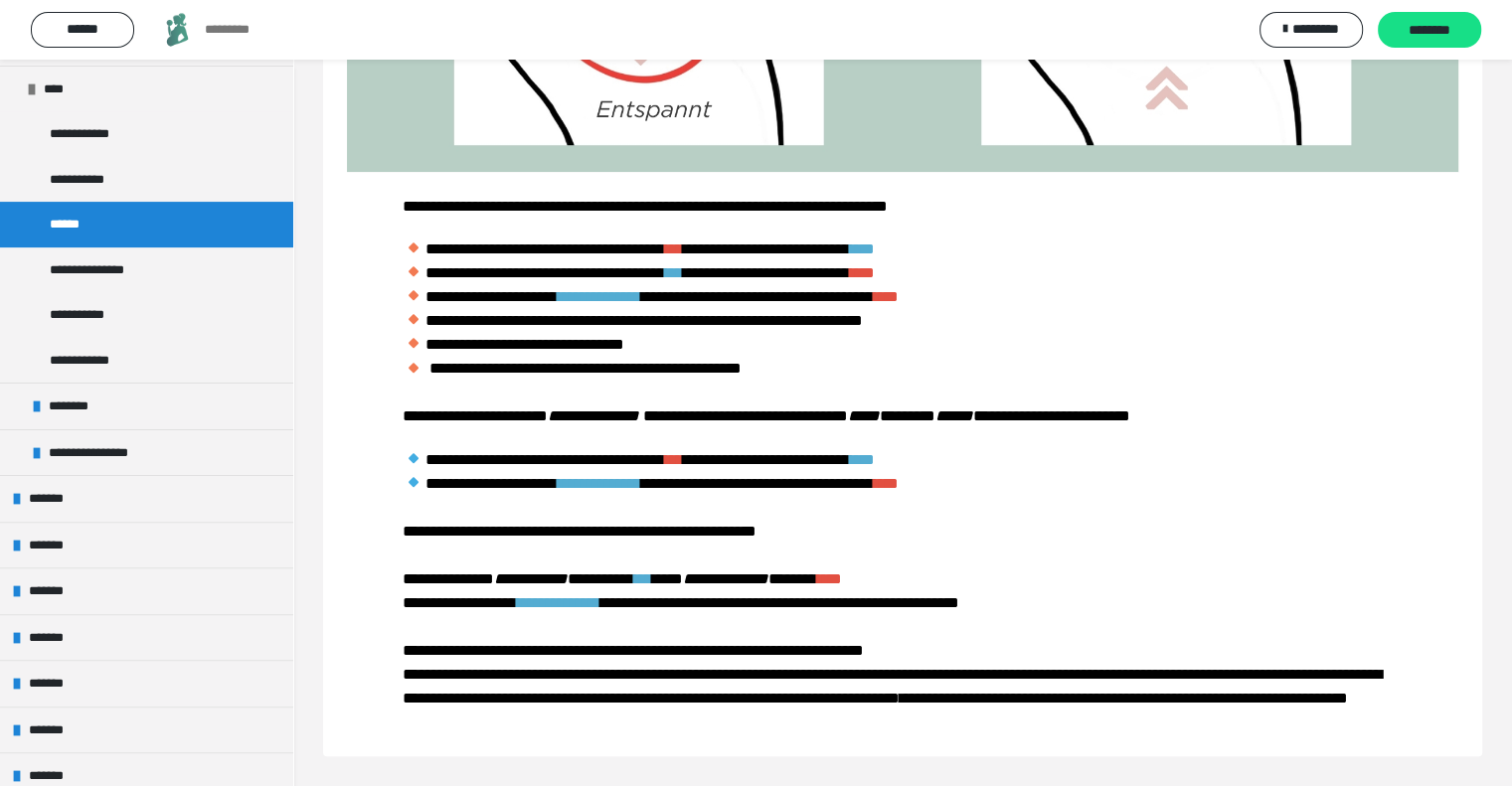 scroll, scrollTop: 1451, scrollLeft: 0, axis: vertical 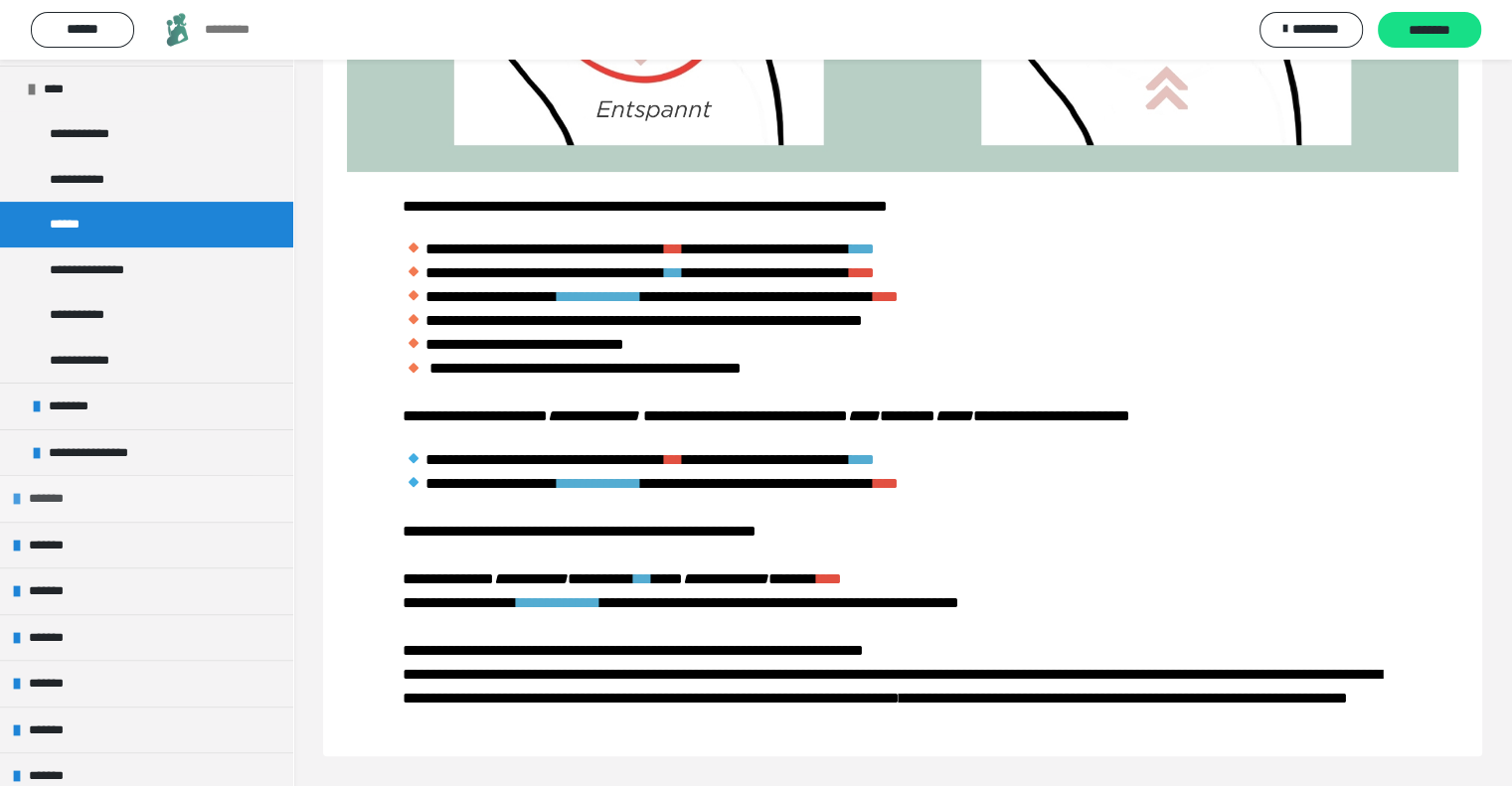 click on "*******" at bounding box center (146, 498) 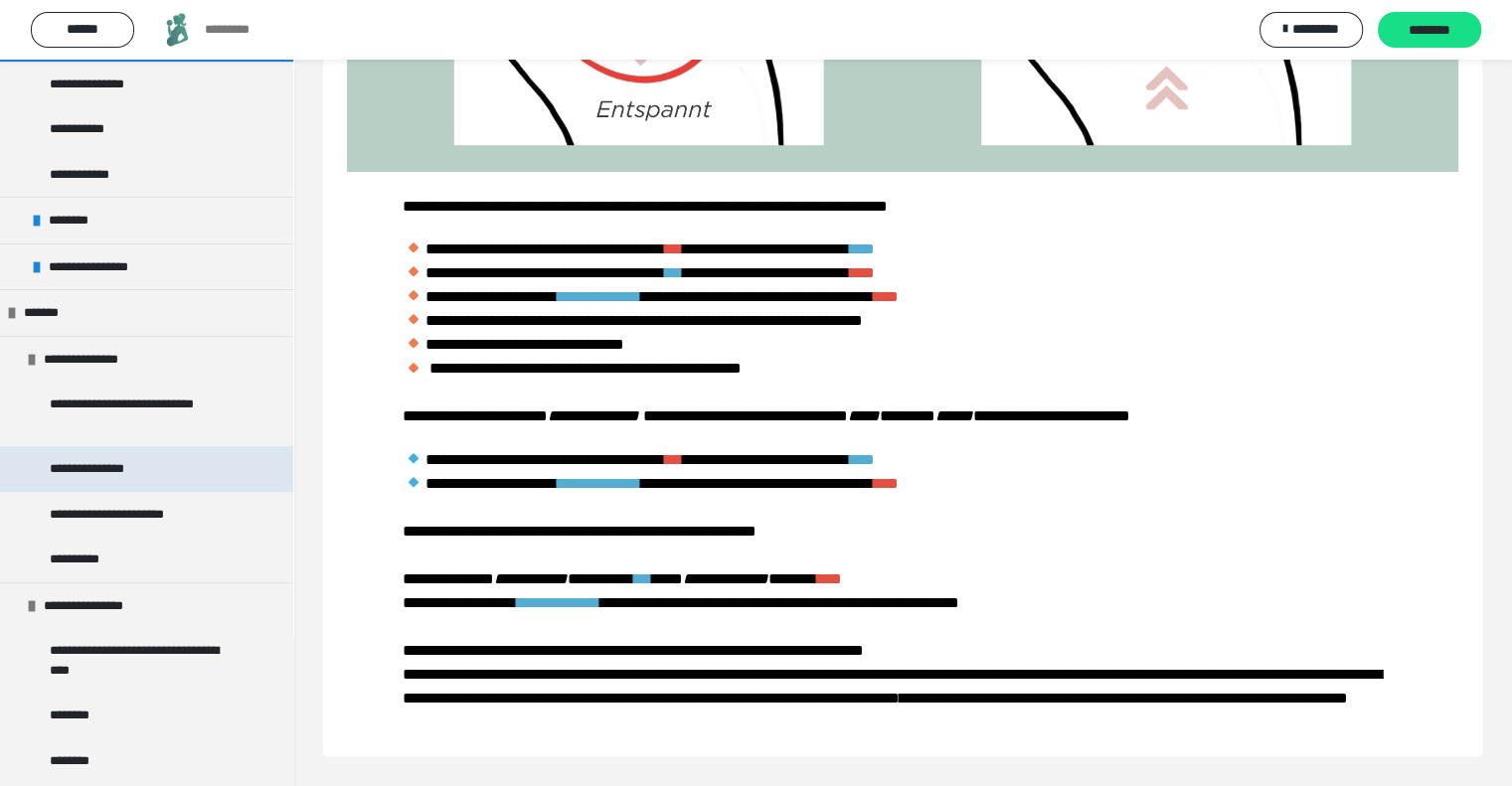 scroll, scrollTop: 696, scrollLeft: 0, axis: vertical 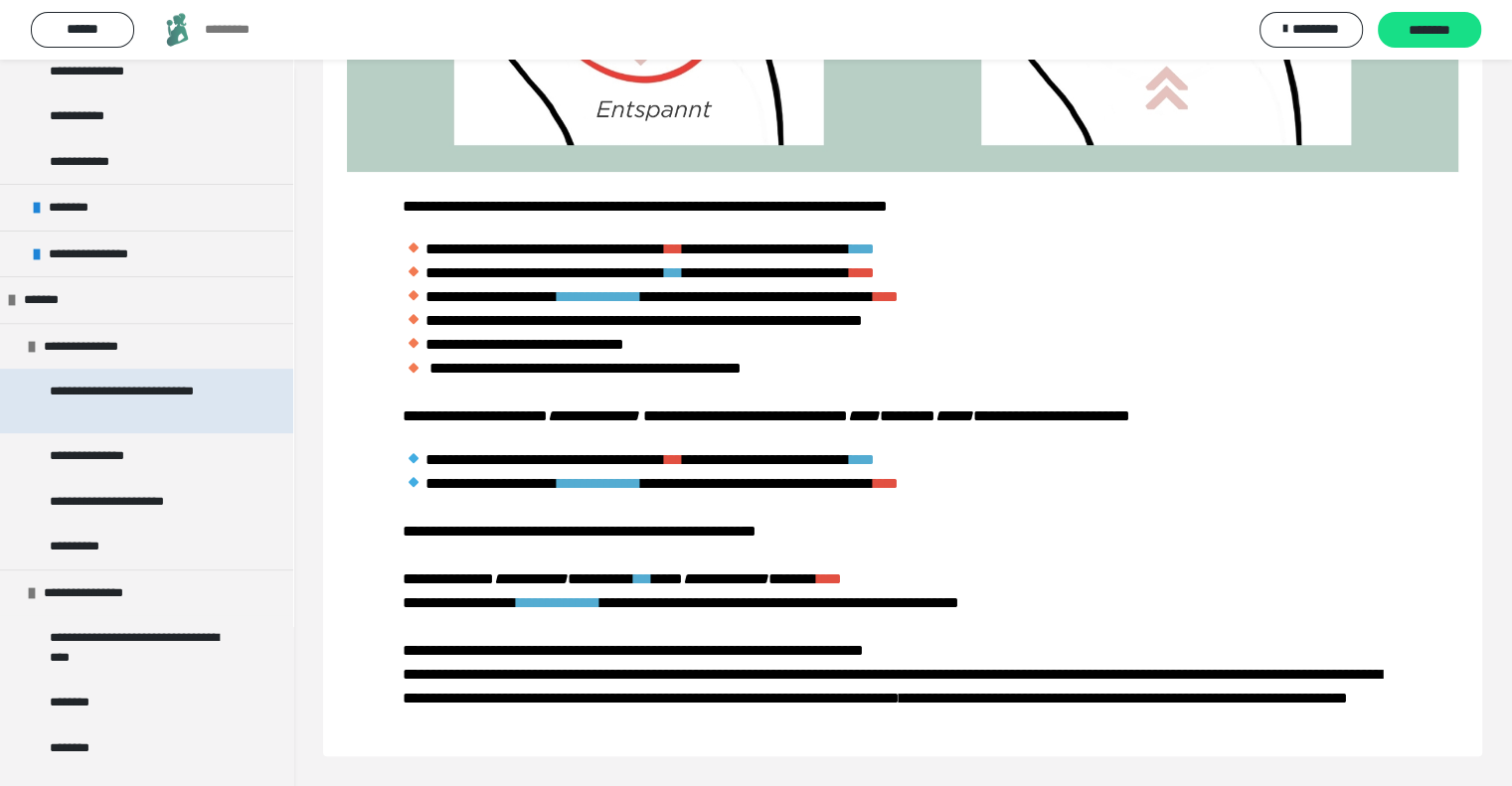 click on "**********" at bounding box center (141, 400) 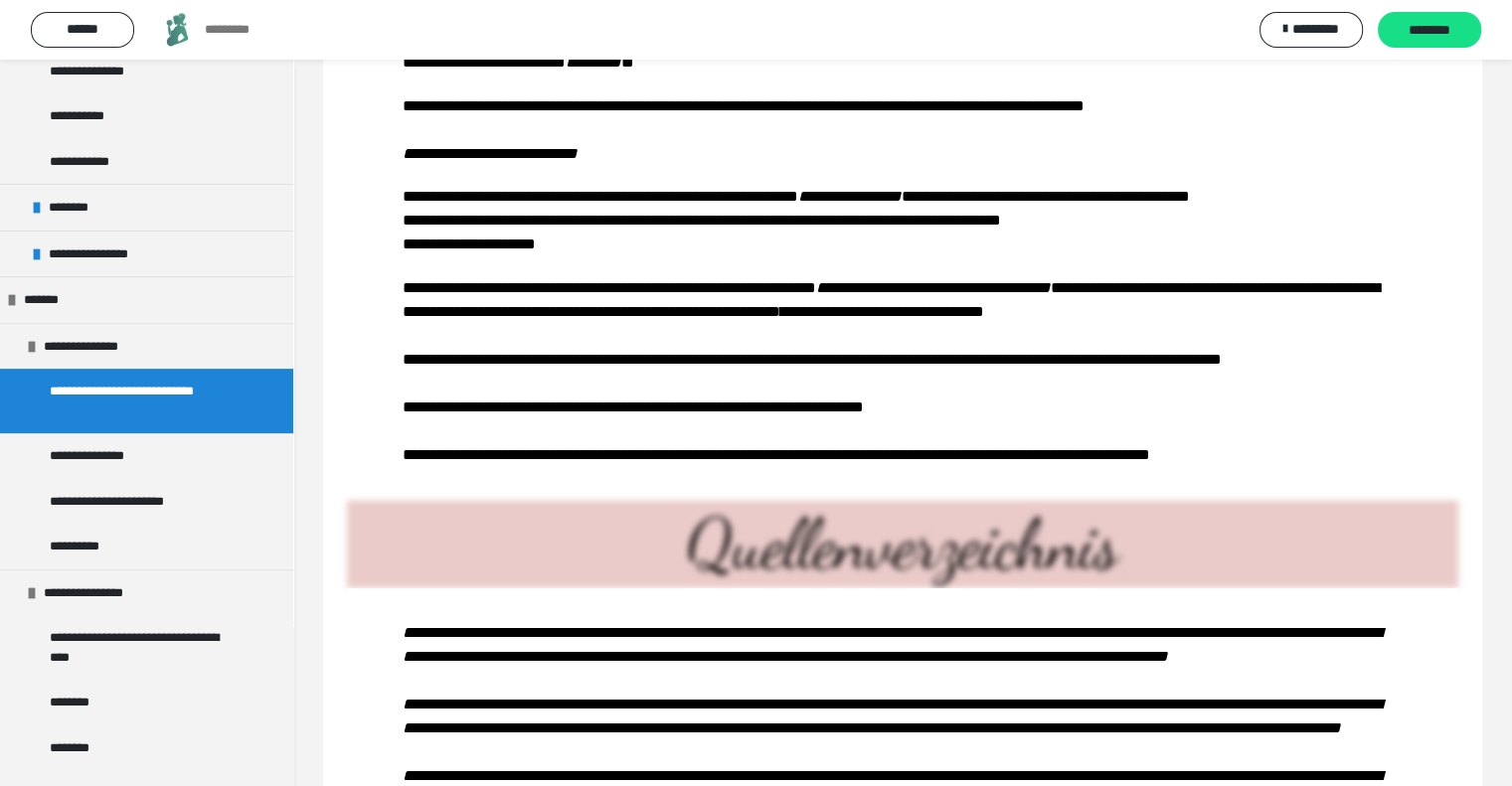 scroll, scrollTop: 5426, scrollLeft: 0, axis: vertical 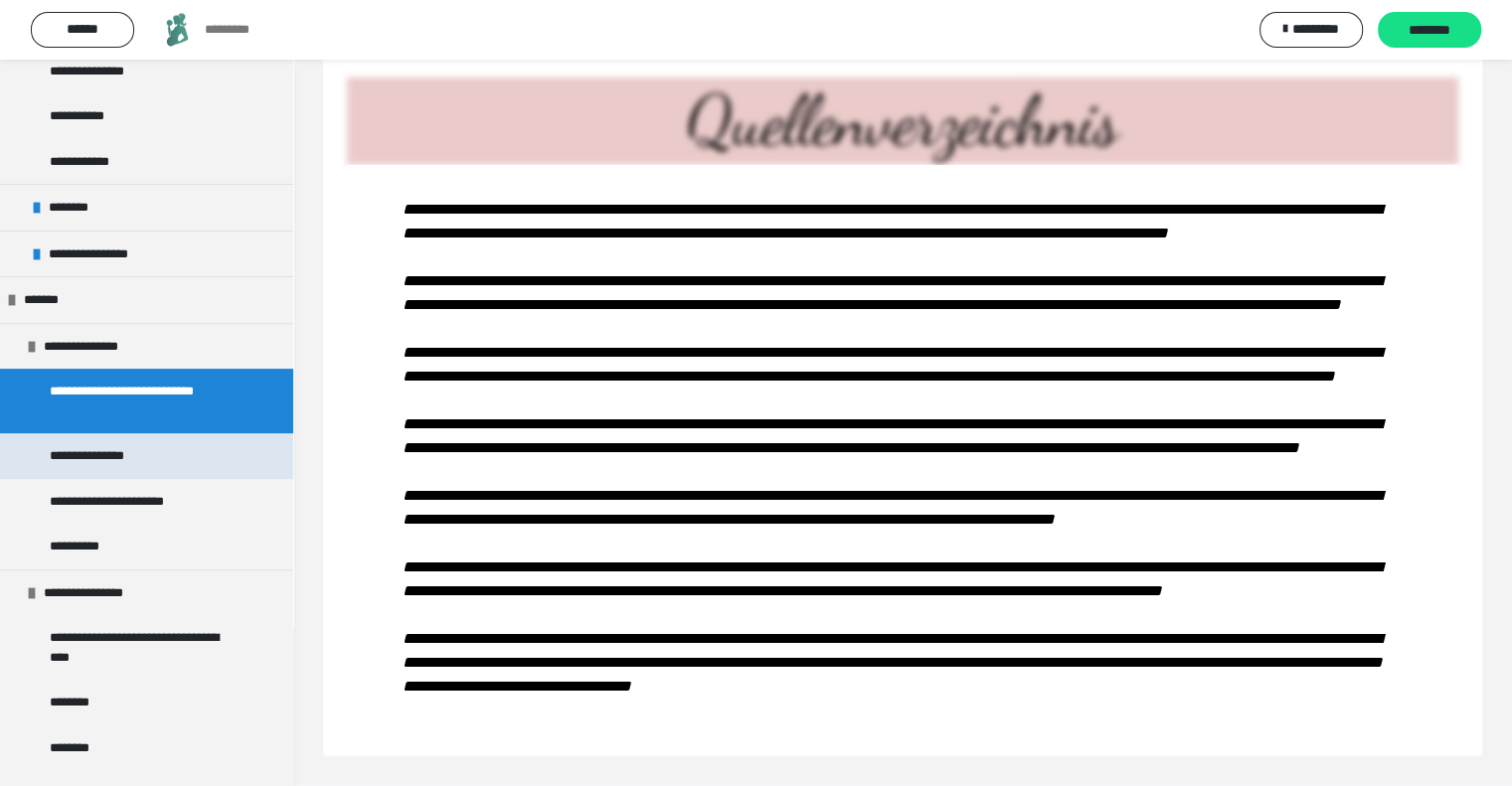 click on "**********" at bounding box center (104, 456) 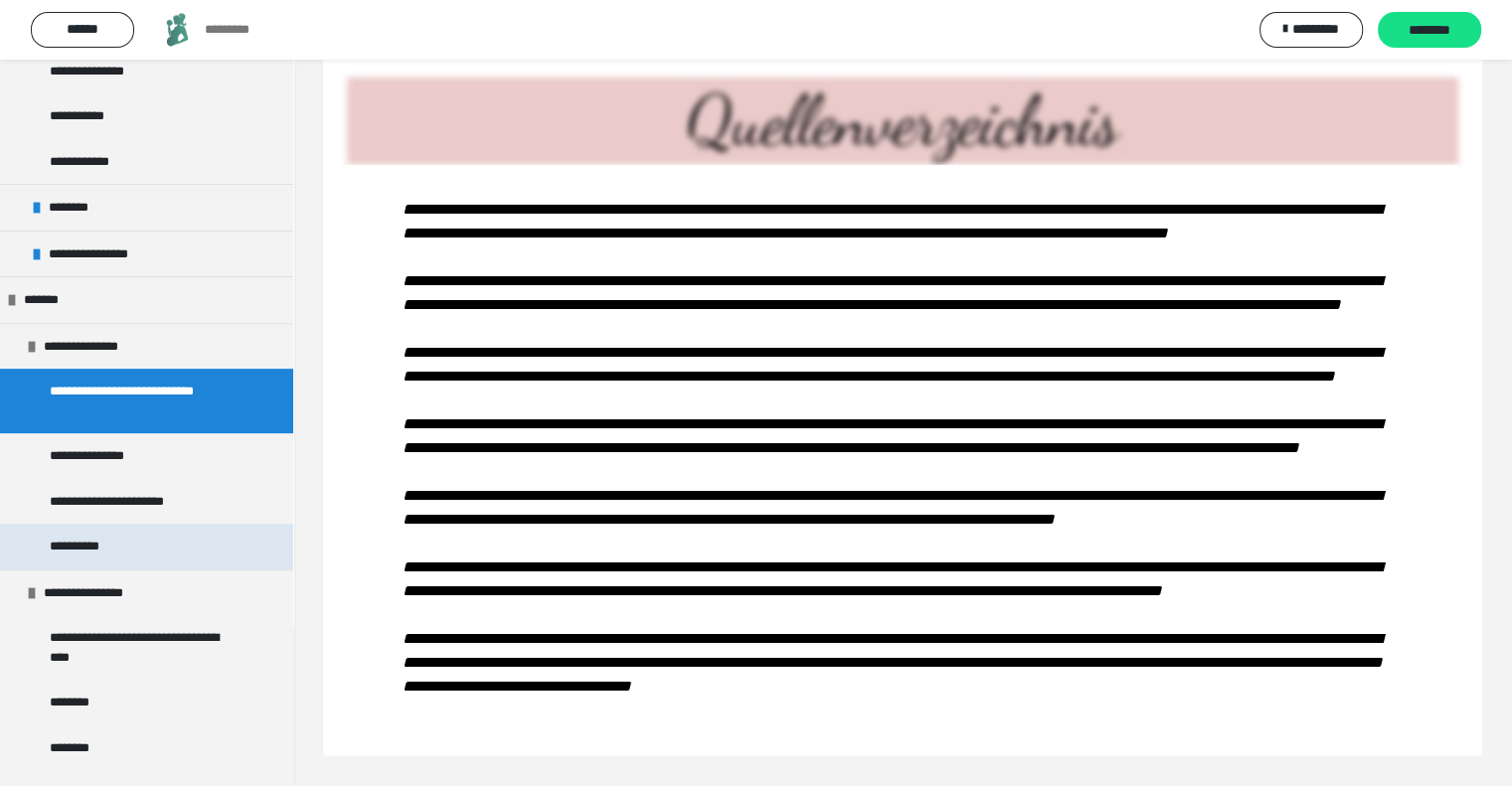 scroll, scrollTop: 6091, scrollLeft: 0, axis: vertical 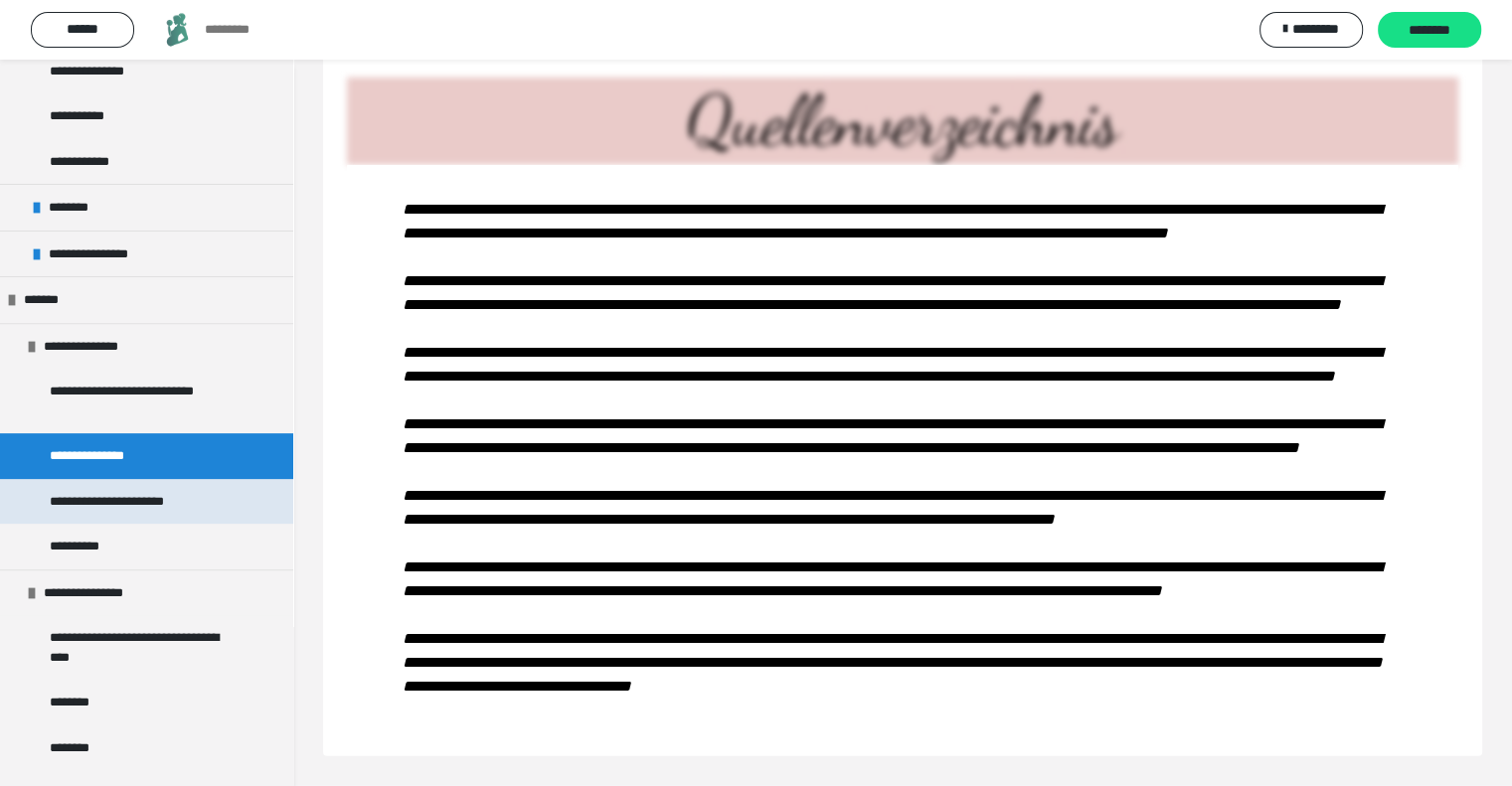click on "**********" at bounding box center (129, 502) 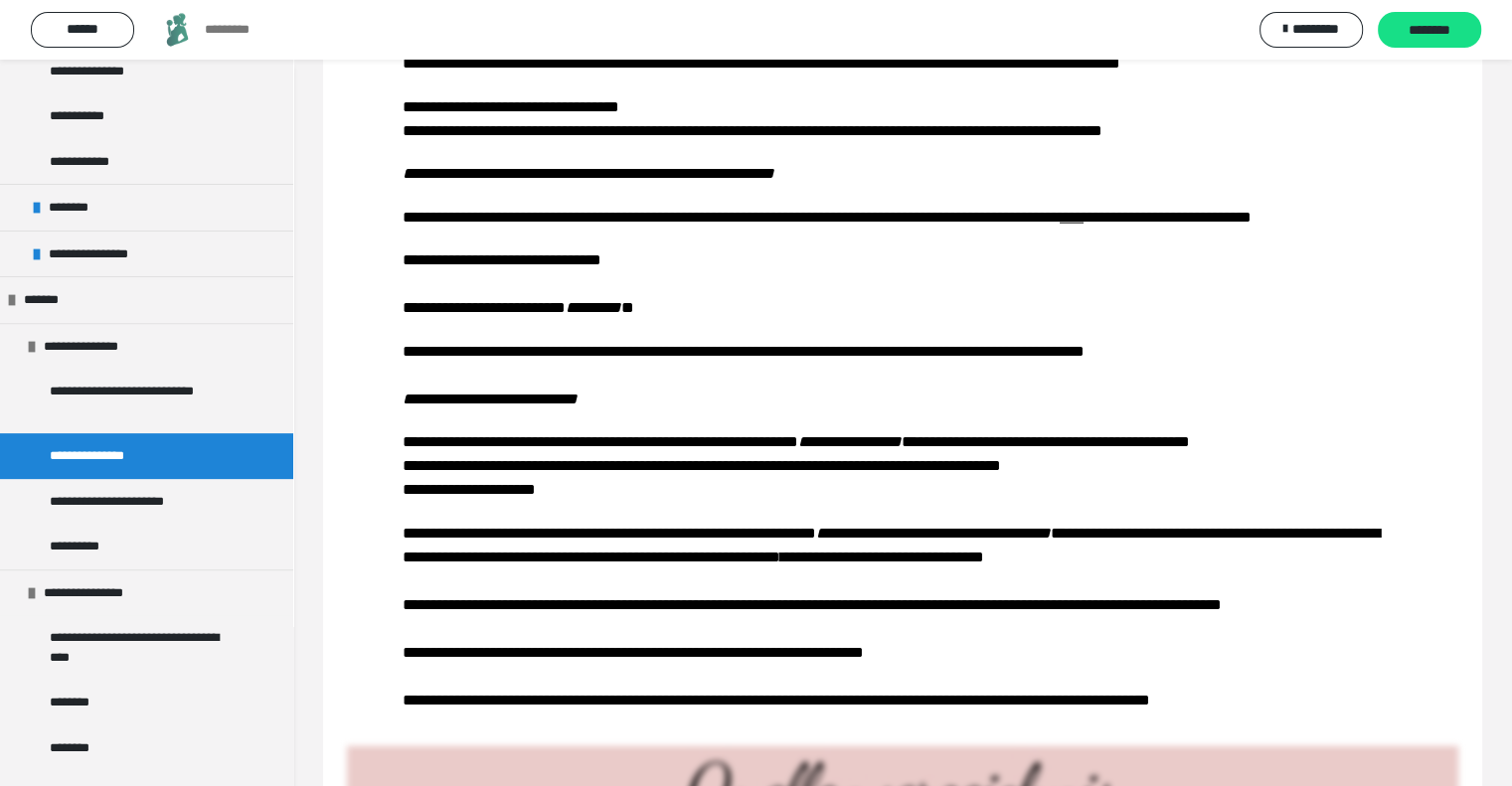 scroll, scrollTop: 4399, scrollLeft: 0, axis: vertical 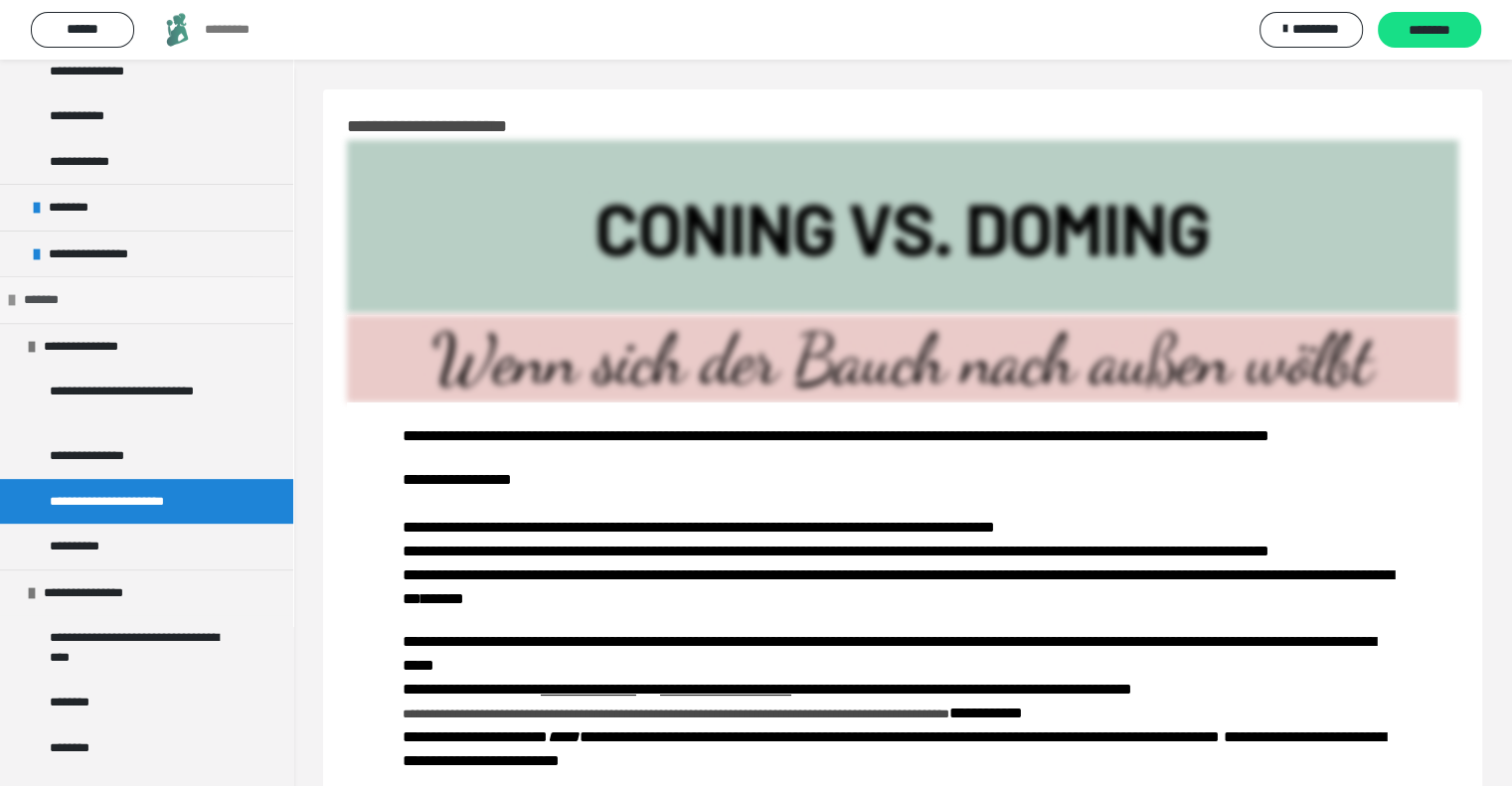 click at bounding box center (12, 300) 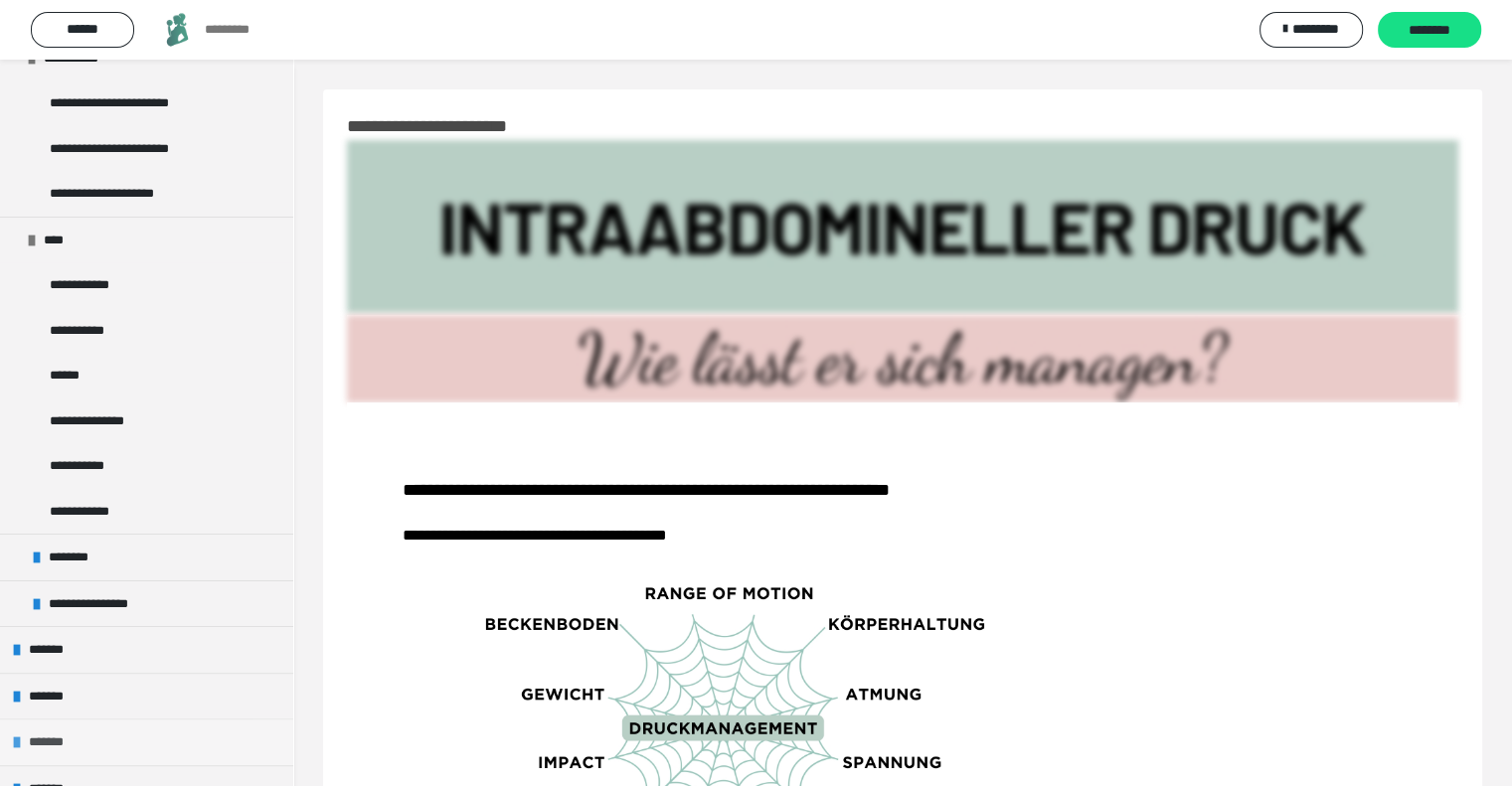 scroll, scrollTop: 298, scrollLeft: 0, axis: vertical 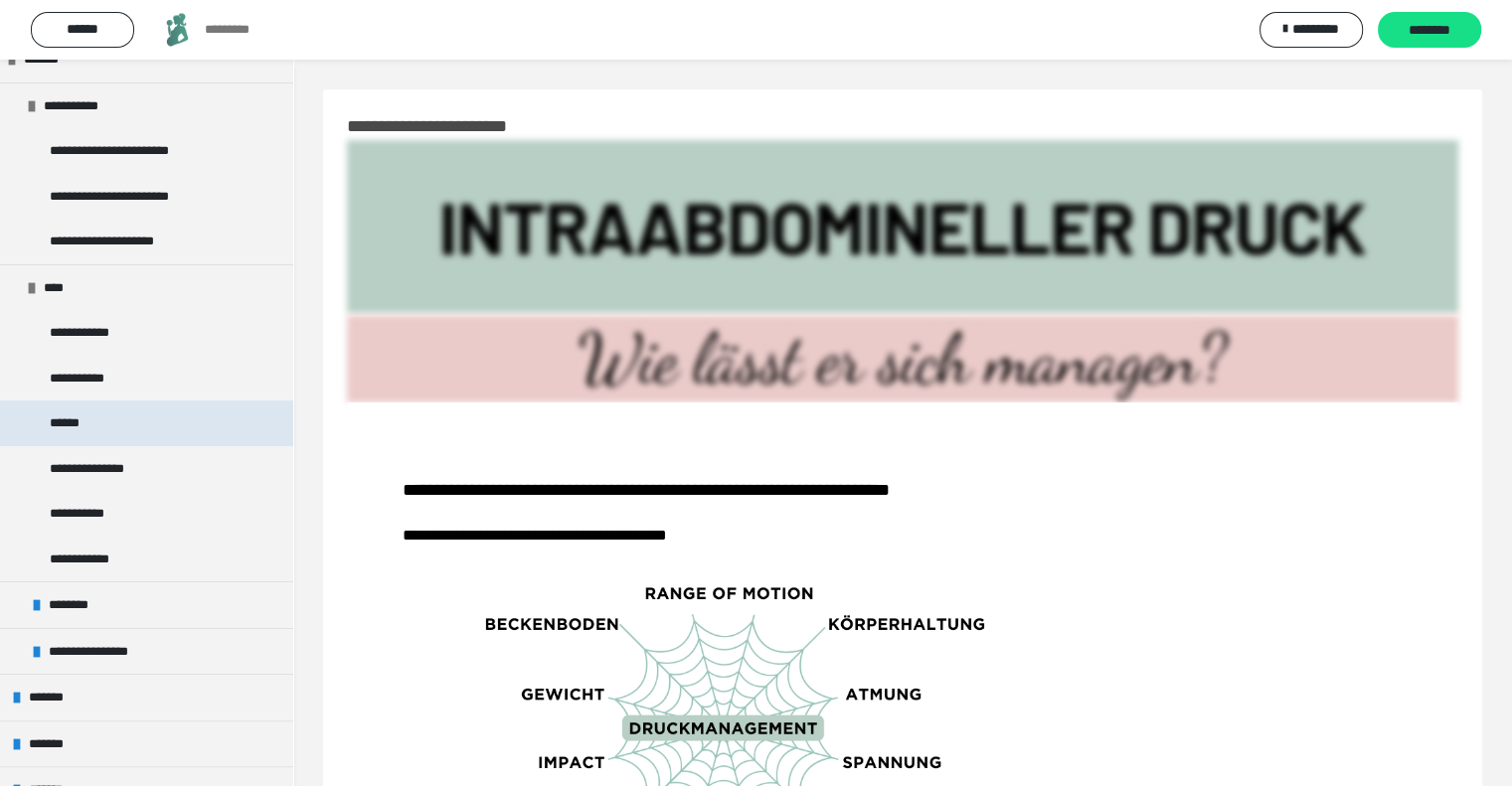 click on "******" at bounding box center [77, 423] 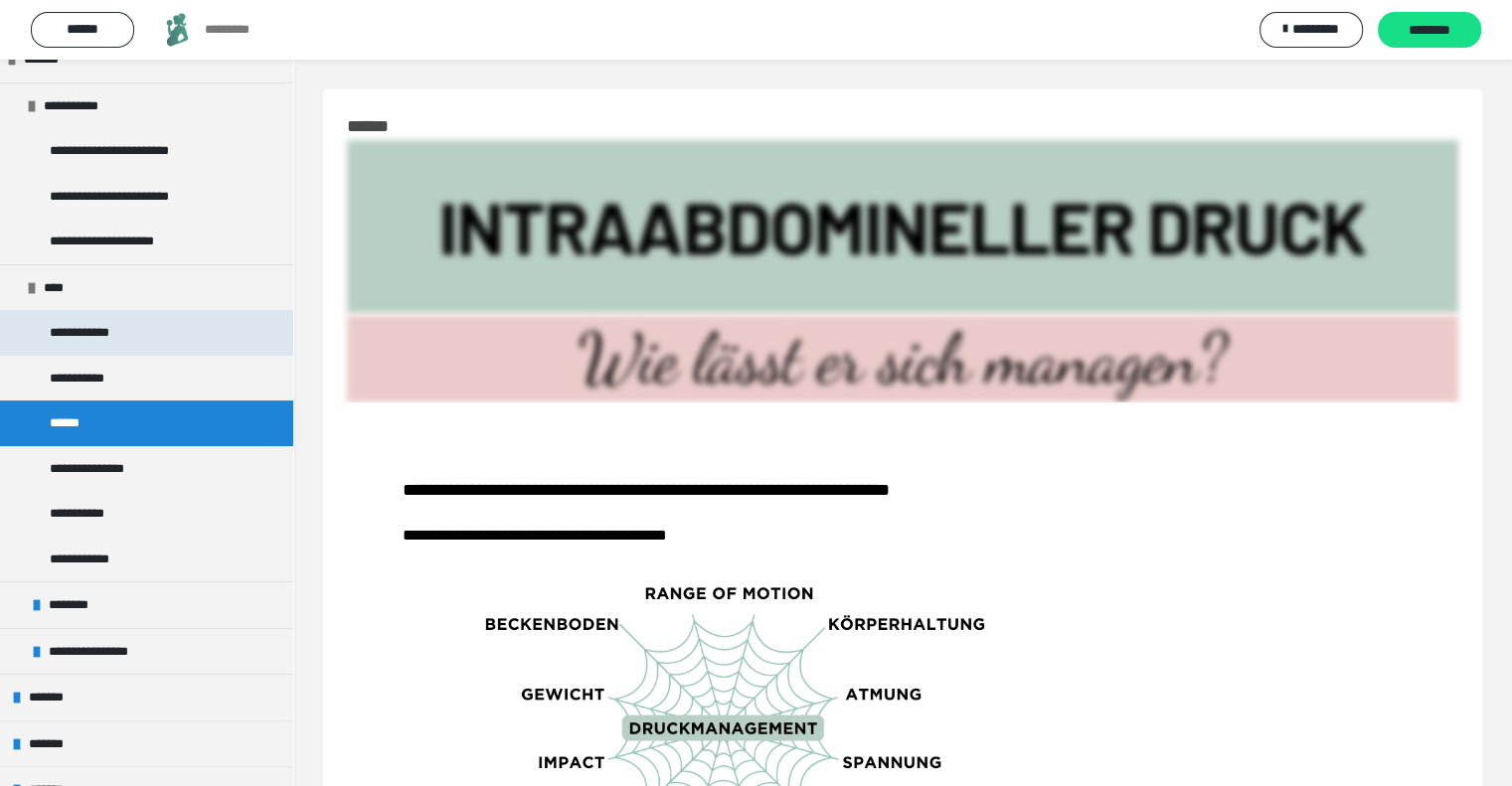 click on "**********" at bounding box center [98, 333] 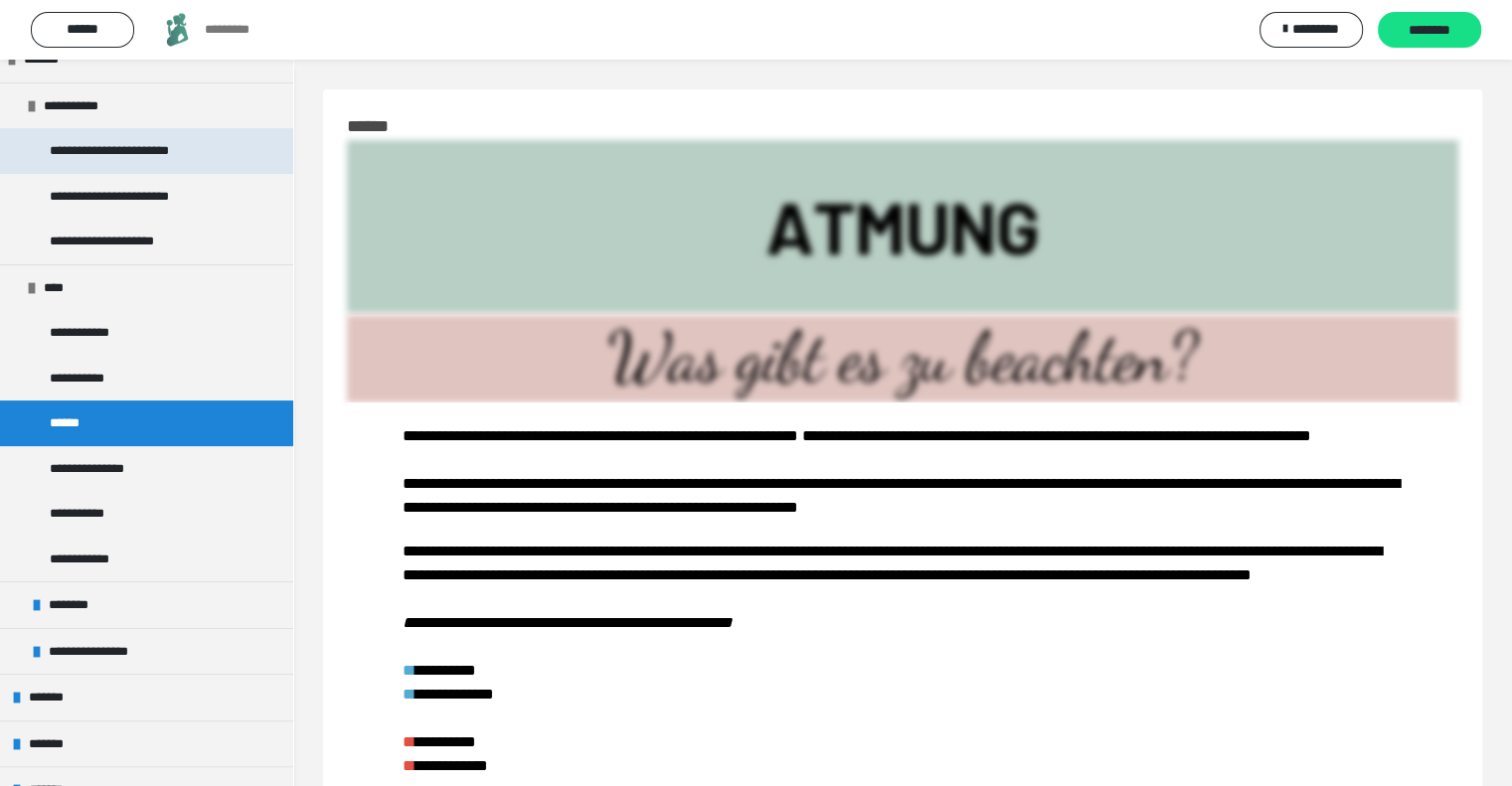 click on "**********" at bounding box center (135, 151) 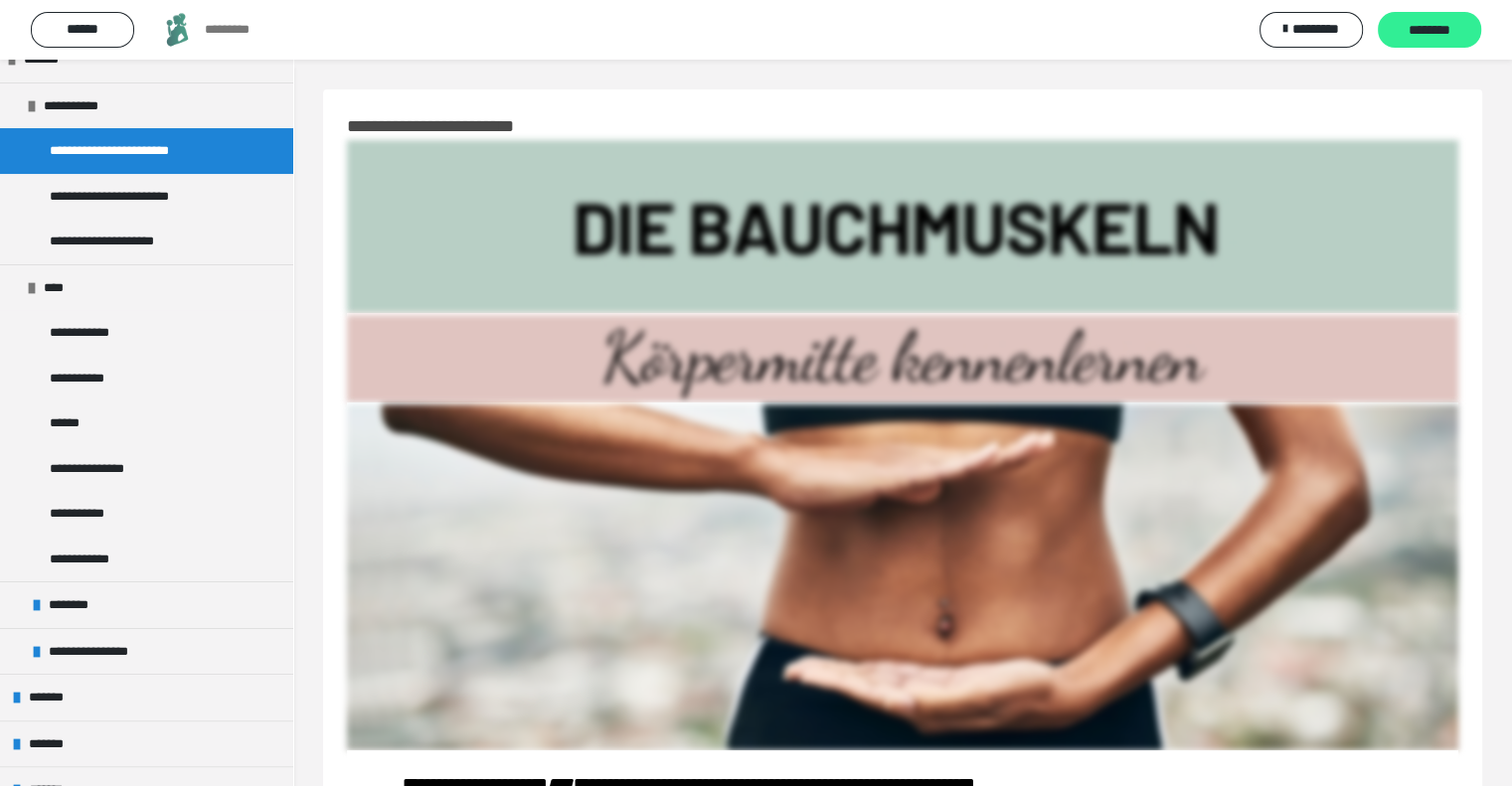 click on "********" at bounding box center (1429, 31) 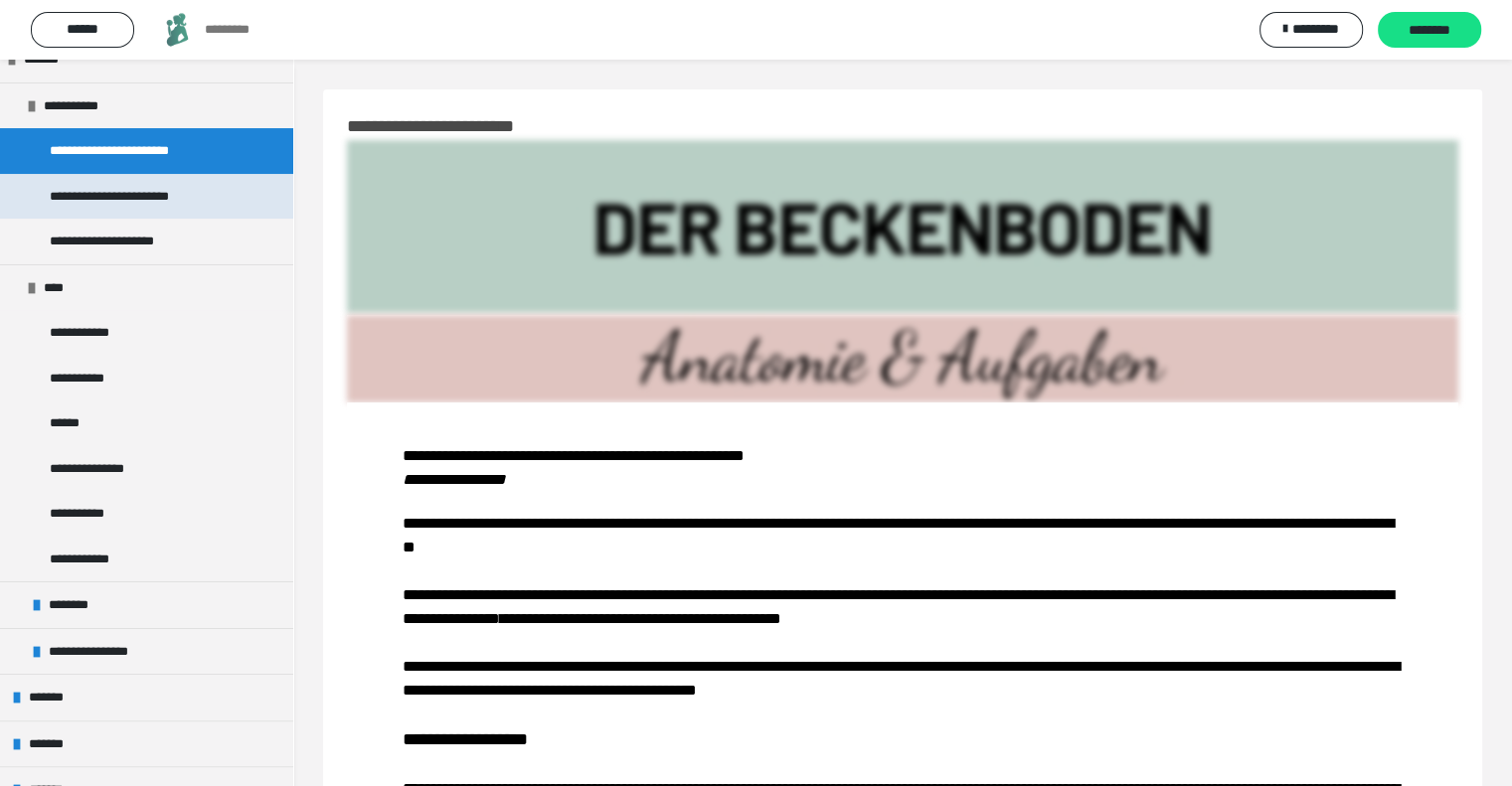 click on "**********" at bounding box center [140, 197] 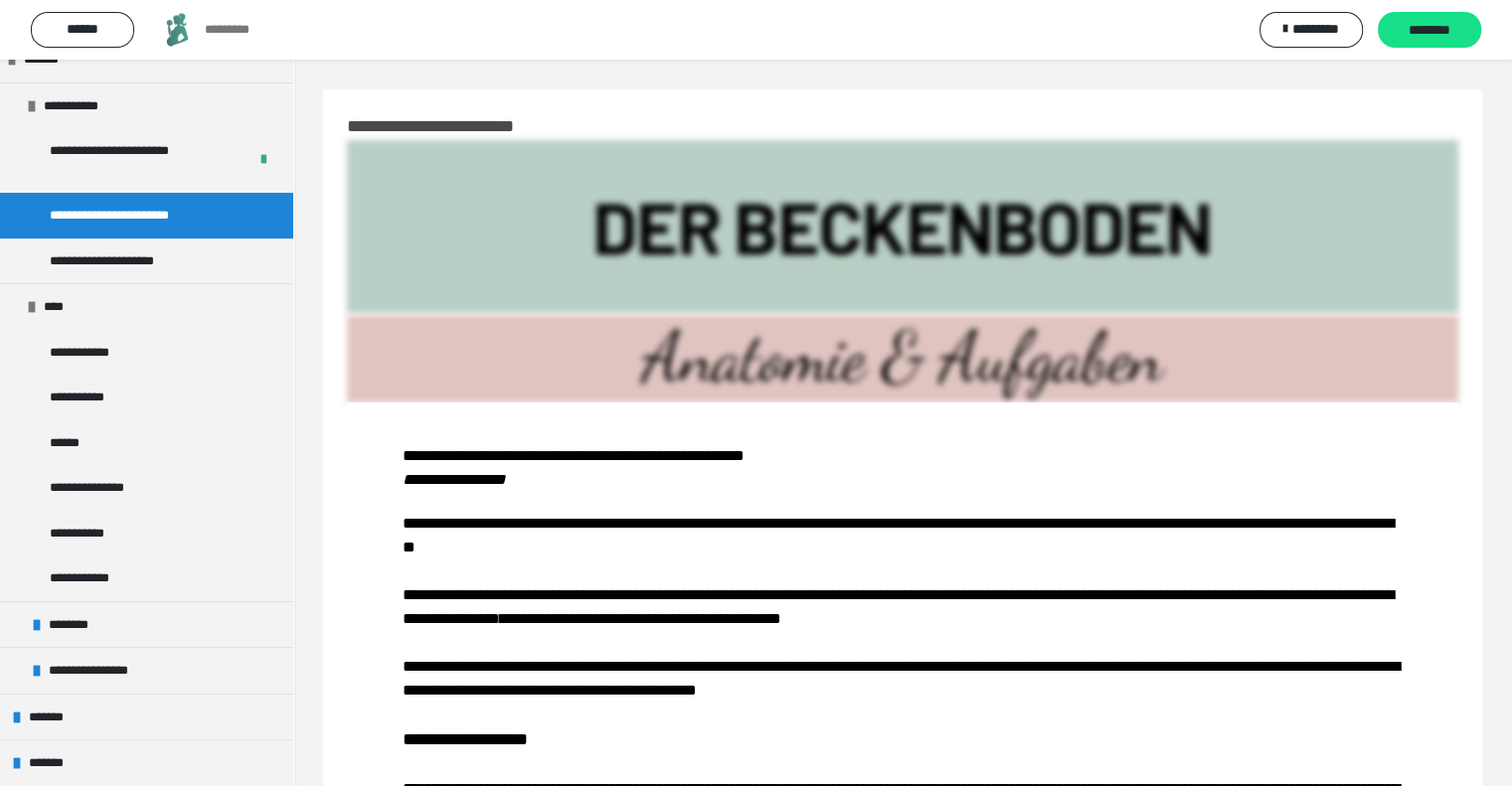 click at bounding box center (903, 227) 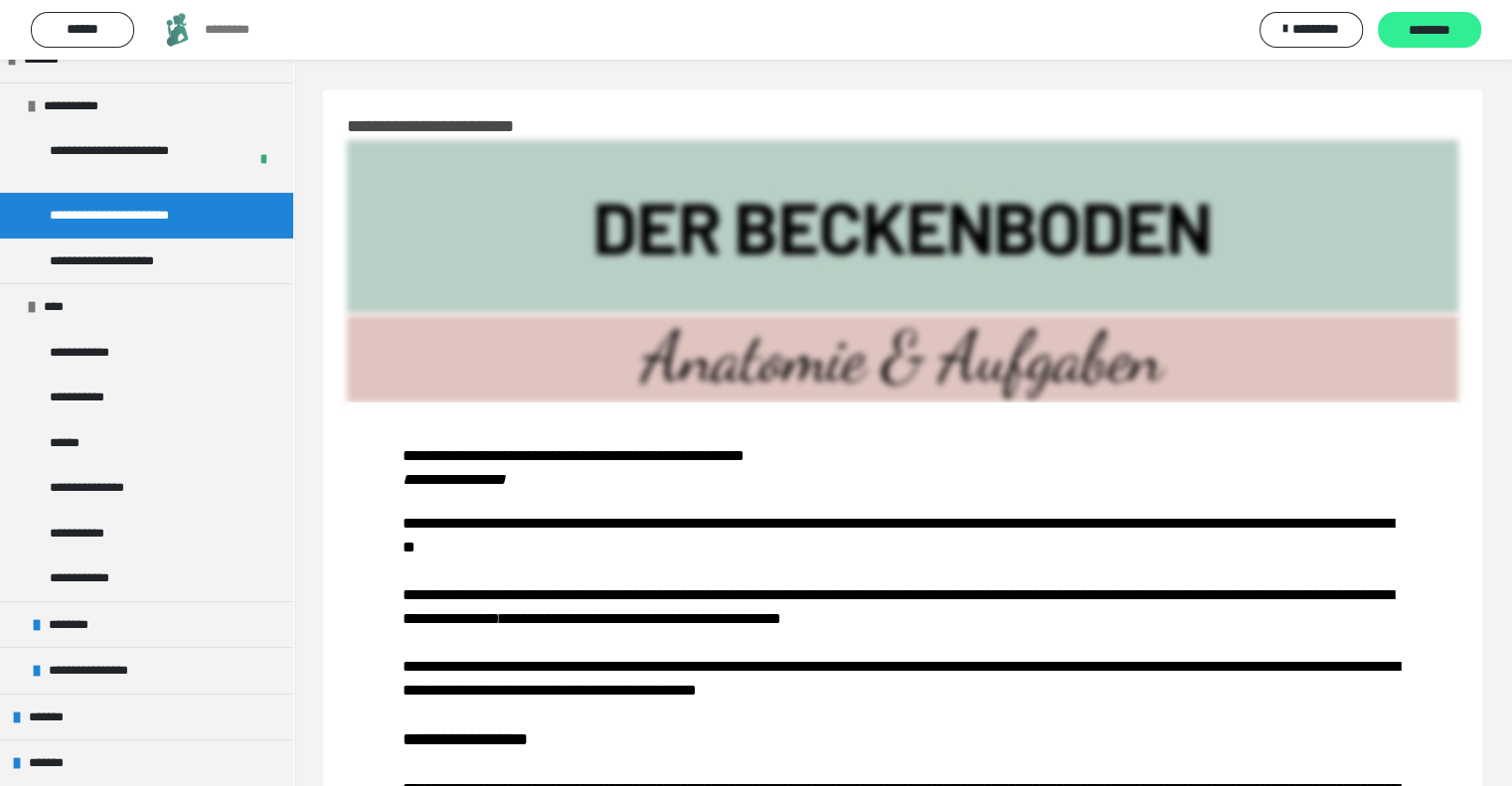 click on "********" at bounding box center (1429, 31) 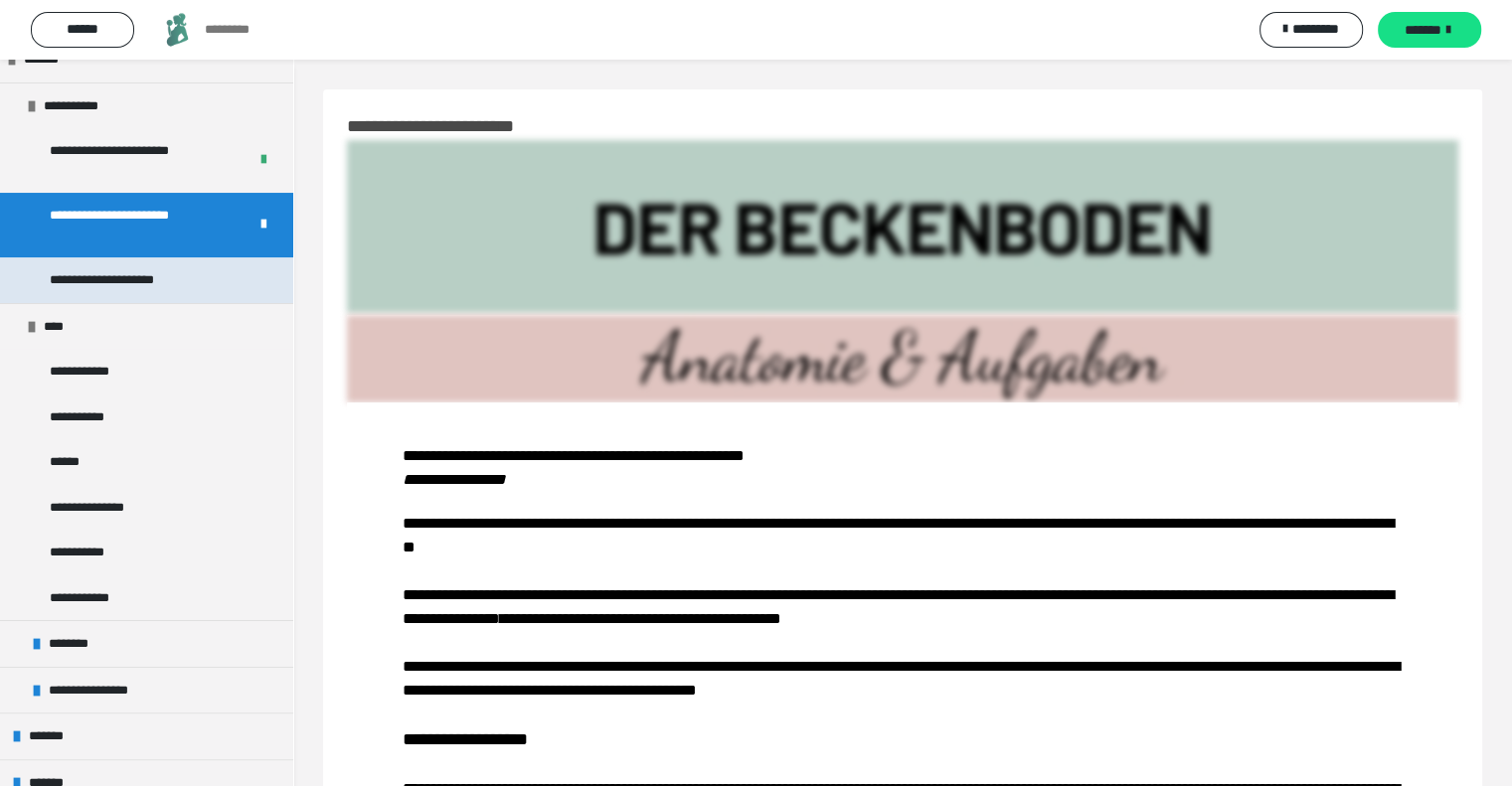 click on "**********" at bounding box center (129, 280) 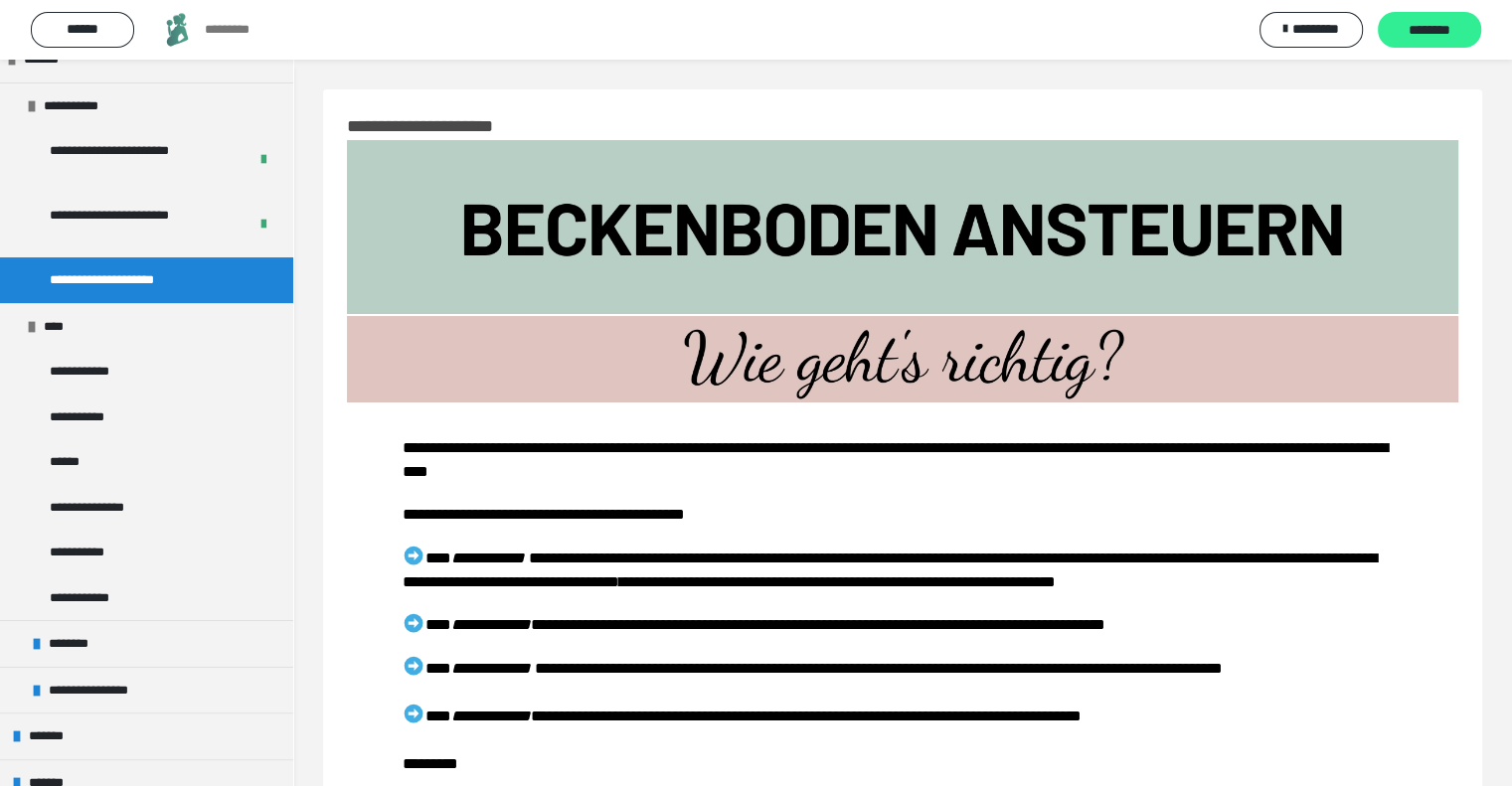 click on "********" at bounding box center [1429, 30] 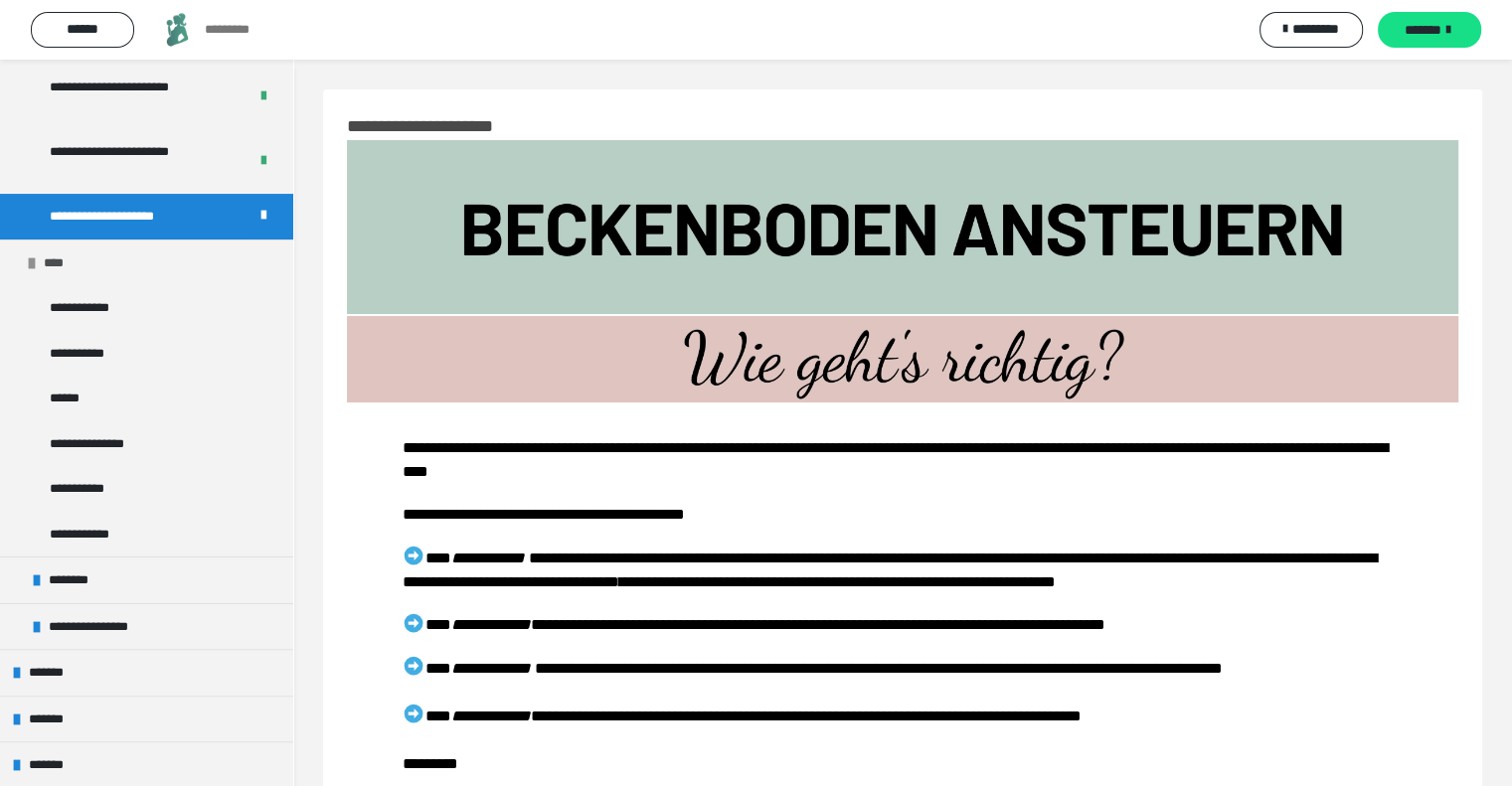 scroll, scrollTop: 397, scrollLeft: 0, axis: vertical 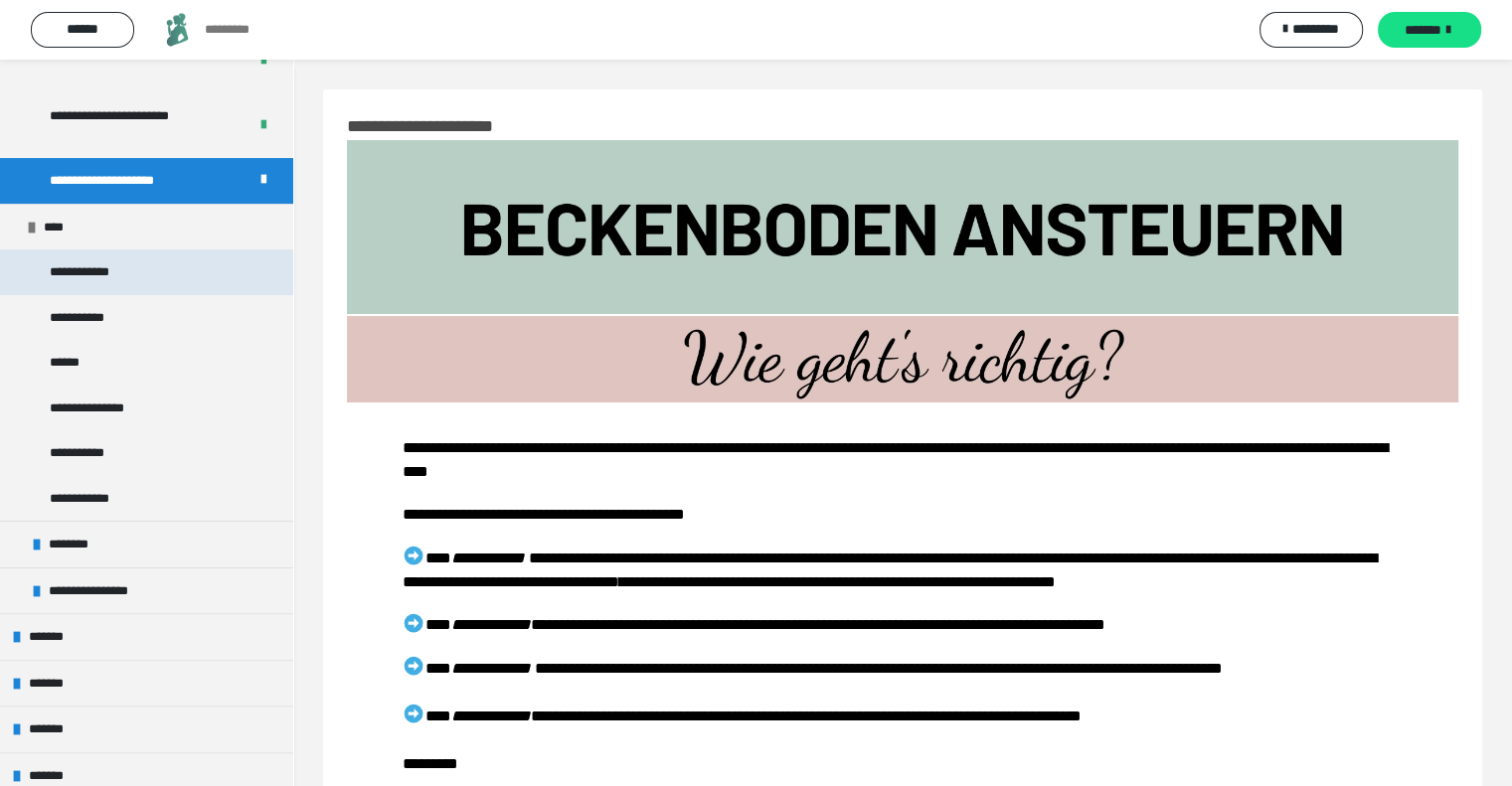 click on "**********" at bounding box center (98, 272) 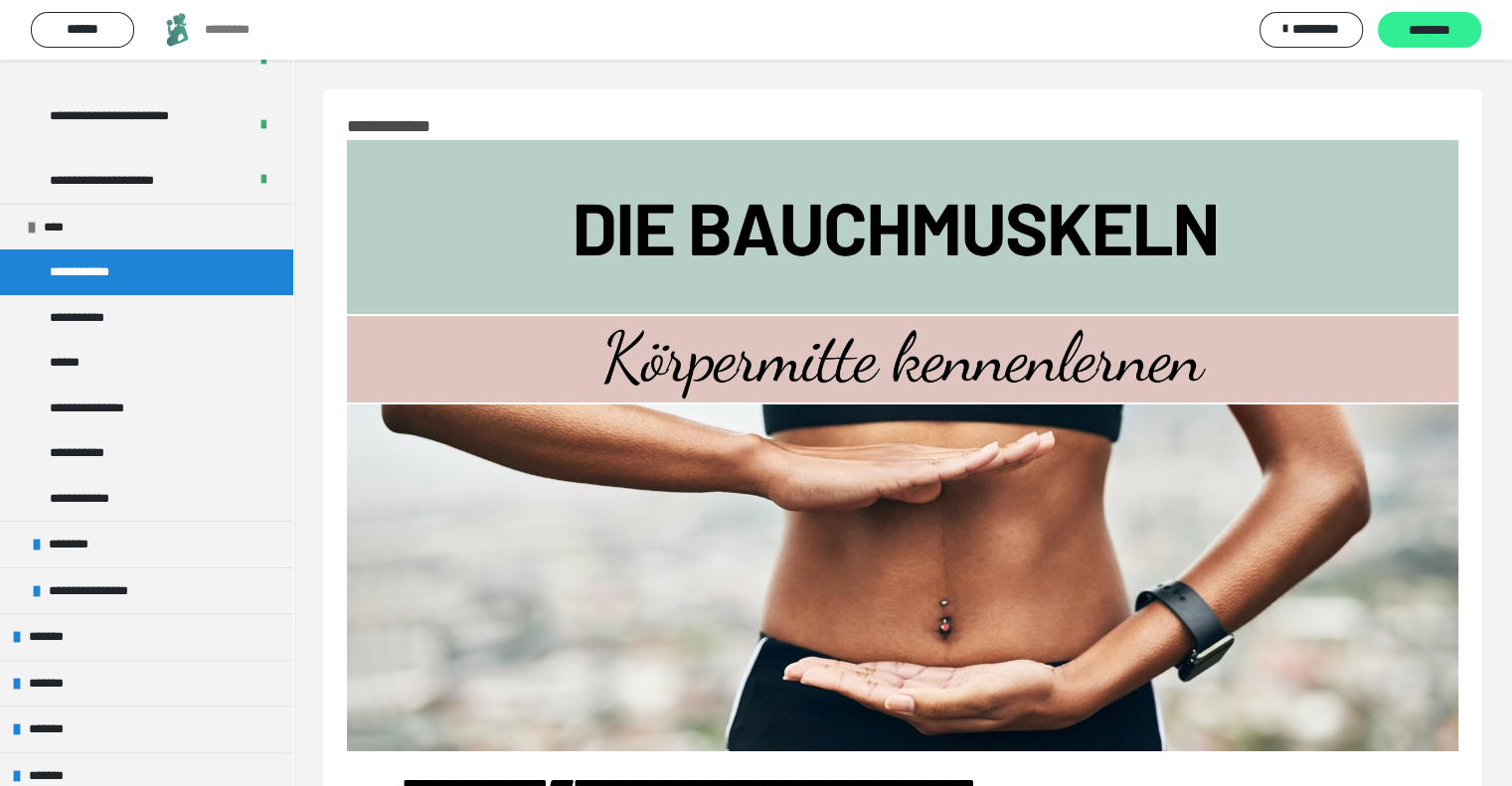 click on "********" at bounding box center [1429, 31] 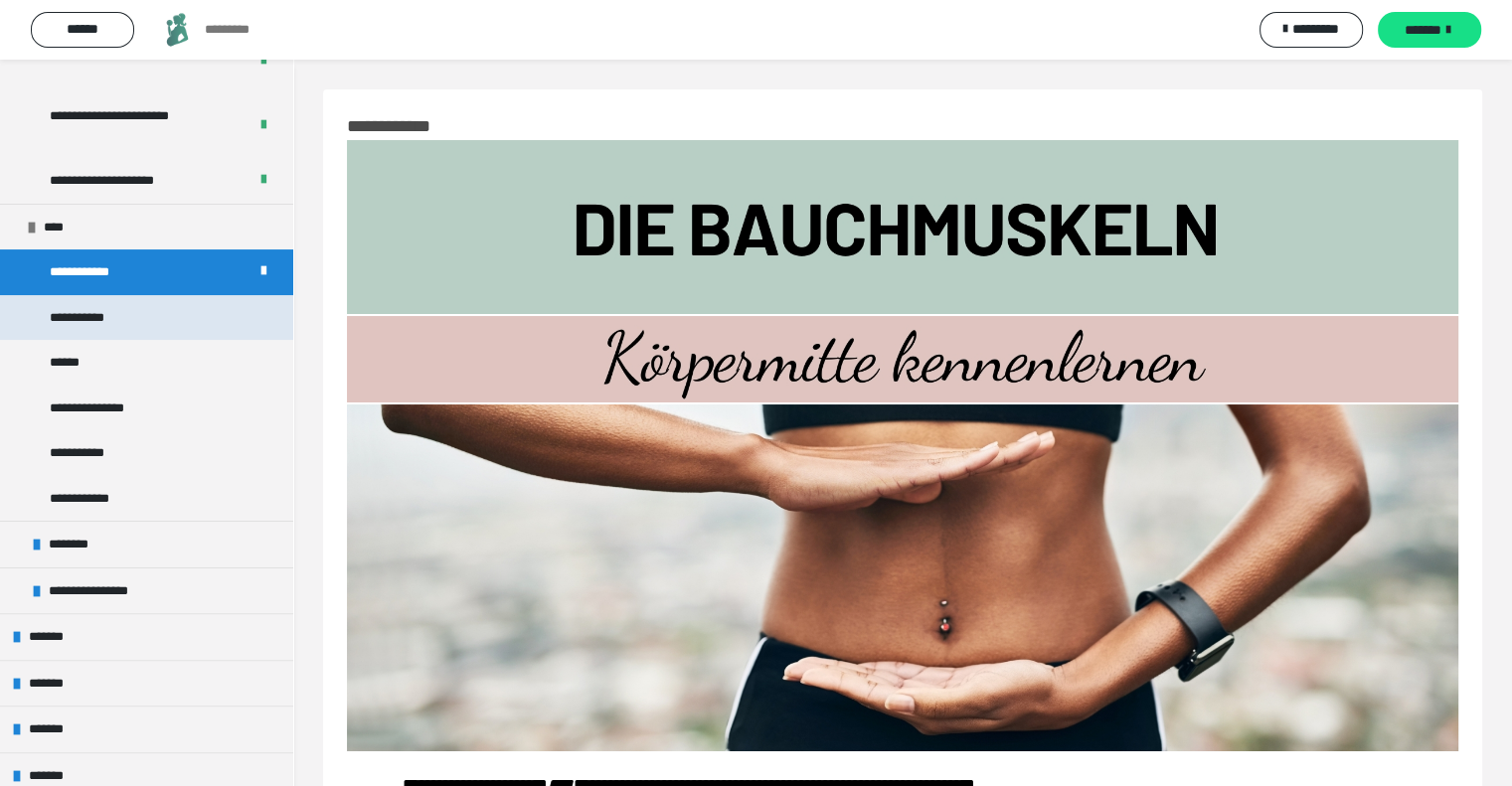 click on "**********" at bounding box center [89, 318] 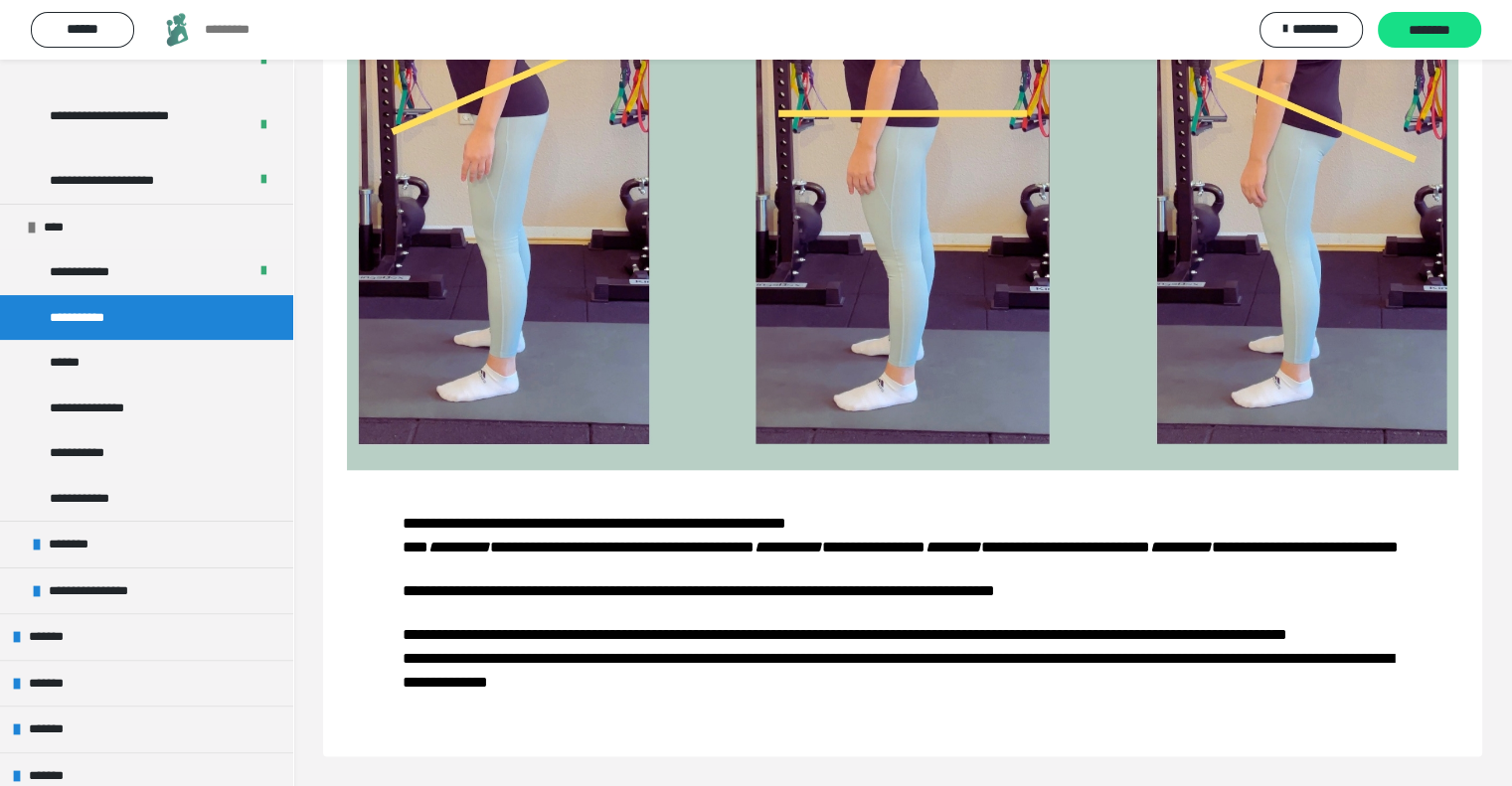 scroll, scrollTop: 2665, scrollLeft: 0, axis: vertical 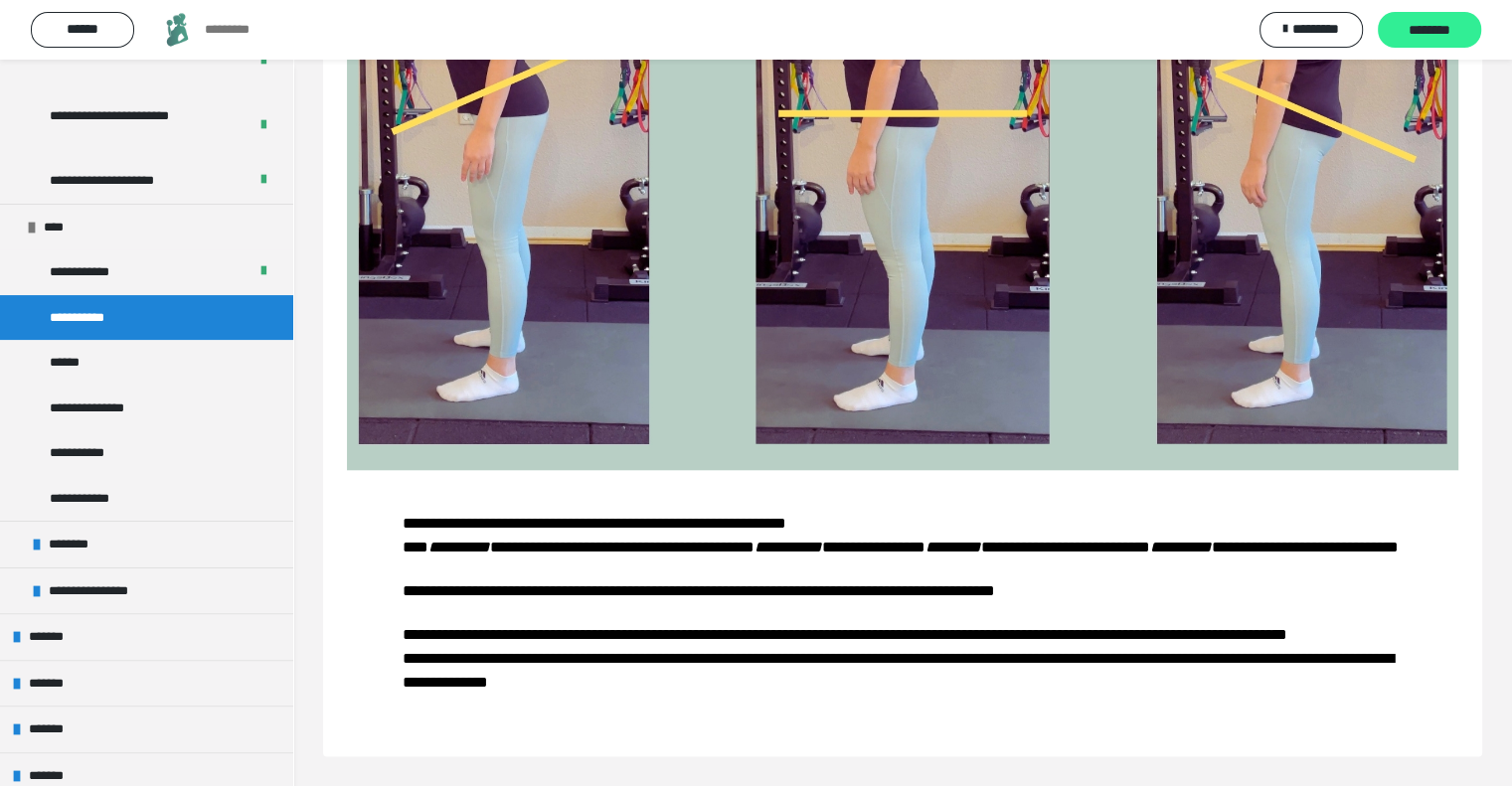 click on "********" at bounding box center [1429, 31] 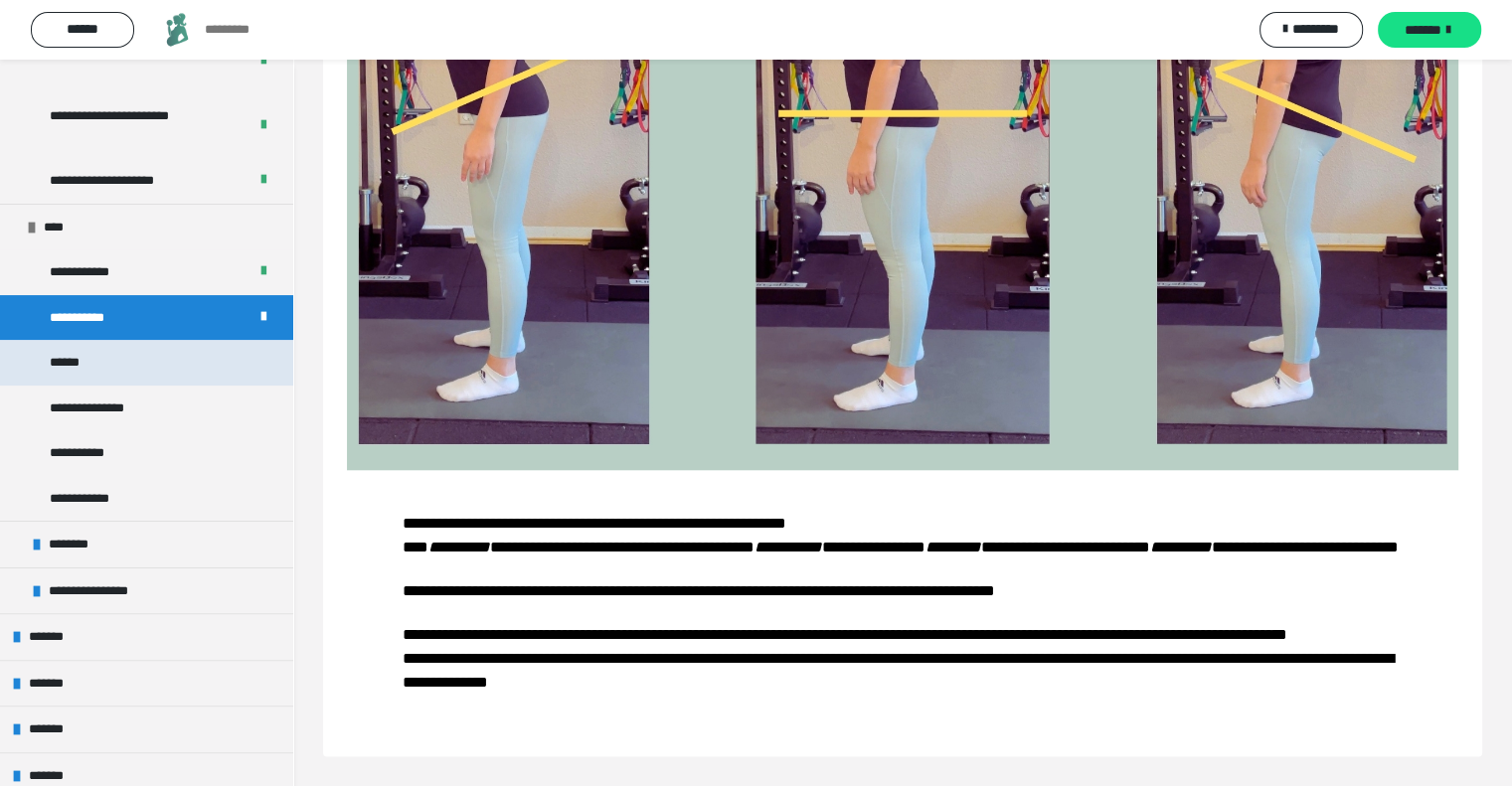 click on "******" at bounding box center (146, 363) 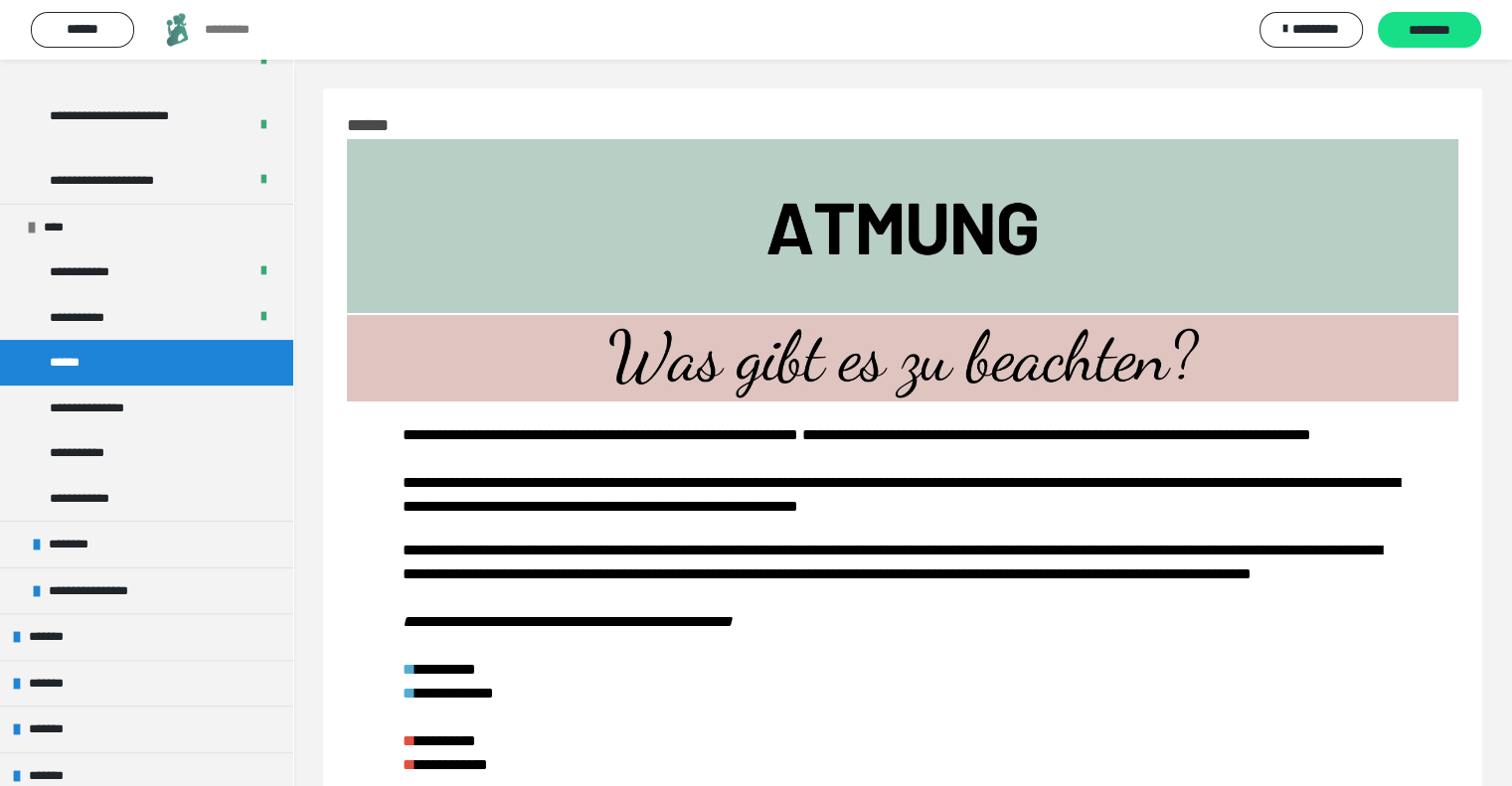 scroll, scrollTop: 0, scrollLeft: 0, axis: both 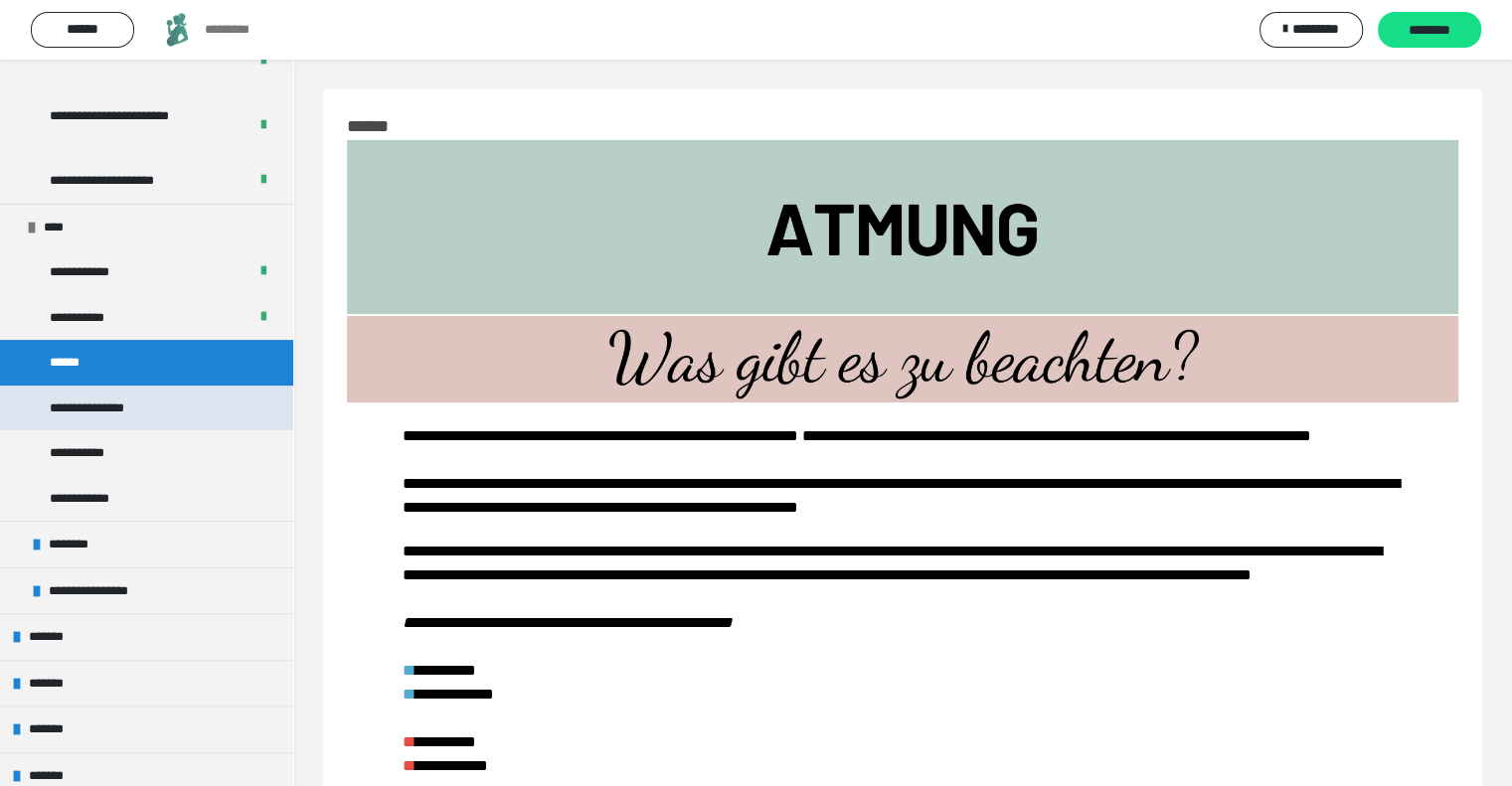 click on "**********" at bounding box center (108, 408) 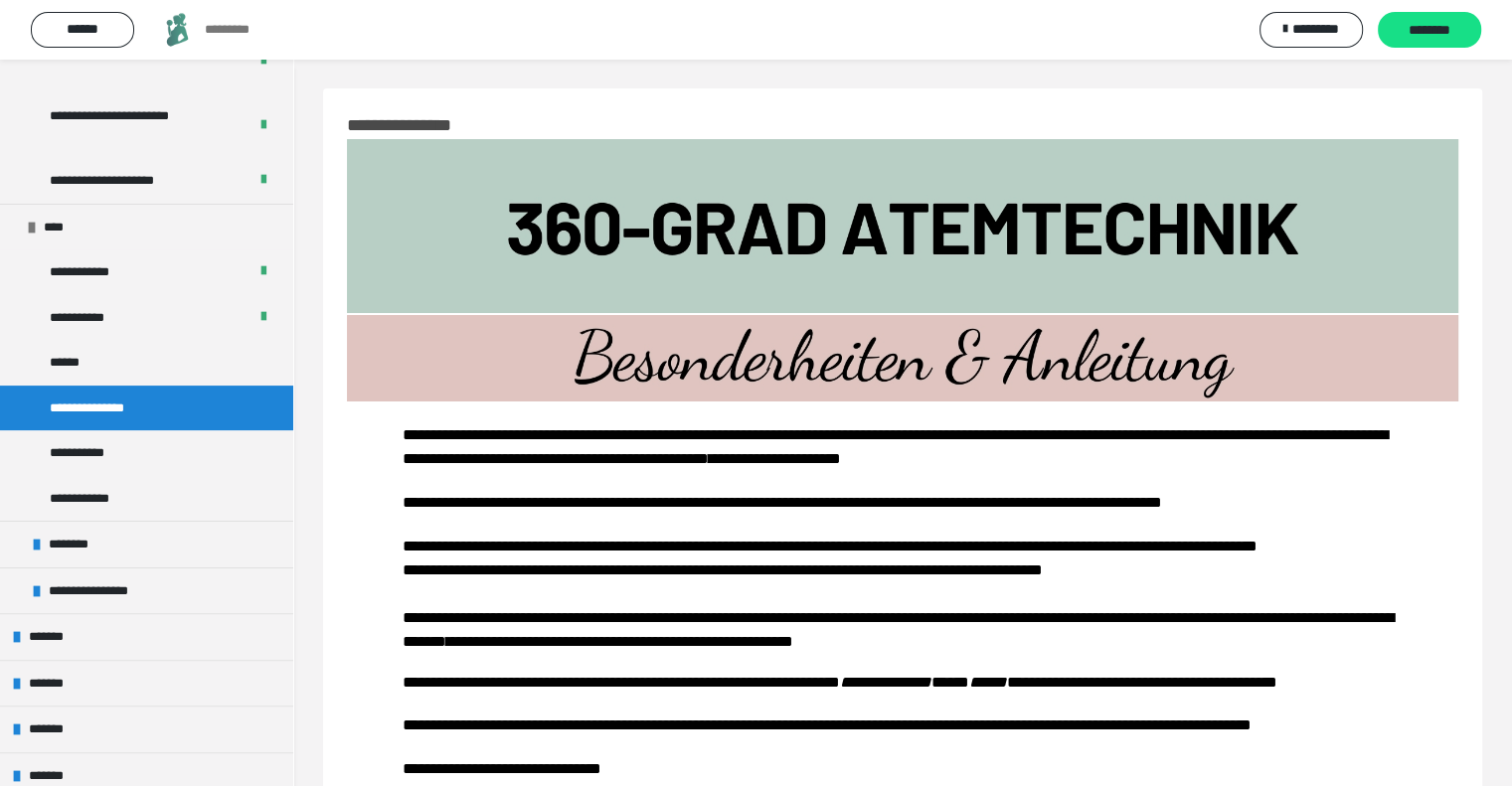 scroll, scrollTop: 0, scrollLeft: 0, axis: both 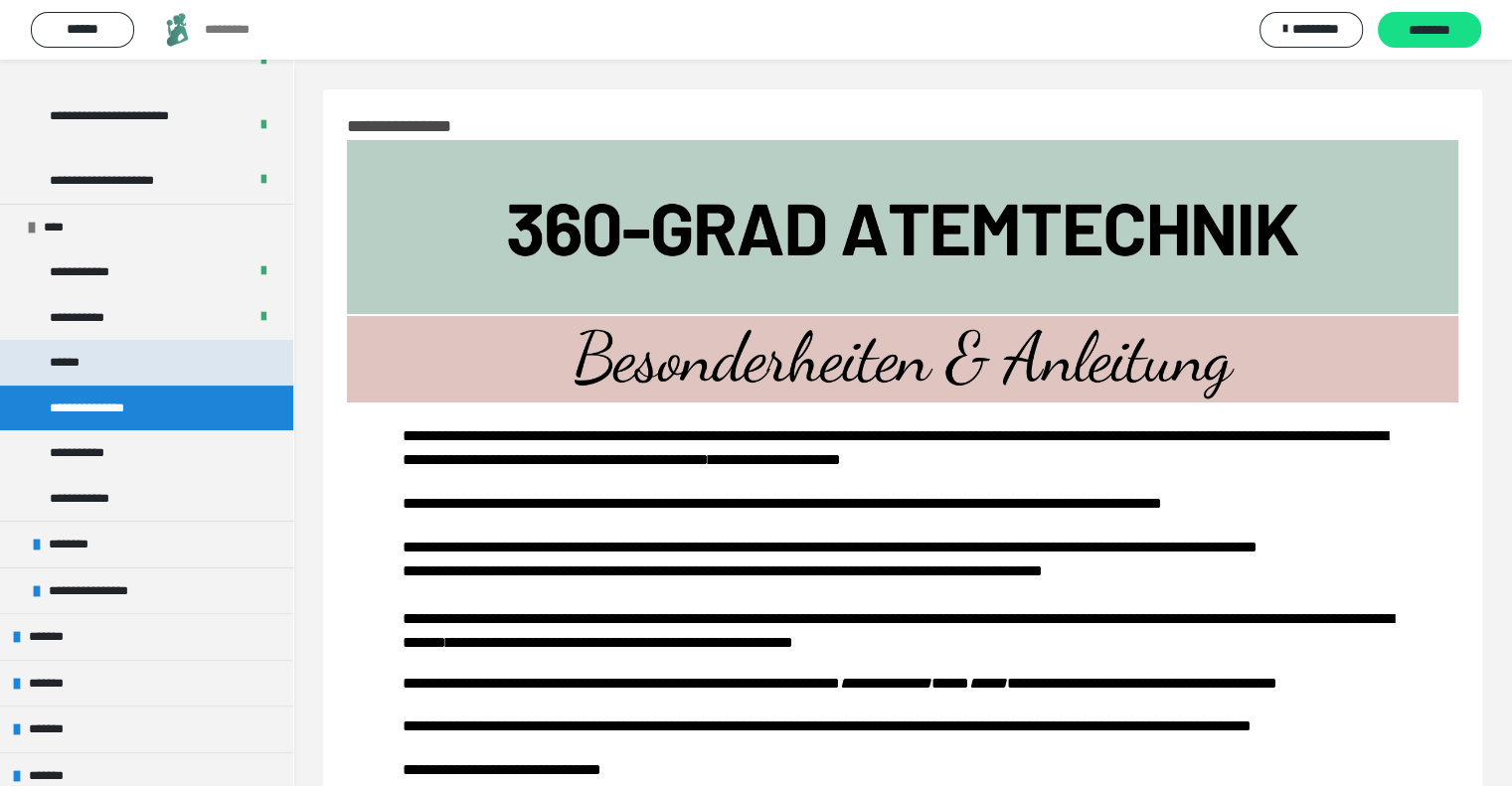 click on "******" at bounding box center (77, 363) 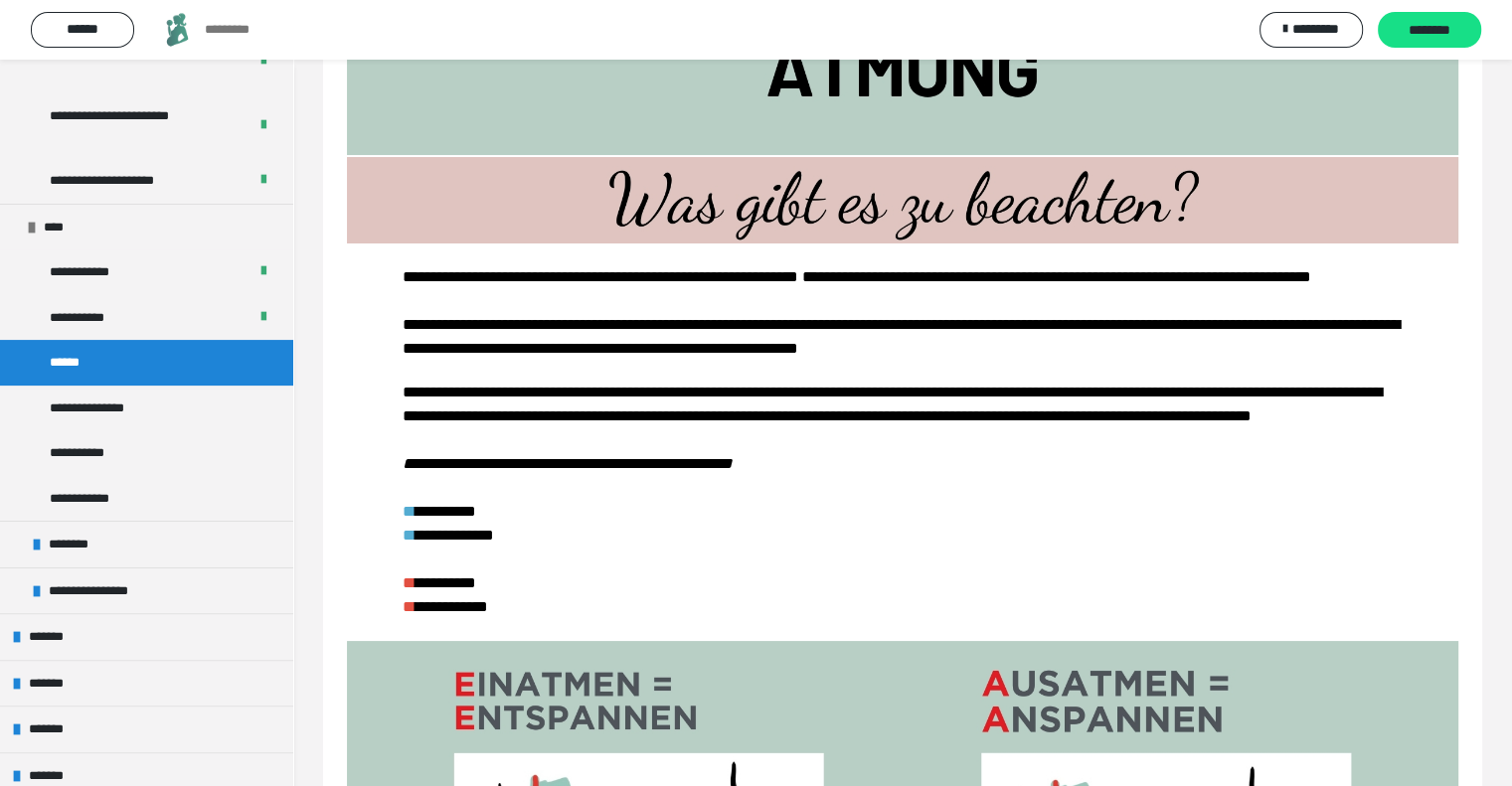 scroll, scrollTop: 199, scrollLeft: 0, axis: vertical 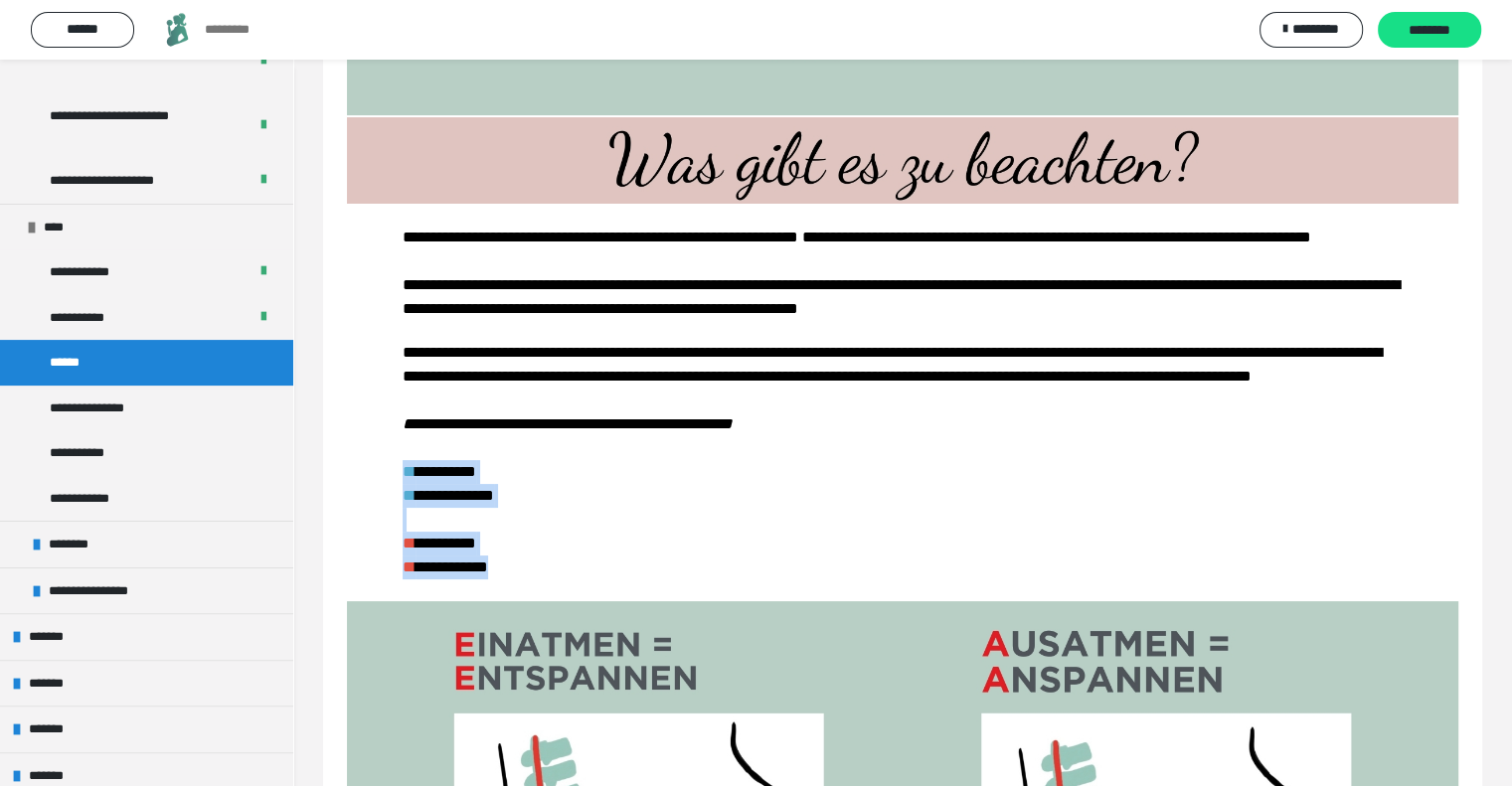 drag, startPoint x: 536, startPoint y: 615, endPoint x: 399, endPoint y: 514, distance: 170.2058 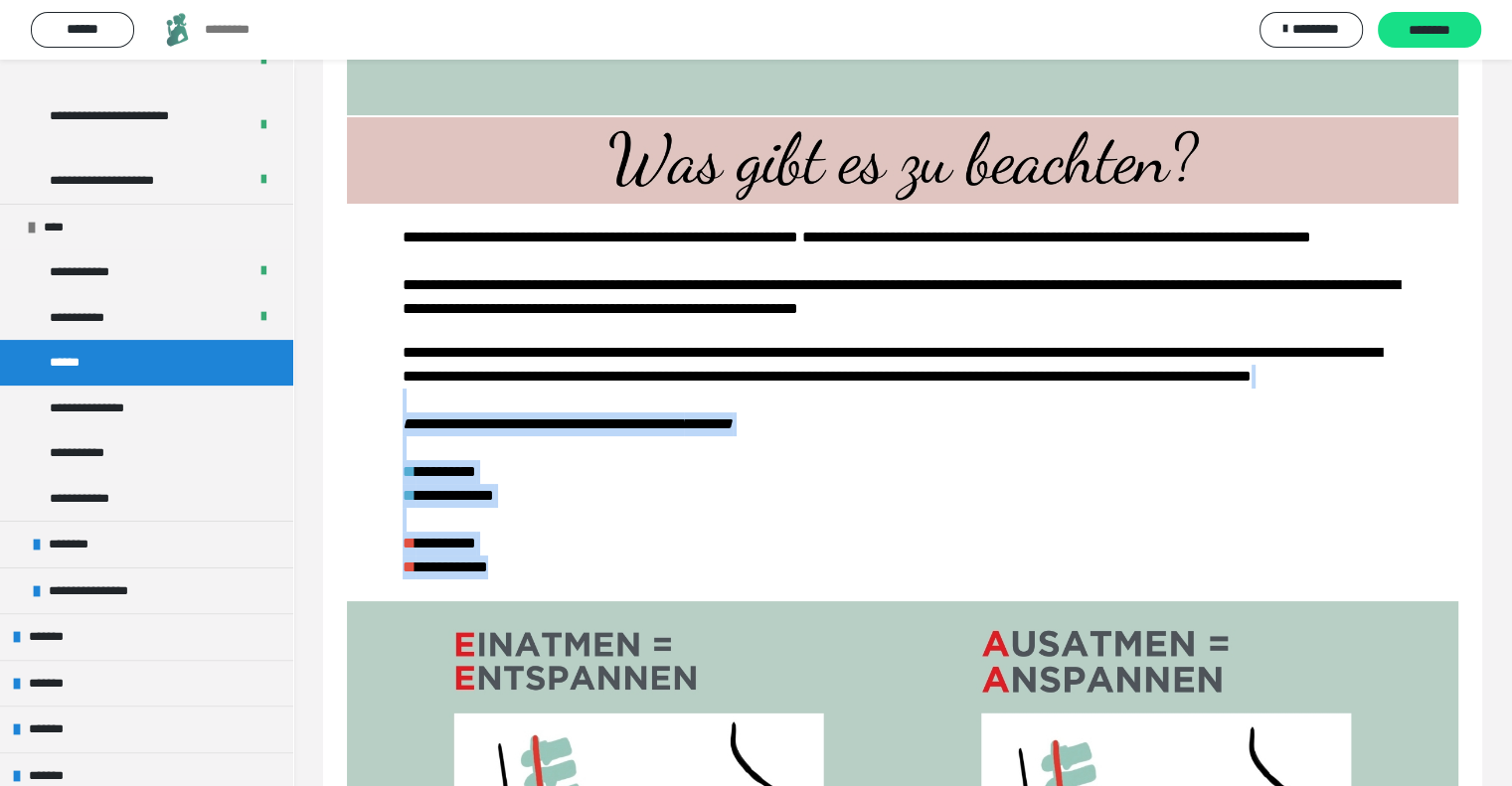 drag, startPoint x: 541, startPoint y: 612, endPoint x: 402, endPoint y: 456, distance: 208.94258 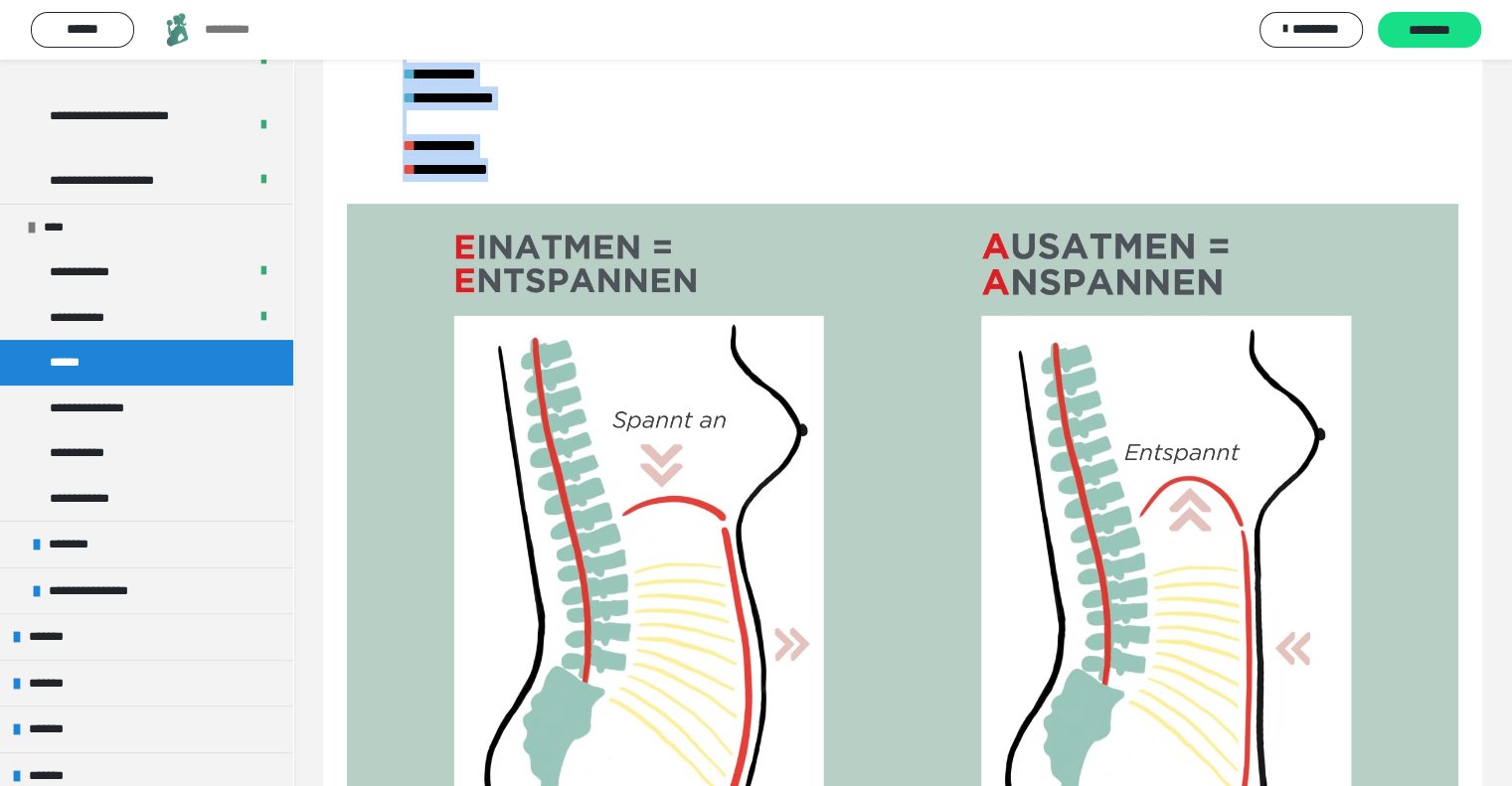 scroll, scrollTop: 397, scrollLeft: 0, axis: vertical 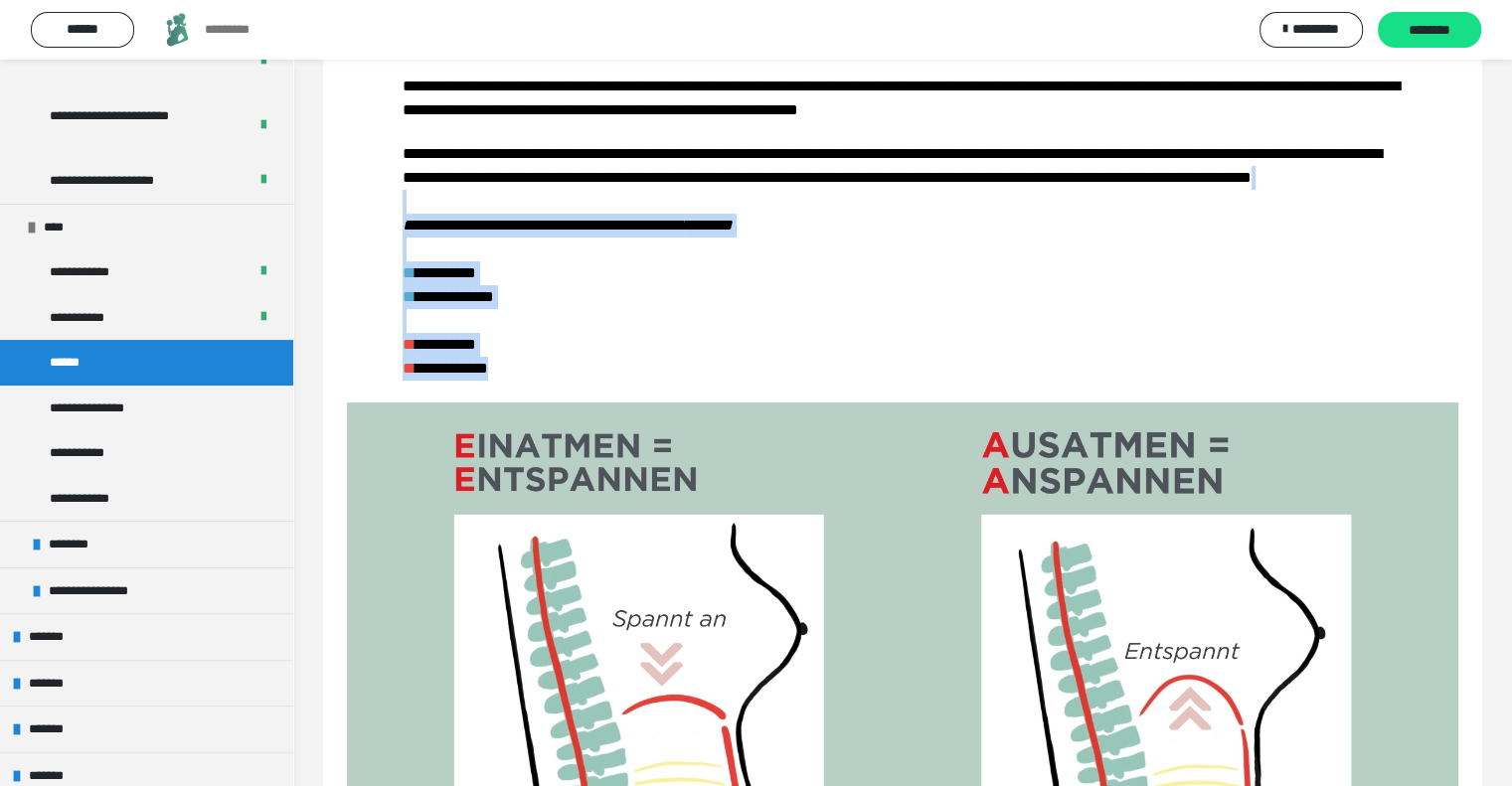click on "**********" at bounding box center (903, 204) 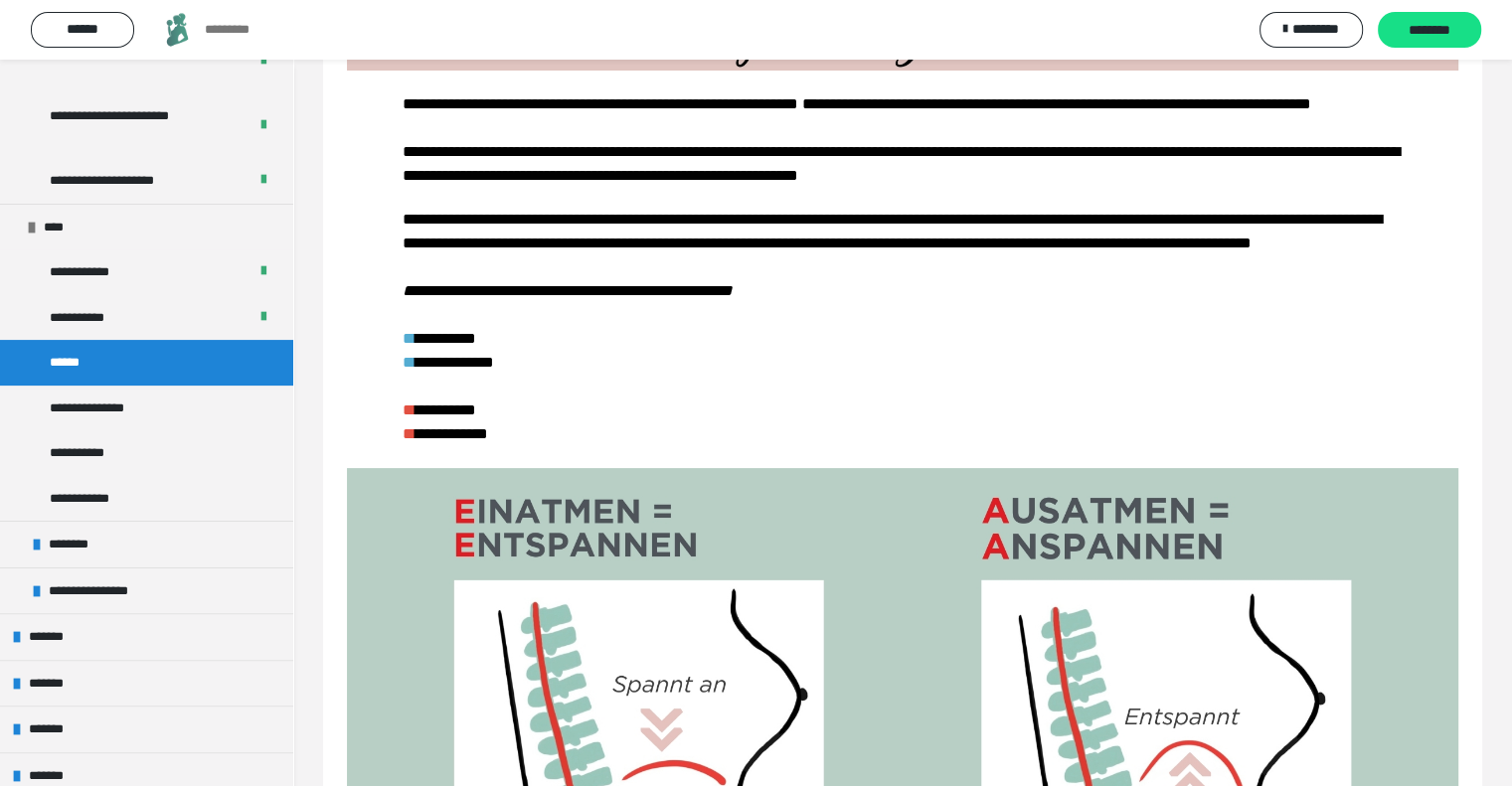 scroll, scrollTop: 298, scrollLeft: 0, axis: vertical 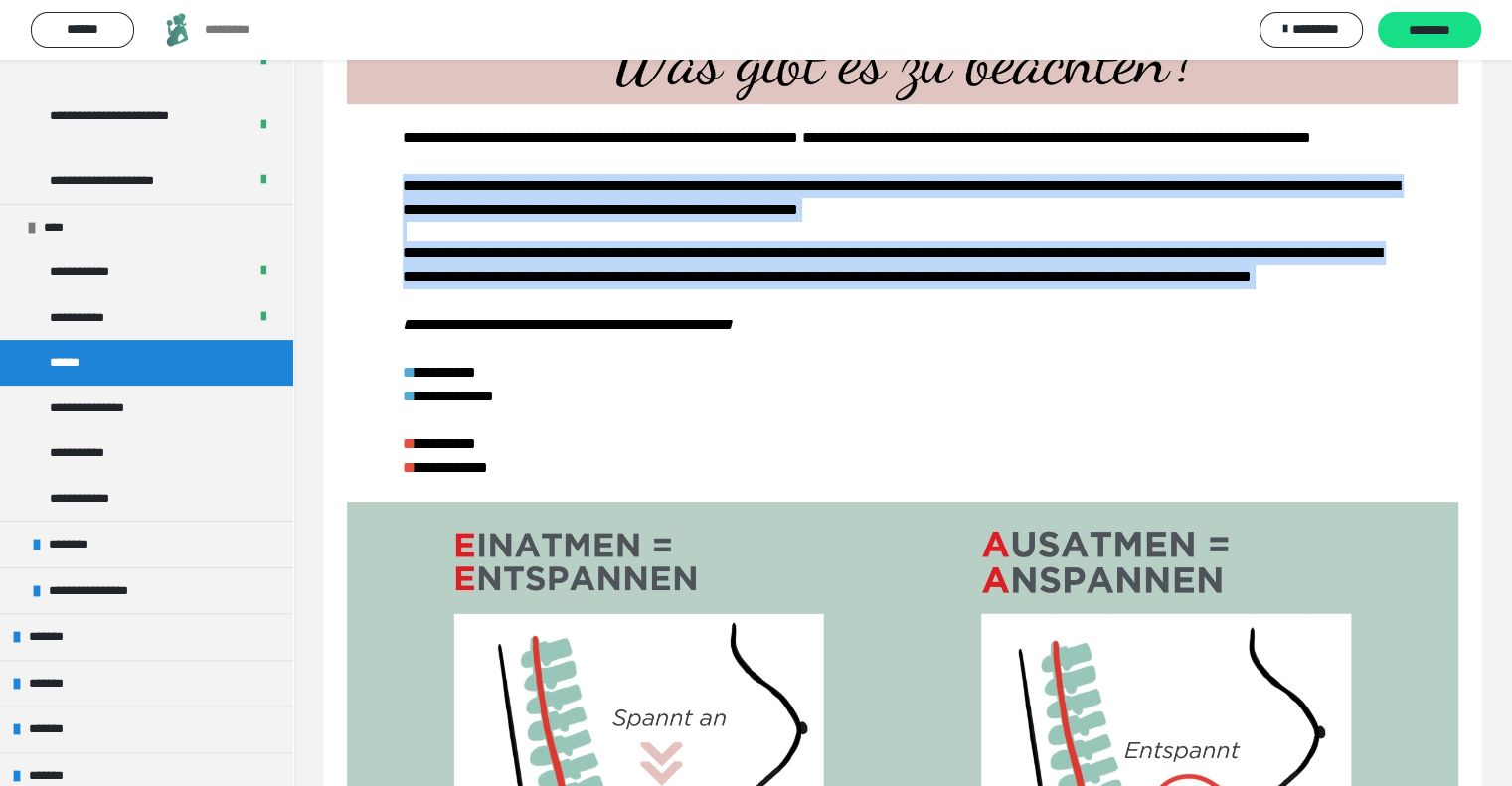 drag, startPoint x: 409, startPoint y: 209, endPoint x: 990, endPoint y: 349, distance: 597.62948 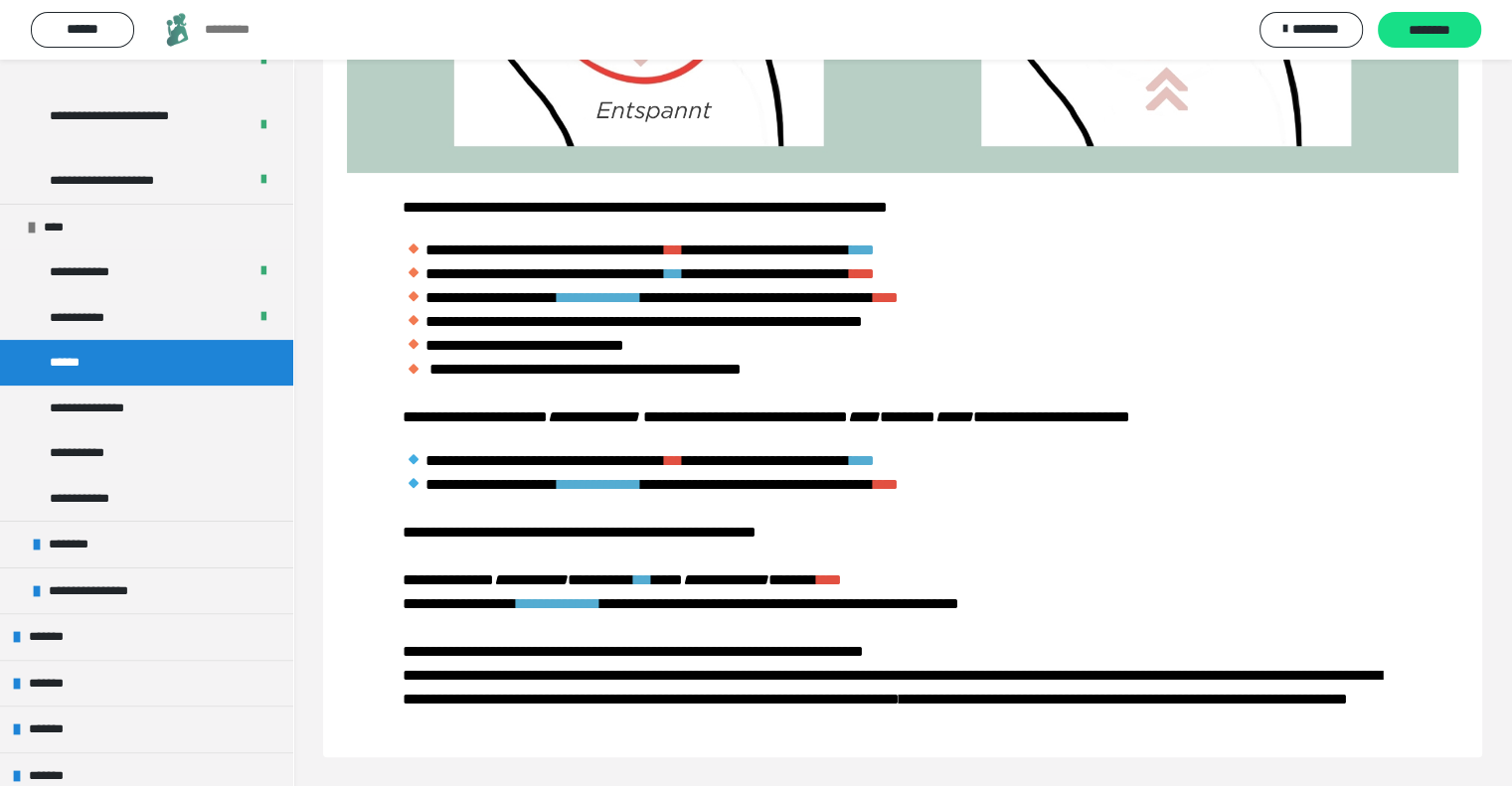 scroll, scrollTop: 1451, scrollLeft: 0, axis: vertical 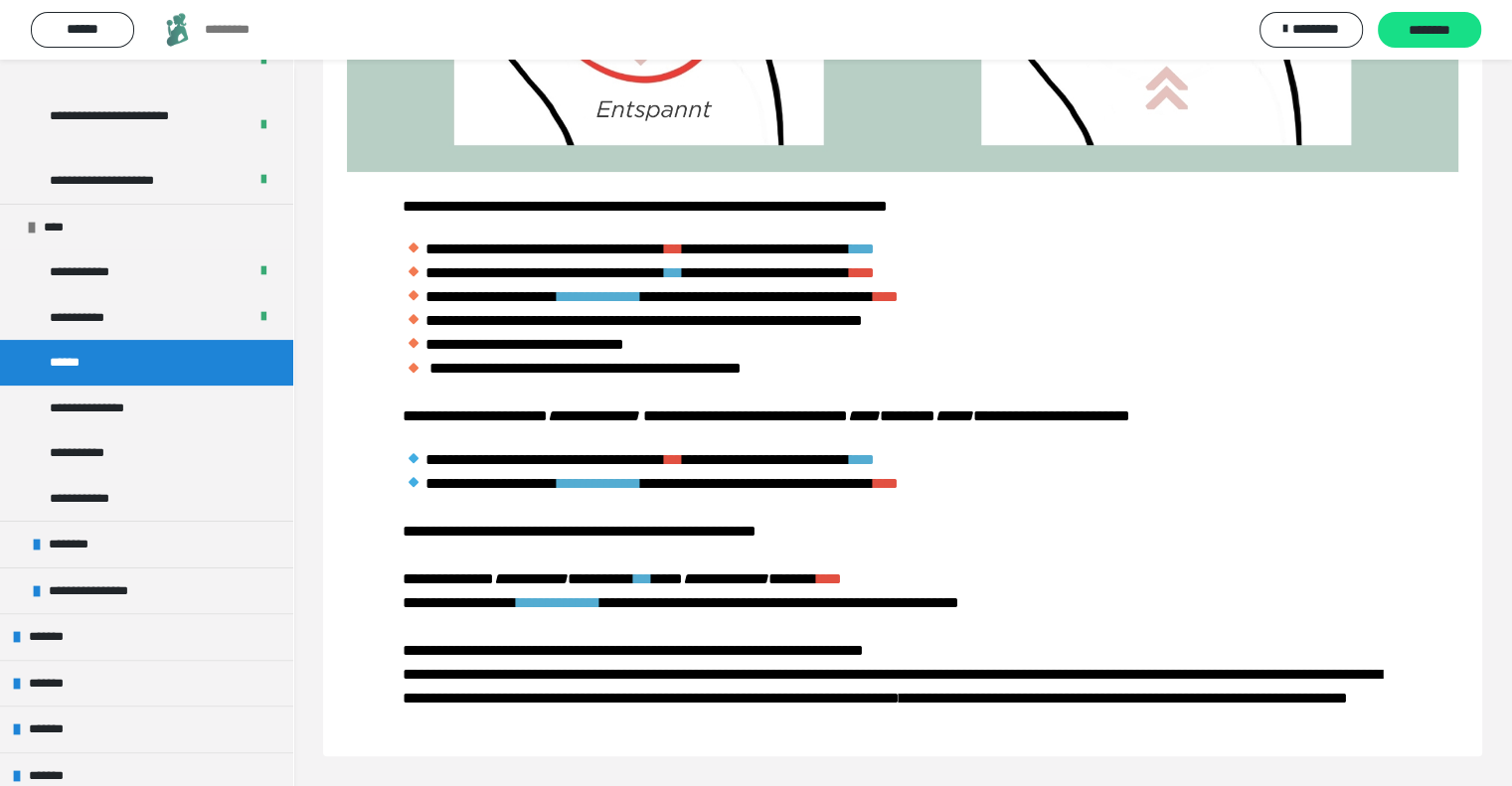 click on "**********" at bounding box center [903, 452] 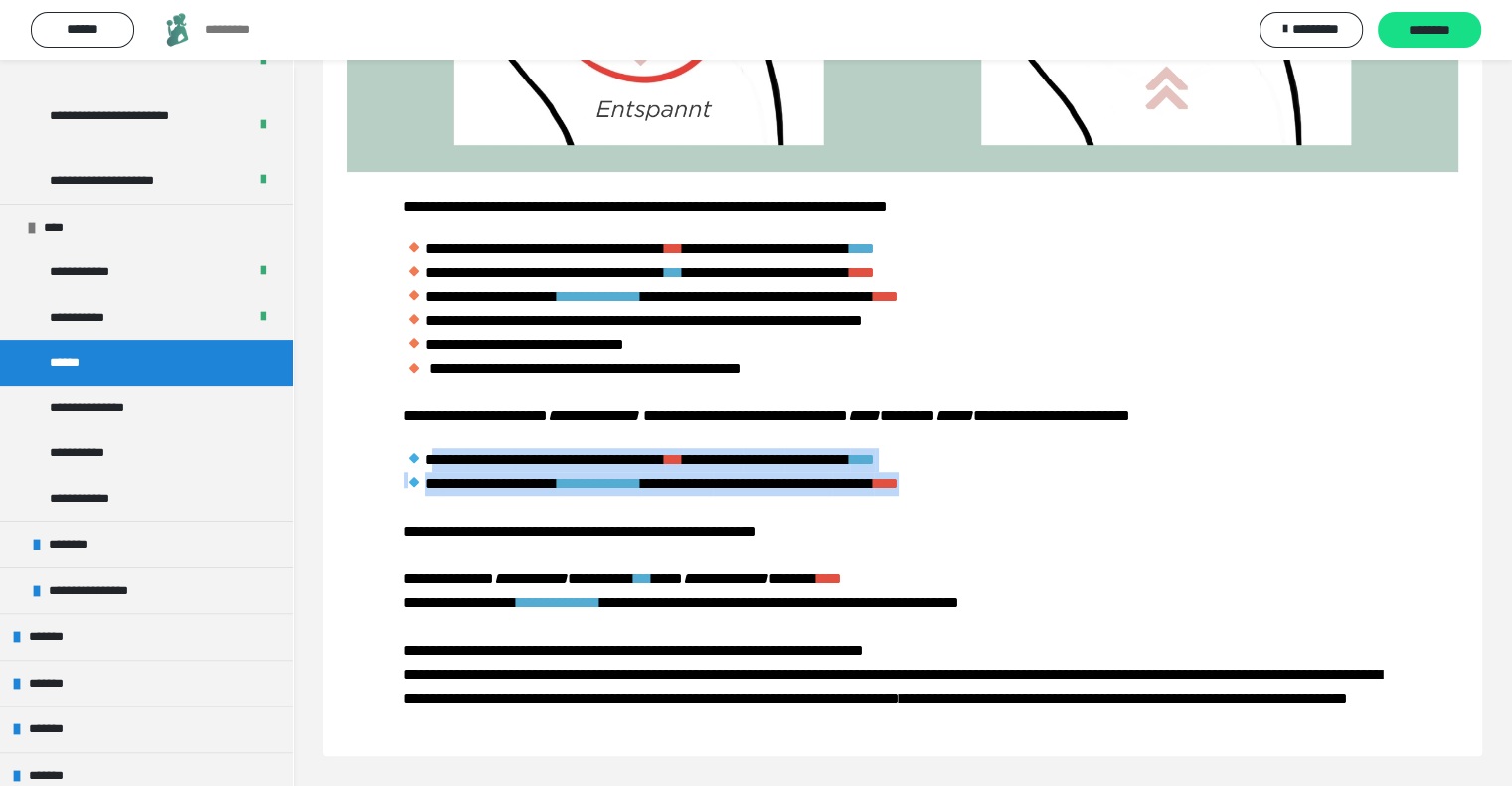 drag, startPoint x: 1130, startPoint y: 468, endPoint x: 433, endPoint y: 441, distance: 697.5228 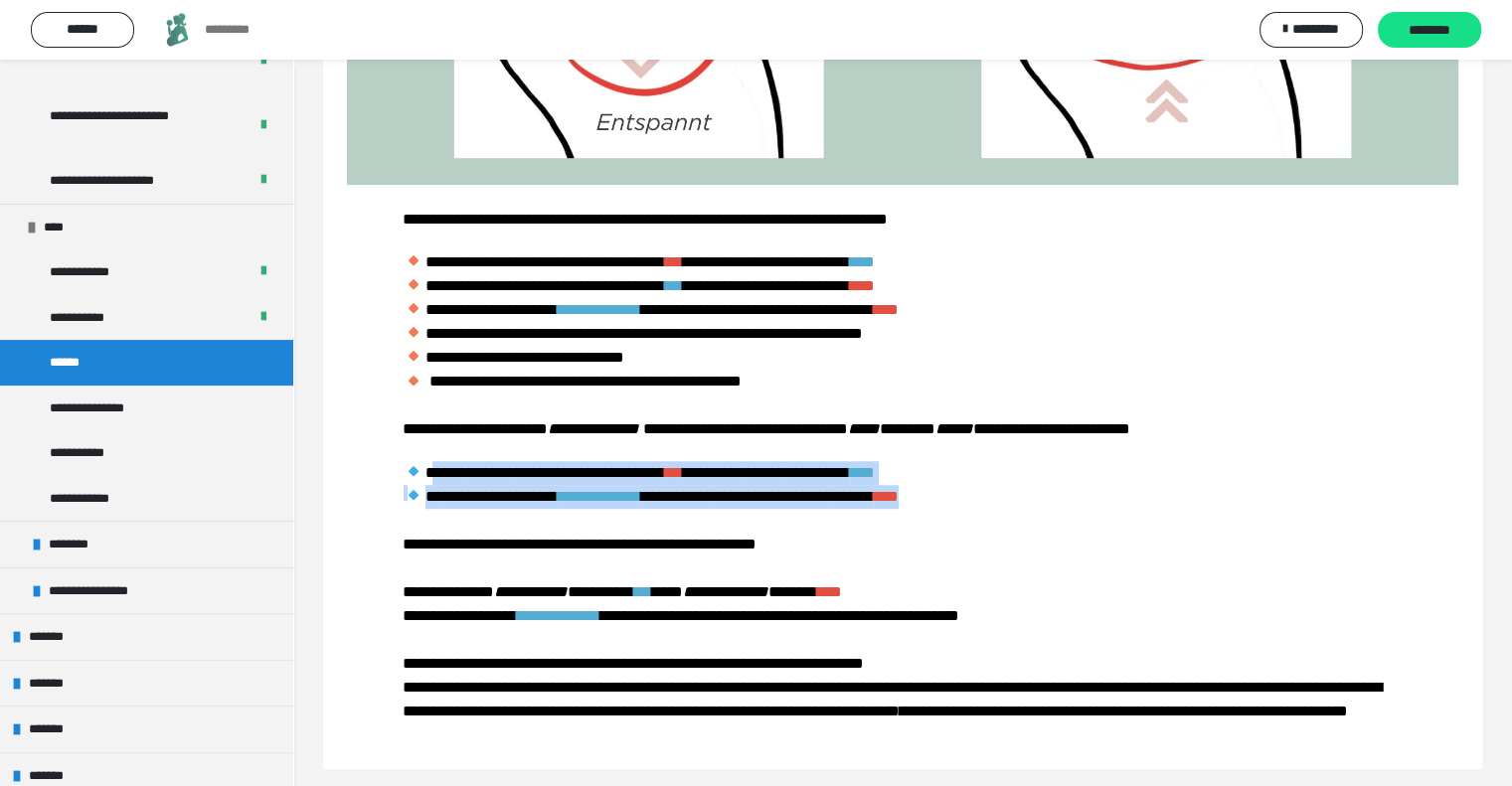 scroll, scrollTop: 1451, scrollLeft: 0, axis: vertical 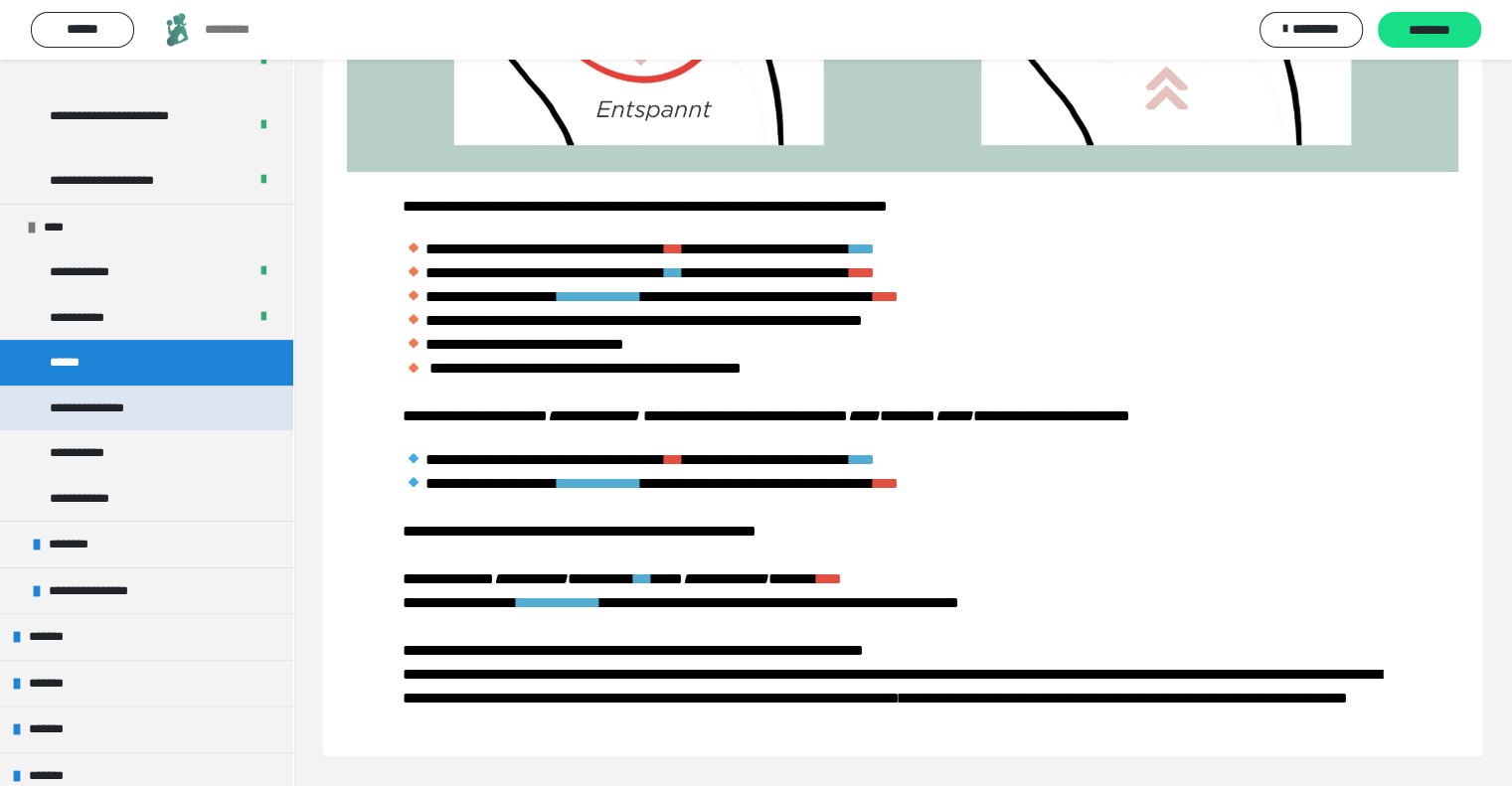 click on "**********" at bounding box center (108, 408) 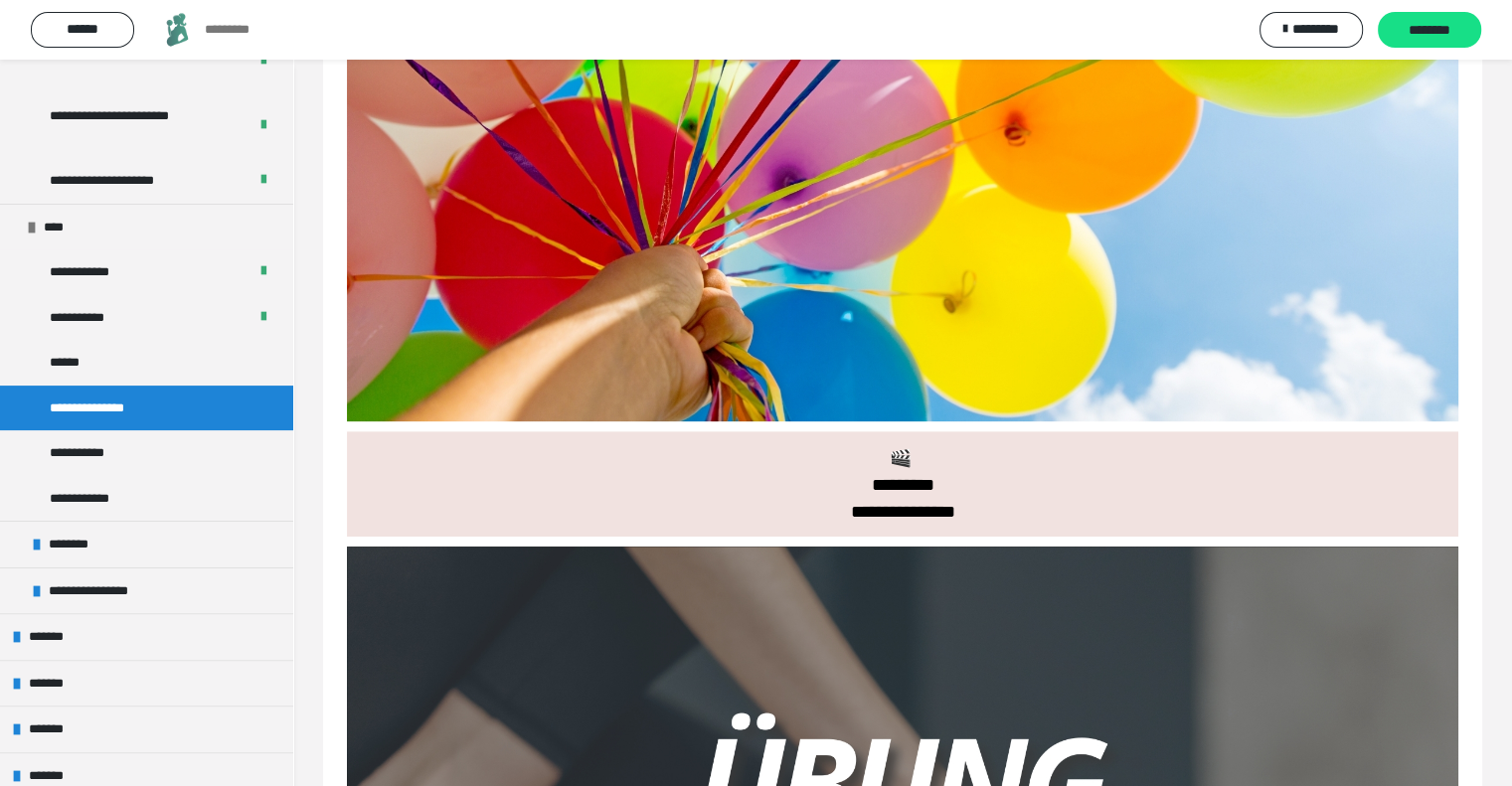 scroll, scrollTop: 990, scrollLeft: 0, axis: vertical 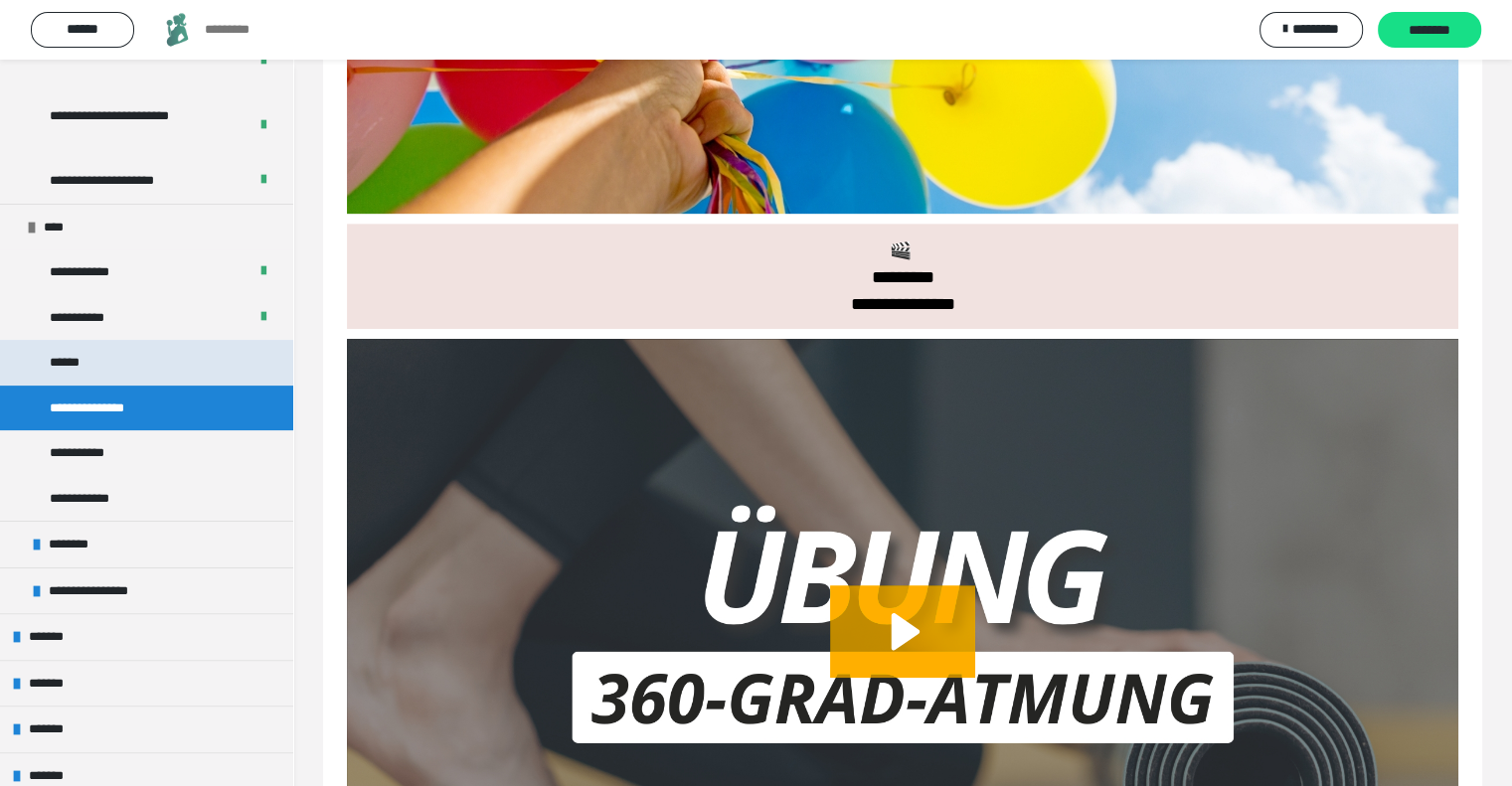 click on "******" at bounding box center (77, 363) 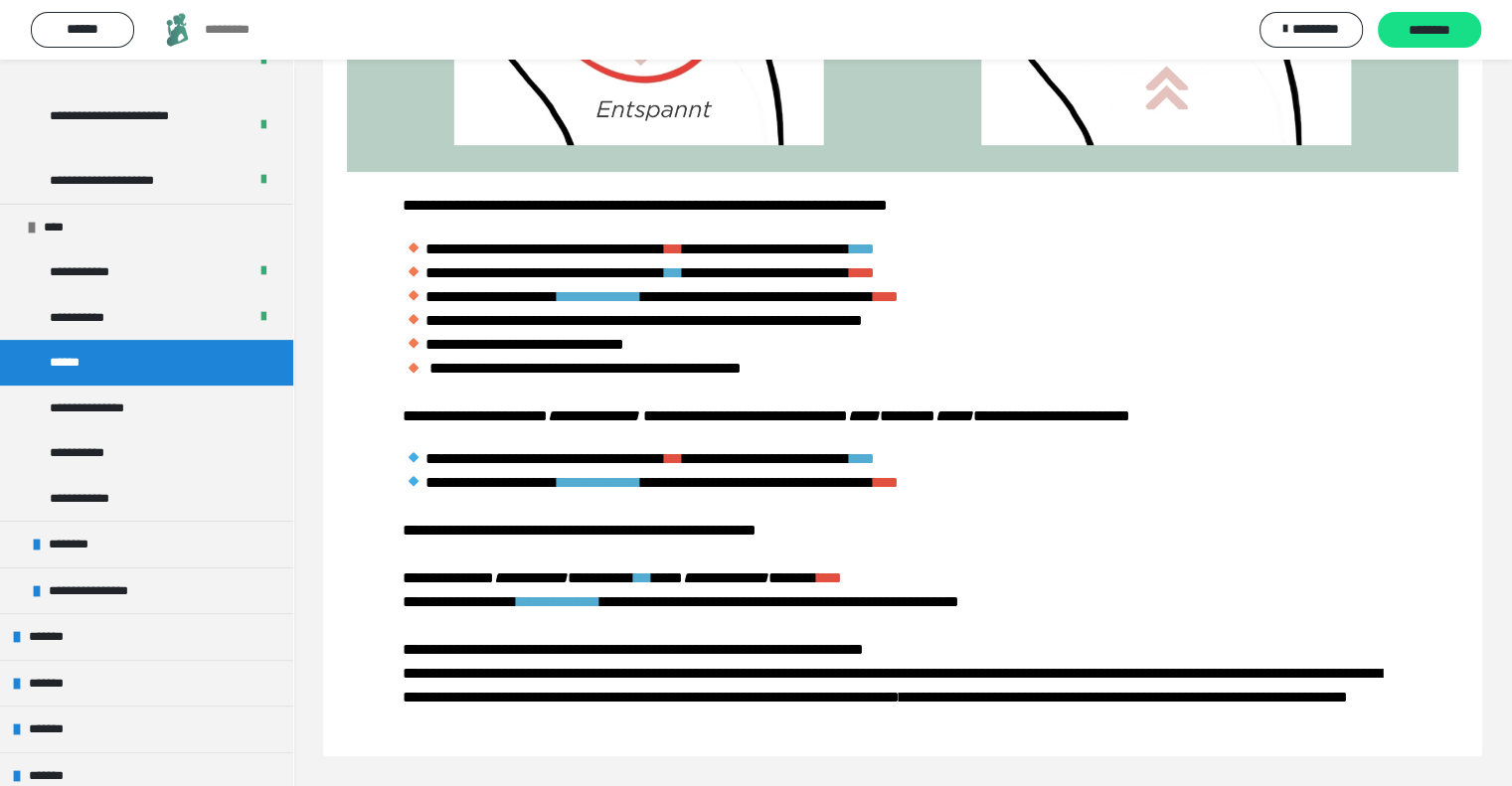 scroll, scrollTop: 1451, scrollLeft: 0, axis: vertical 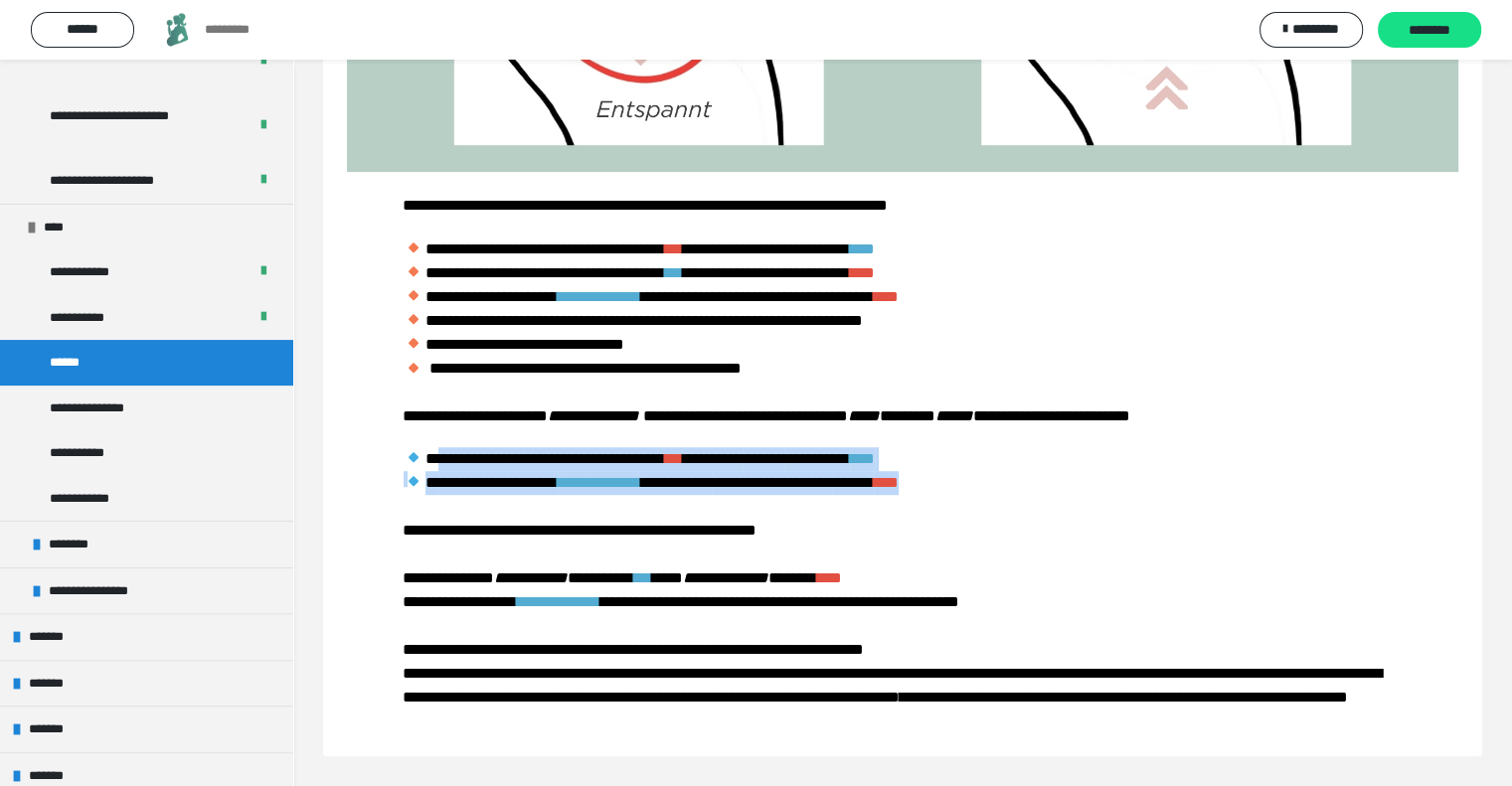 drag, startPoint x: 1129, startPoint y: 460, endPoint x: 450, endPoint y: 450, distance: 679.0736 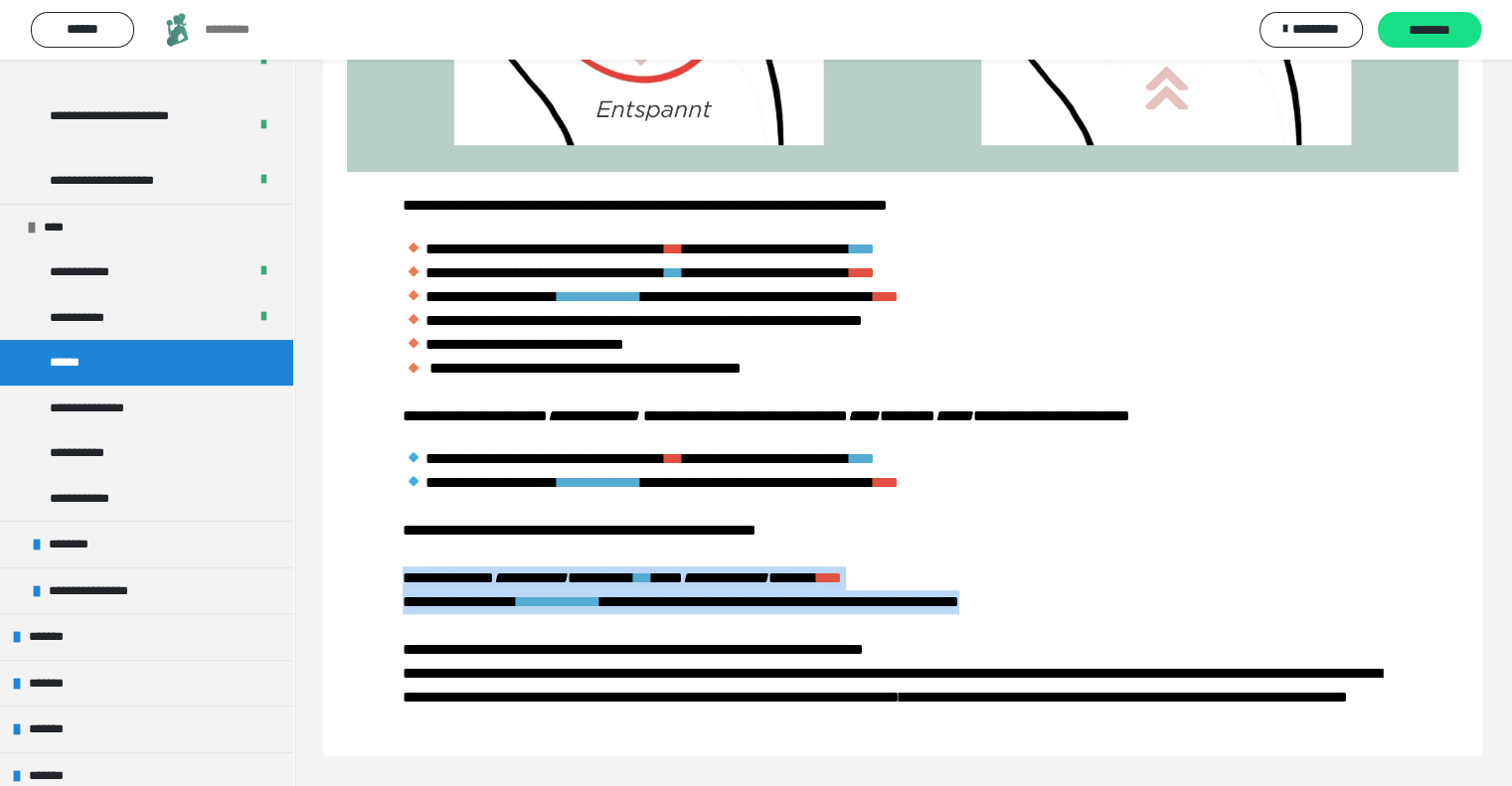 drag, startPoint x: 1217, startPoint y: 575, endPoint x: 390, endPoint y: 565, distance: 827.0605 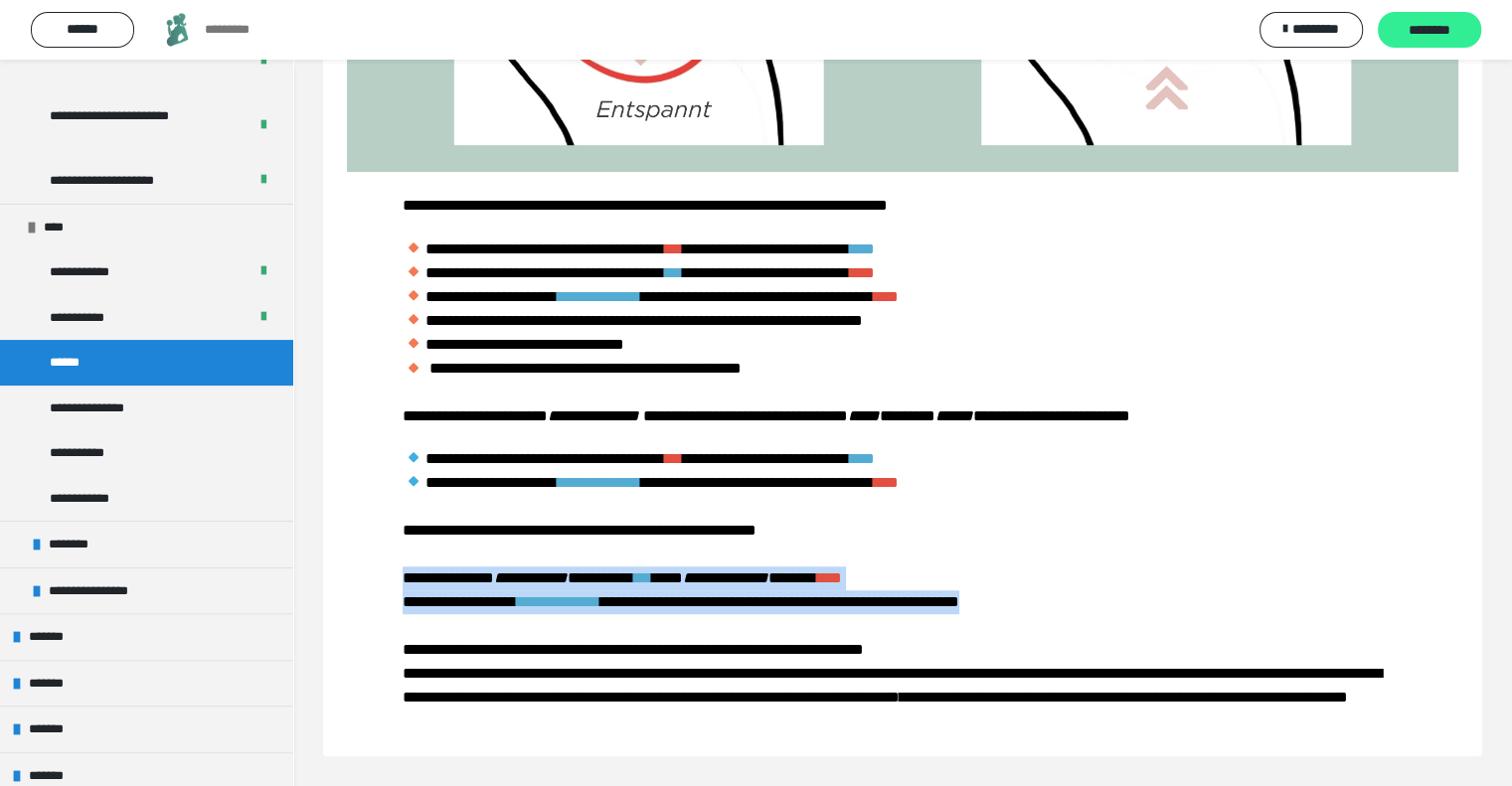click on "********" at bounding box center [1429, 31] 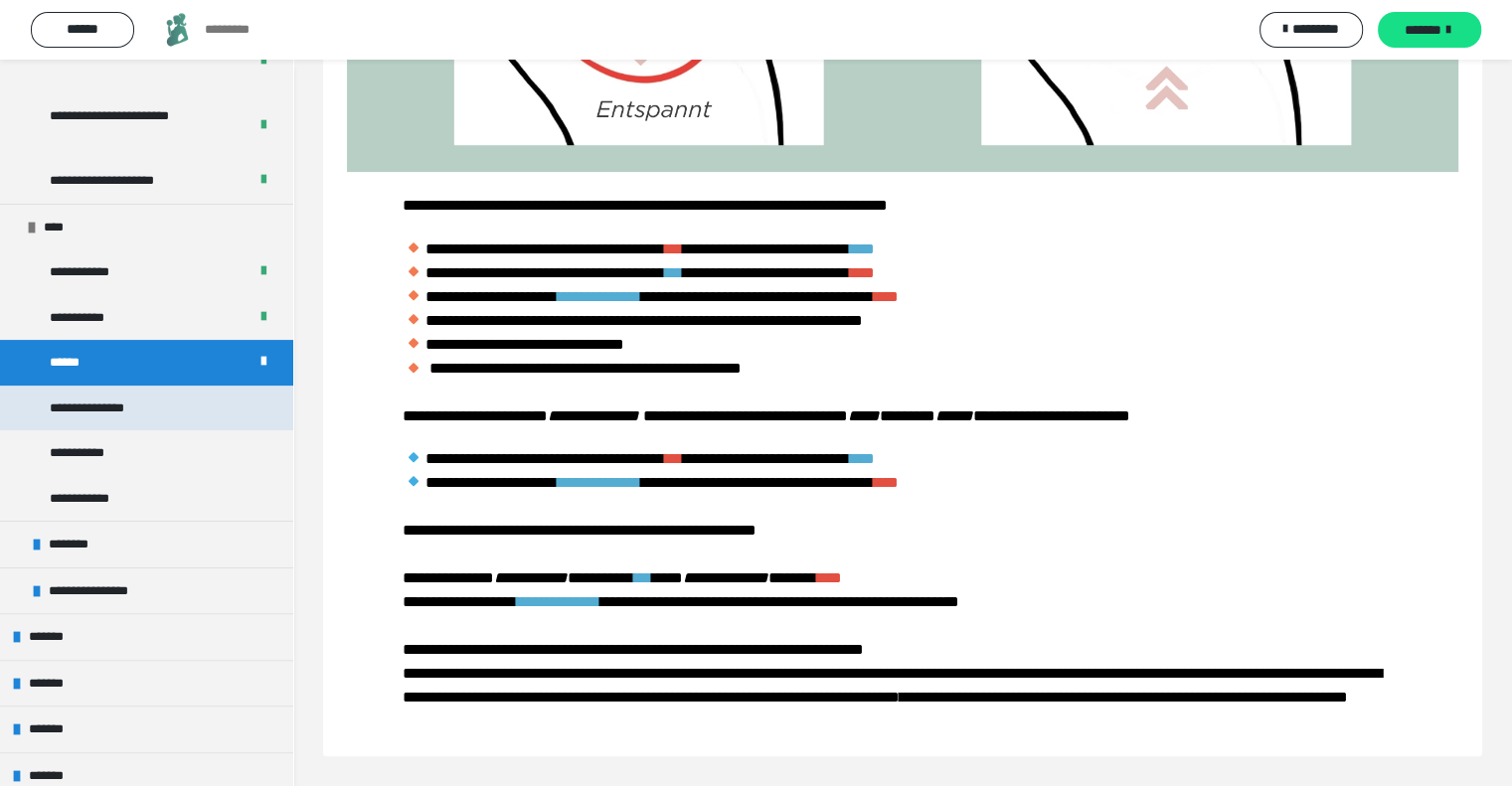 click on "**********" at bounding box center (108, 408) 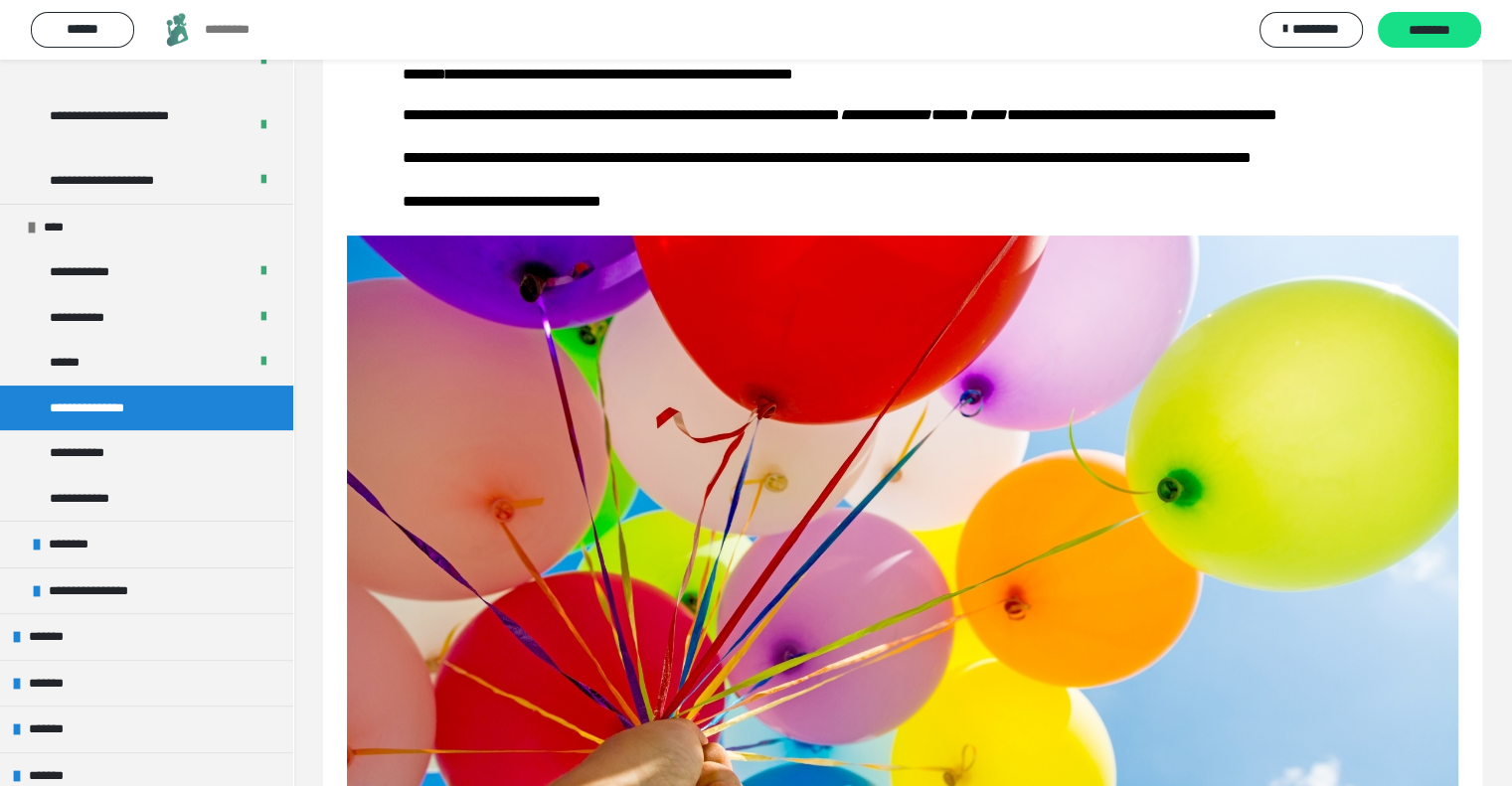 scroll, scrollTop: 497, scrollLeft: 0, axis: vertical 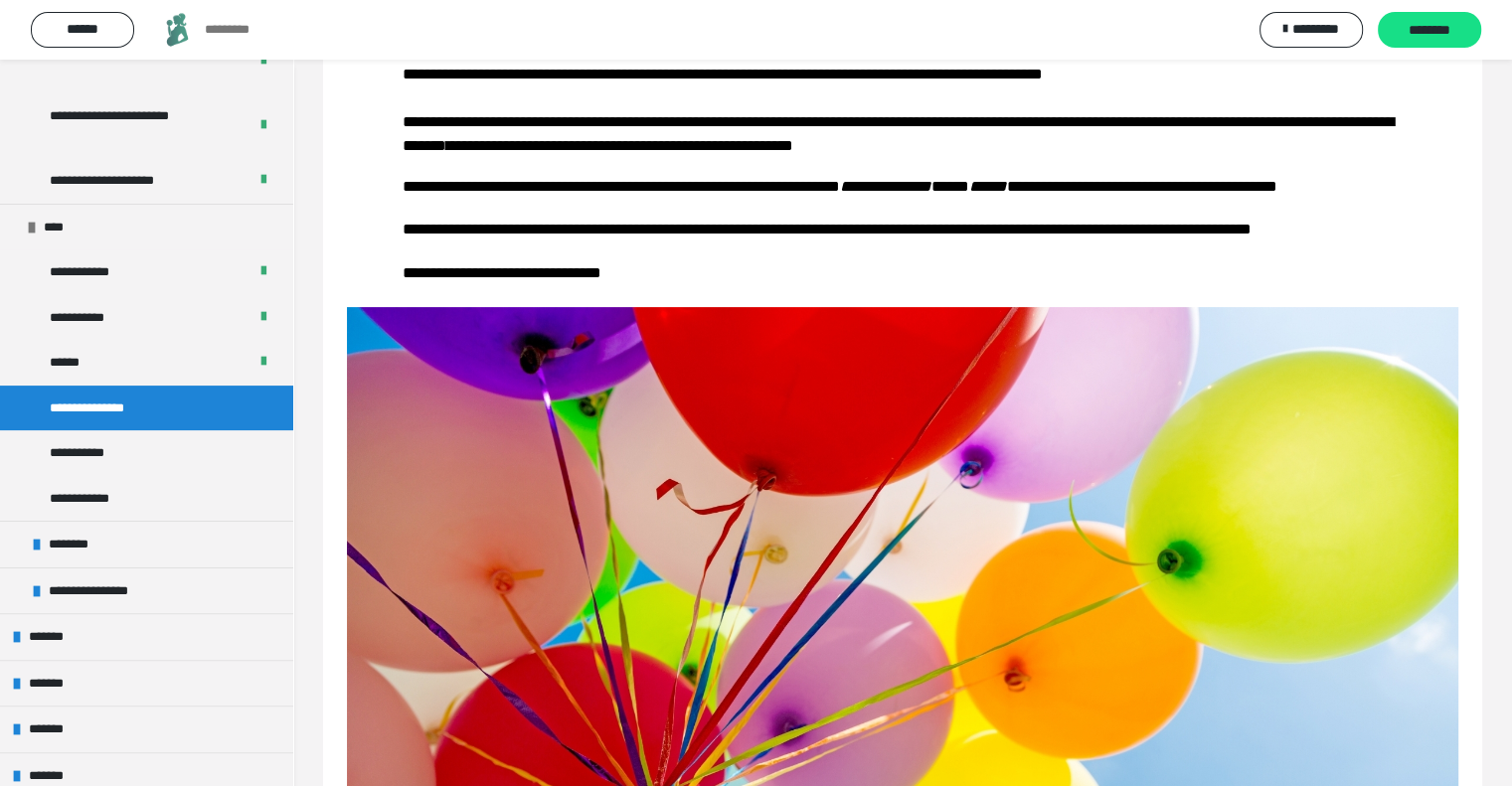 click on "**********" at bounding box center (903, 98) 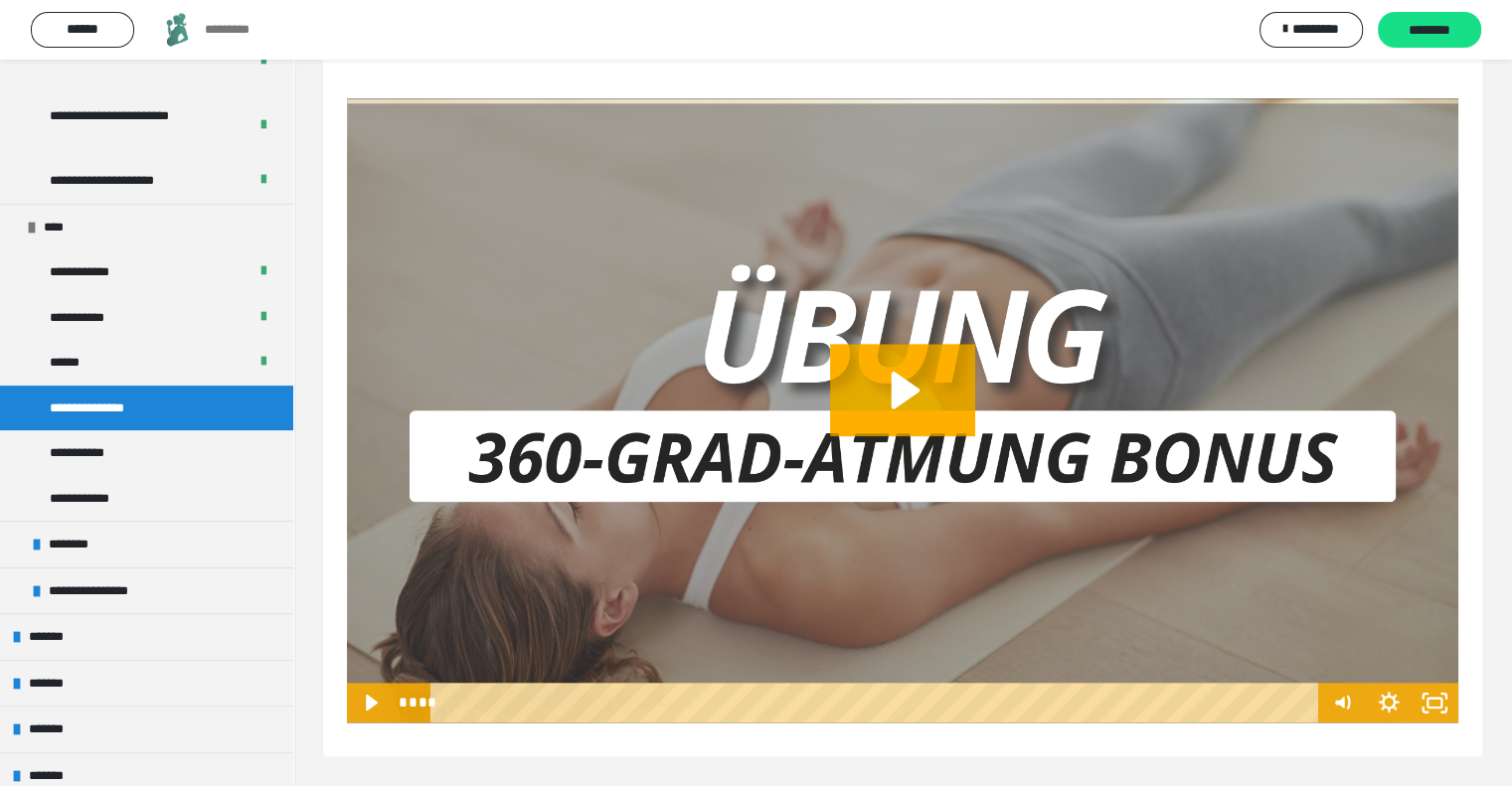 scroll, scrollTop: 2463, scrollLeft: 0, axis: vertical 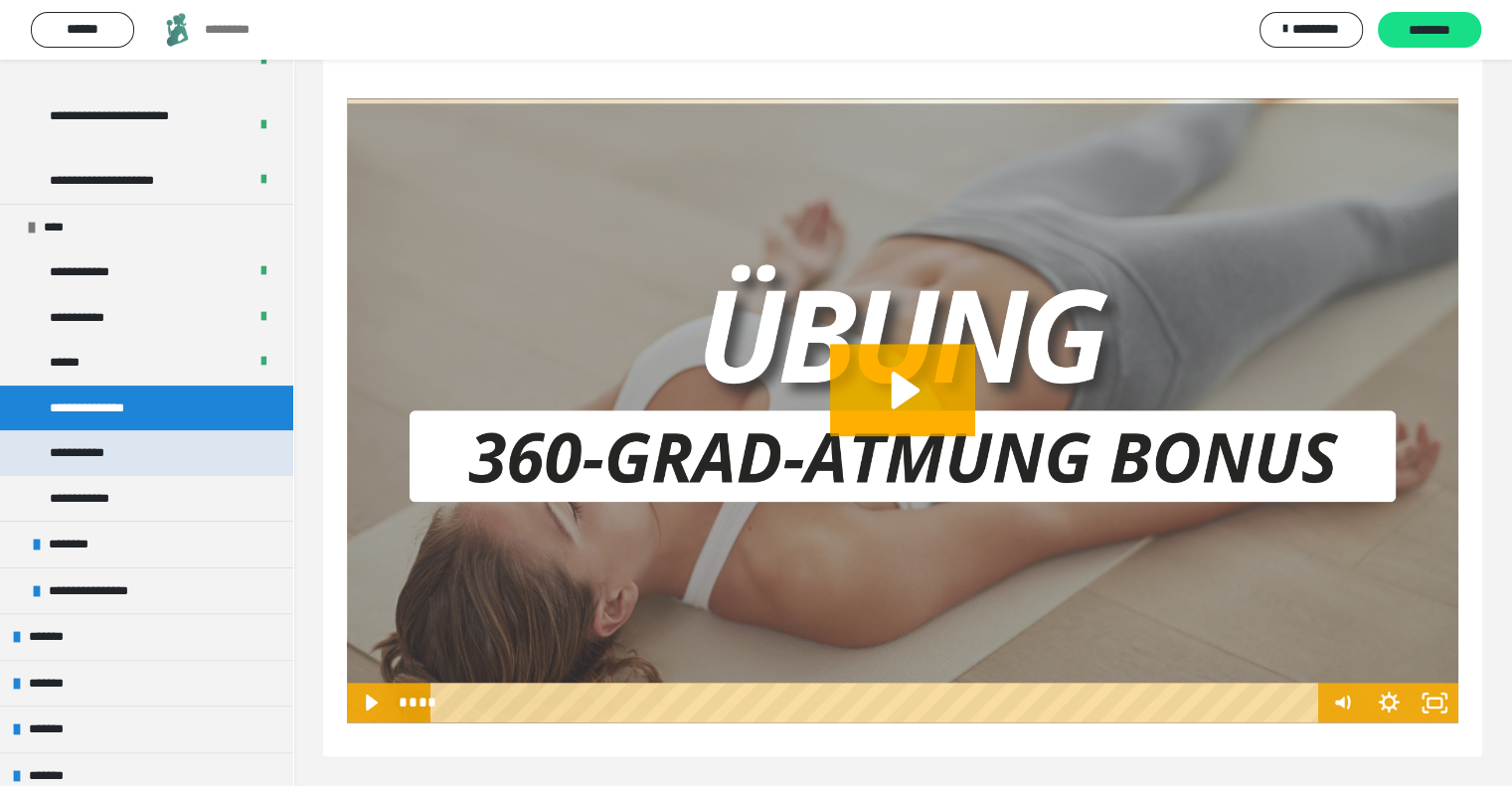click on "**********" at bounding box center [146, 453] 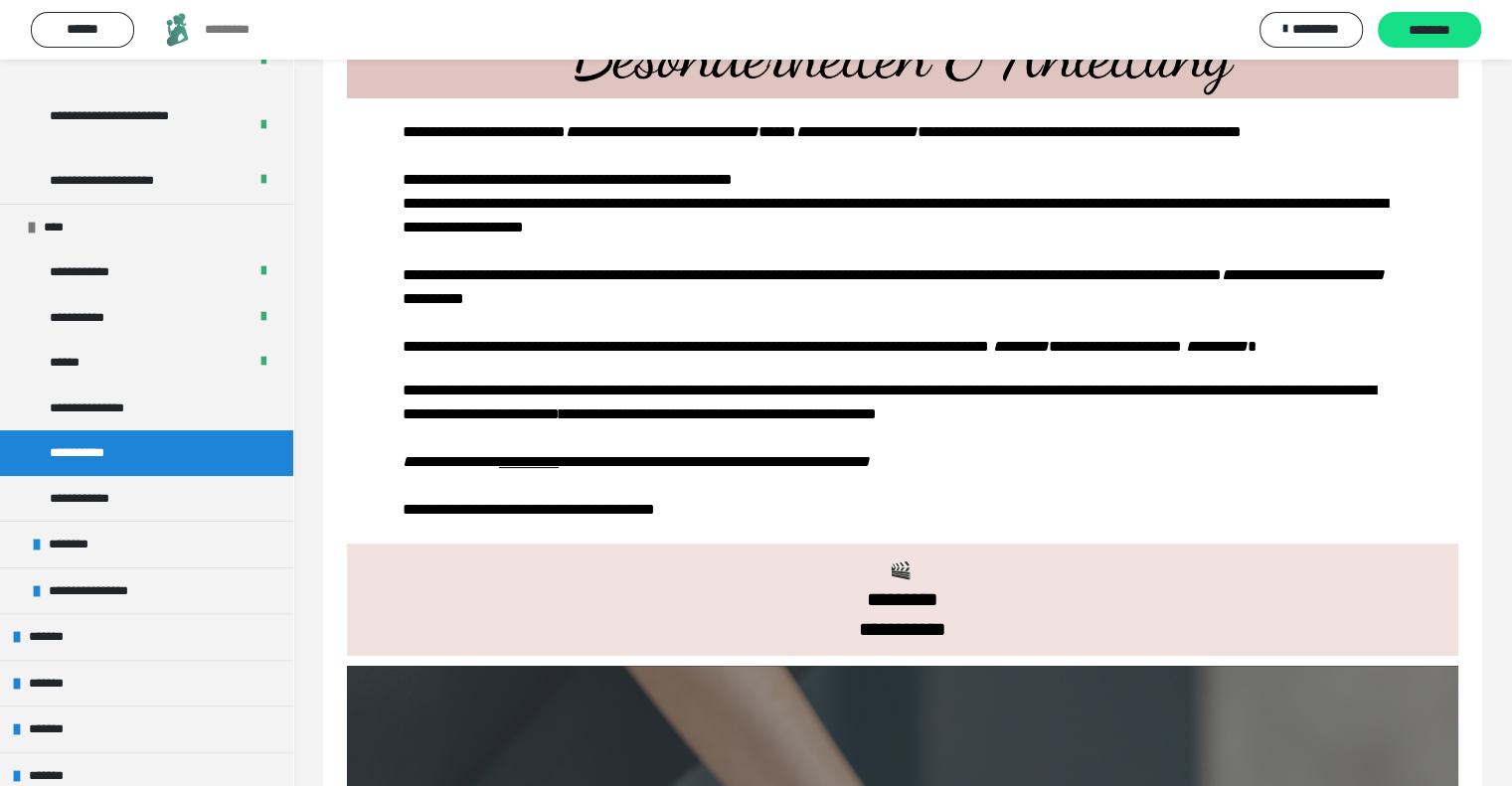 scroll, scrollTop: 397, scrollLeft: 0, axis: vertical 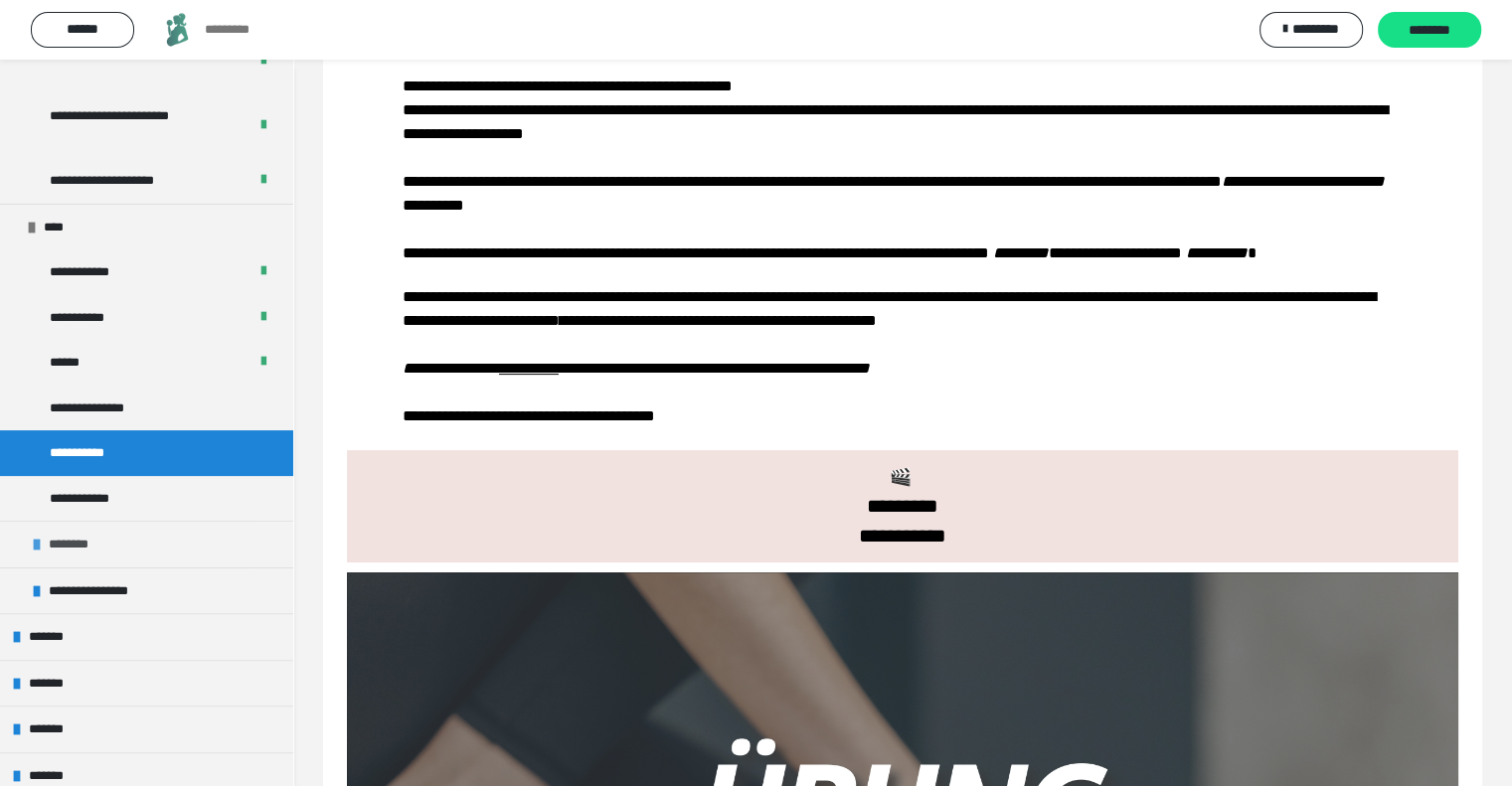 click on "********" at bounding box center (146, 544) 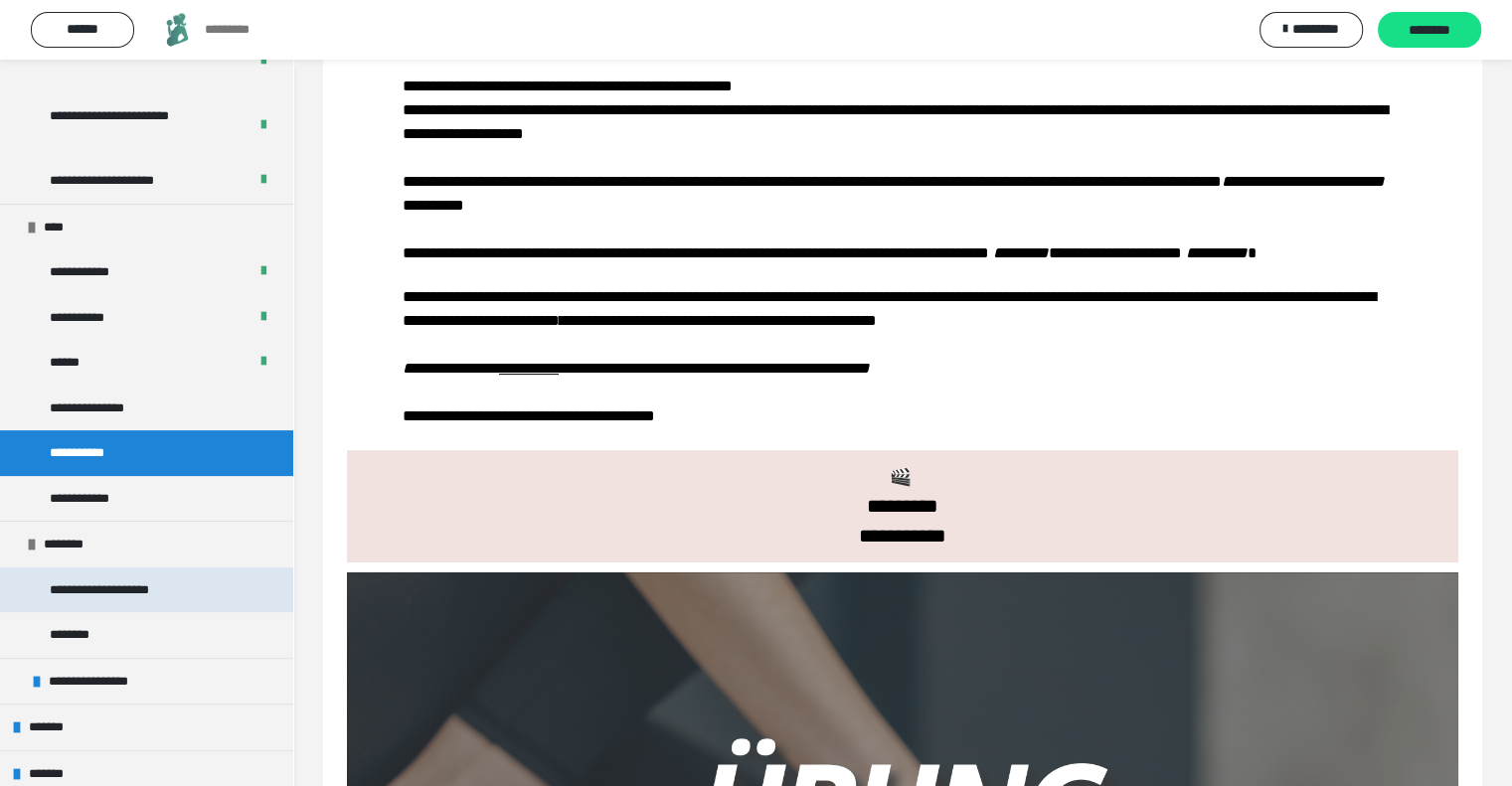 click on "**********" at bounding box center (121, 590) 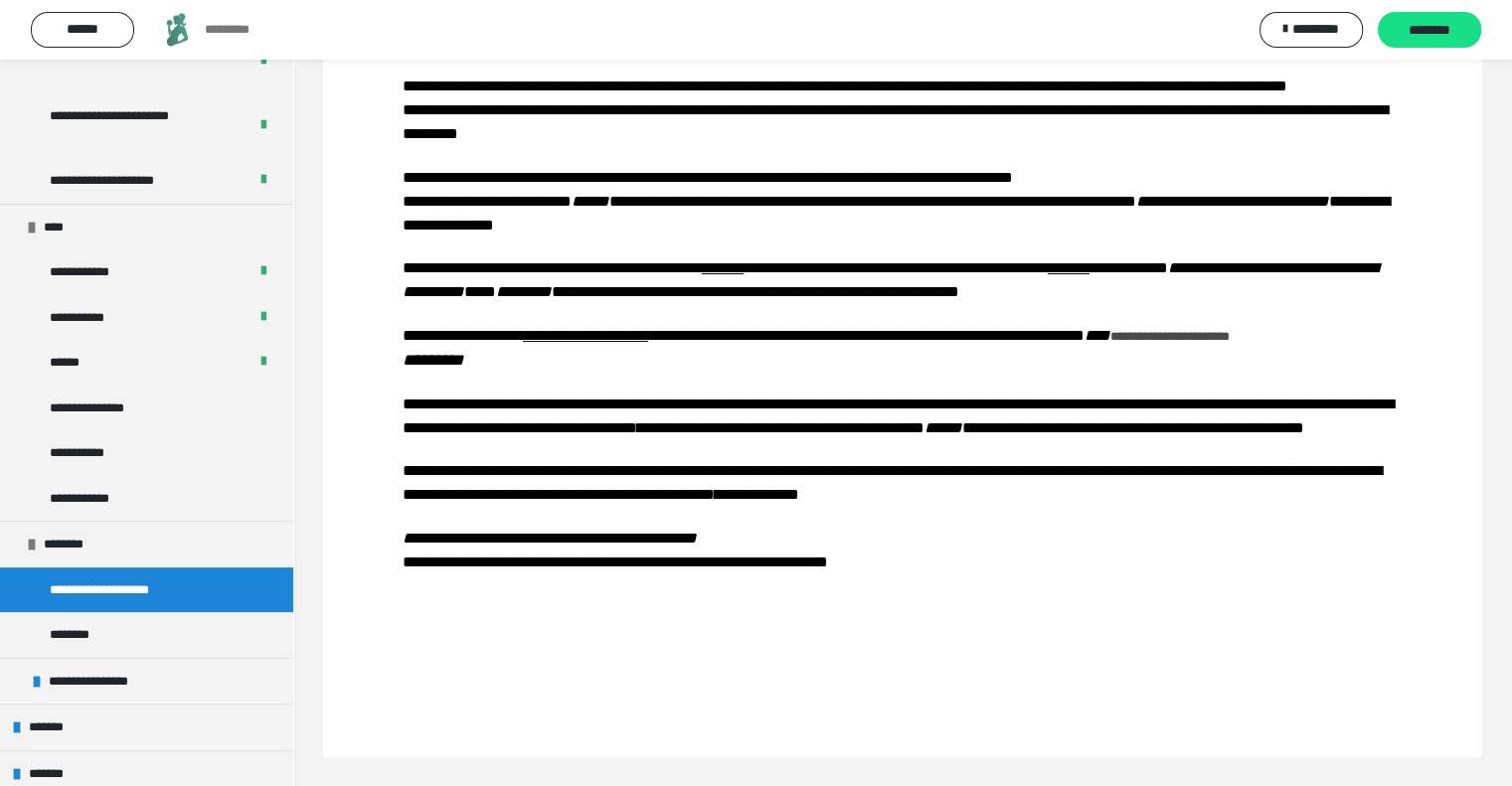 scroll, scrollTop: 397, scrollLeft: 0, axis: vertical 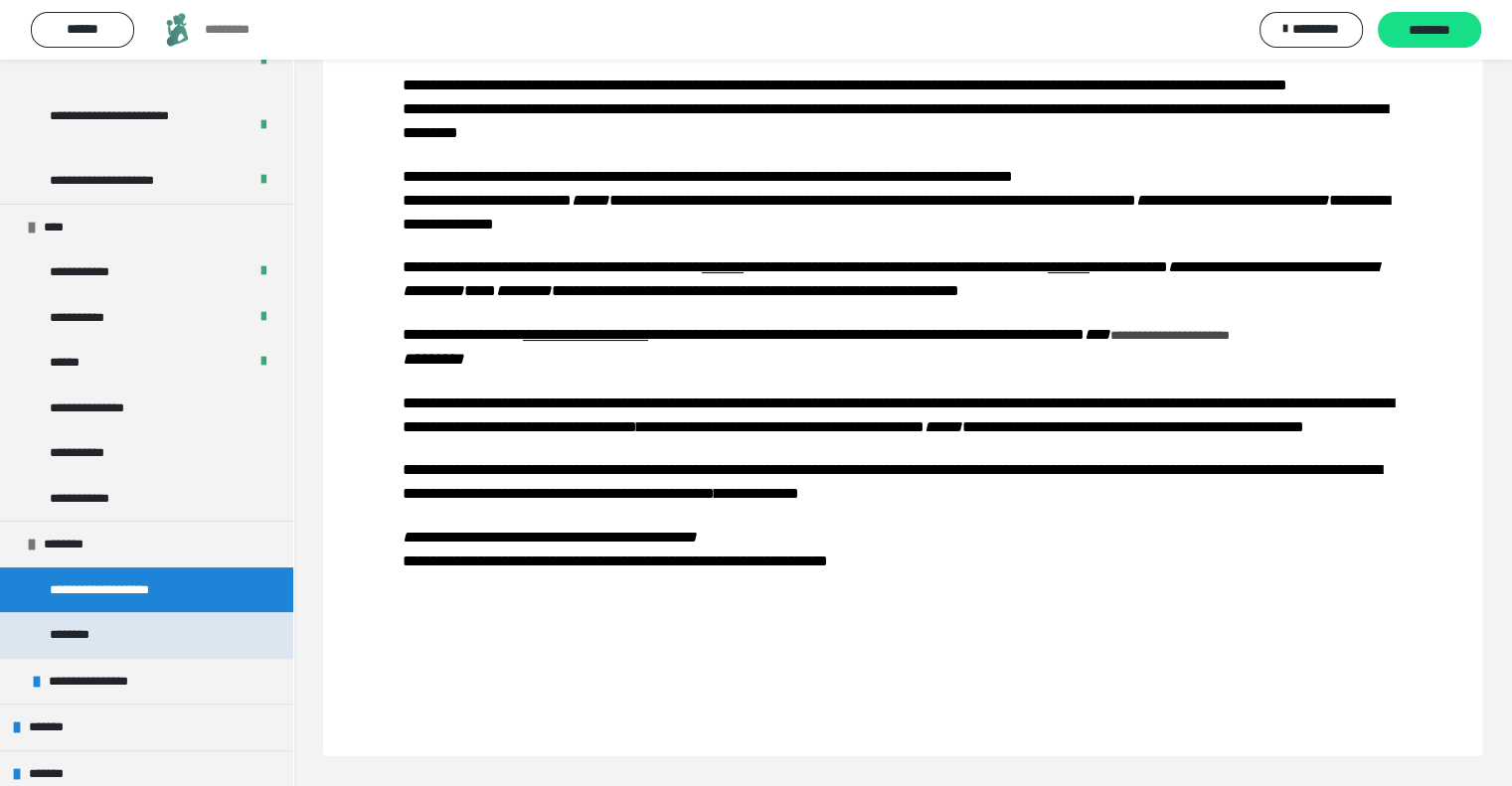 click on "********" at bounding box center [80, 635] 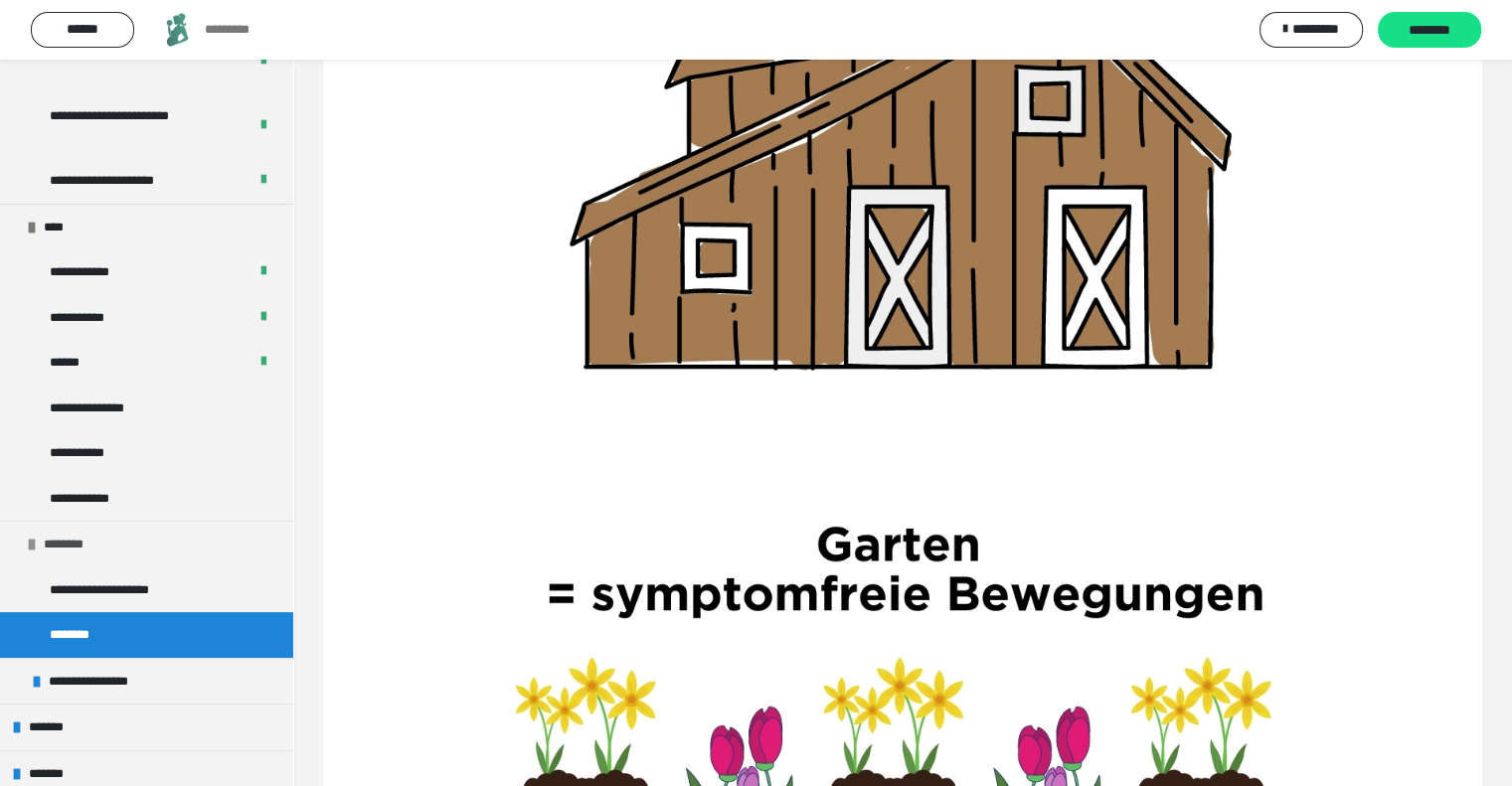 click at bounding box center [32, 545] 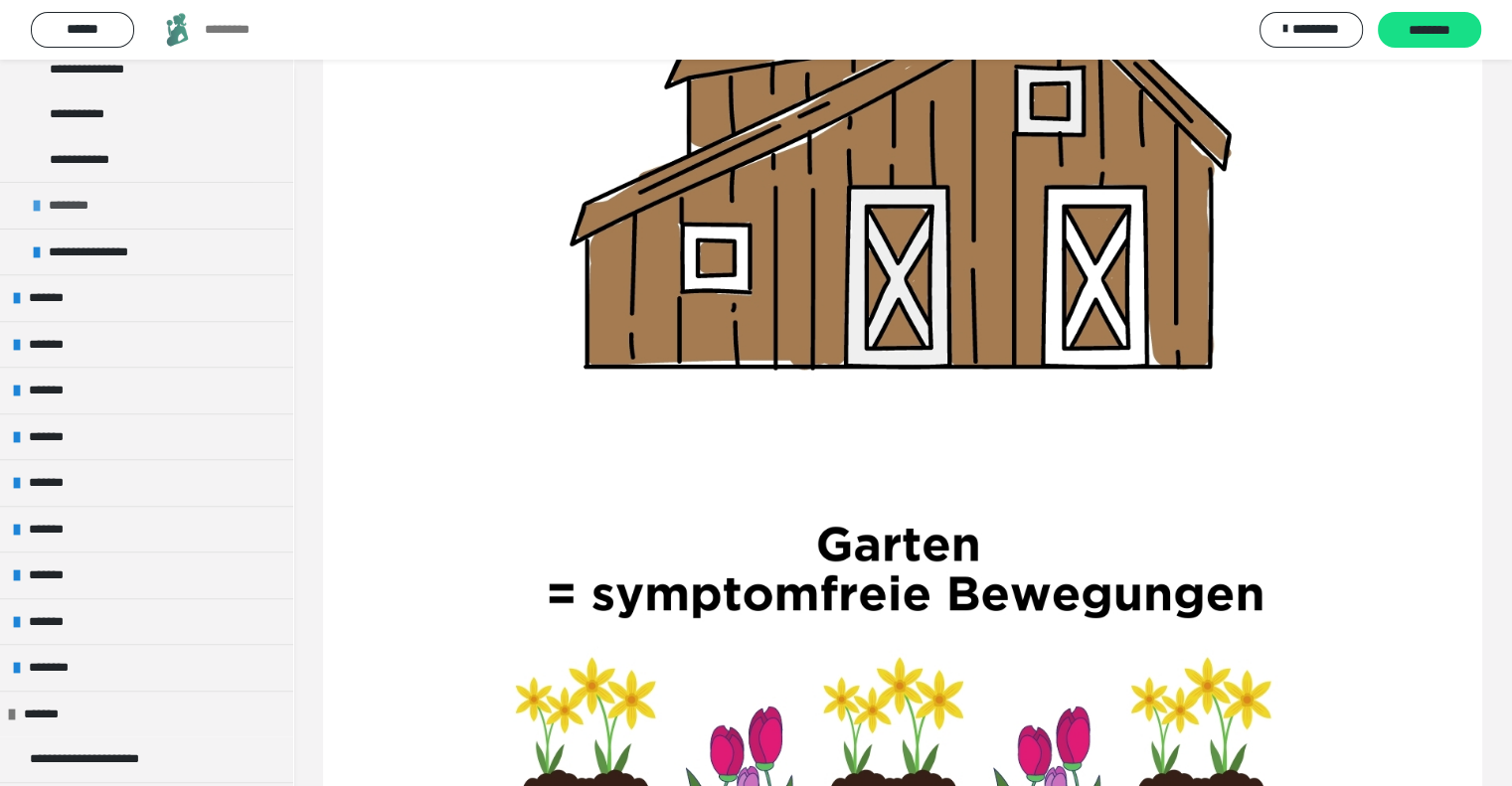 scroll, scrollTop: 795, scrollLeft: 0, axis: vertical 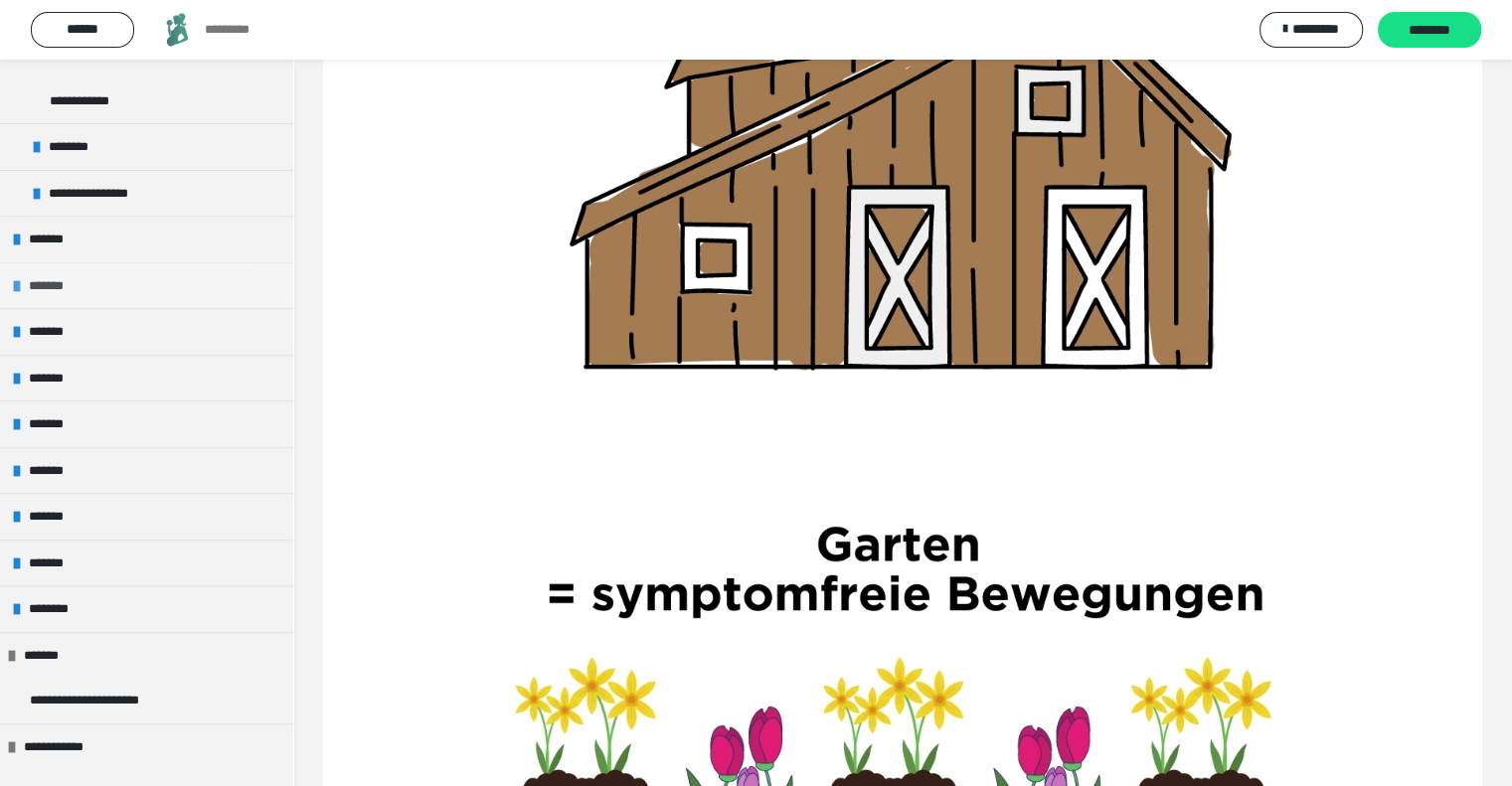 click at bounding box center [17, 286] 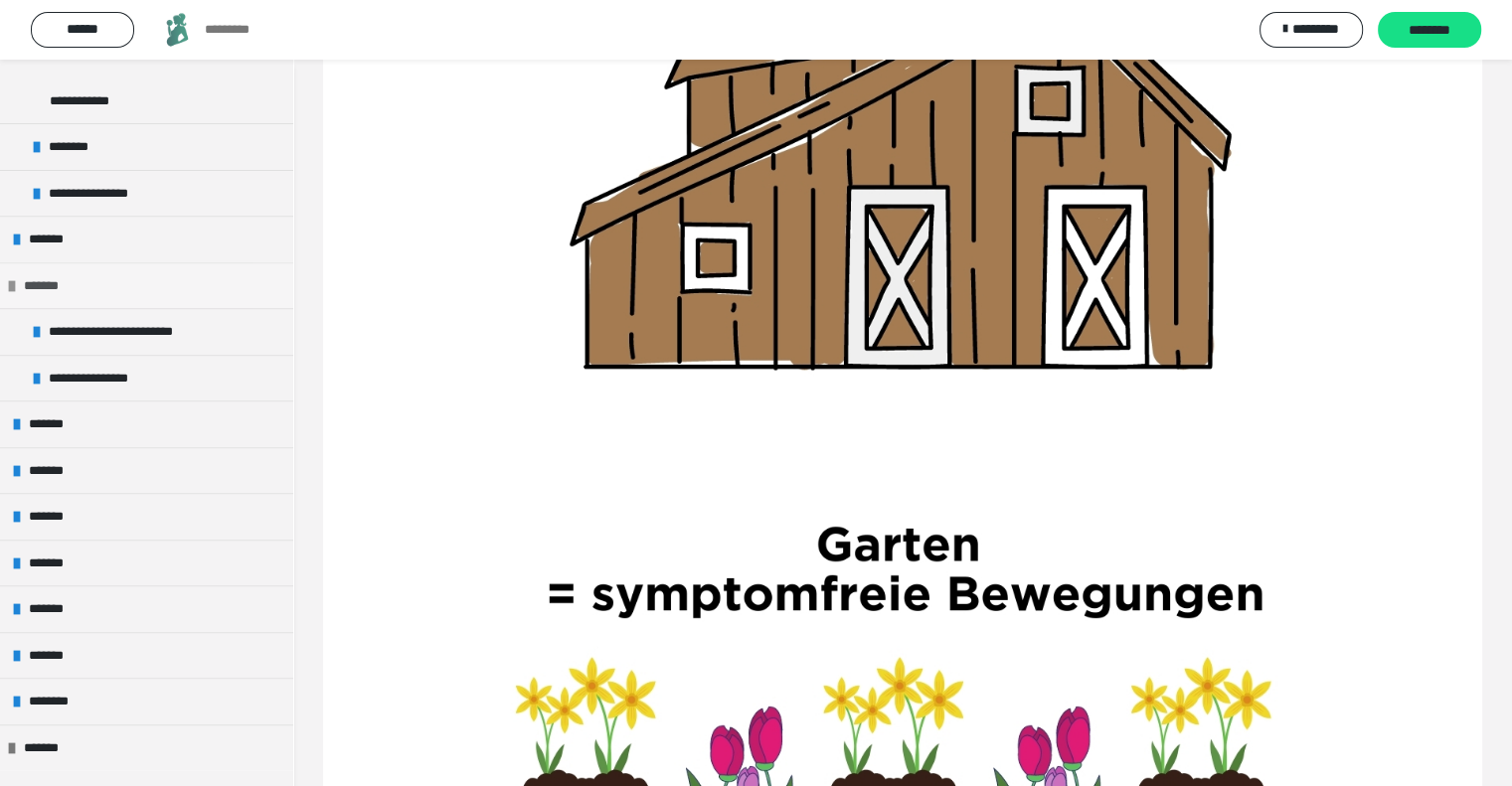 click at bounding box center [12, 286] 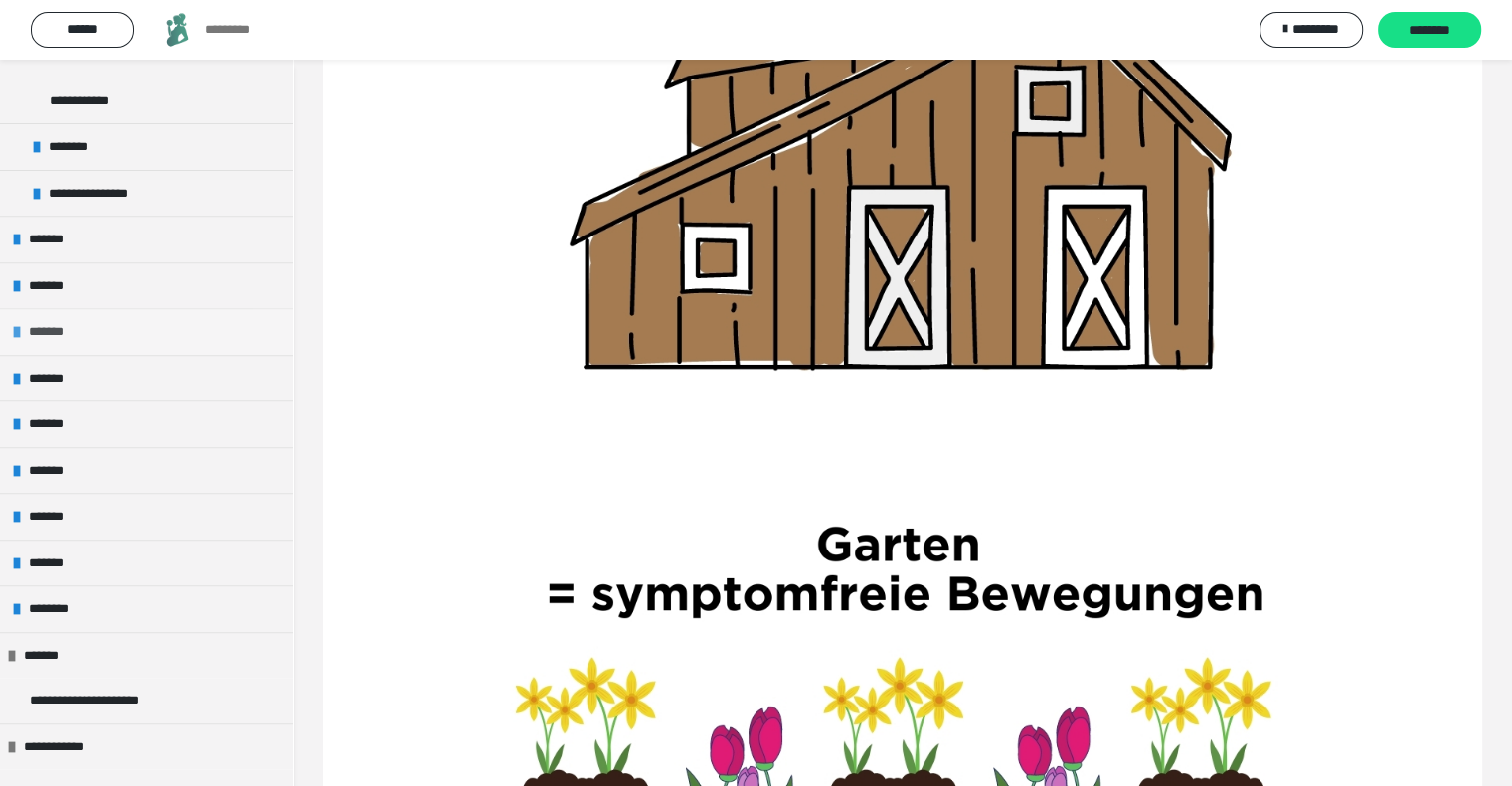 click at bounding box center [17, 332] 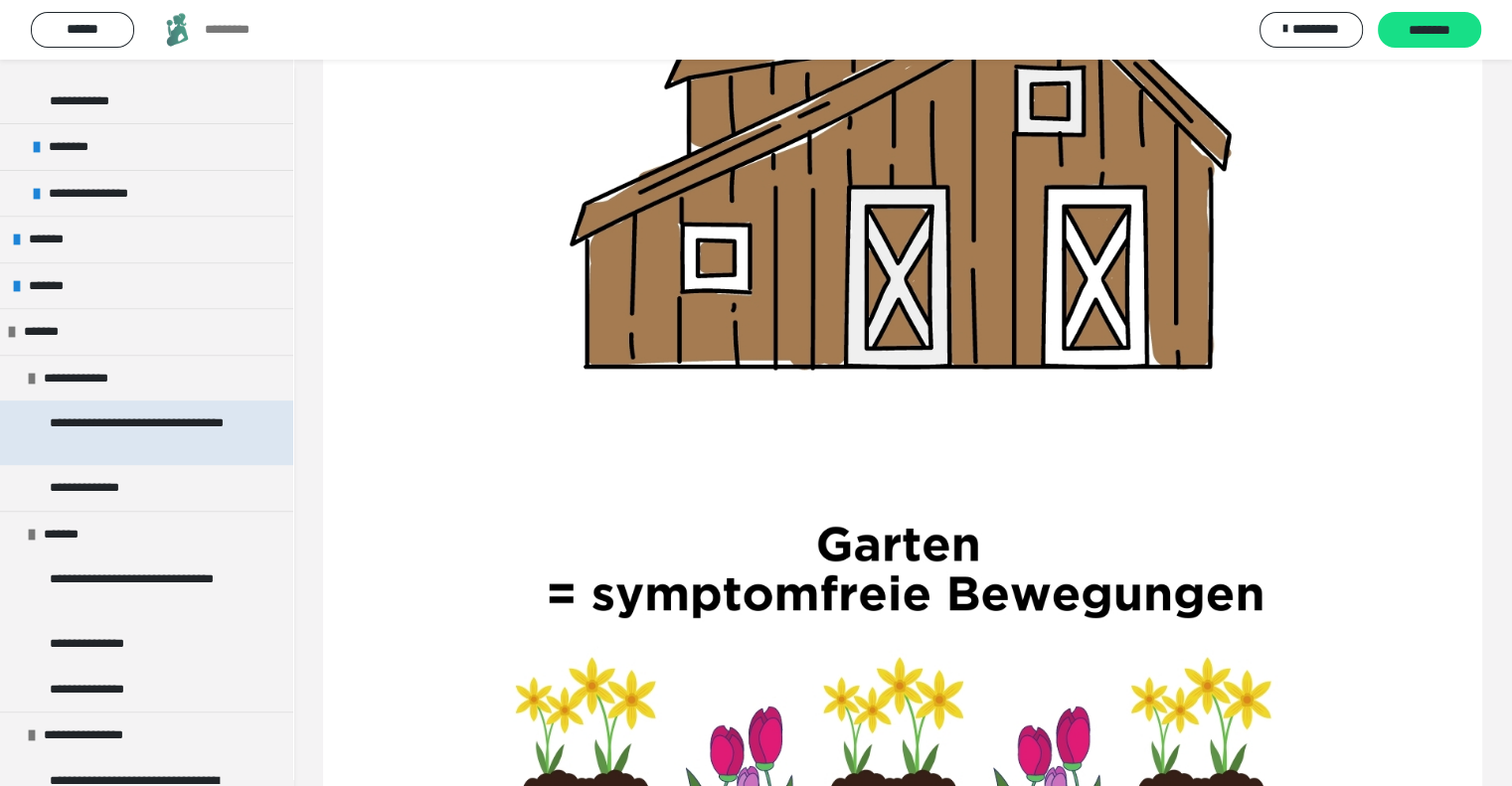 click on "**********" at bounding box center (141, 432) 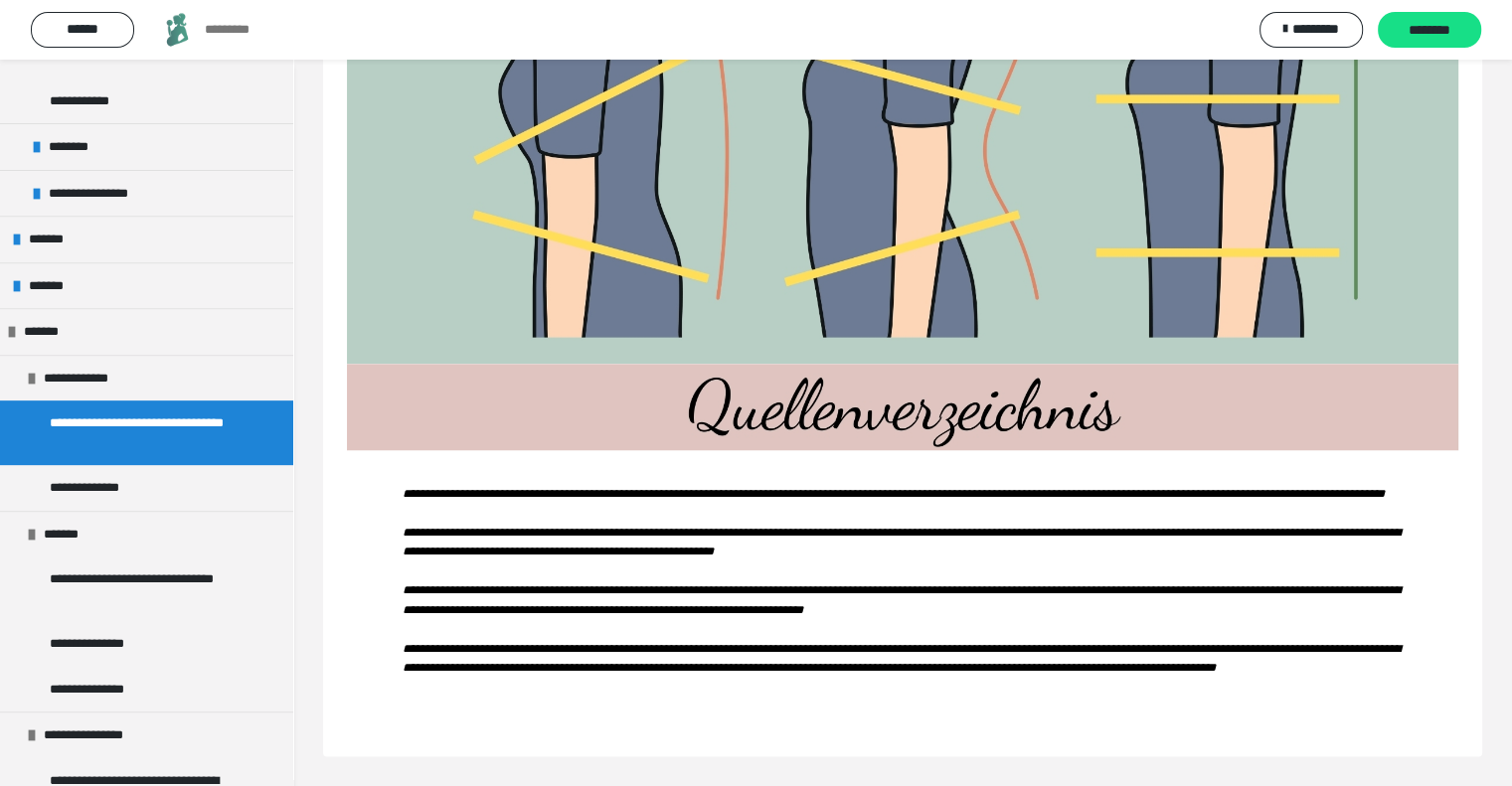 scroll, scrollTop: 2901, scrollLeft: 0, axis: vertical 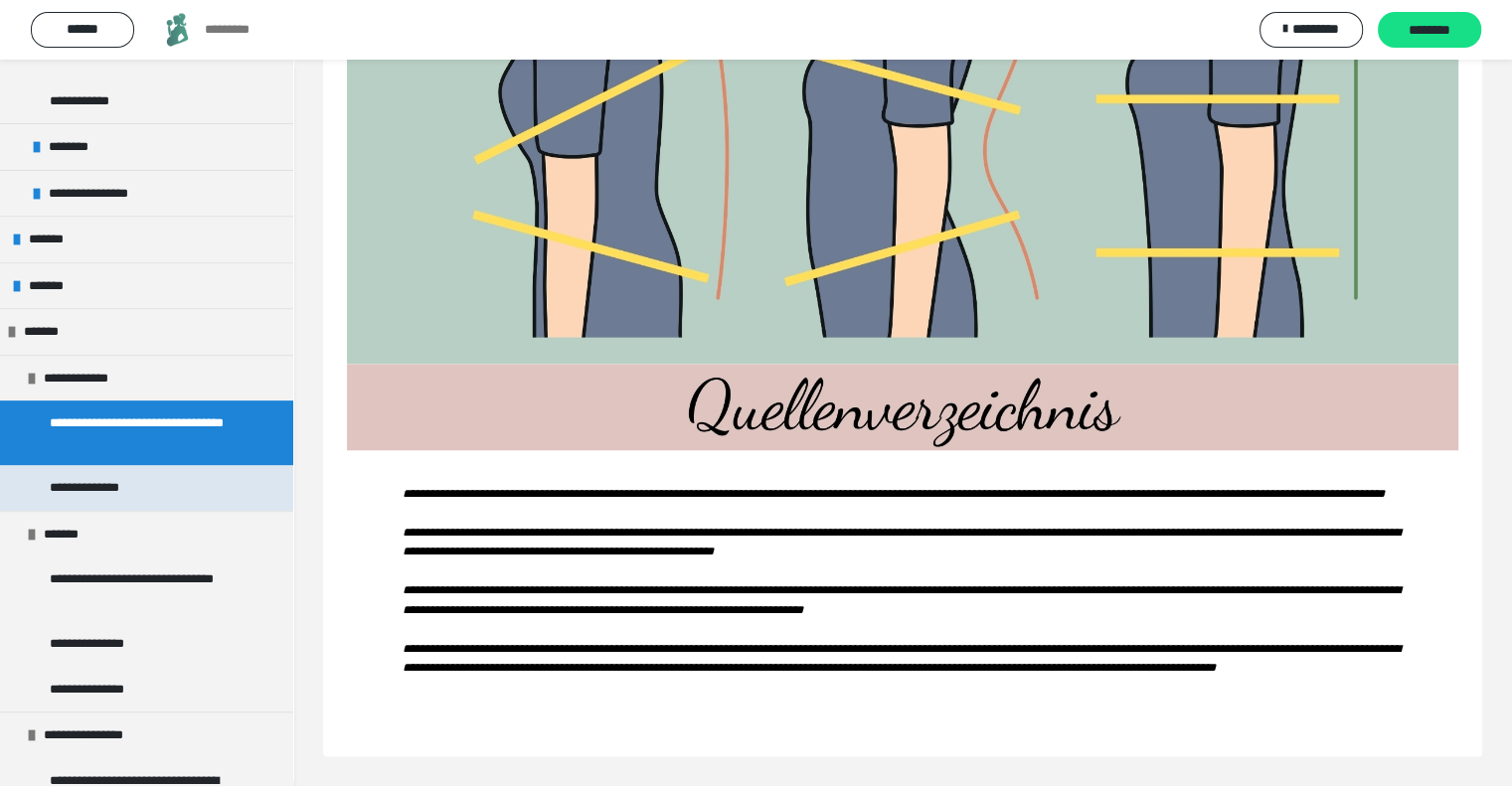 click on "**********" at bounding box center (101, 488) 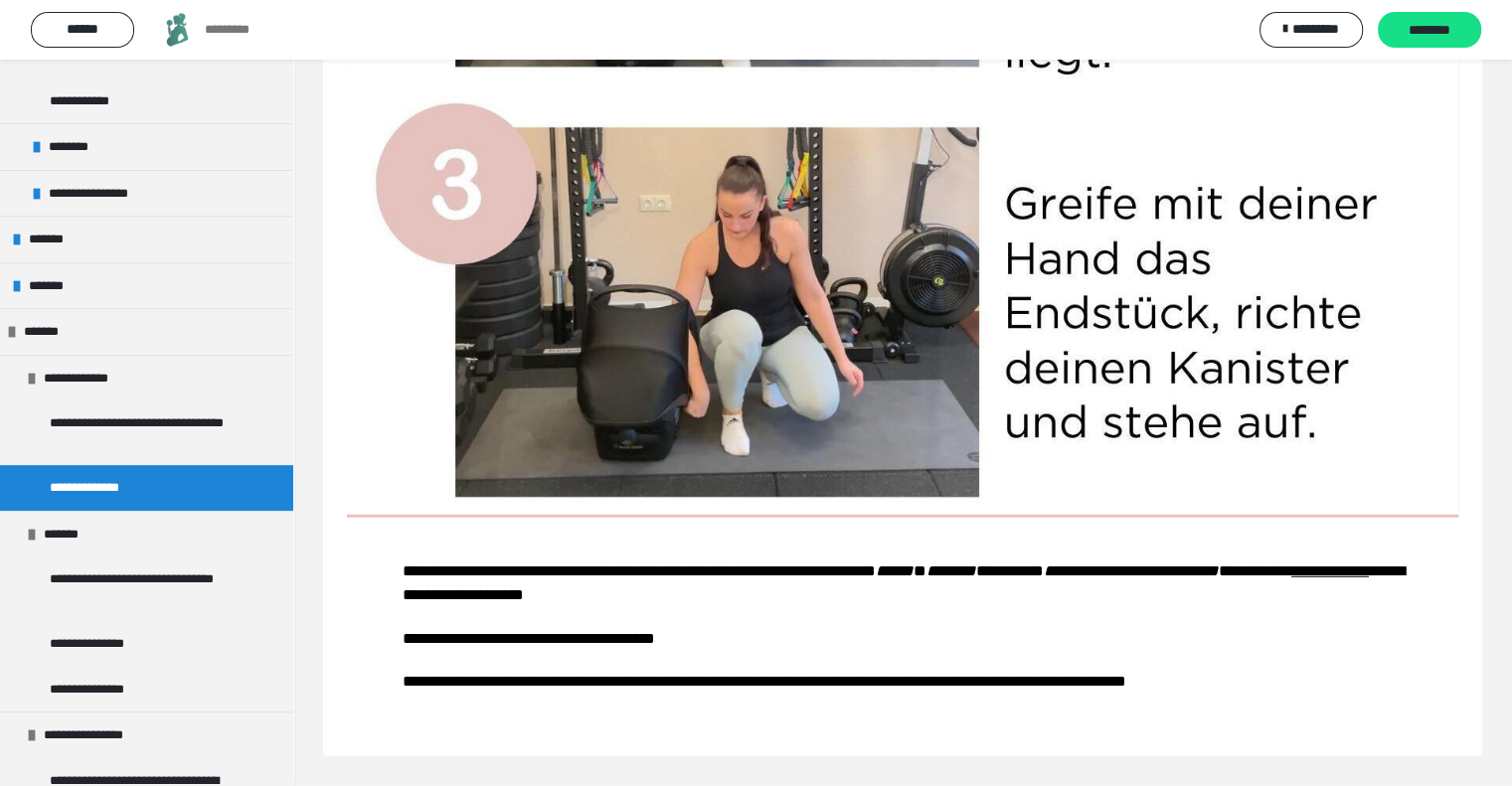 scroll, scrollTop: 6373, scrollLeft: 0, axis: vertical 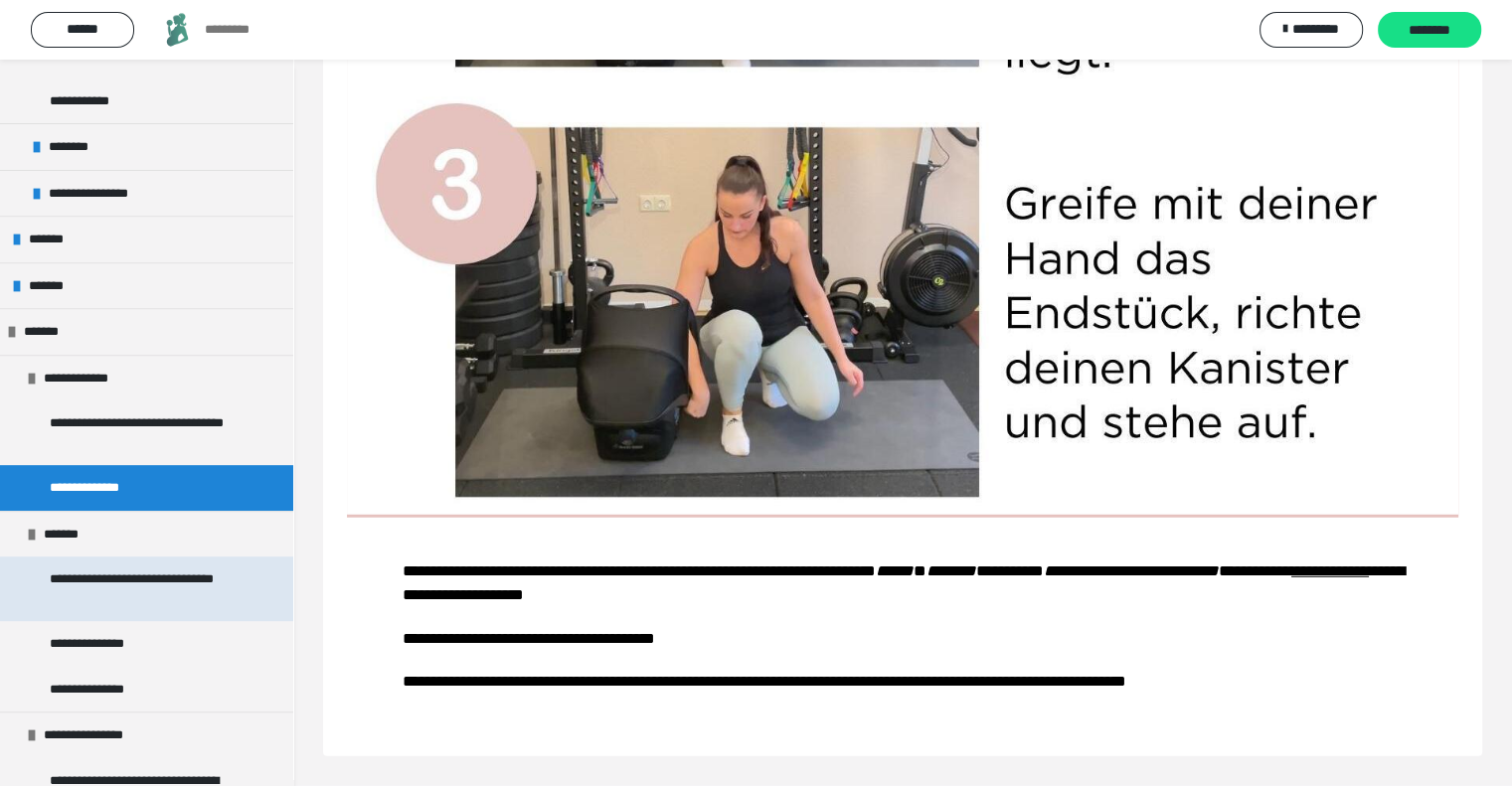 click on "**********" at bounding box center [141, 588] 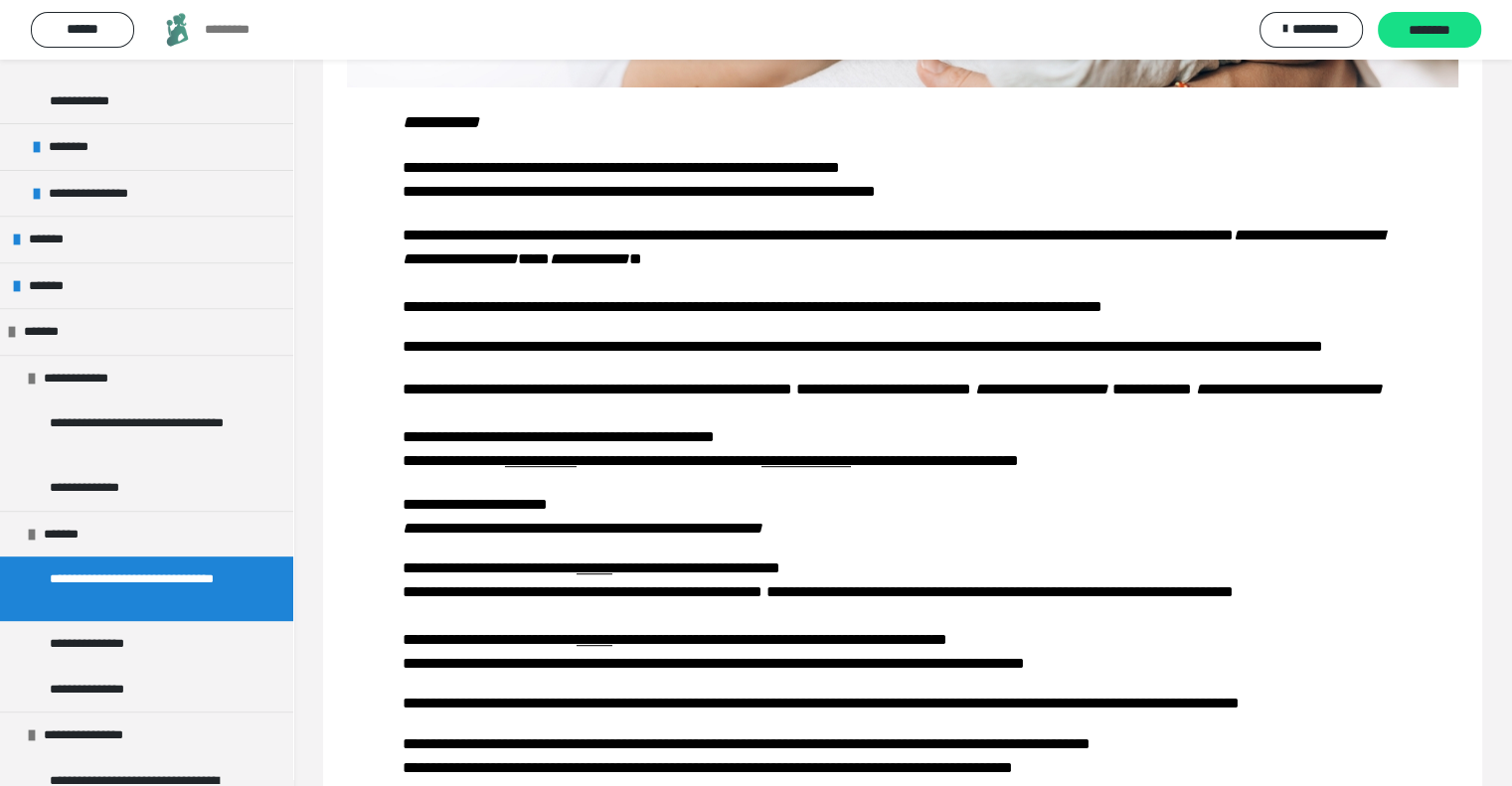 scroll, scrollTop: 894, scrollLeft: 0, axis: vertical 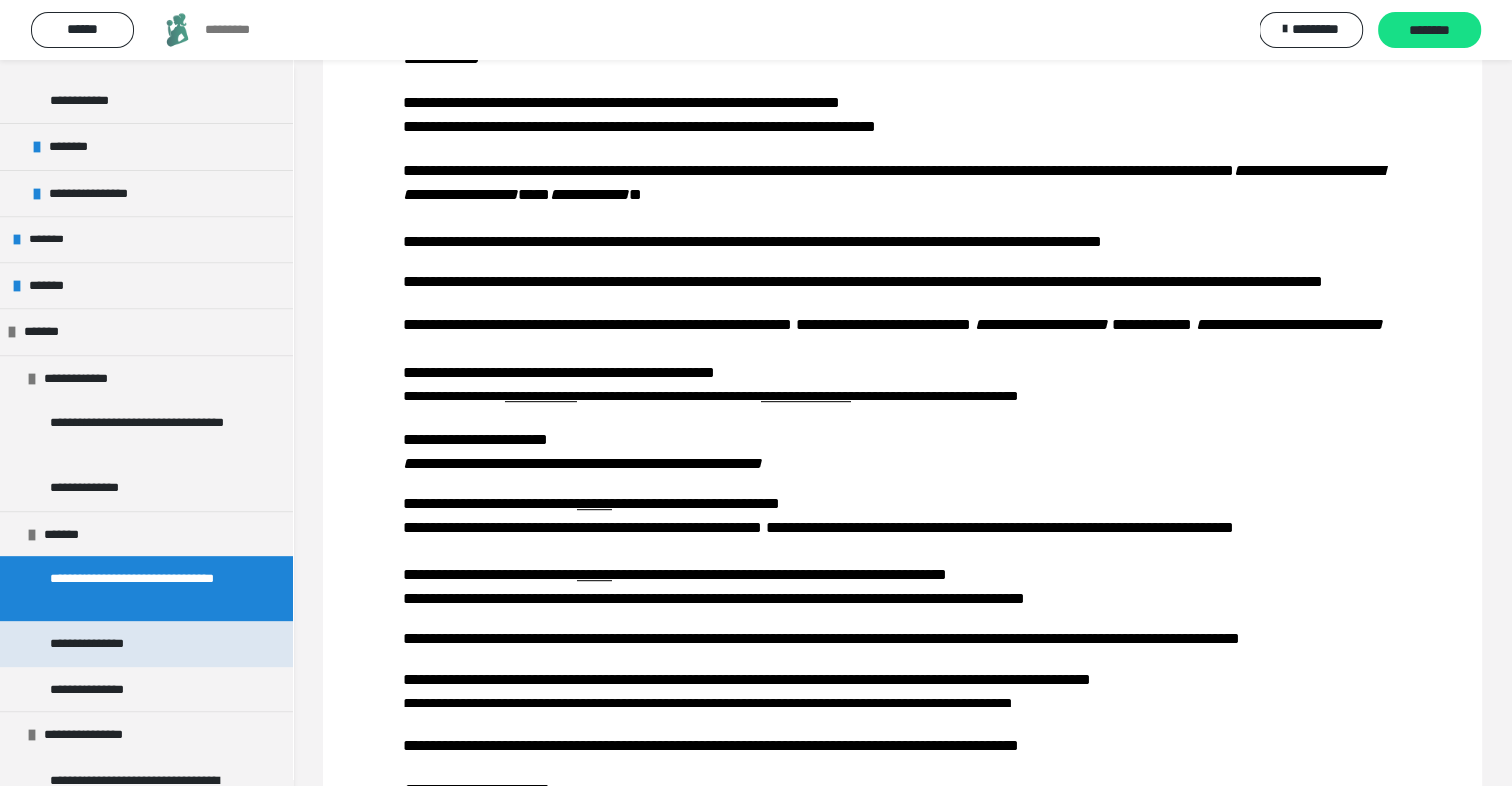 click on "**********" at bounding box center (95, 644) 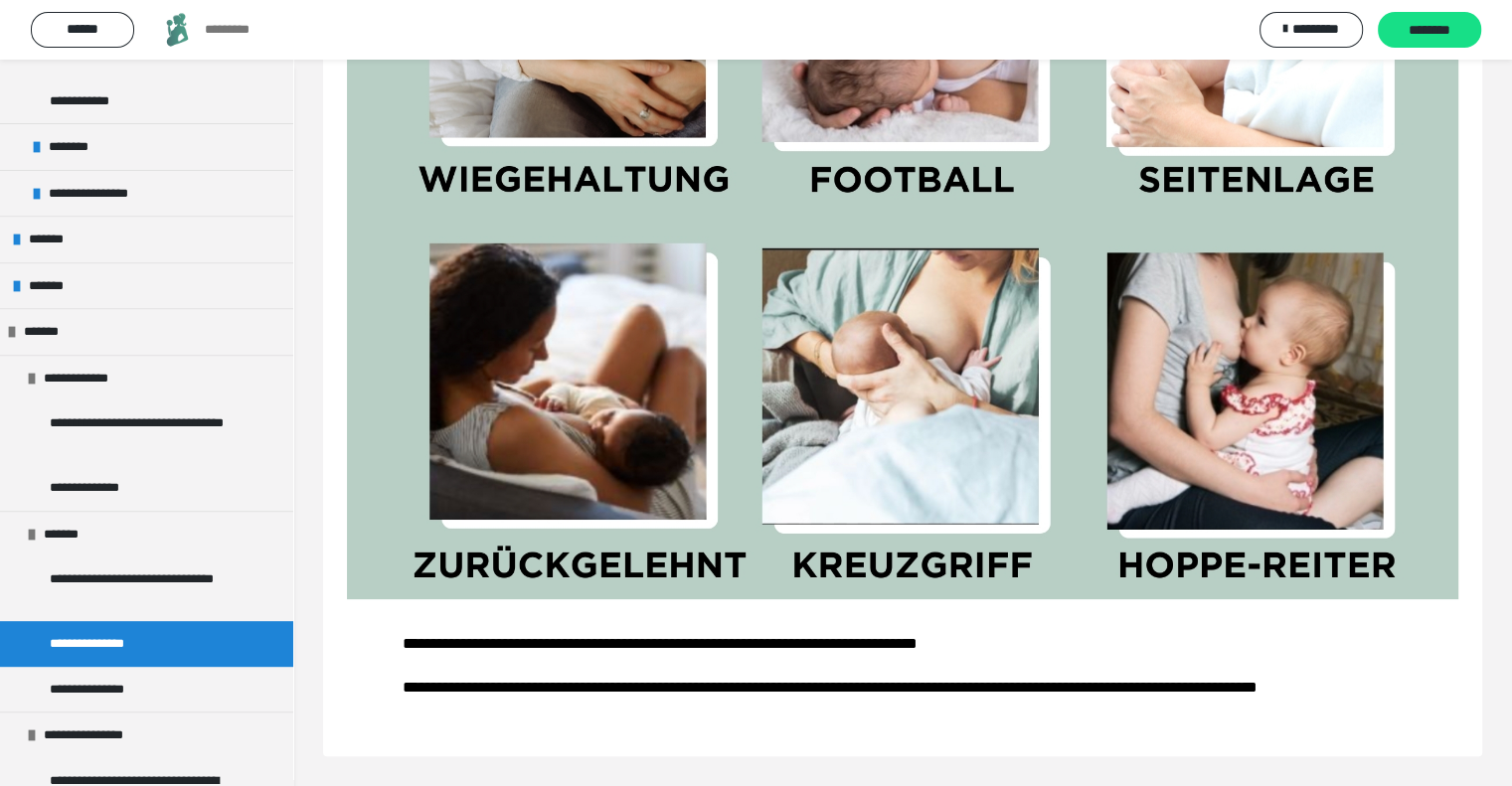 scroll, scrollTop: 2398, scrollLeft: 0, axis: vertical 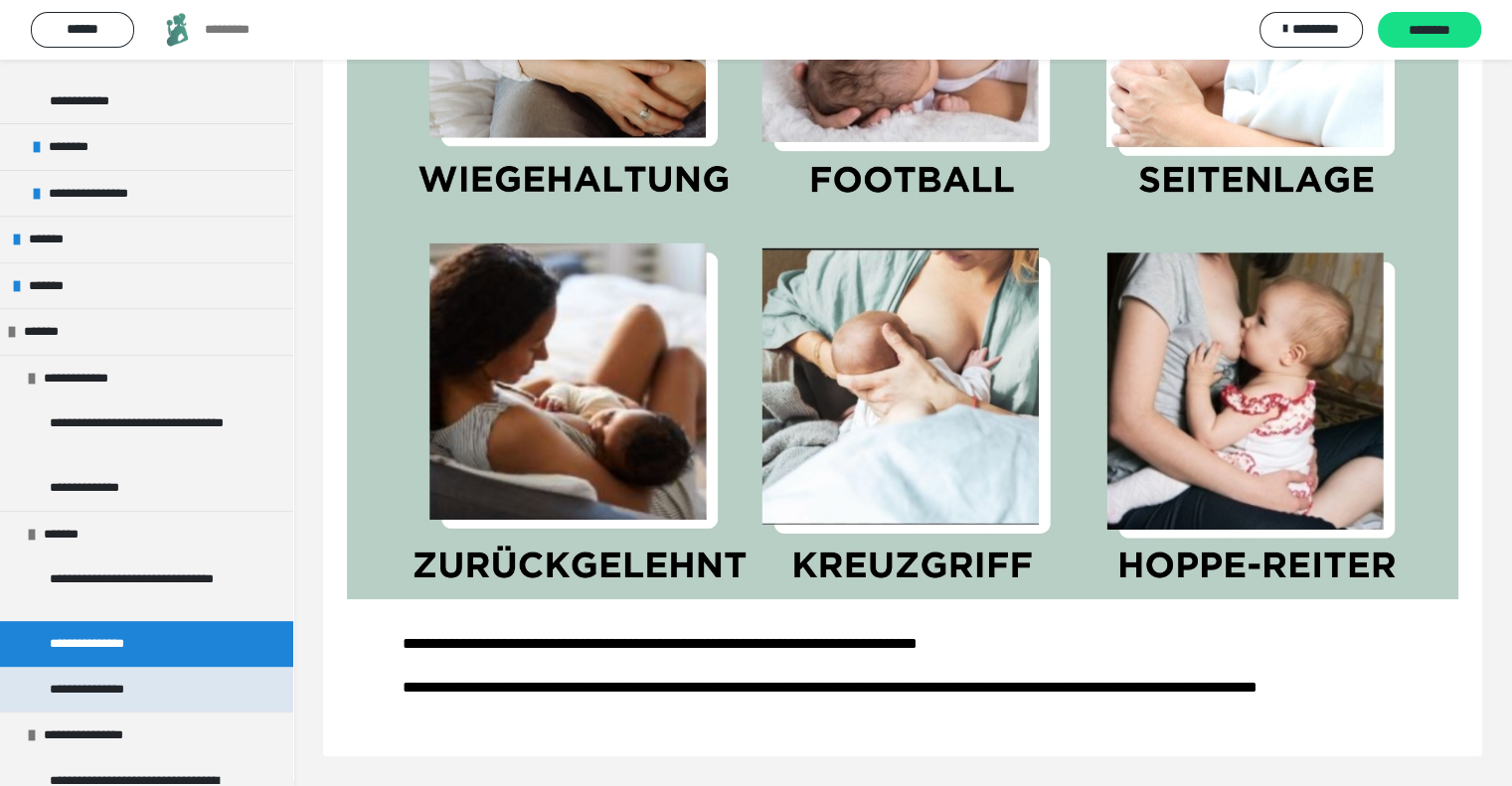 drag, startPoint x: 135, startPoint y: 679, endPoint x: 156, endPoint y: 679, distance: 21 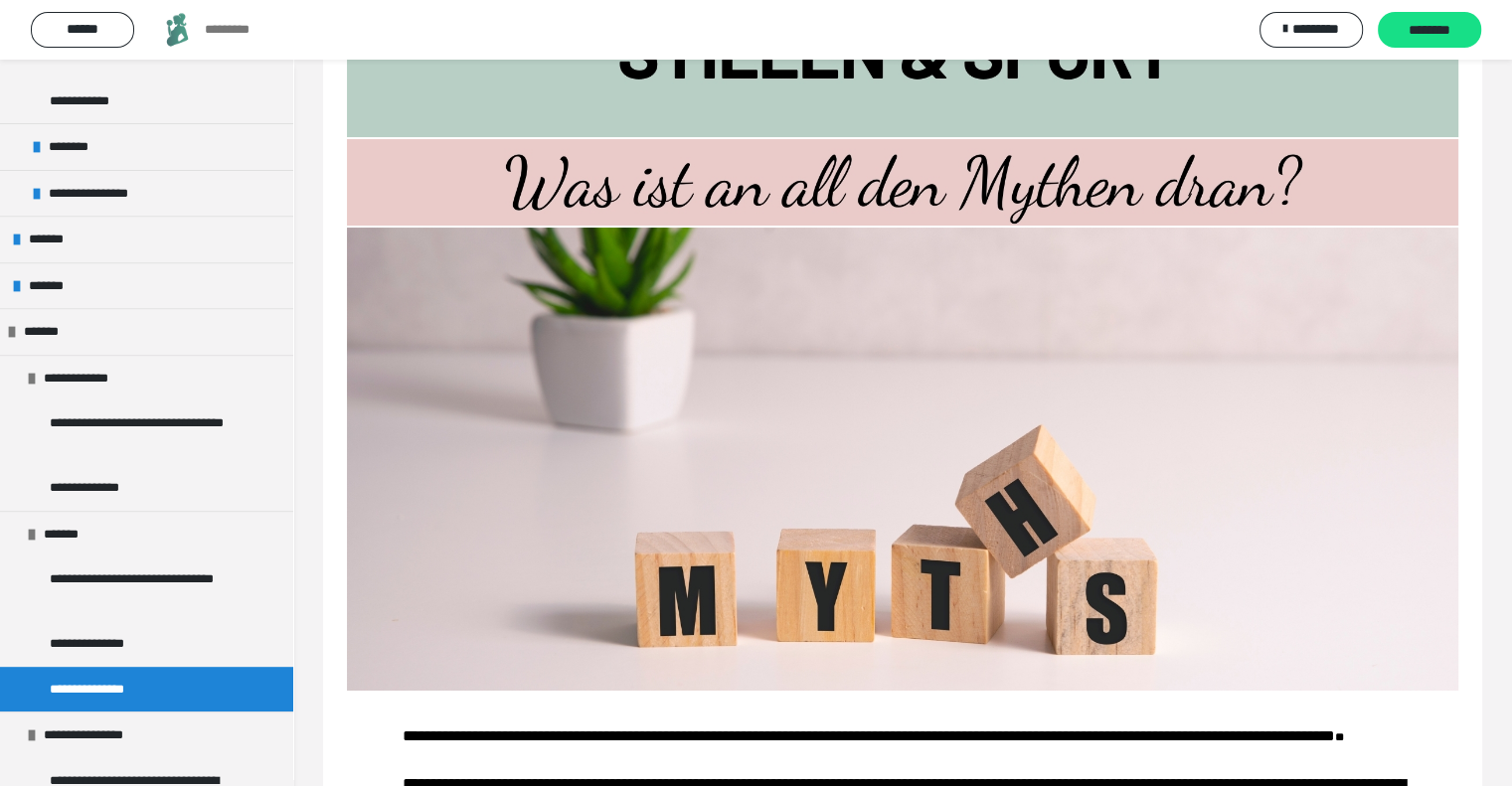 scroll, scrollTop: 795, scrollLeft: 0, axis: vertical 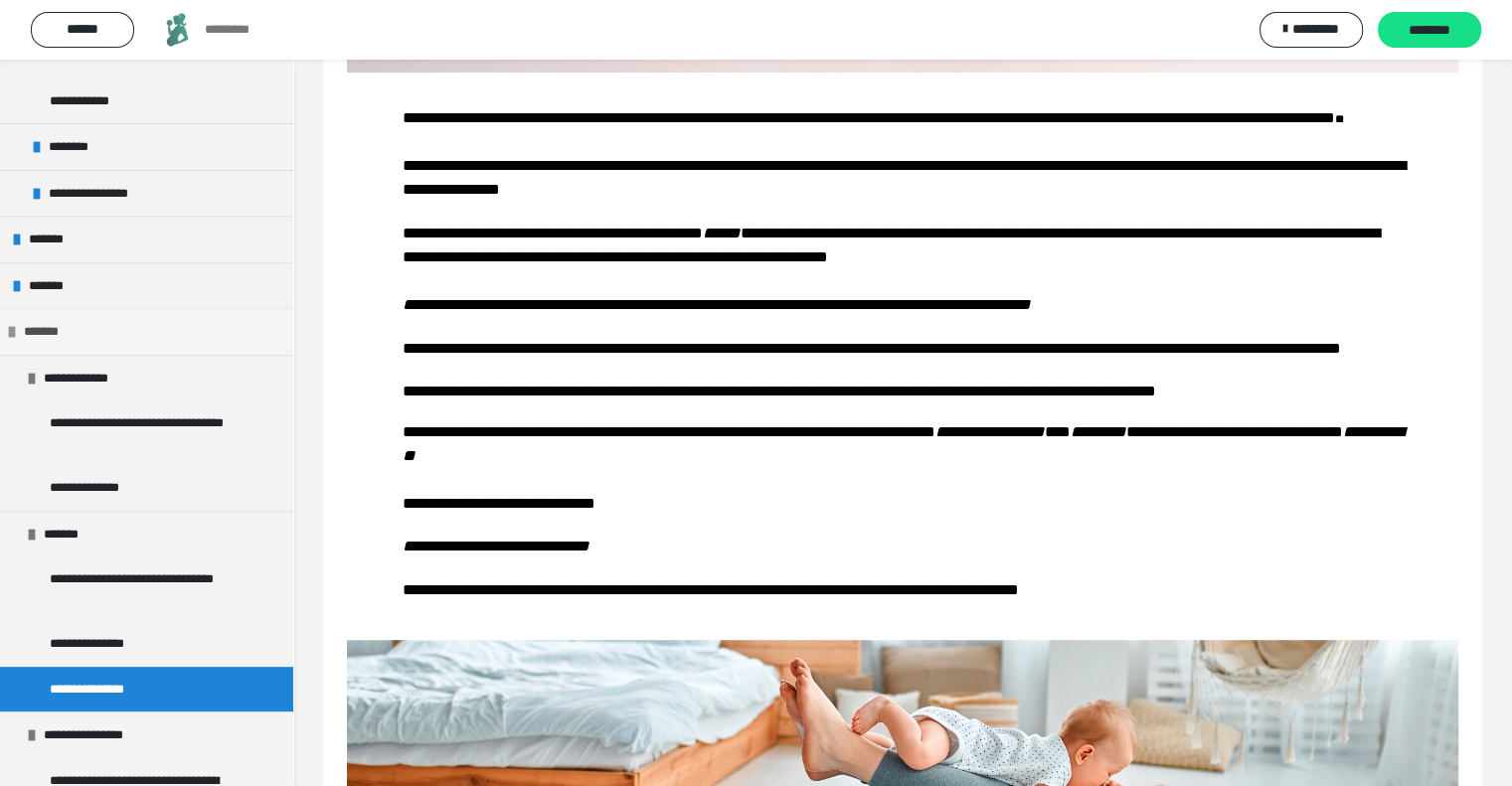click at bounding box center (12, 332) 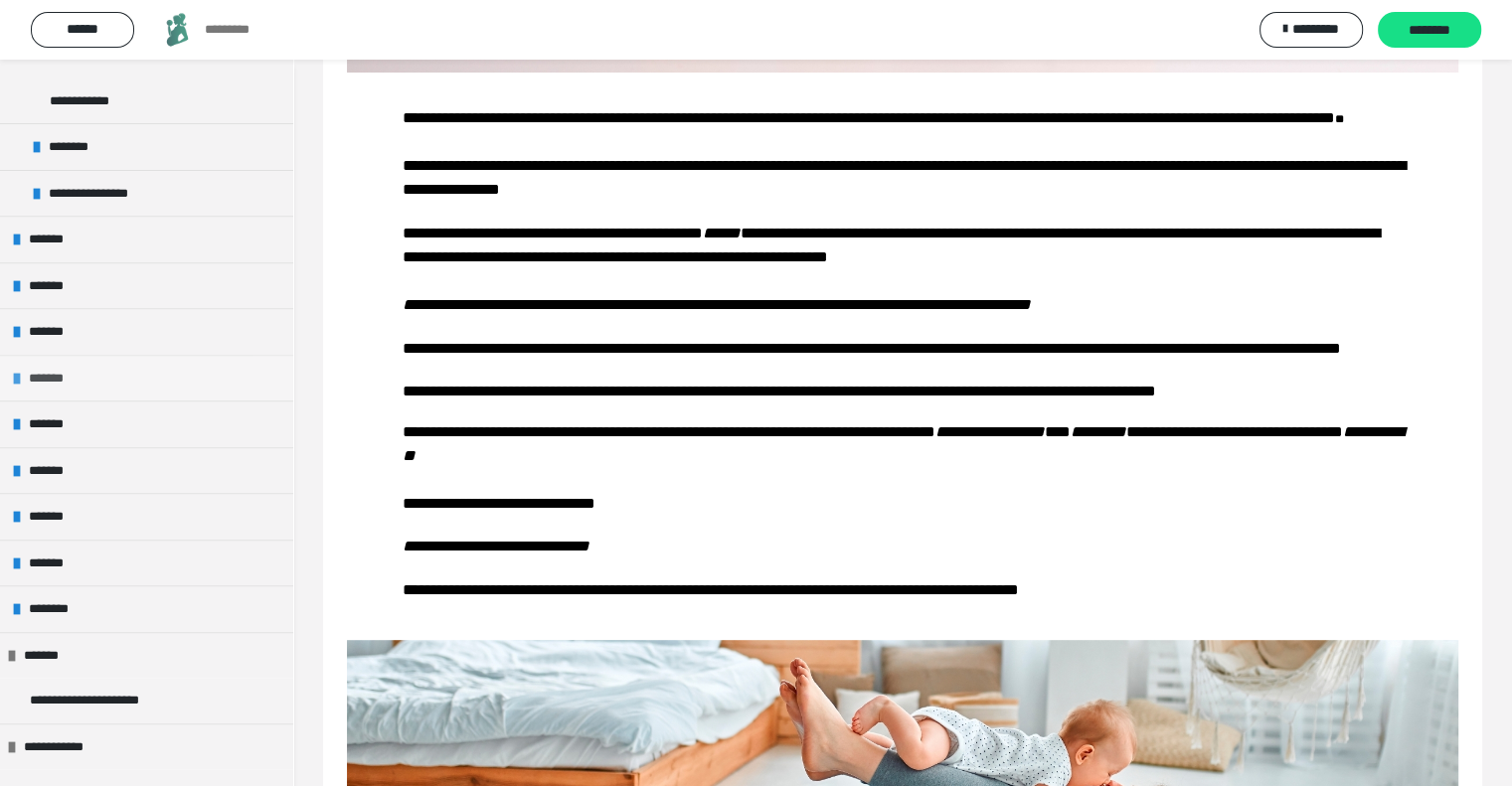 click at bounding box center (17, 379) 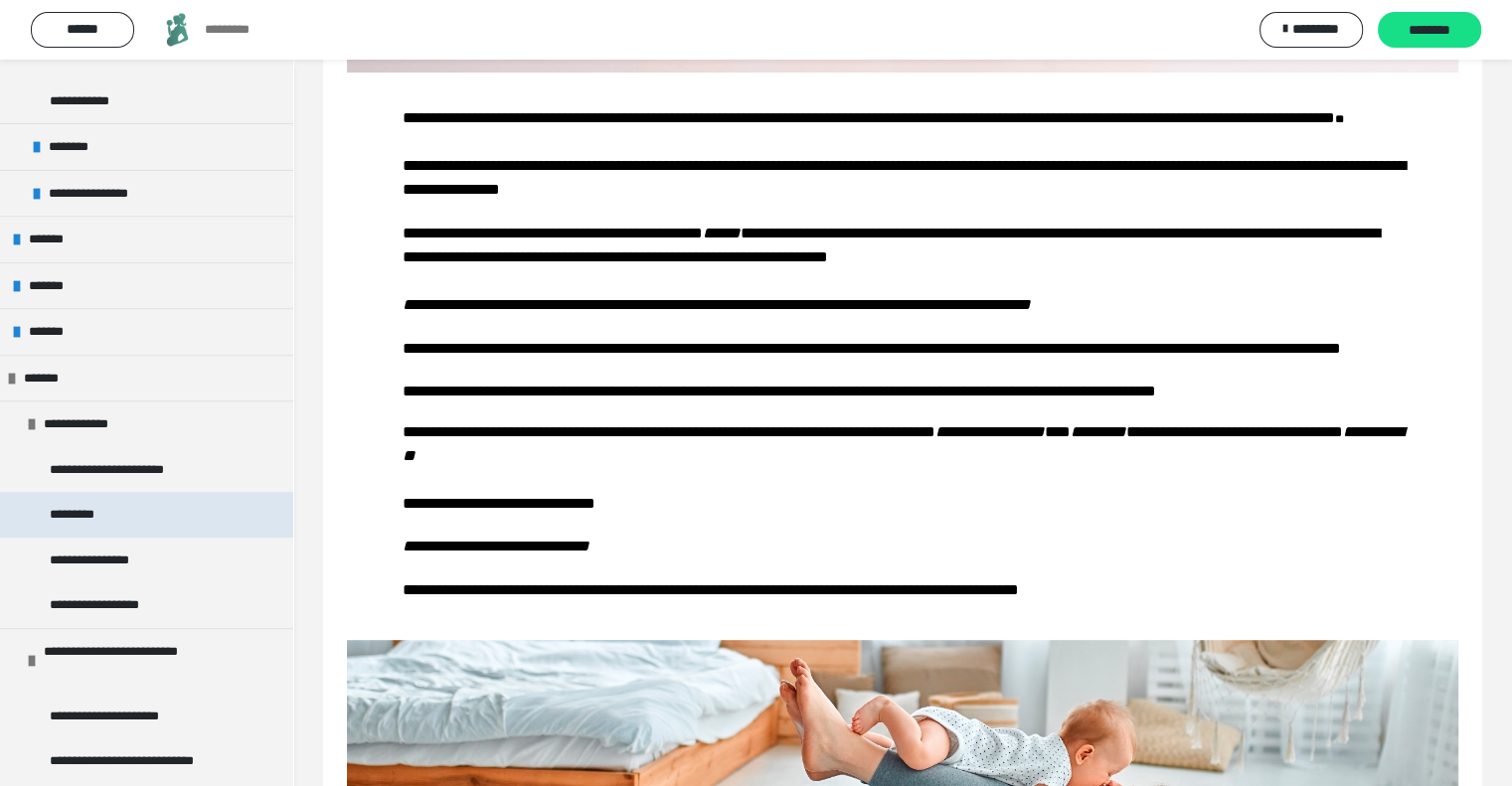 click on "*********" at bounding box center [82, 515] 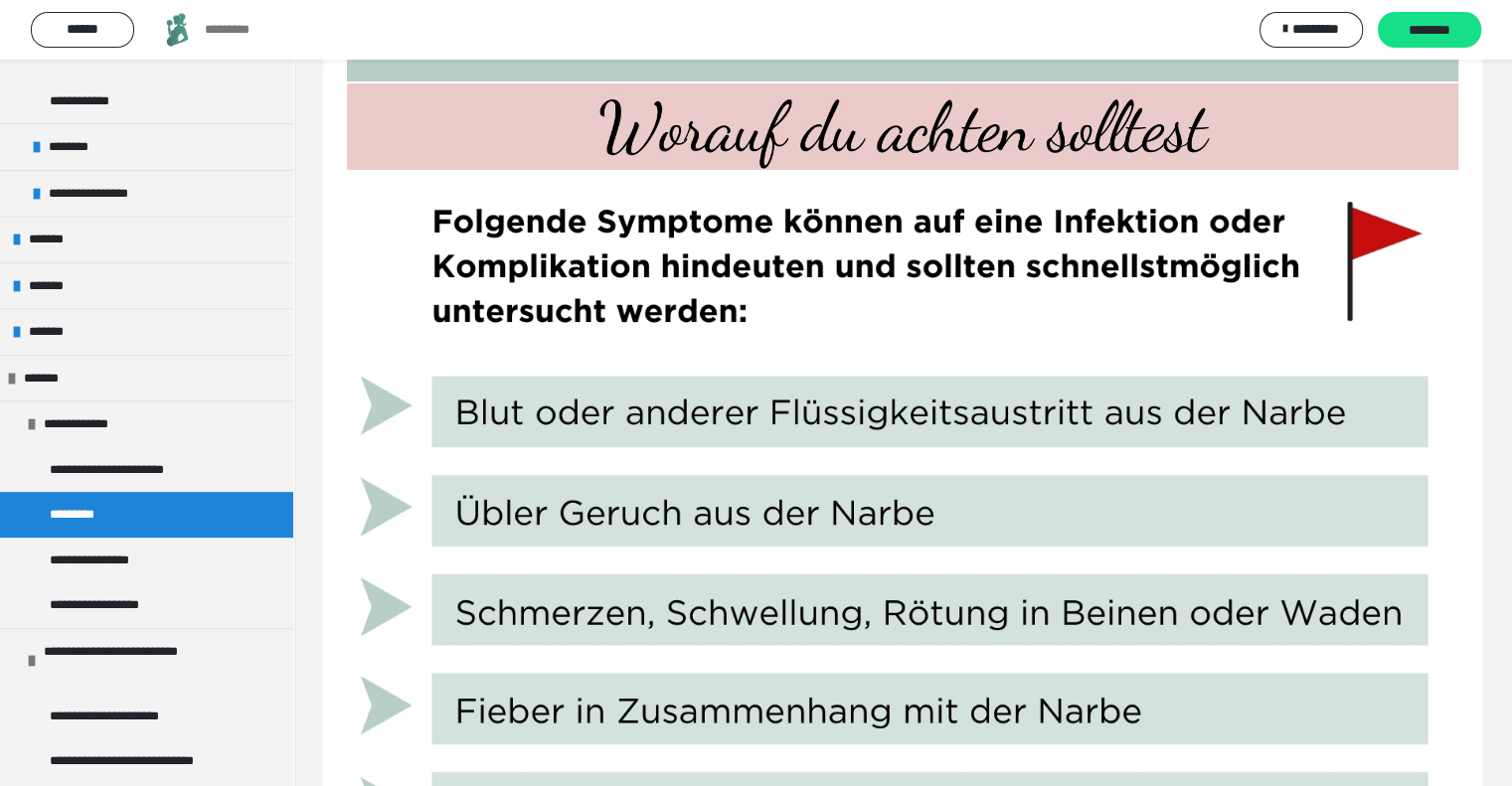 scroll, scrollTop: 199, scrollLeft: 0, axis: vertical 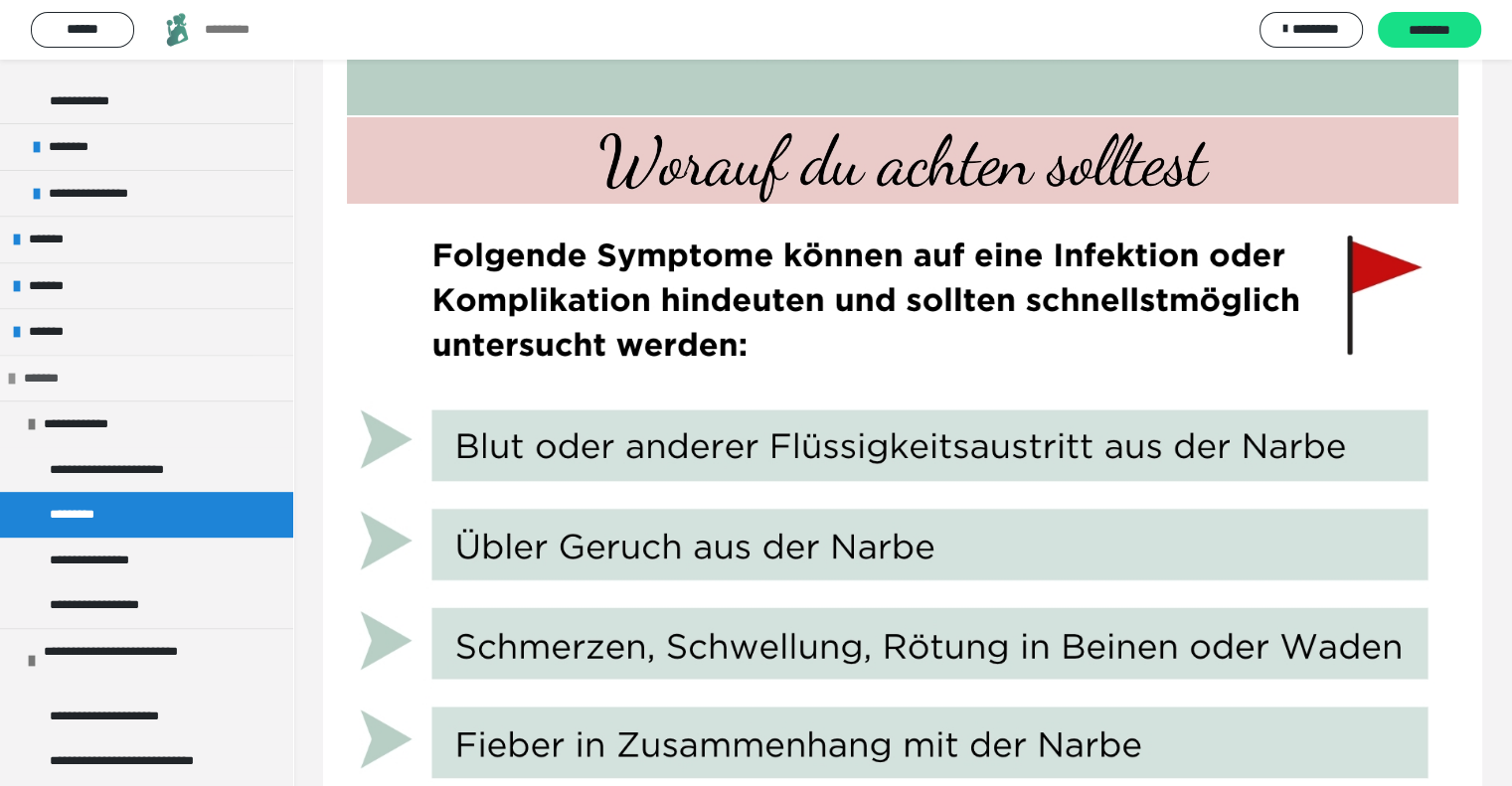 click at bounding box center [12, 379] 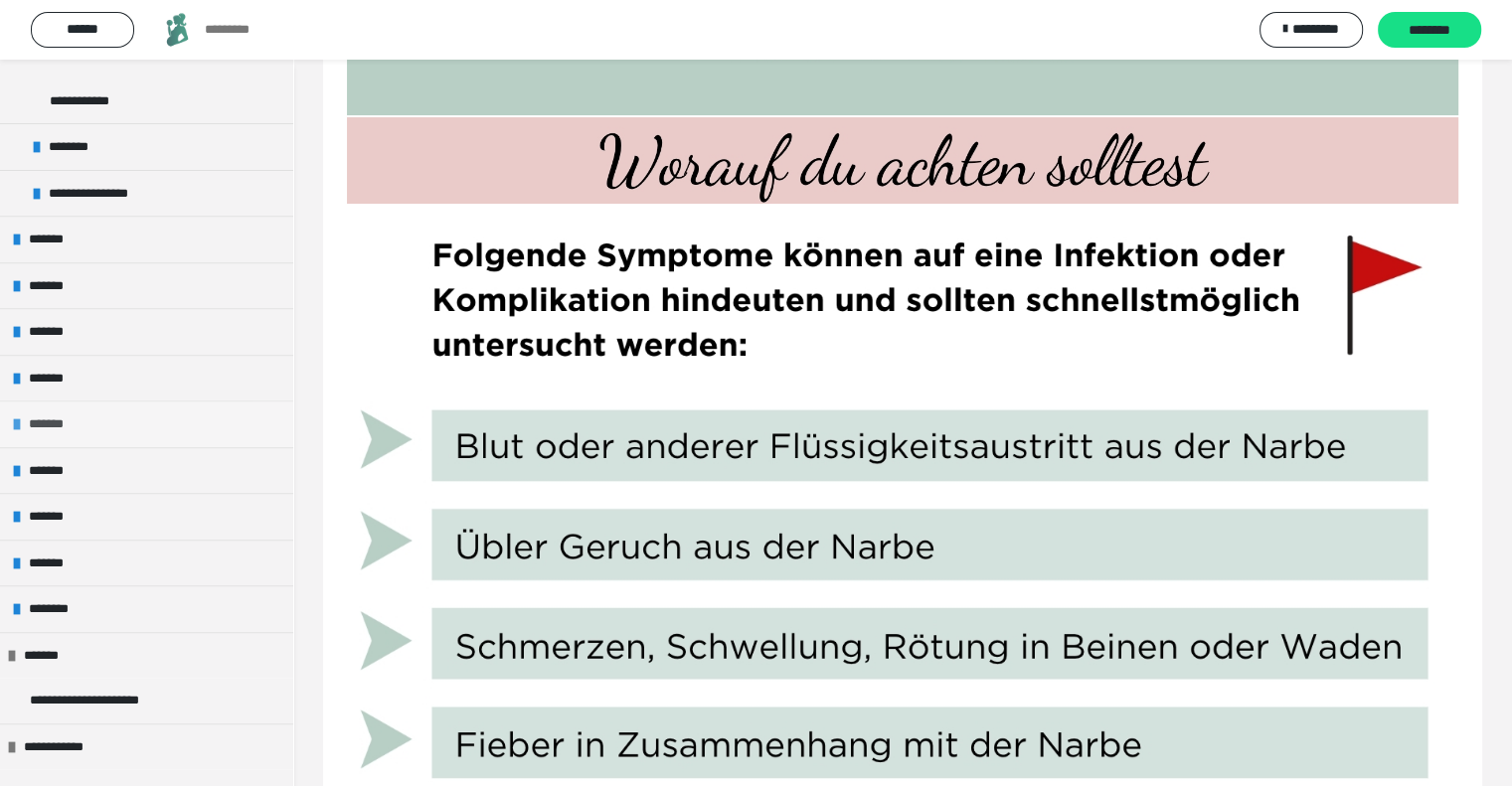 click at bounding box center (17, 424) 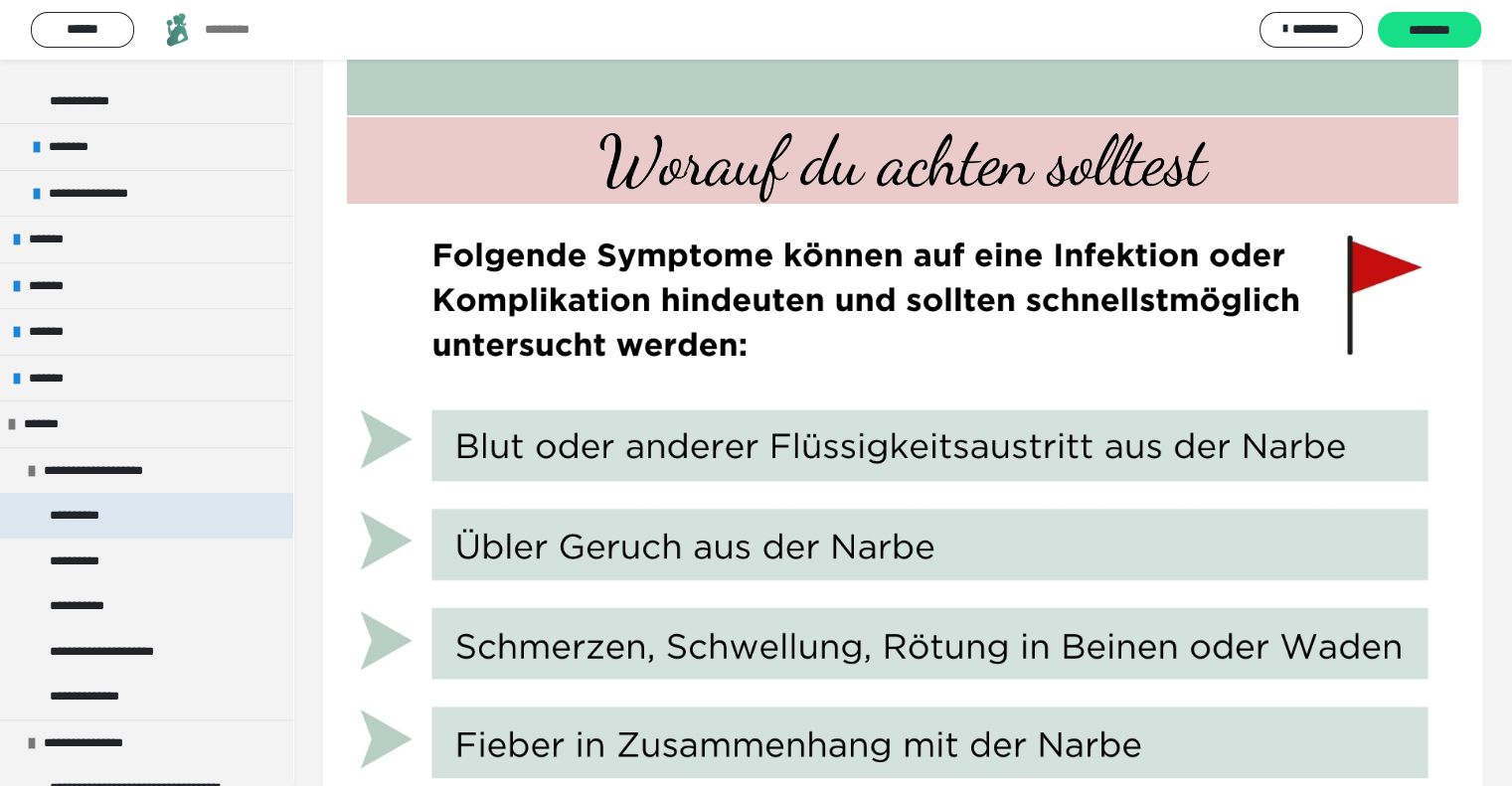 click on "**********" at bounding box center [86, 516] 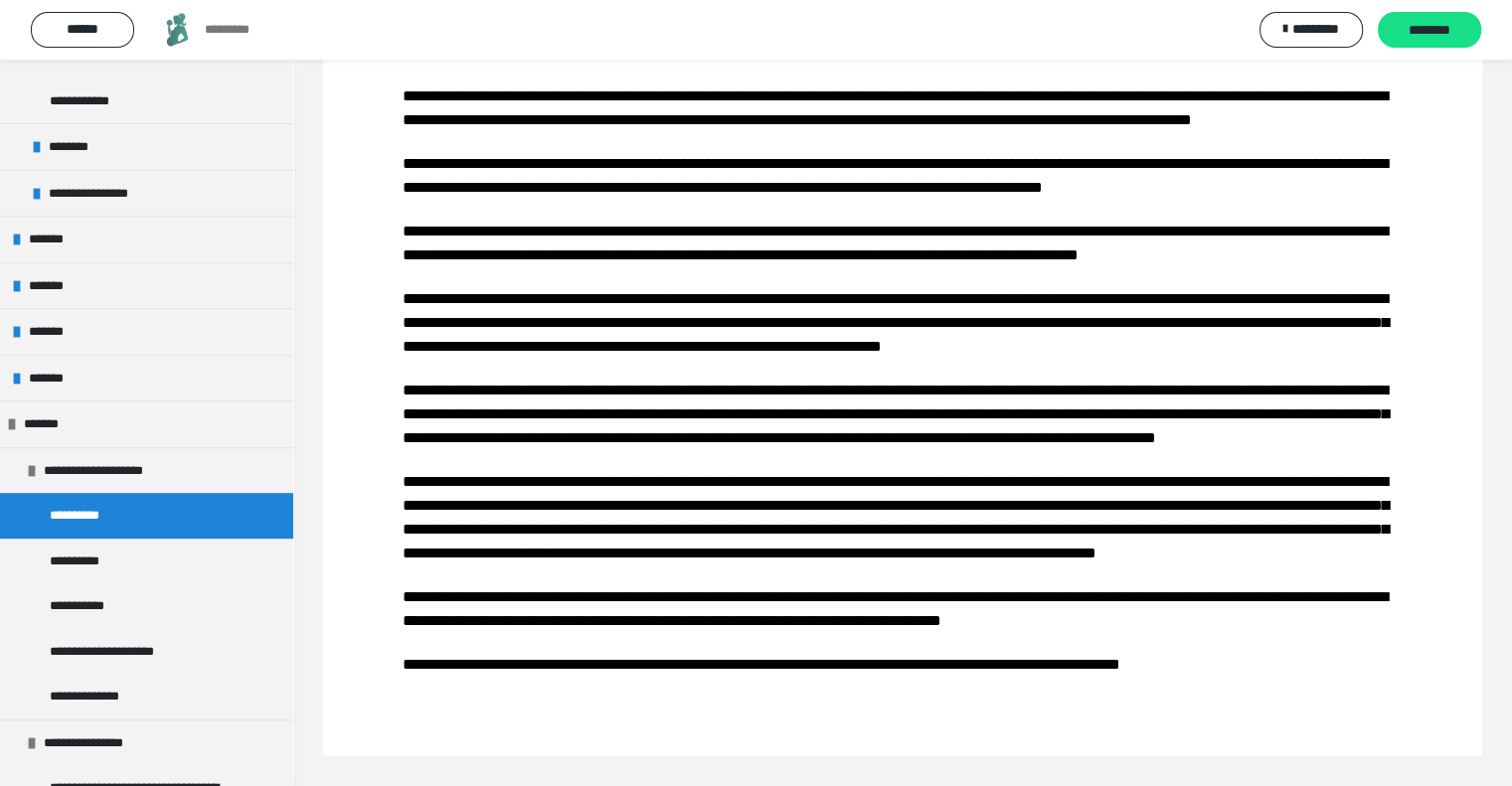 scroll, scrollTop: 1100, scrollLeft: 0, axis: vertical 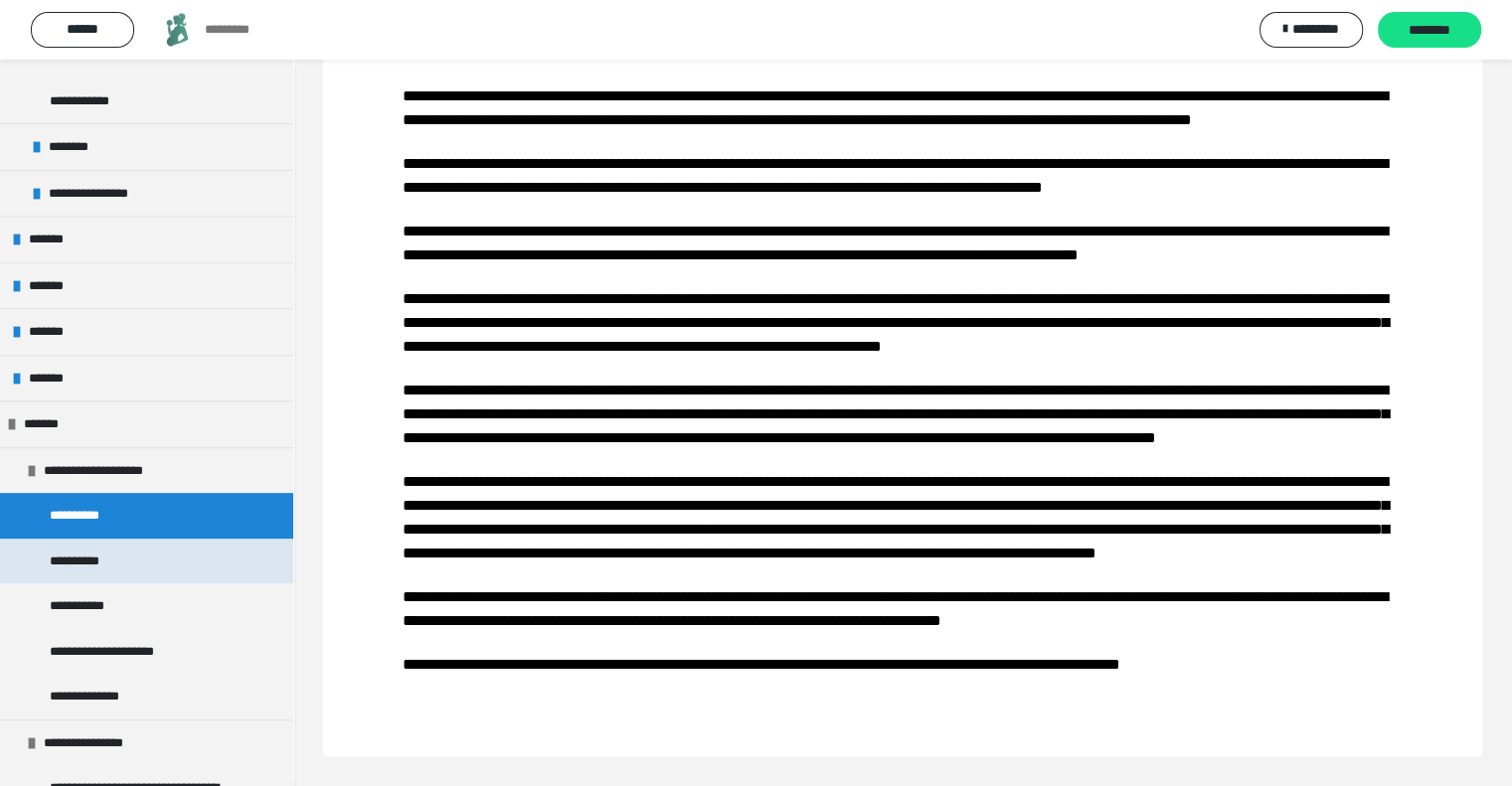 click on "**********" at bounding box center (146, 561) 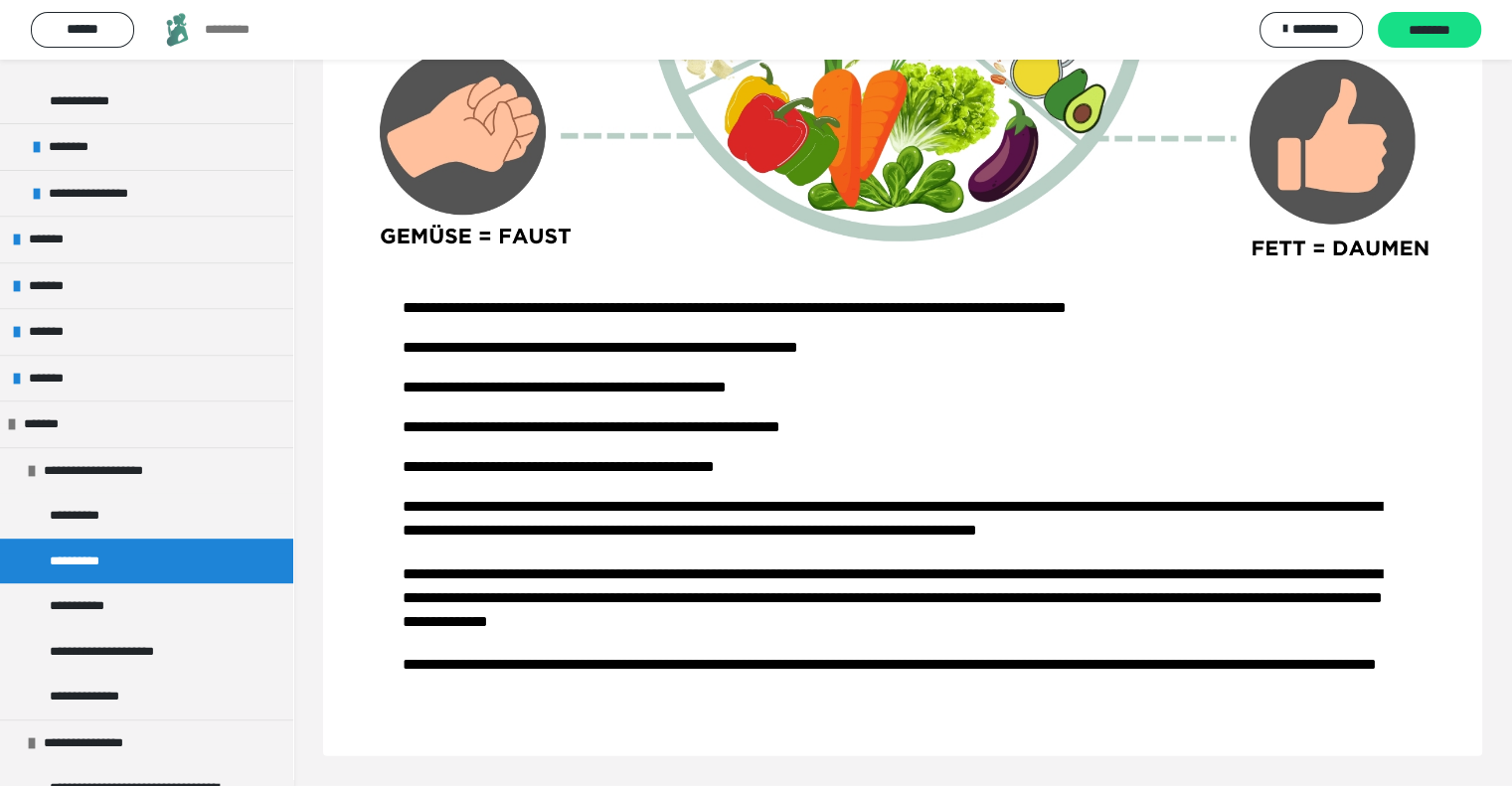 scroll, scrollTop: 6566, scrollLeft: 0, axis: vertical 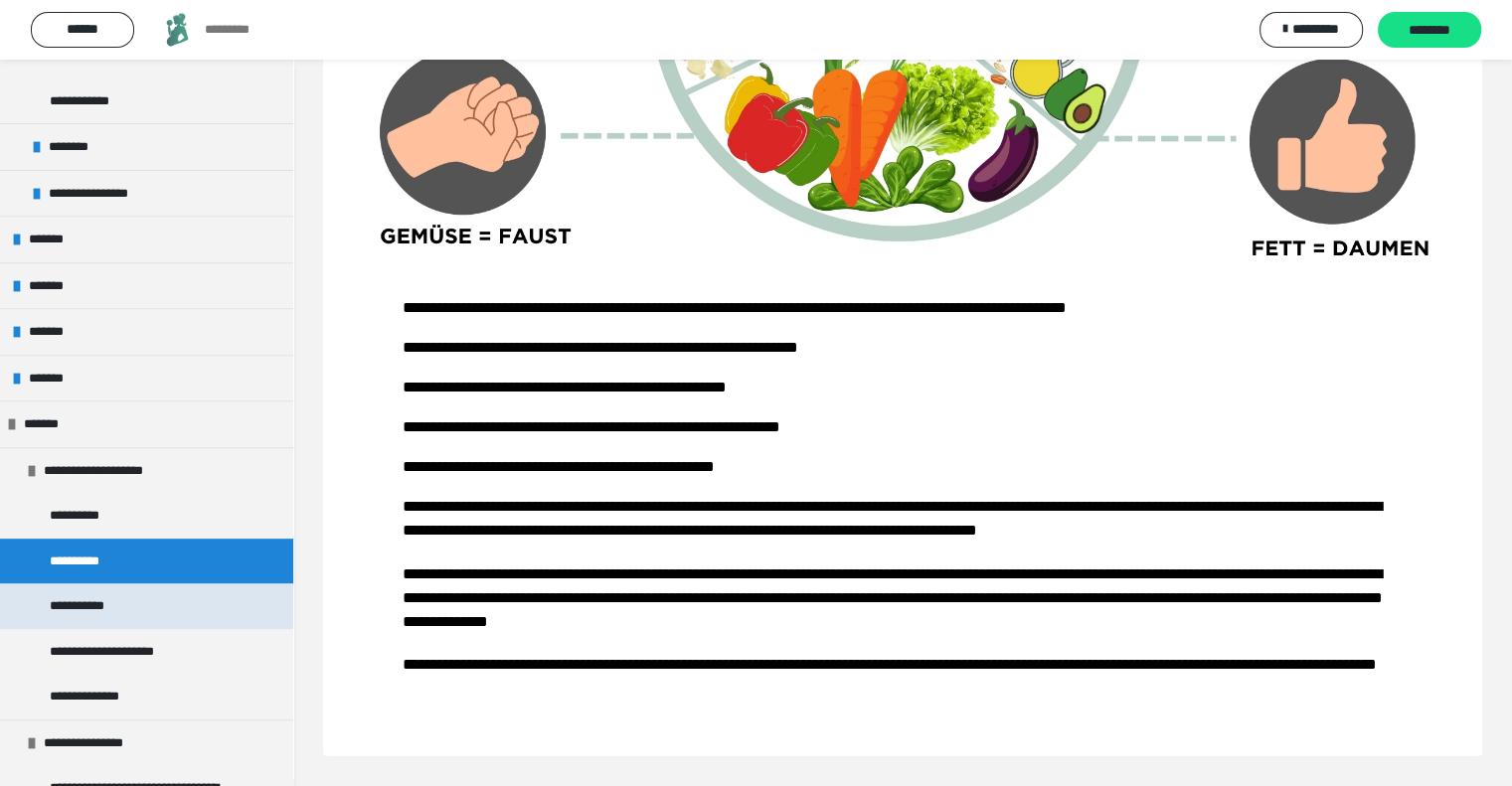 click on "**********" at bounding box center (146, 606) 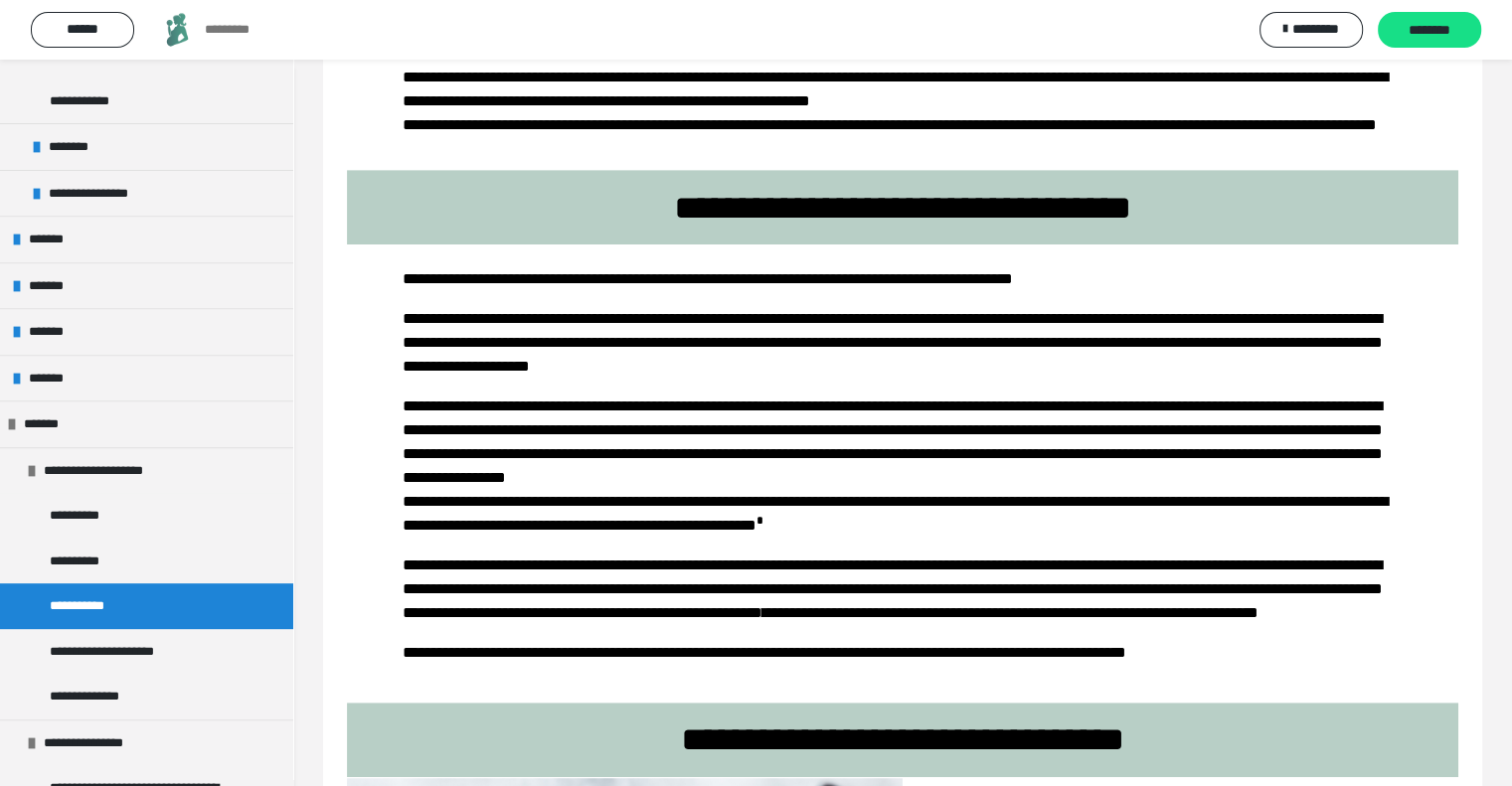 scroll, scrollTop: 1171, scrollLeft: 0, axis: vertical 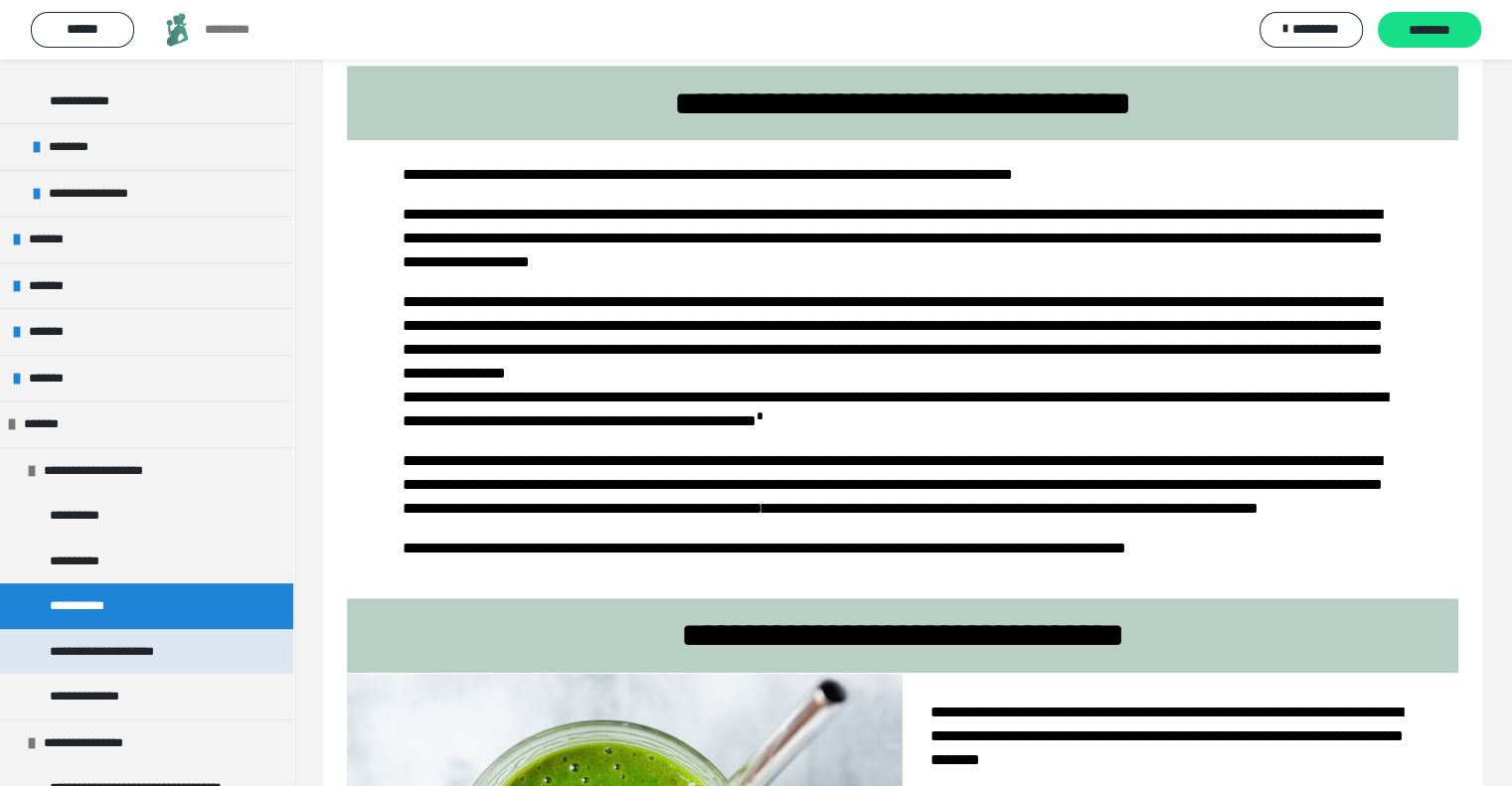 click on "**********" at bounding box center (118, 652) 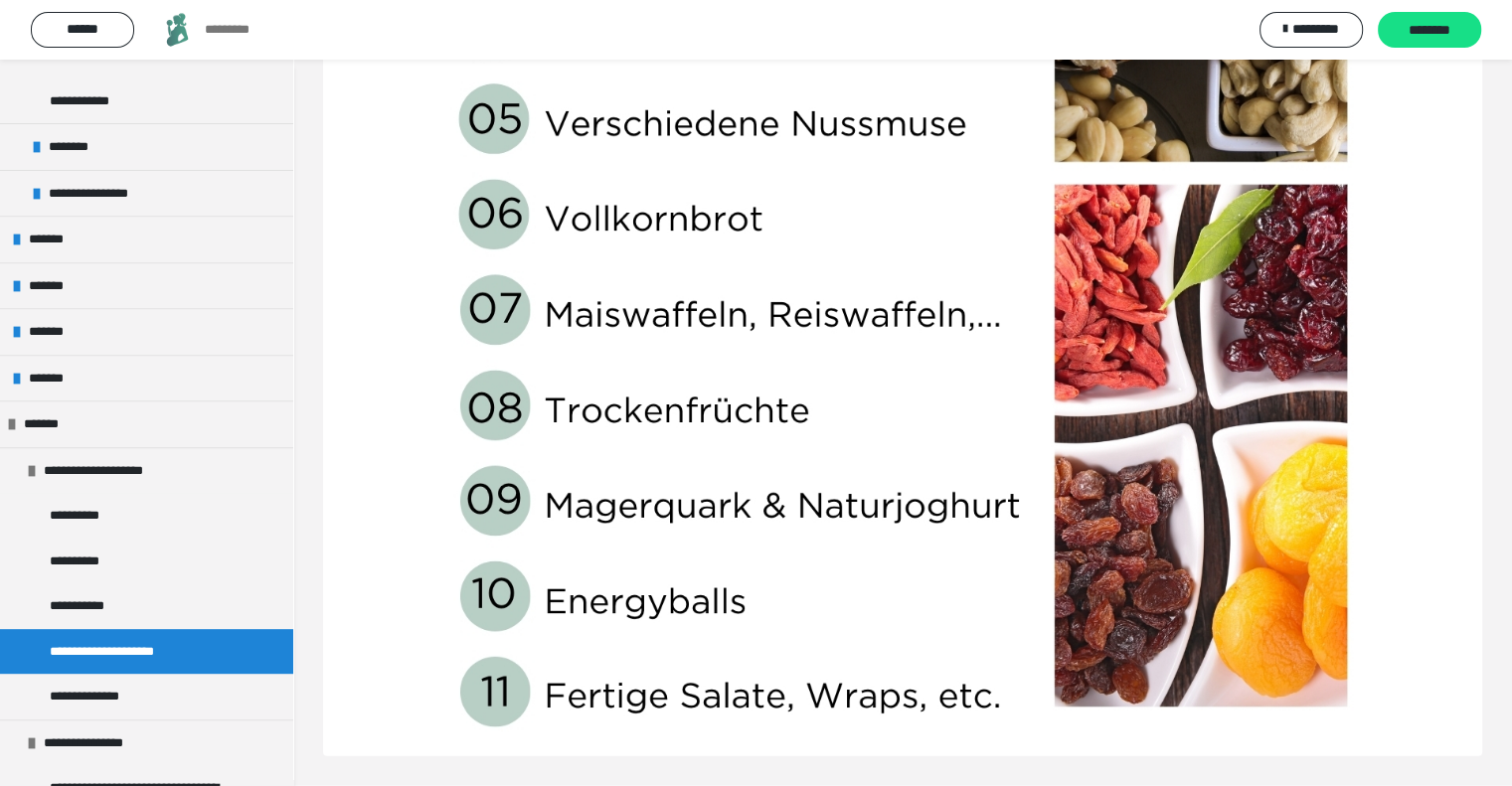 scroll, scrollTop: 4566, scrollLeft: 0, axis: vertical 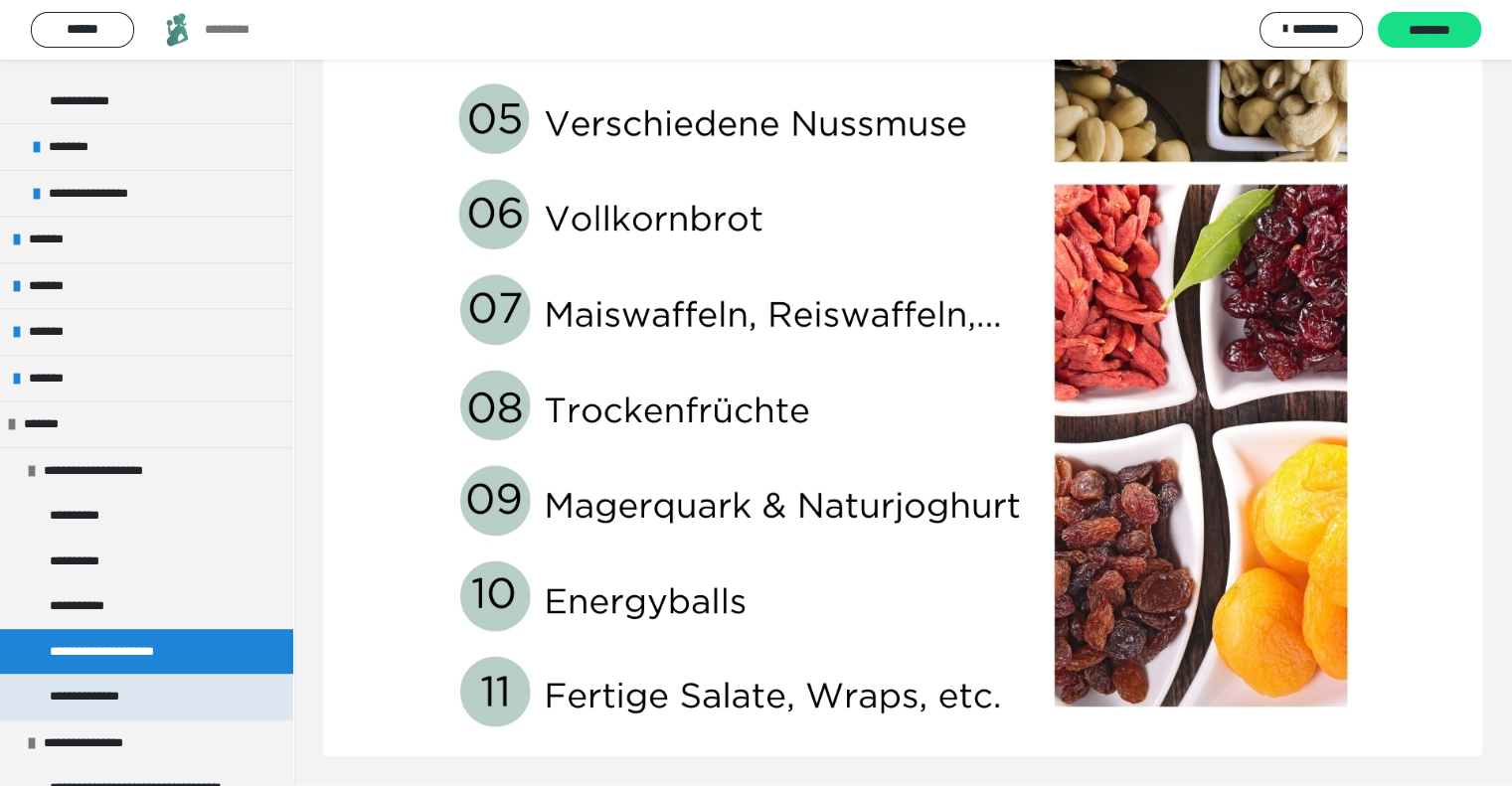 click on "**********" at bounding box center (94, 697) 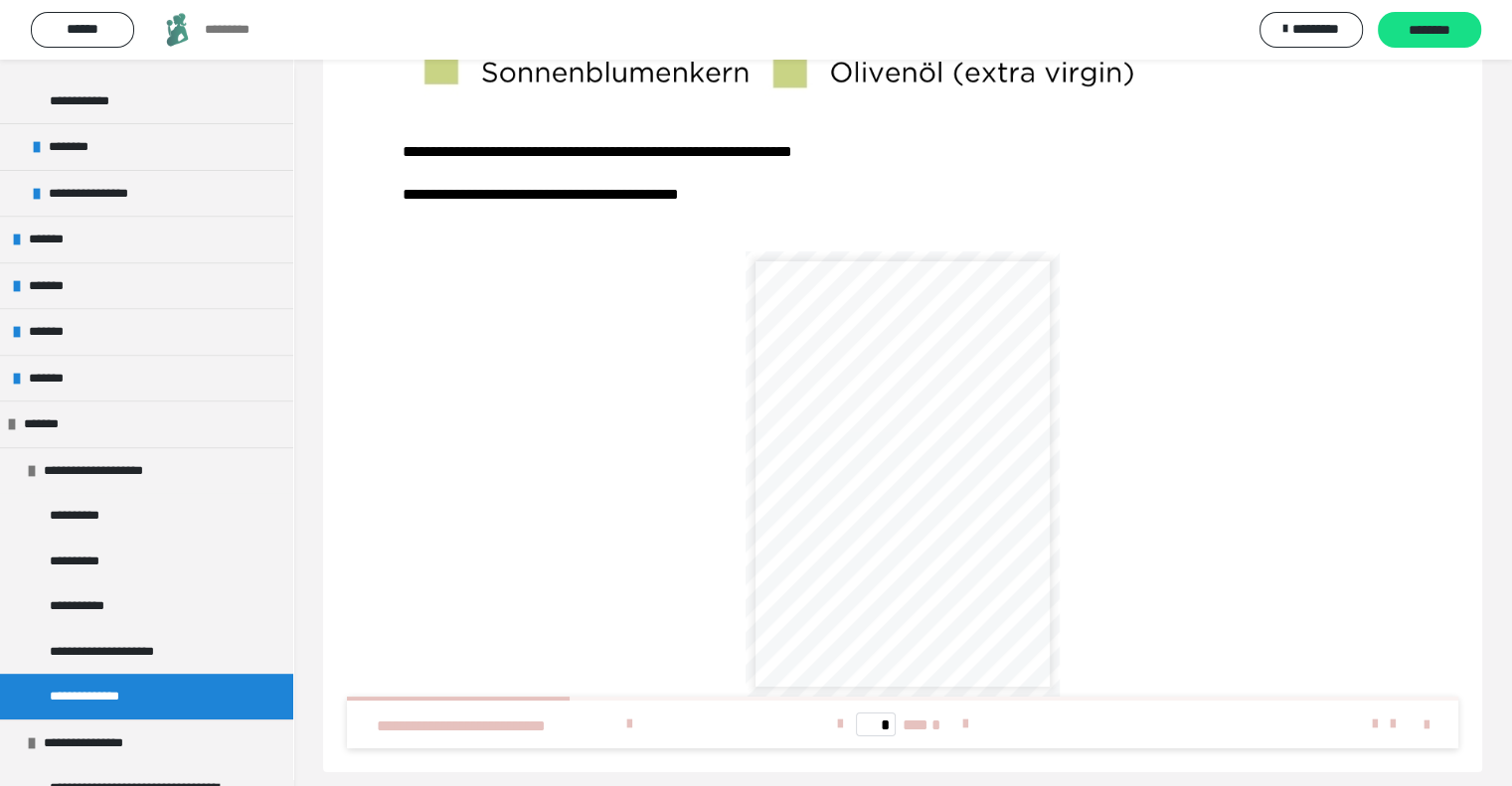 scroll, scrollTop: 7646, scrollLeft: 0, axis: vertical 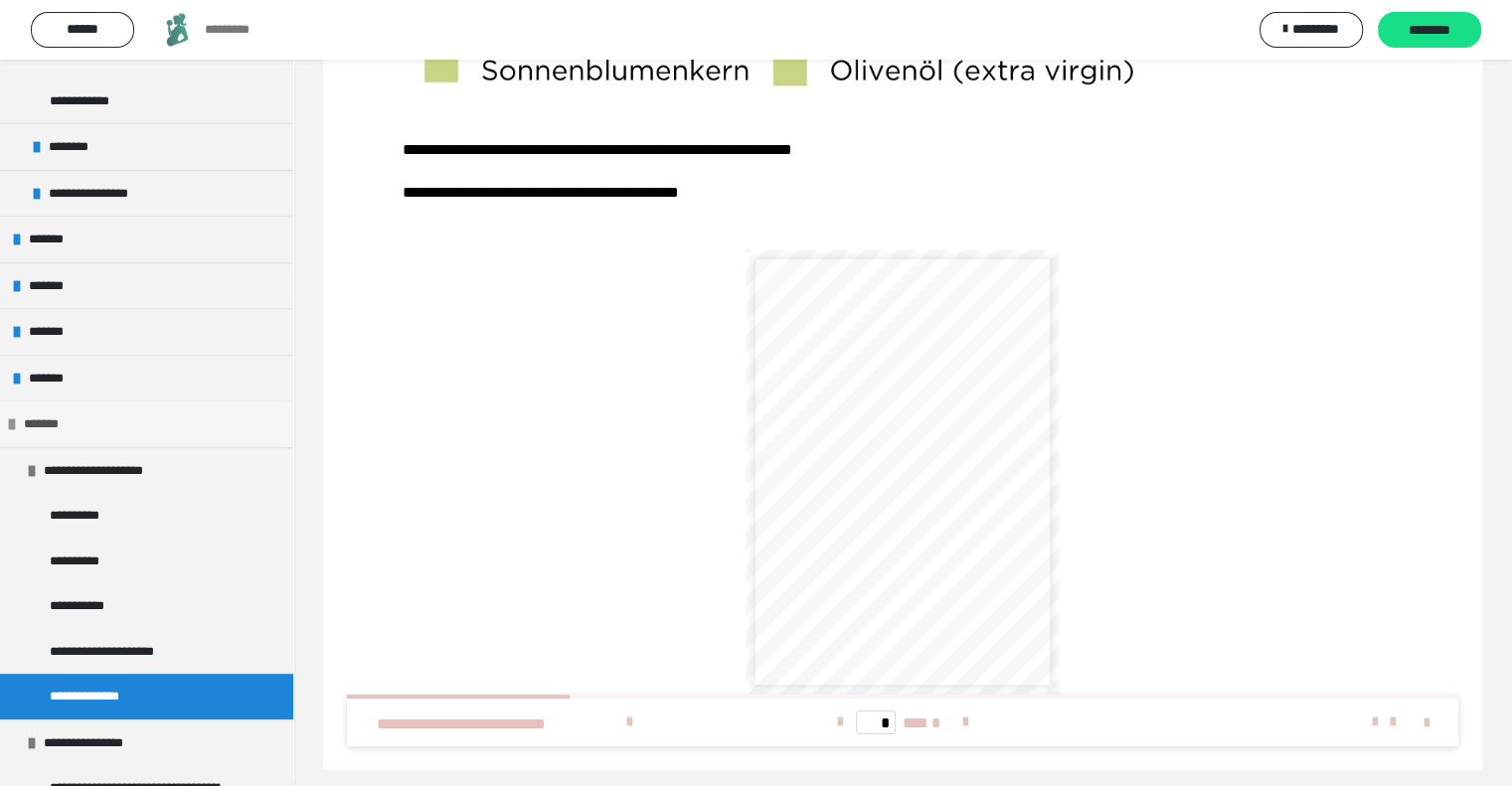 click at bounding box center [12, 424] 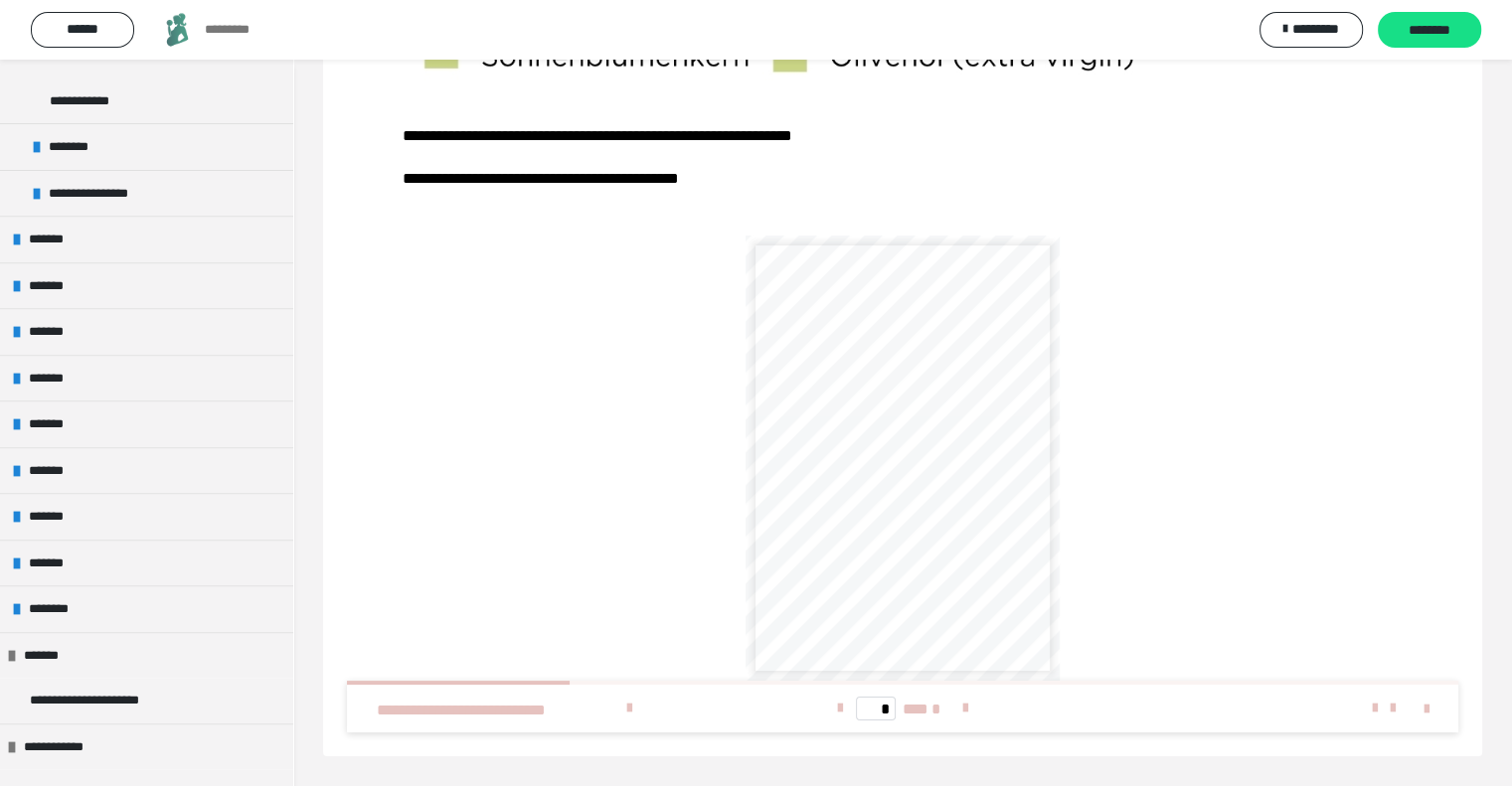 scroll, scrollTop: 7990, scrollLeft: 0, axis: vertical 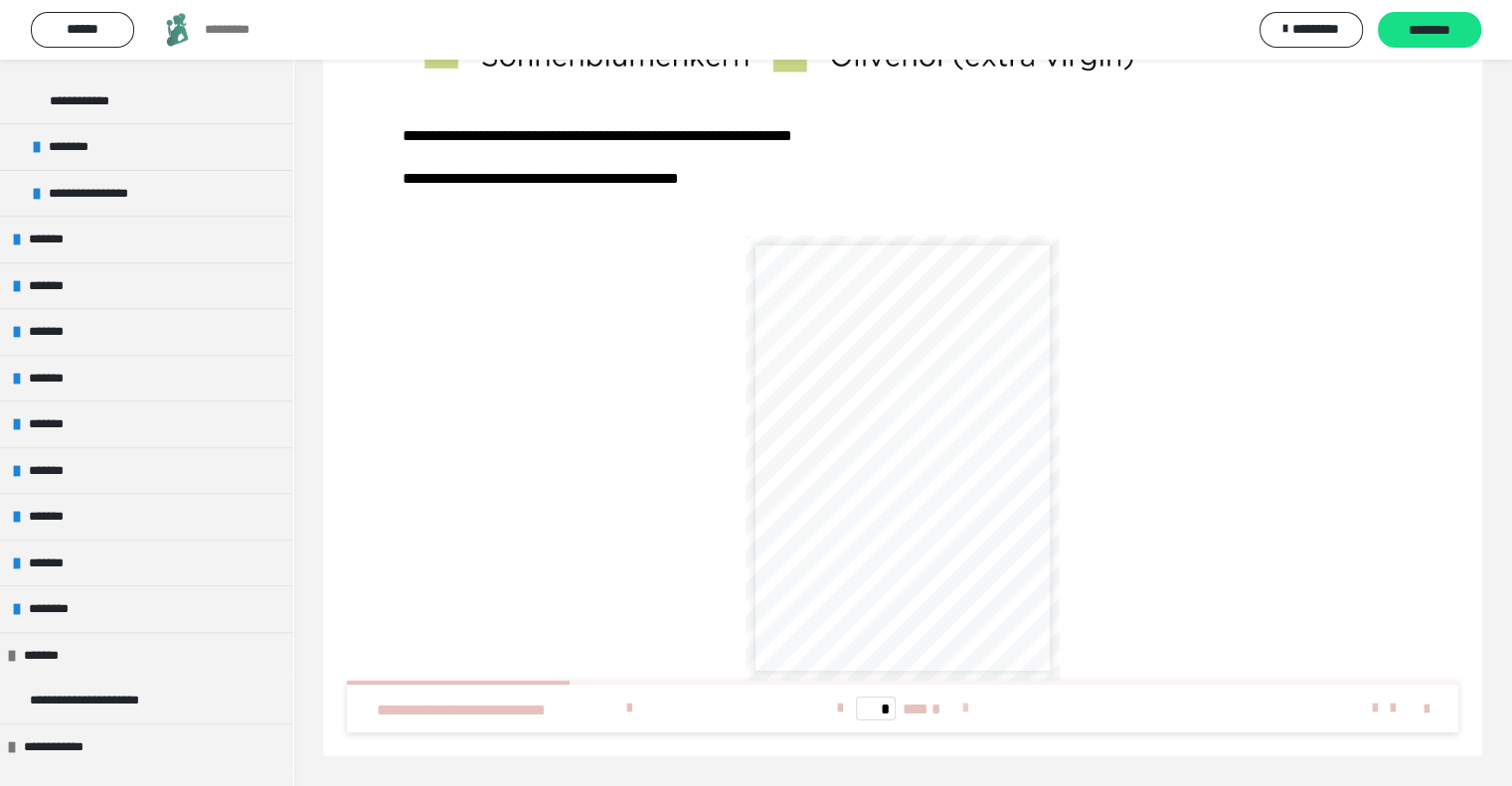 click at bounding box center [965, 708] 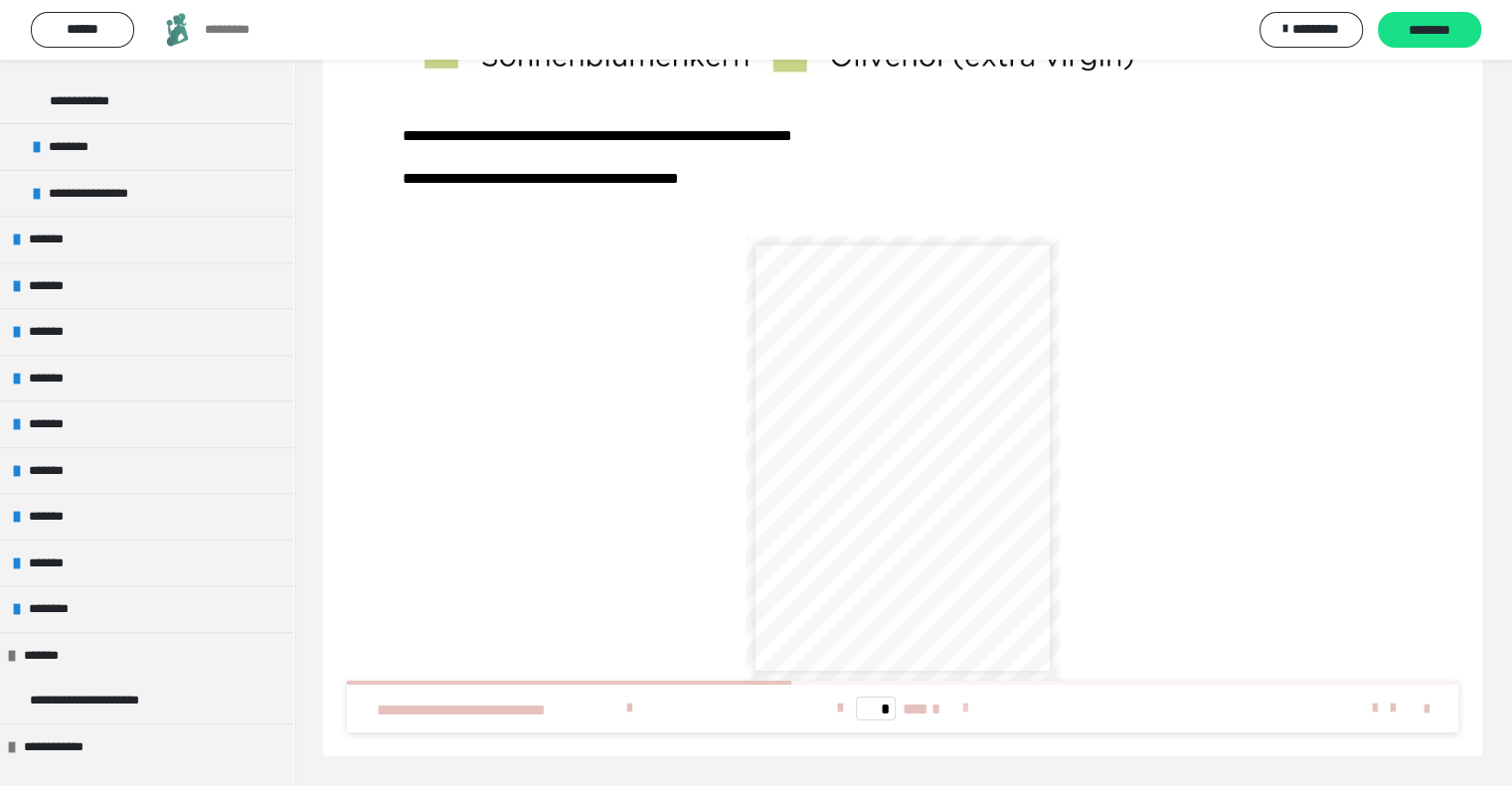 click at bounding box center (965, 708) 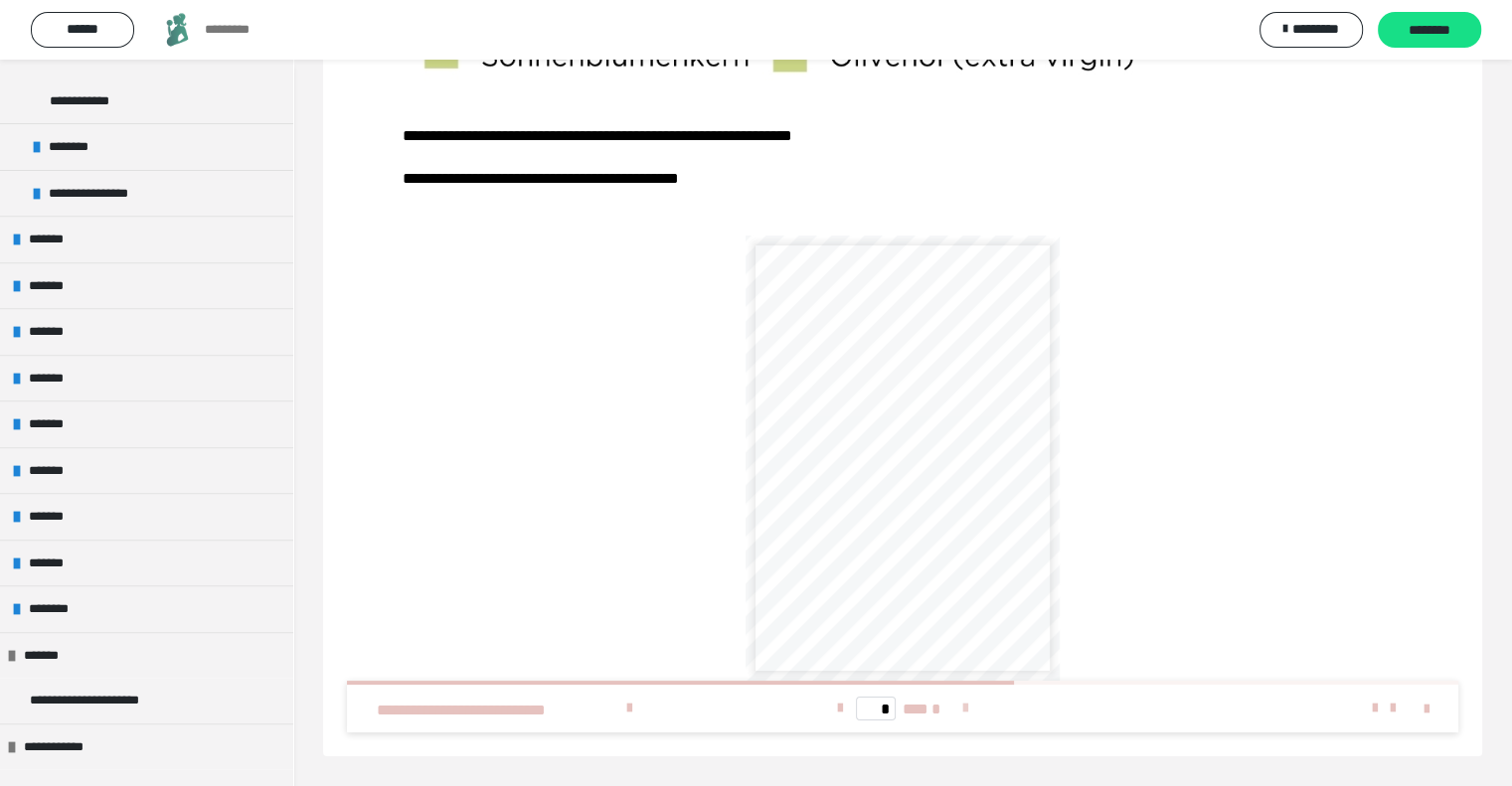 click at bounding box center (965, 708) 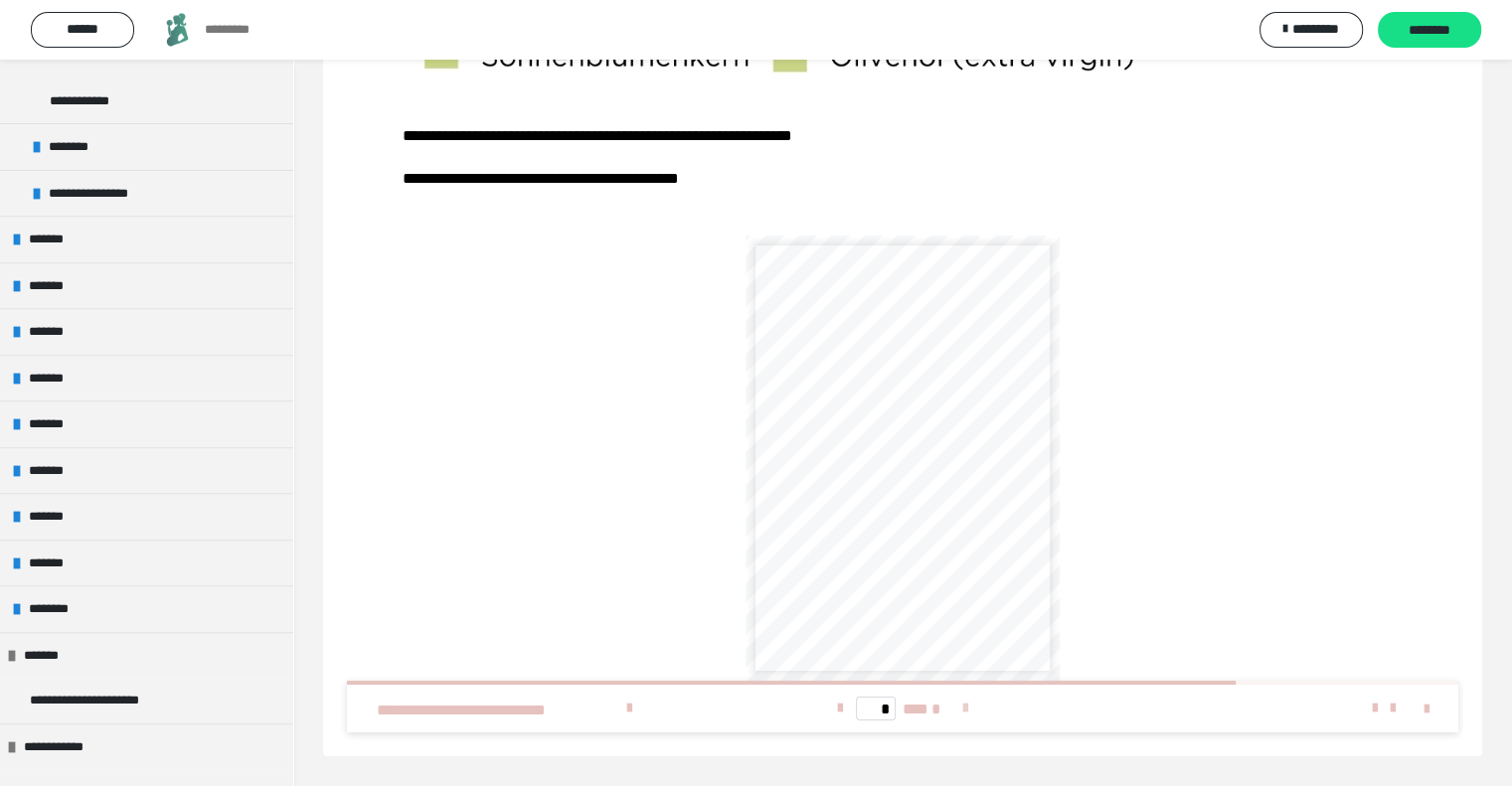 click at bounding box center [965, 708] 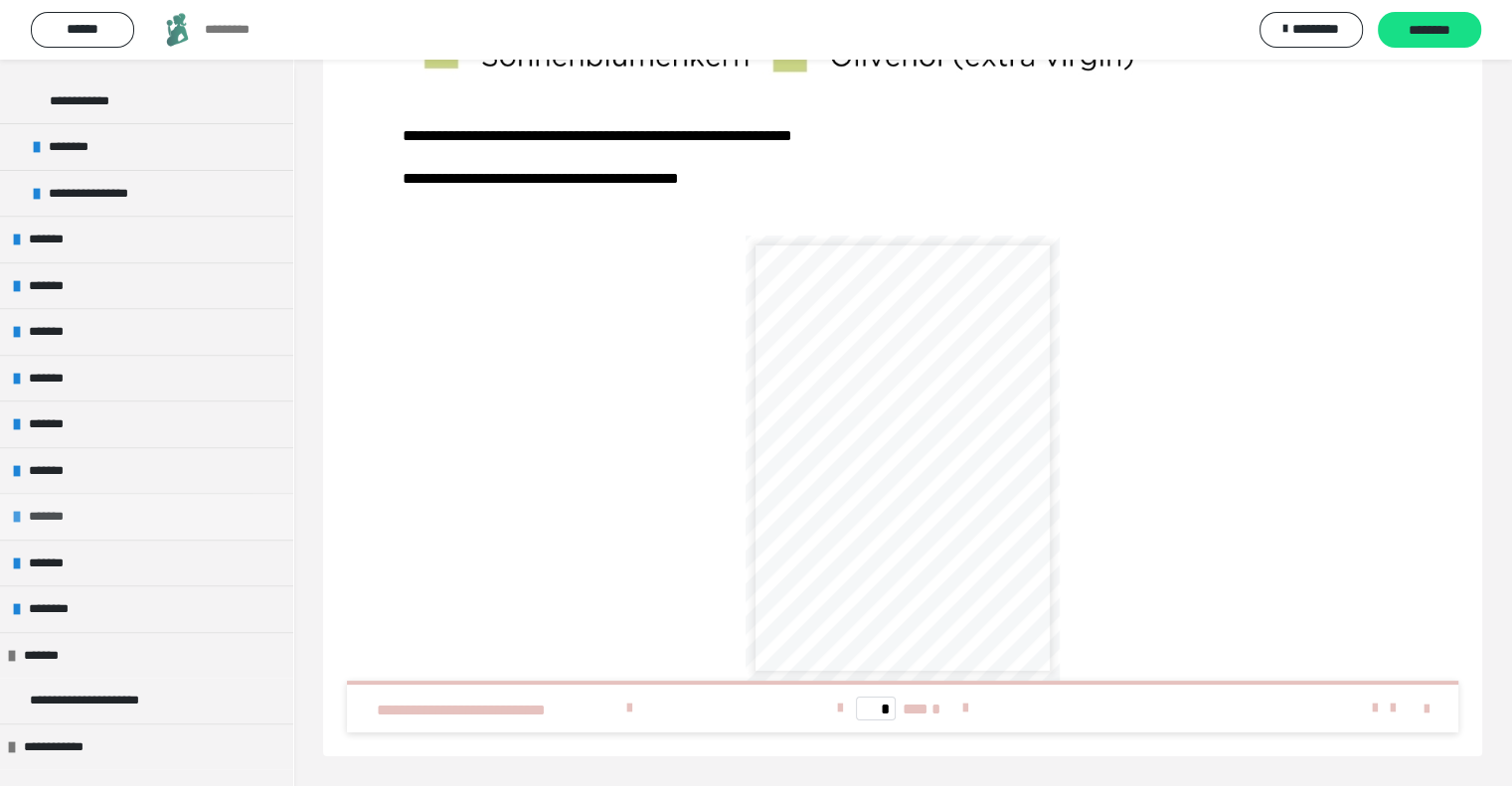 click at bounding box center [17, 517] 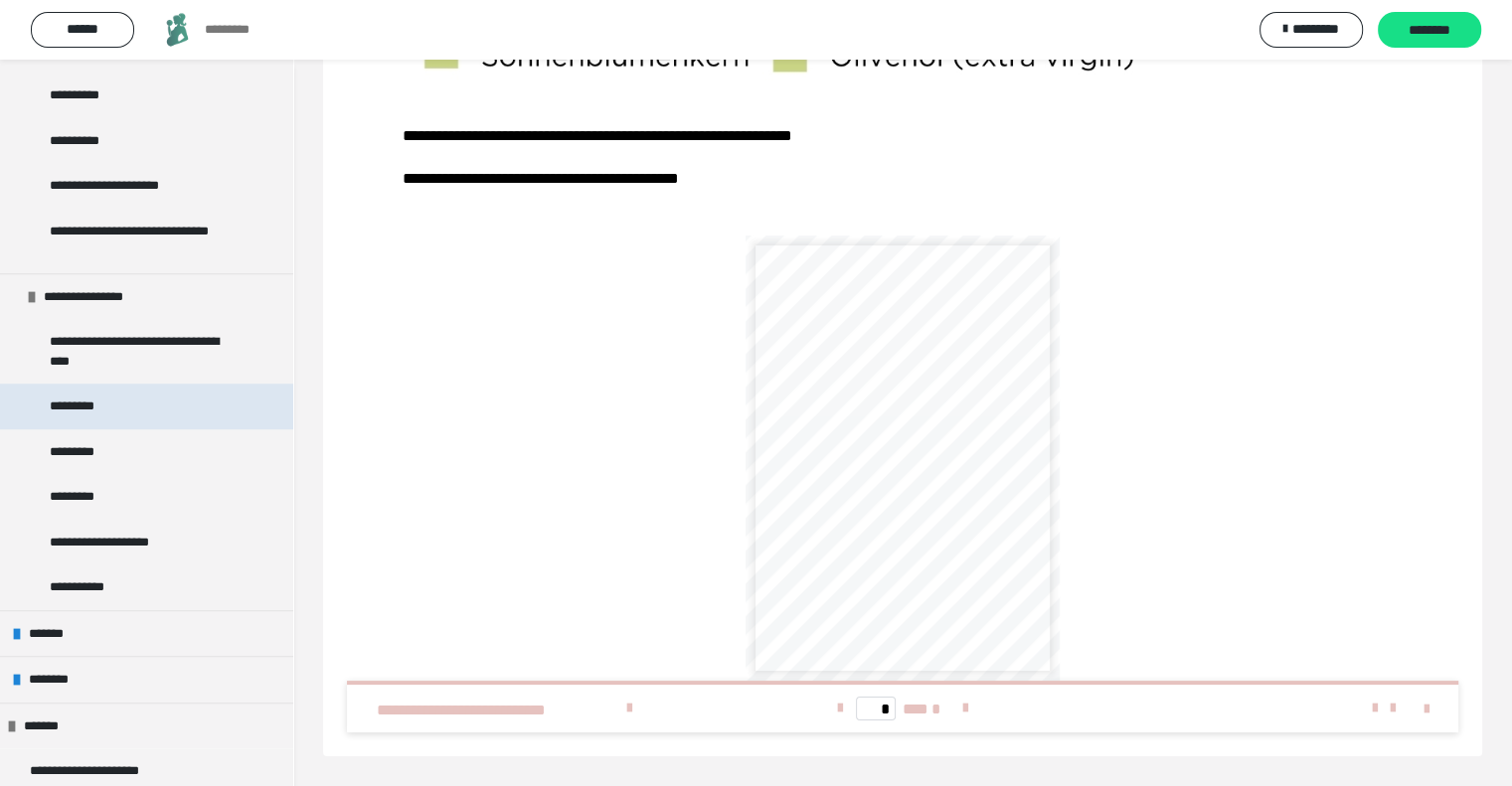scroll, scrollTop: 1254, scrollLeft: 0, axis: vertical 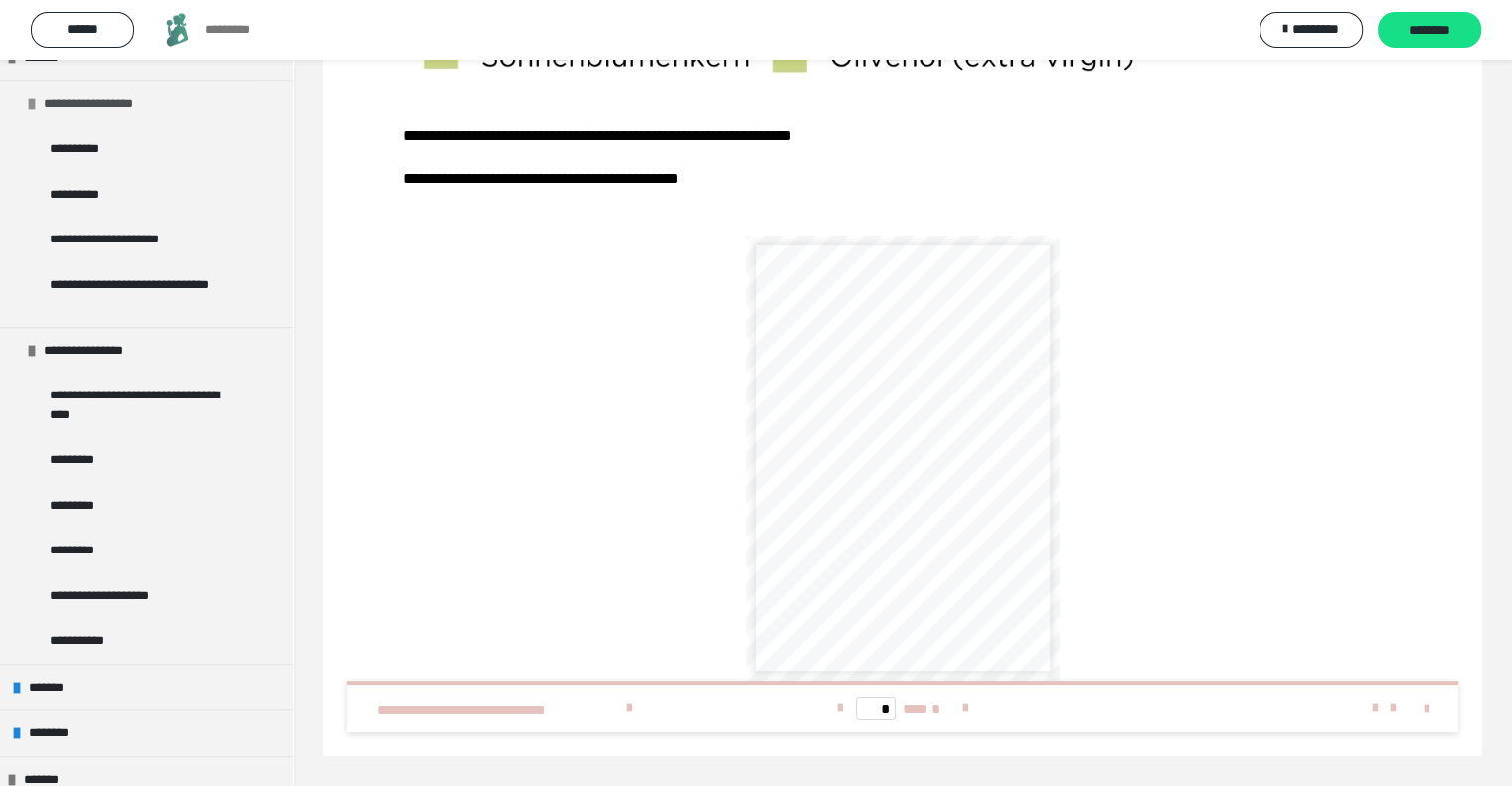 click at bounding box center (32, 104) 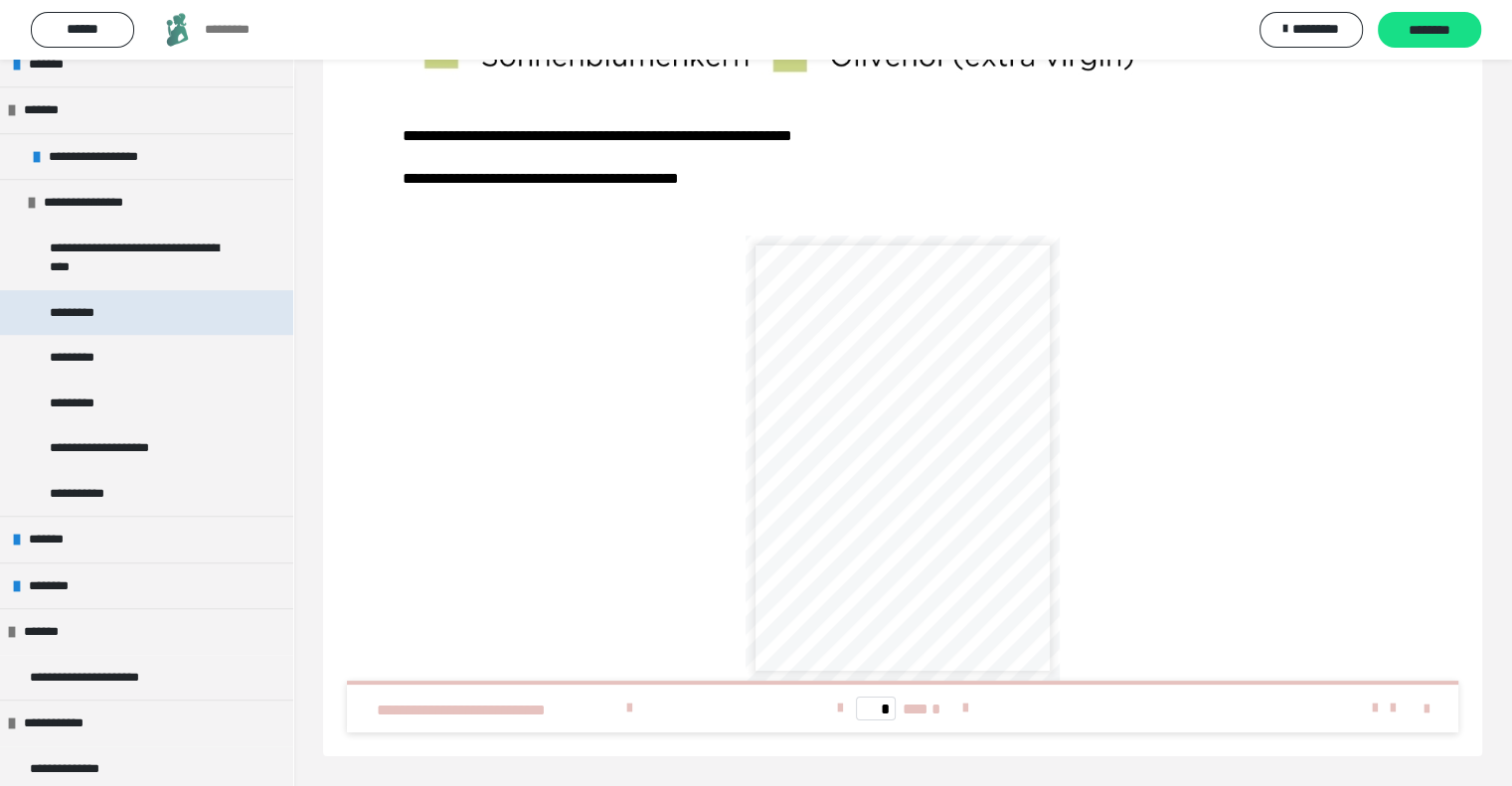 scroll, scrollTop: 1053, scrollLeft: 0, axis: vertical 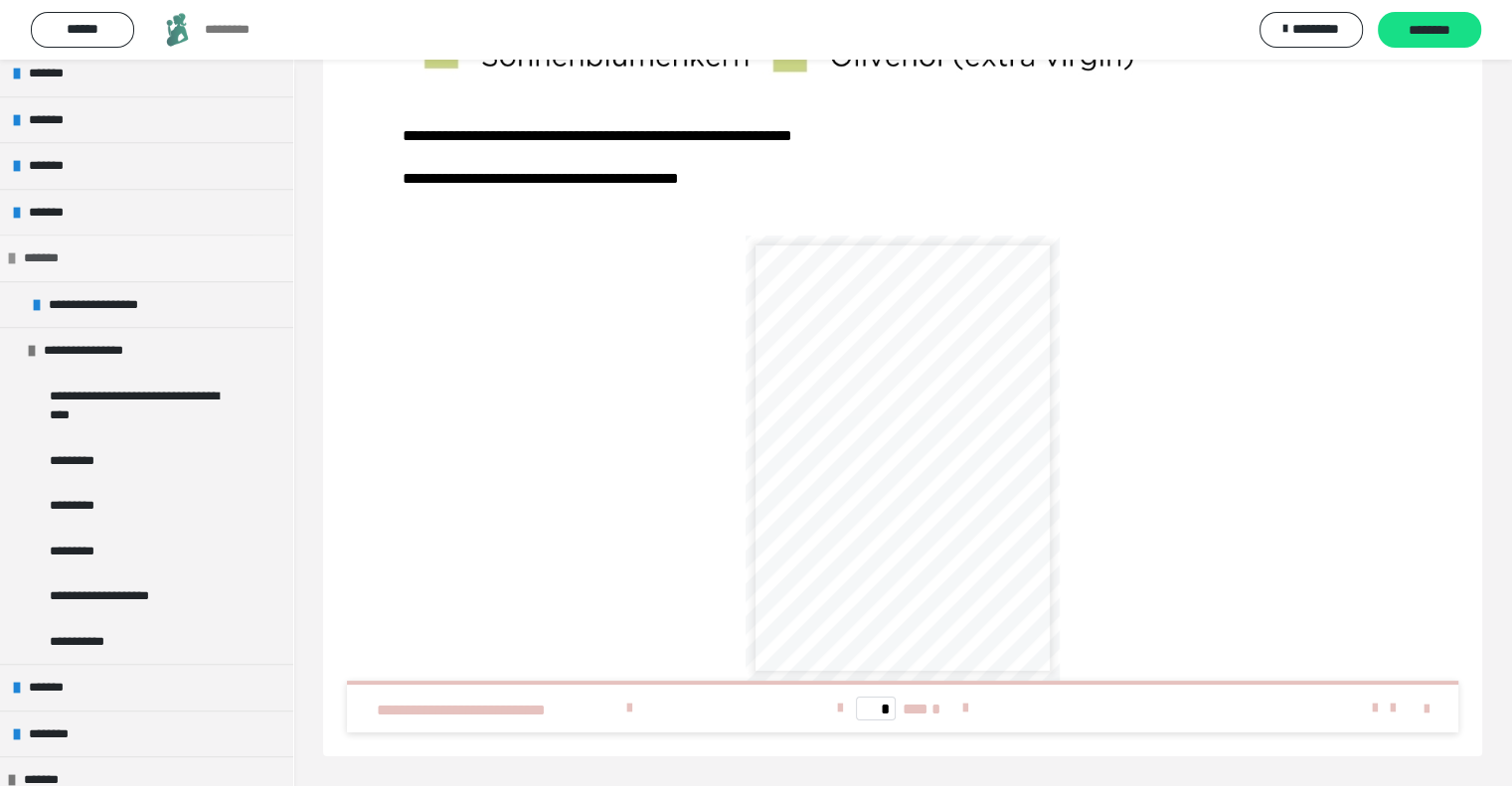 click at bounding box center [12, 258] 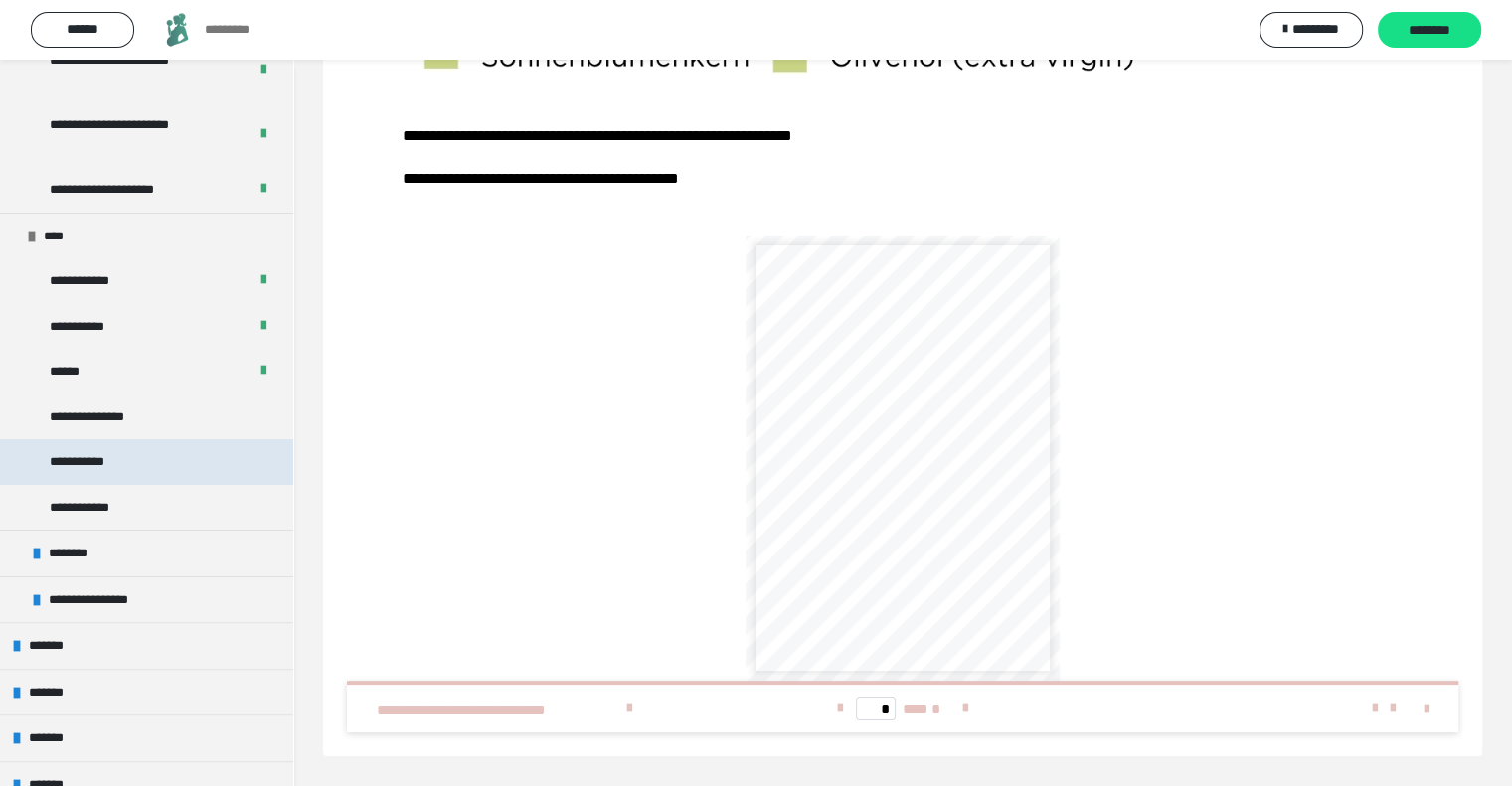 scroll, scrollTop: 397, scrollLeft: 0, axis: vertical 